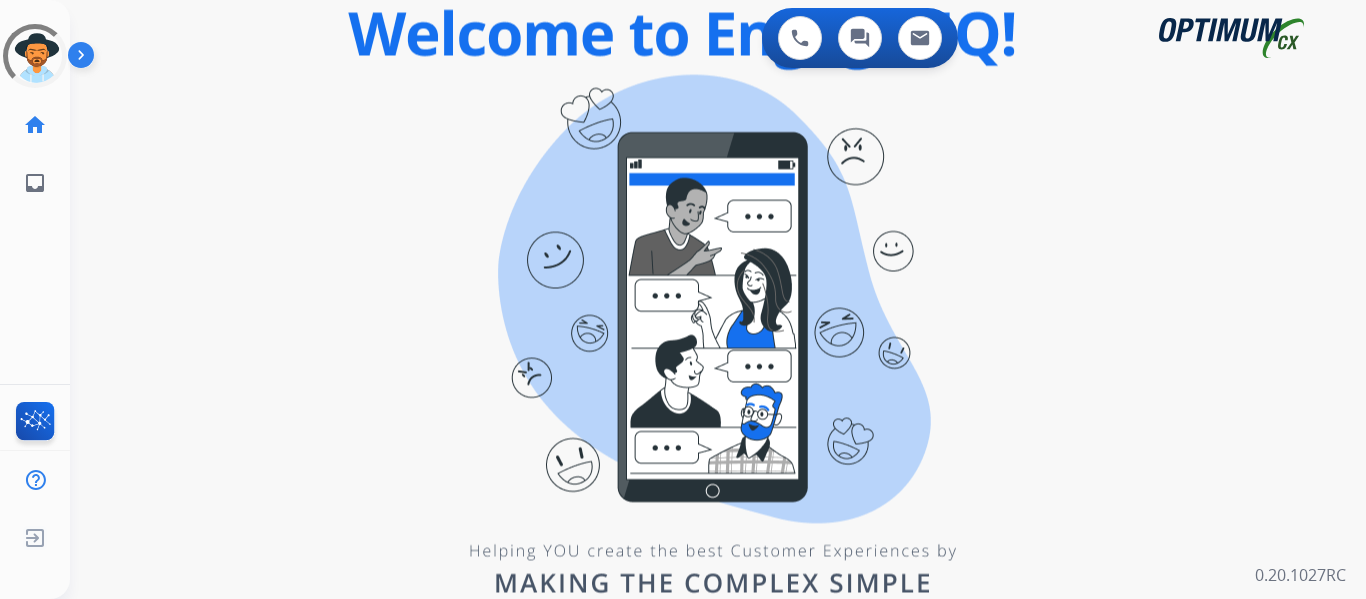 scroll, scrollTop: 0, scrollLeft: 0, axis: both 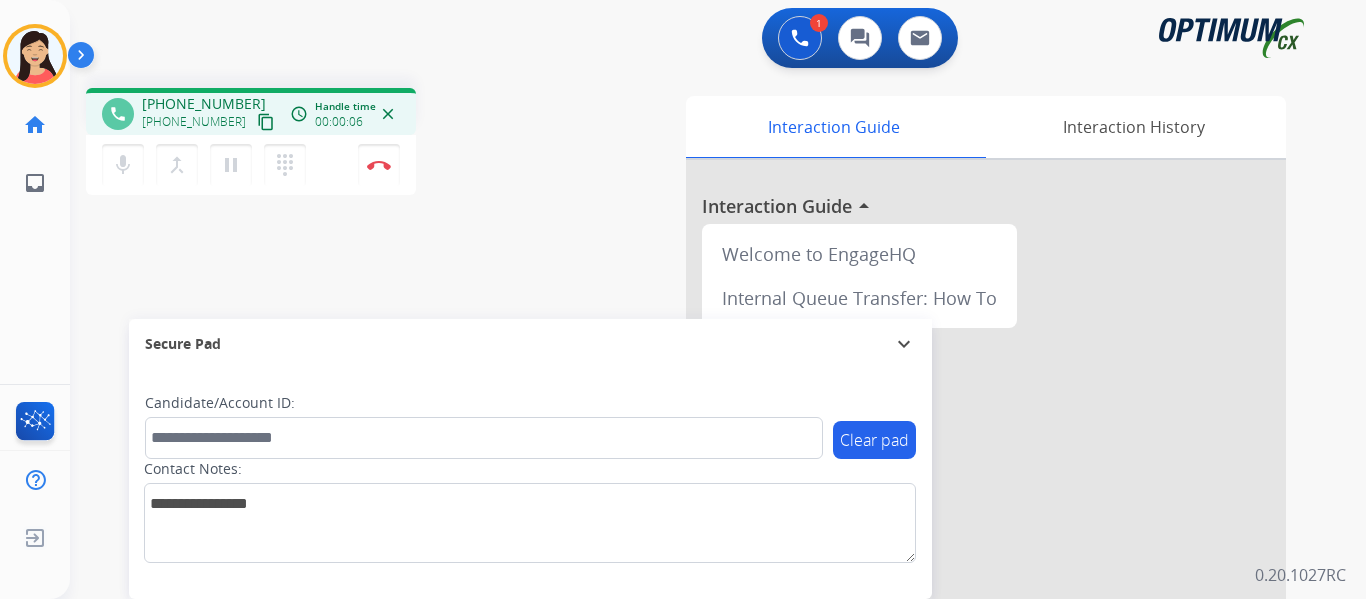 click on "content_copy" at bounding box center [266, 122] 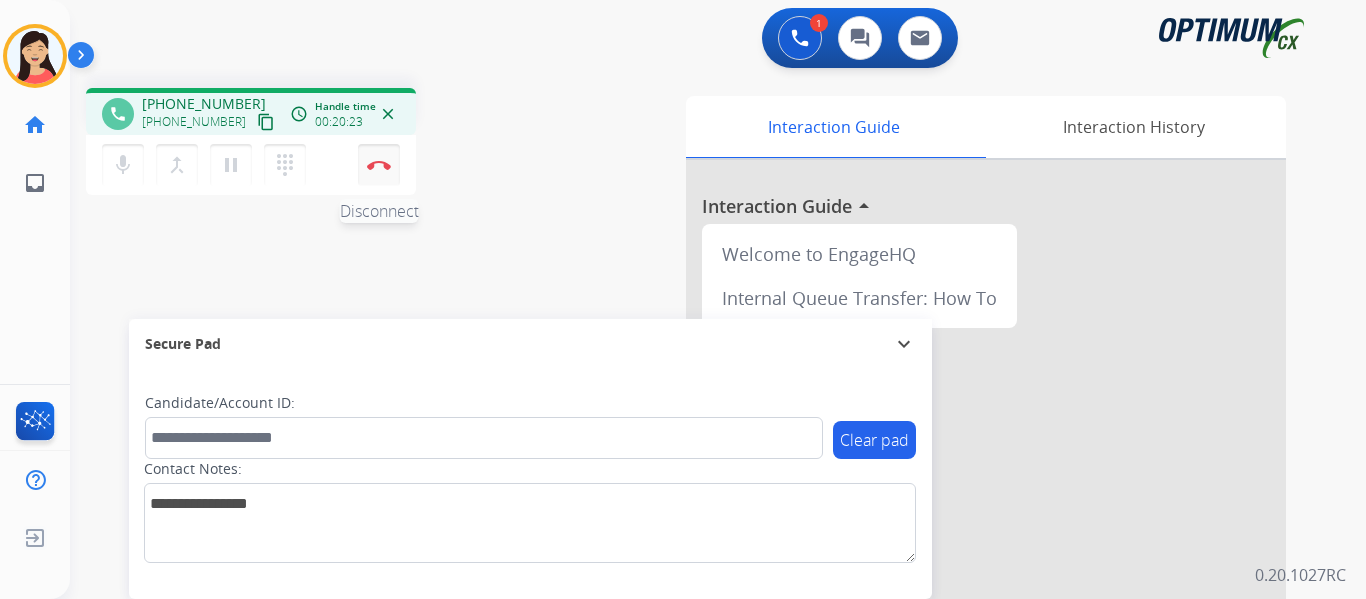 click at bounding box center (379, 165) 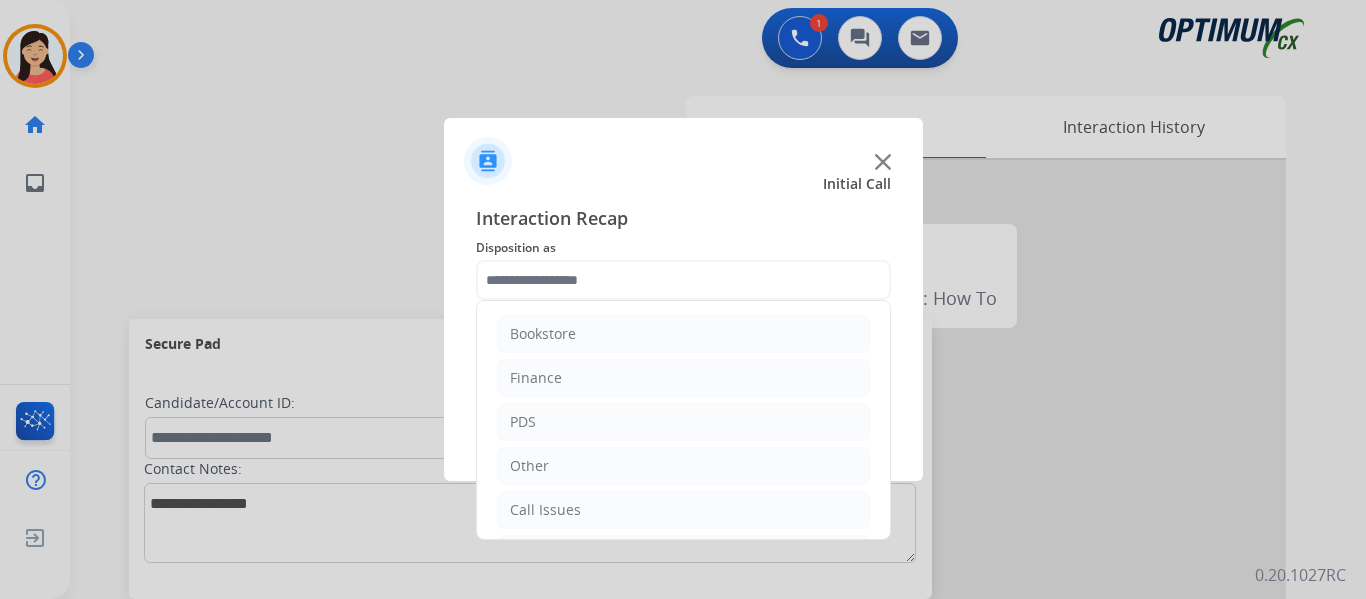 click 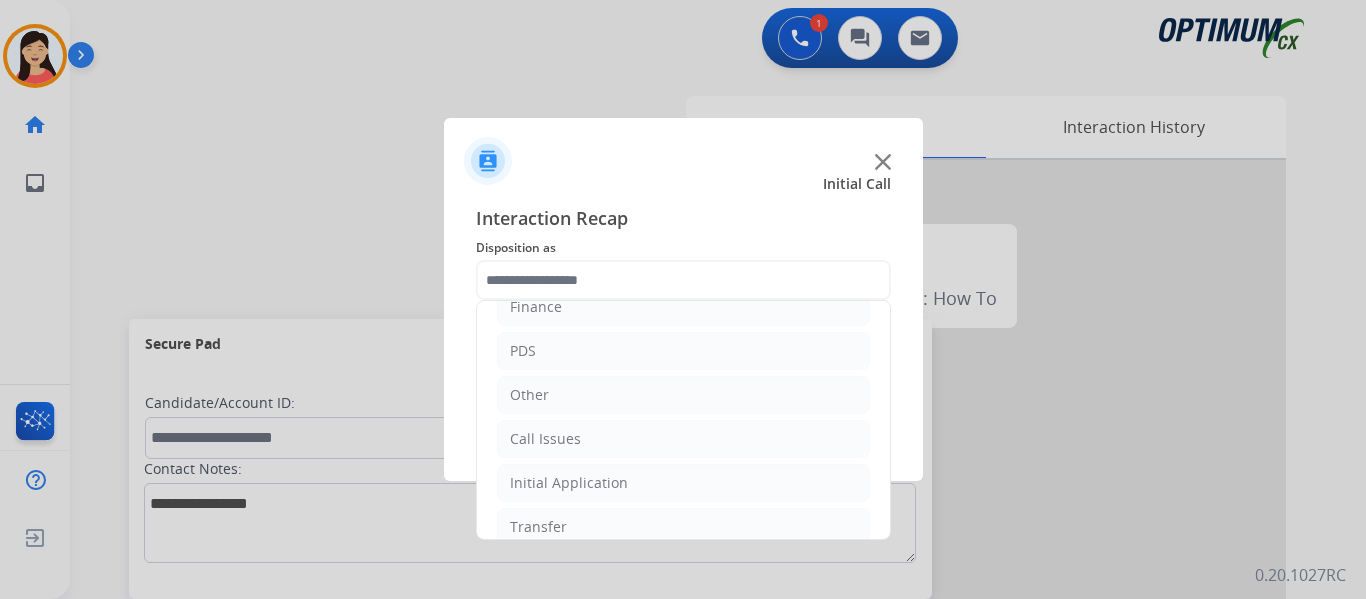 scroll, scrollTop: 136, scrollLeft: 0, axis: vertical 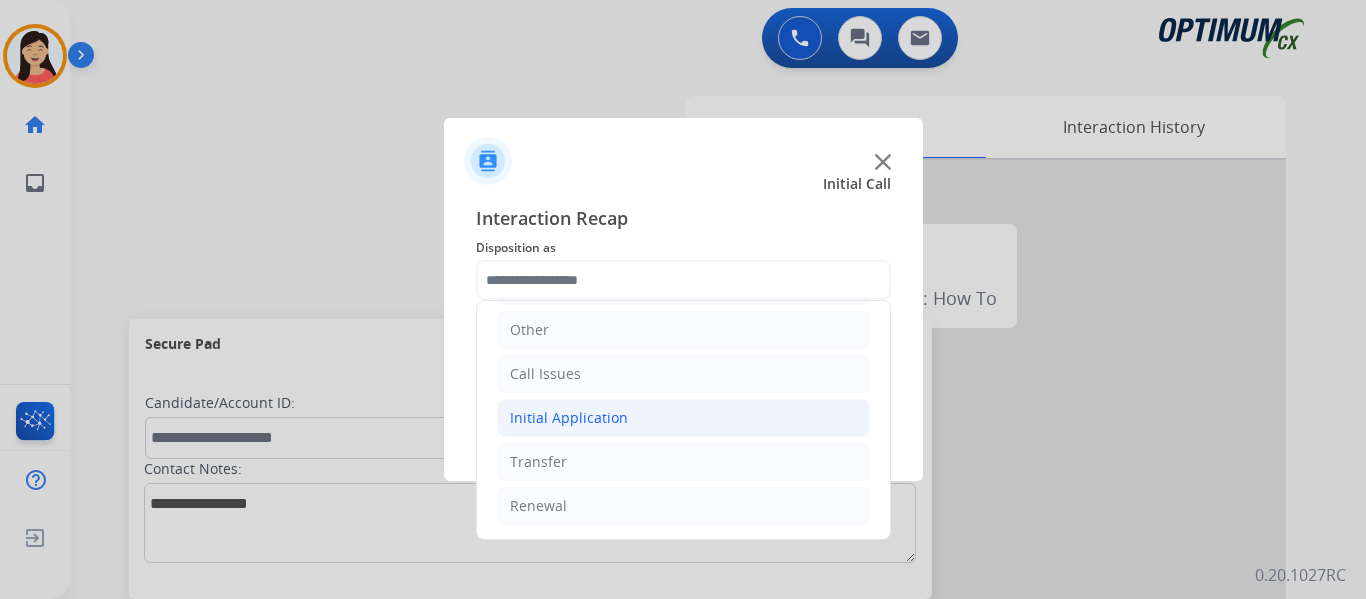click on "Initial Application" 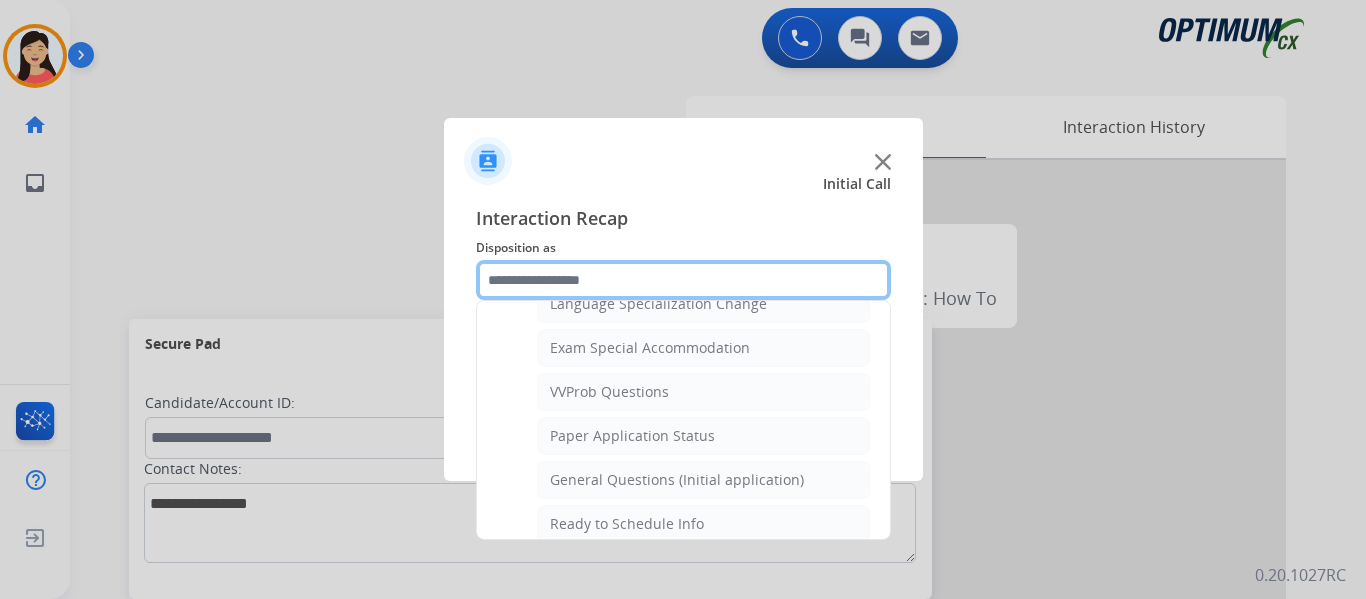 scroll, scrollTop: 1012, scrollLeft: 0, axis: vertical 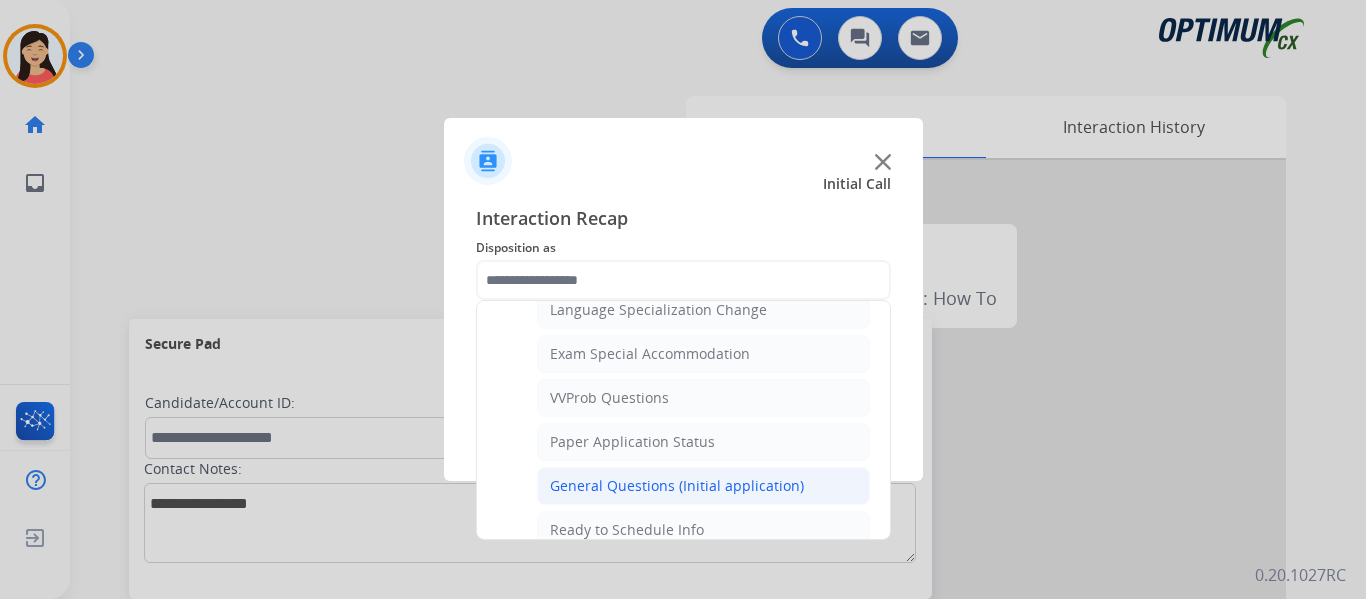 click on "General Questions (Initial application)" 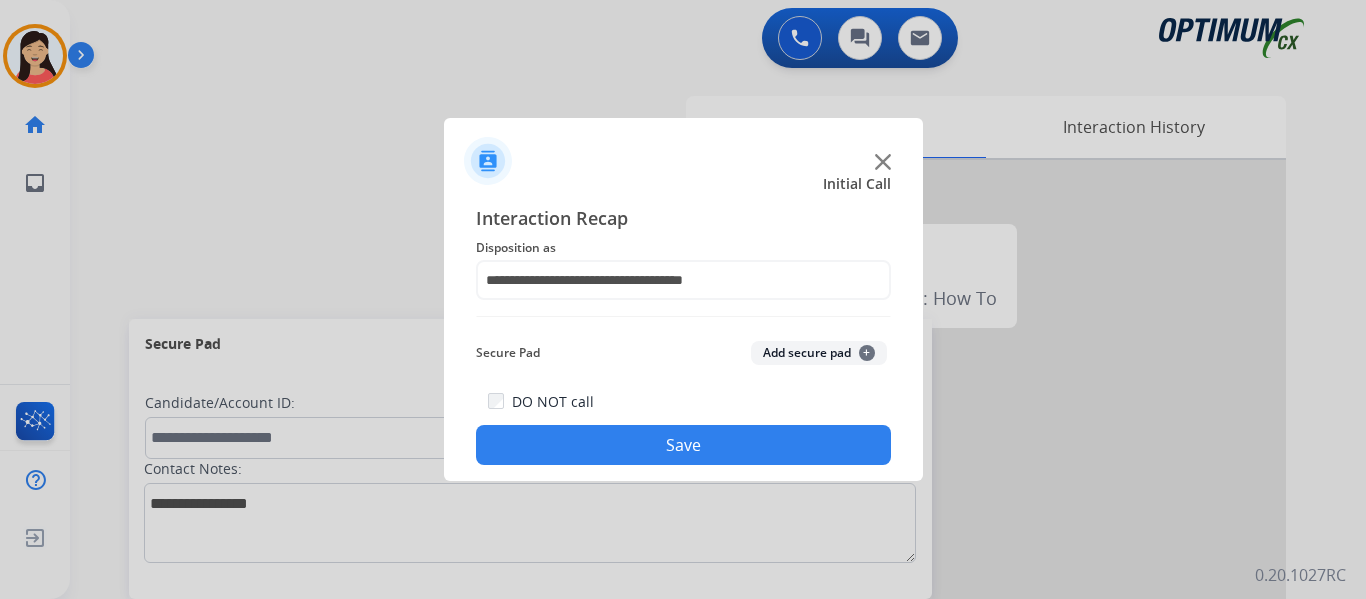 click on "Save" 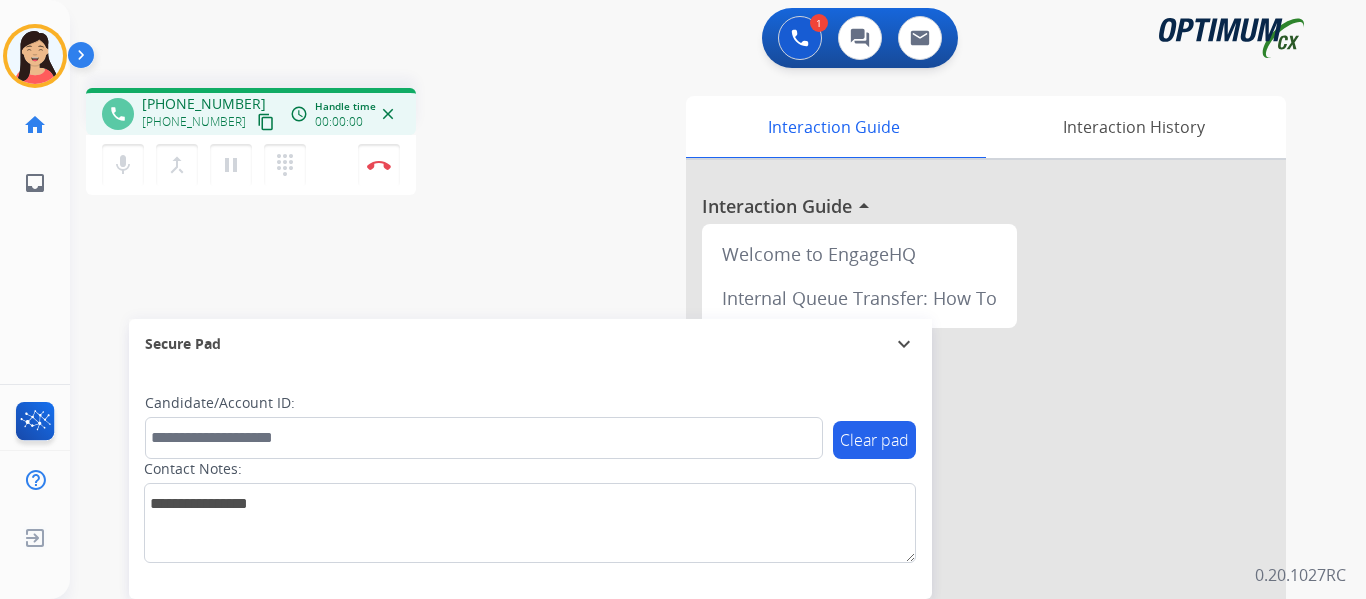 click on "content_copy" at bounding box center (266, 122) 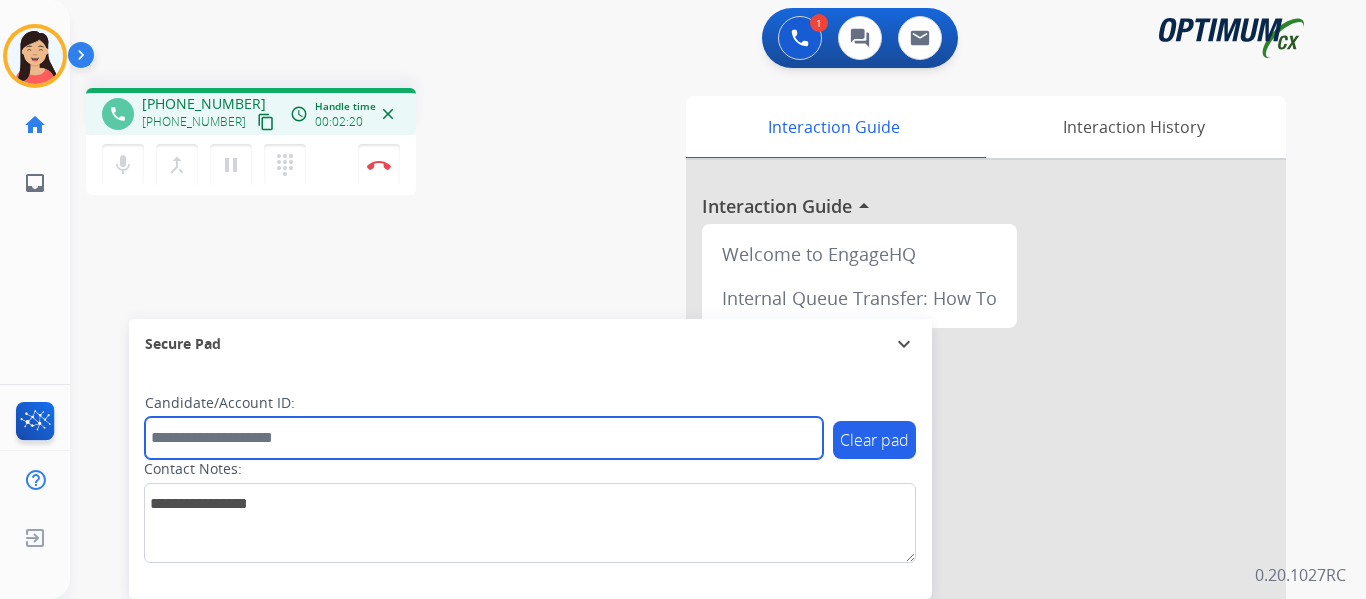 click at bounding box center [484, 438] 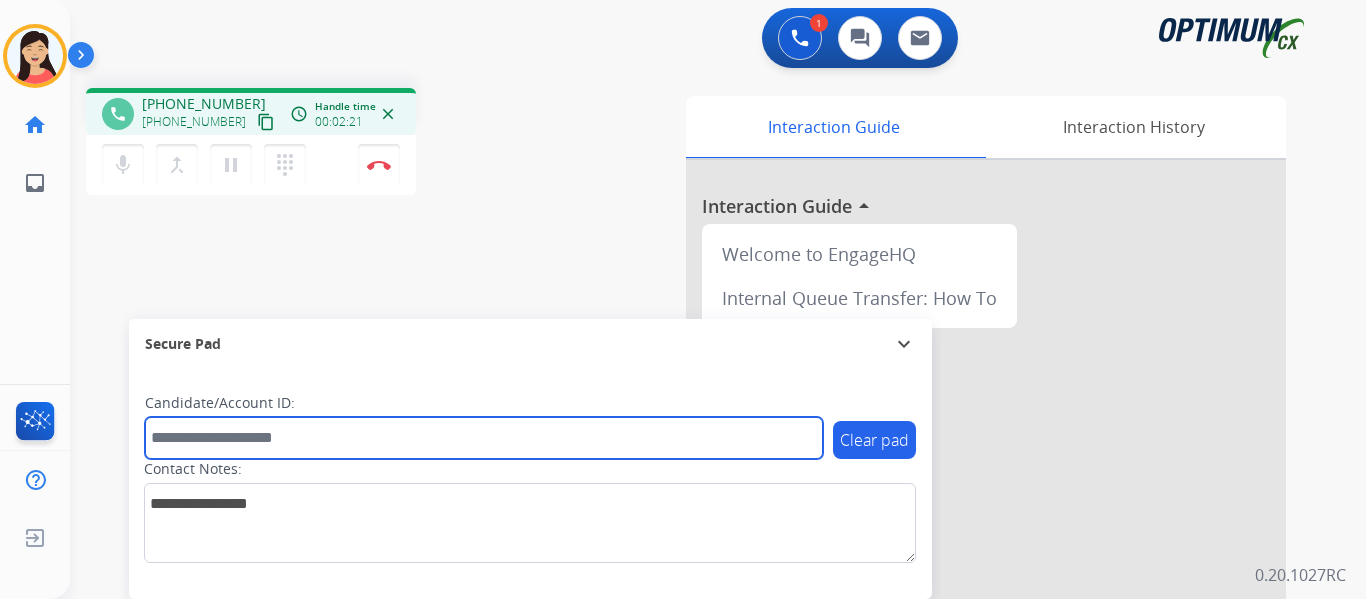 paste on "*******" 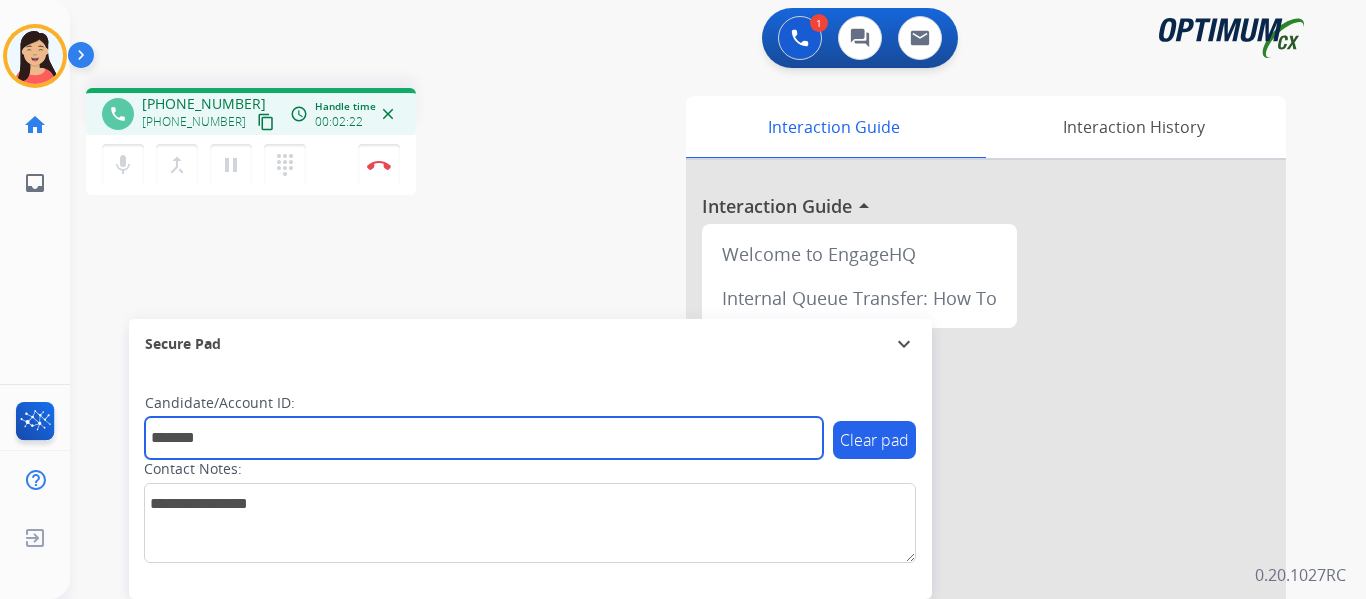 type on "*******" 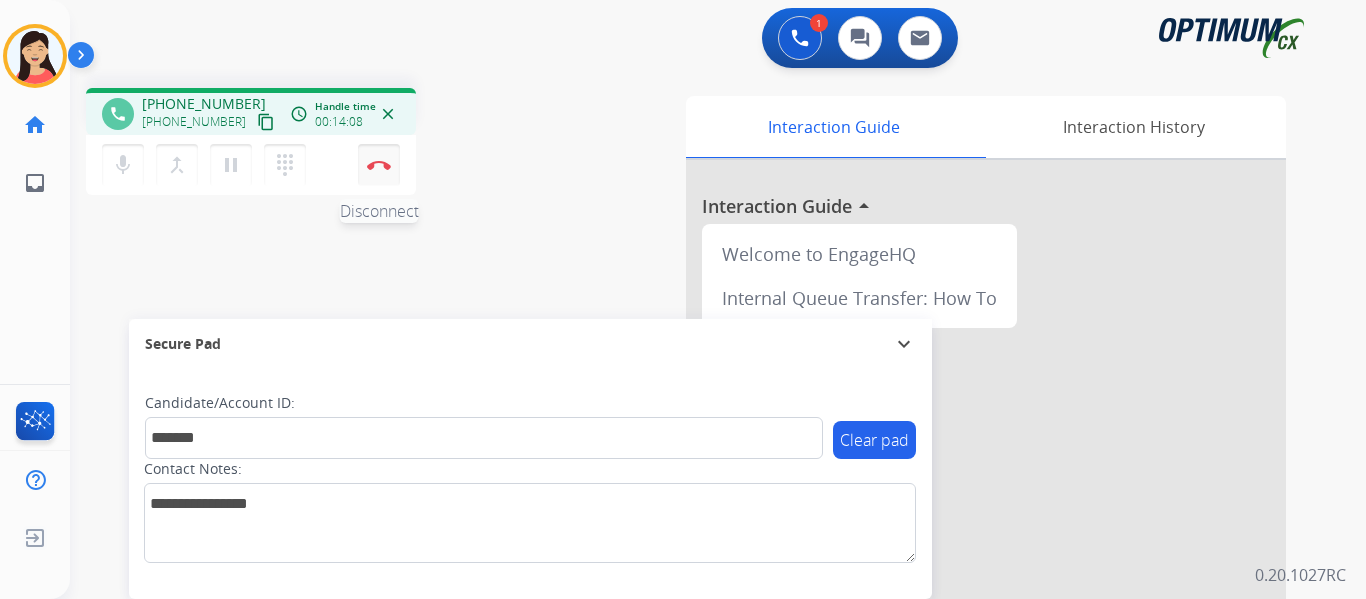 click at bounding box center (379, 165) 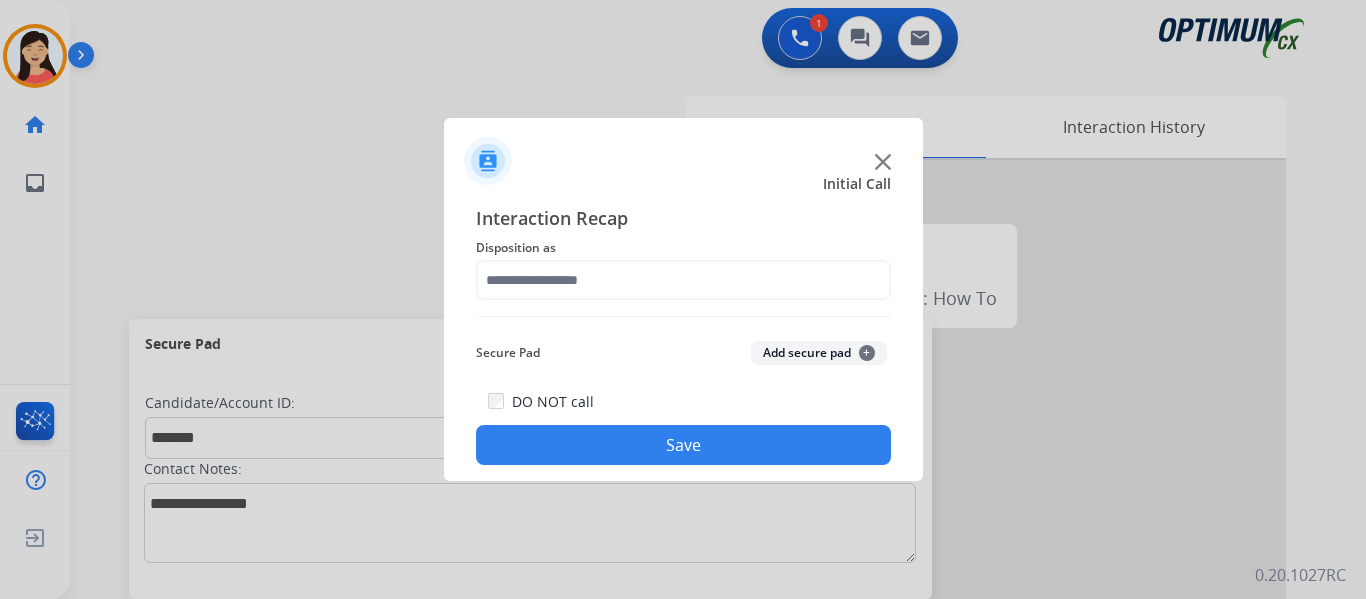click on "Add secure pad  +" 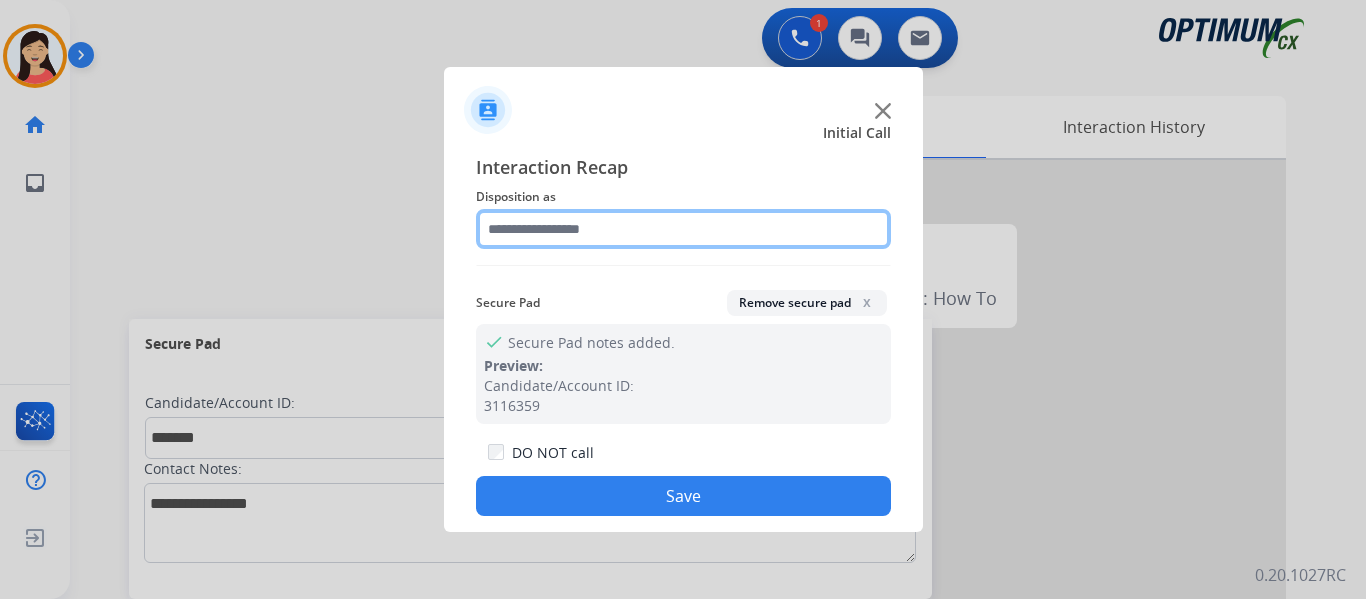 click 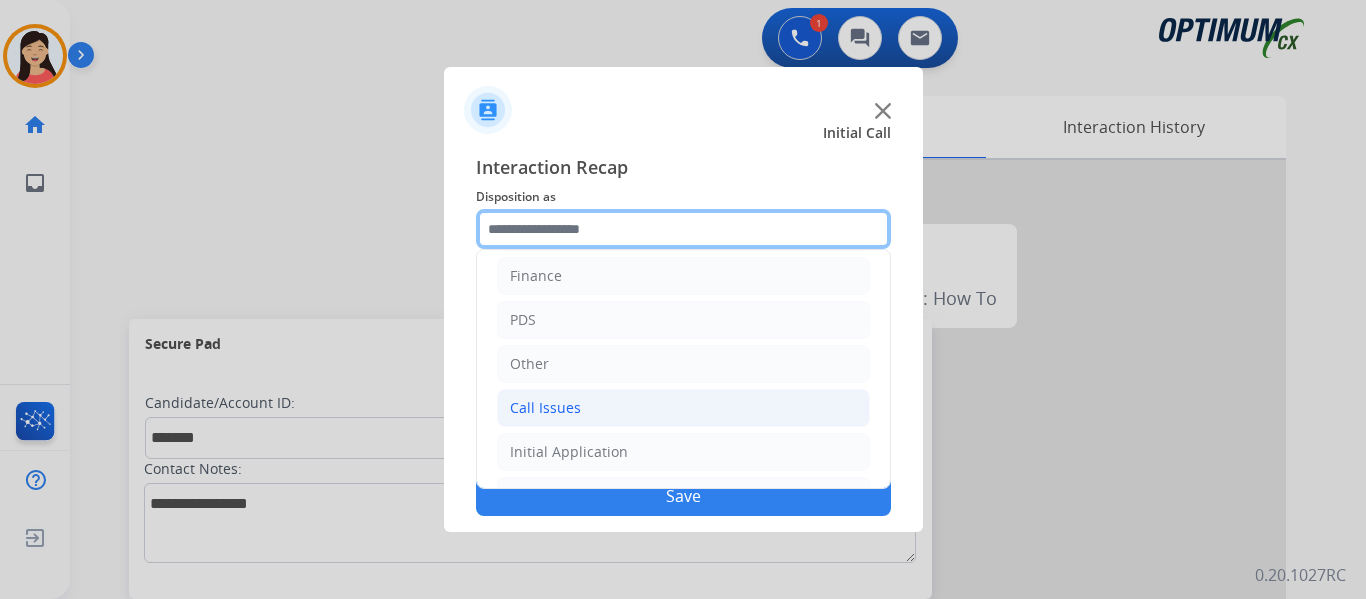scroll, scrollTop: 136, scrollLeft: 0, axis: vertical 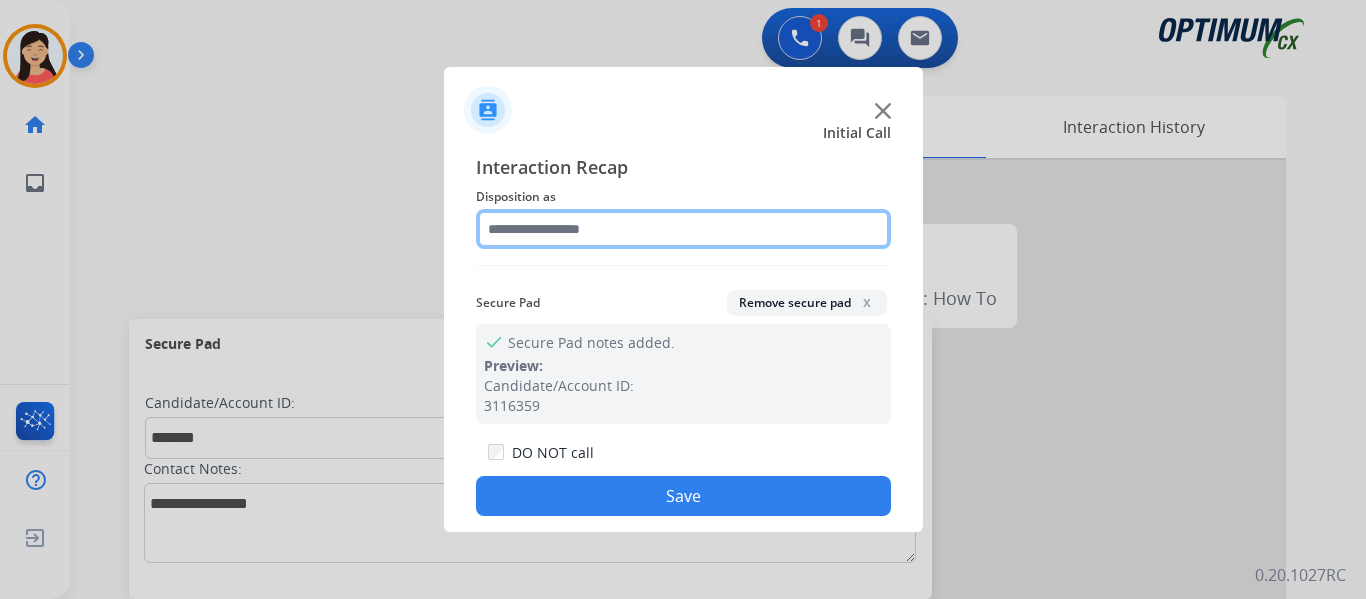 click 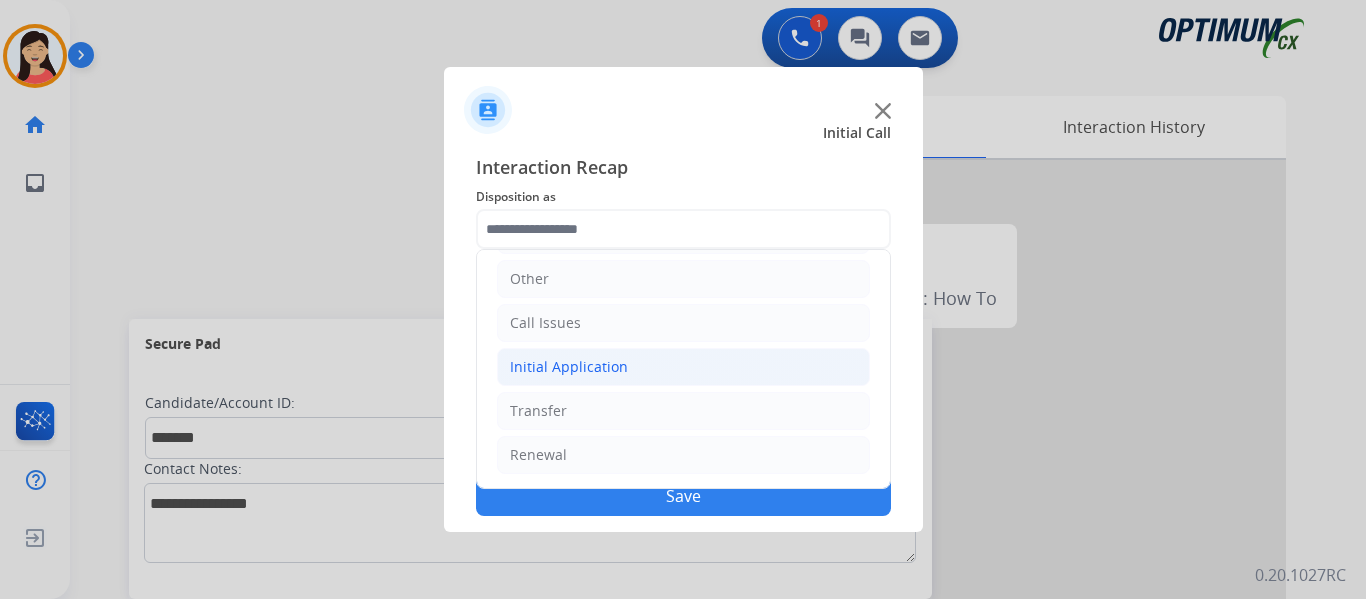 click on "Initial Application" 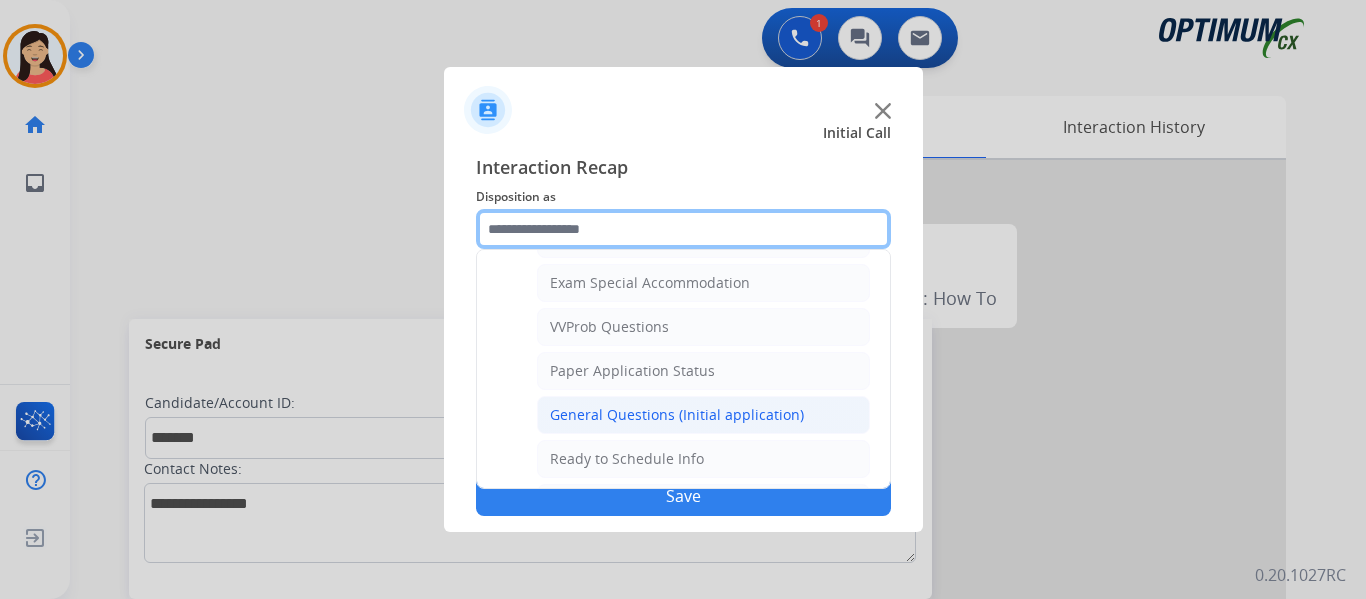 scroll, scrollTop: 1036, scrollLeft: 0, axis: vertical 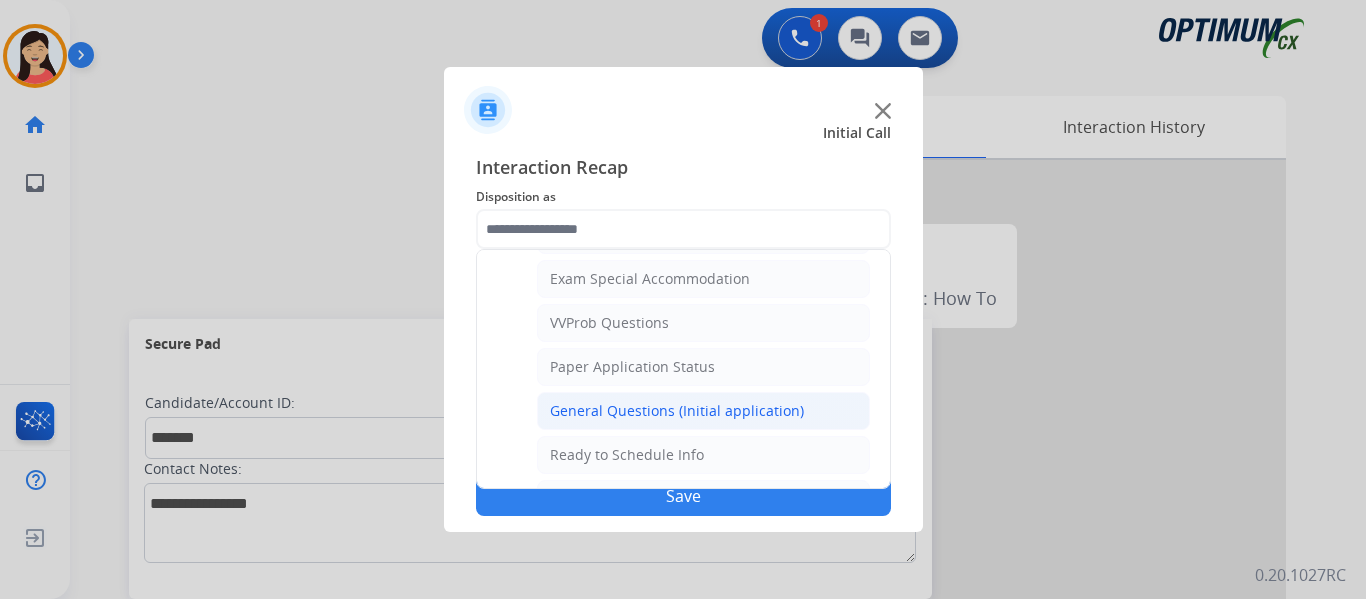 click on "General Questions (Initial application)" 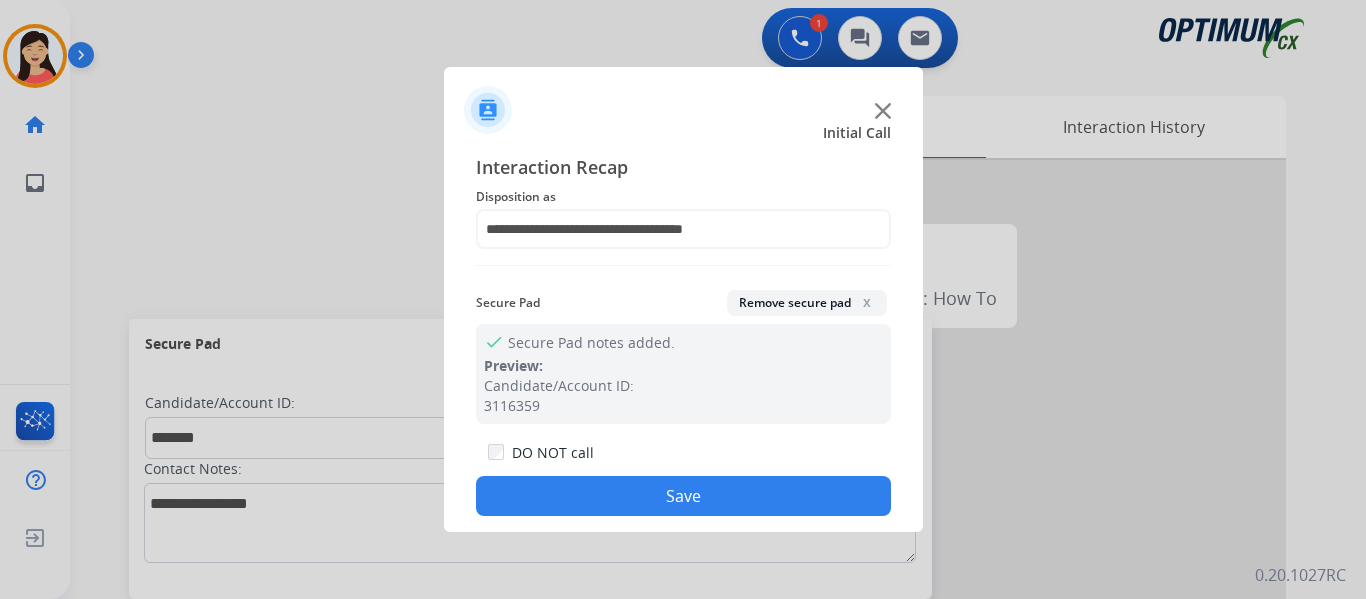 click on "Save" 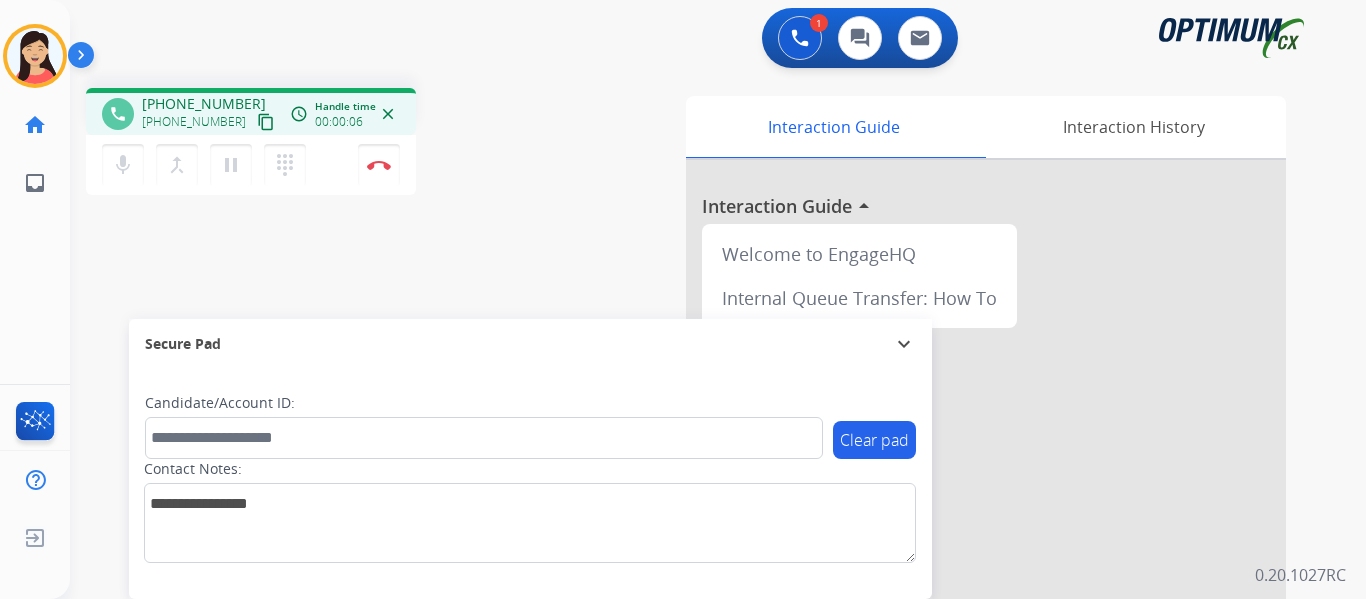 drag, startPoint x: 249, startPoint y: 115, endPoint x: 386, endPoint y: 157, distance: 143.29341 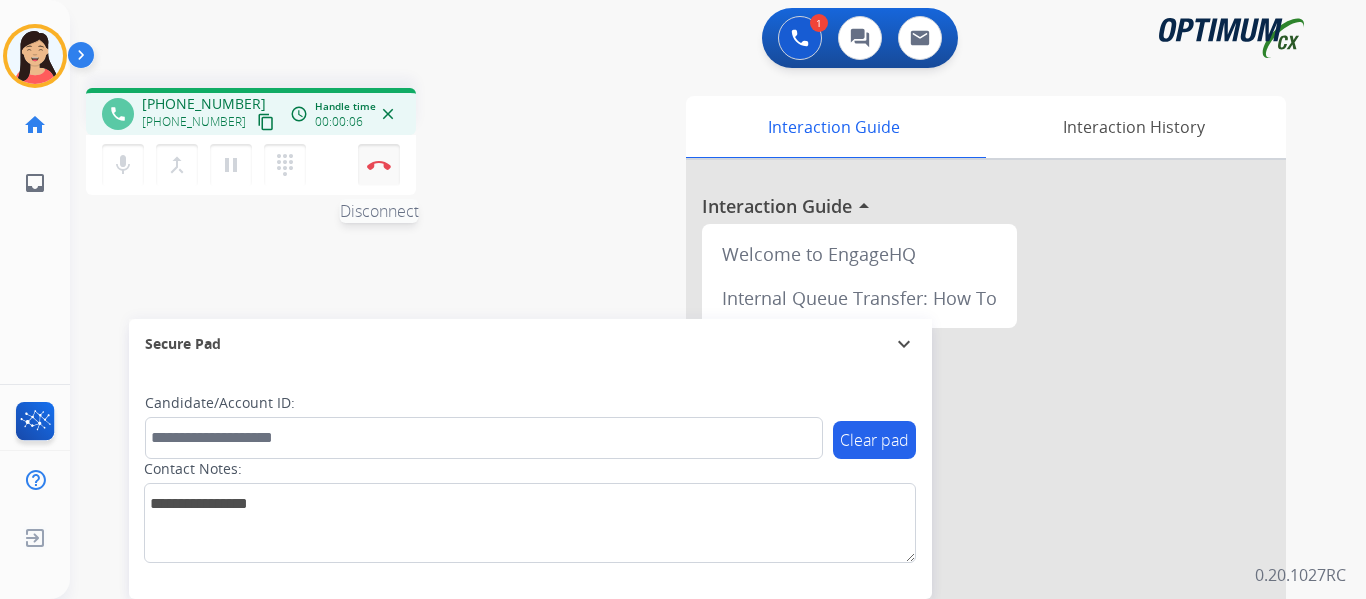click on "content_copy" at bounding box center [266, 122] 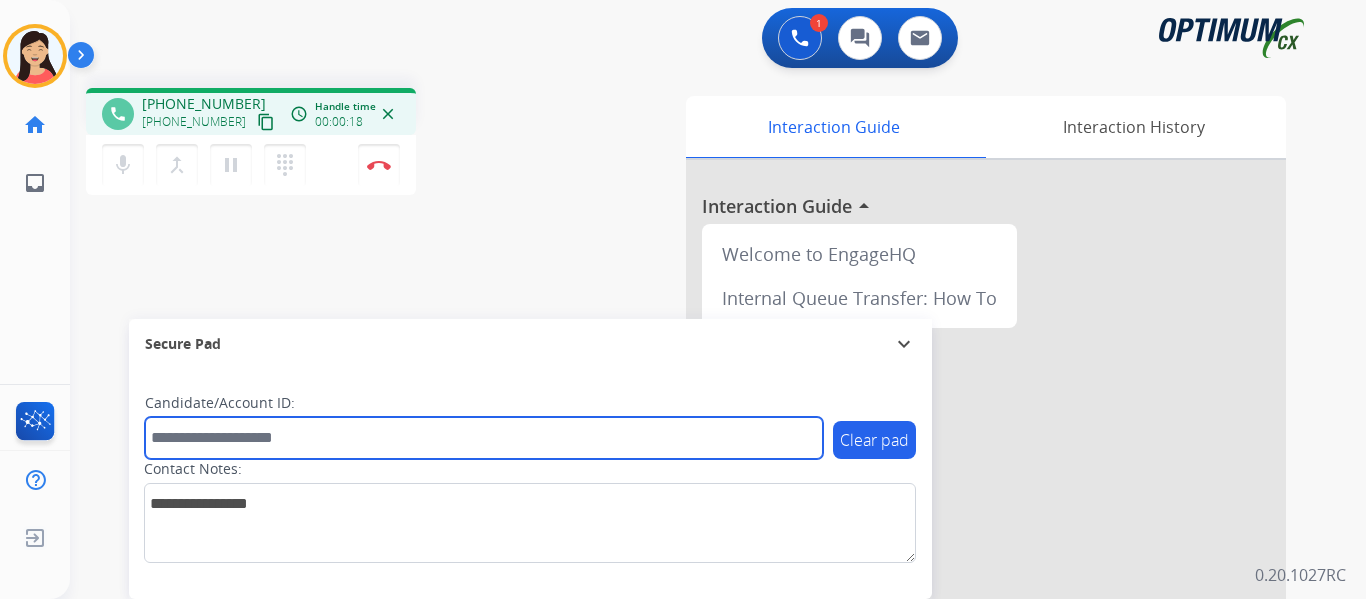 click at bounding box center (484, 438) 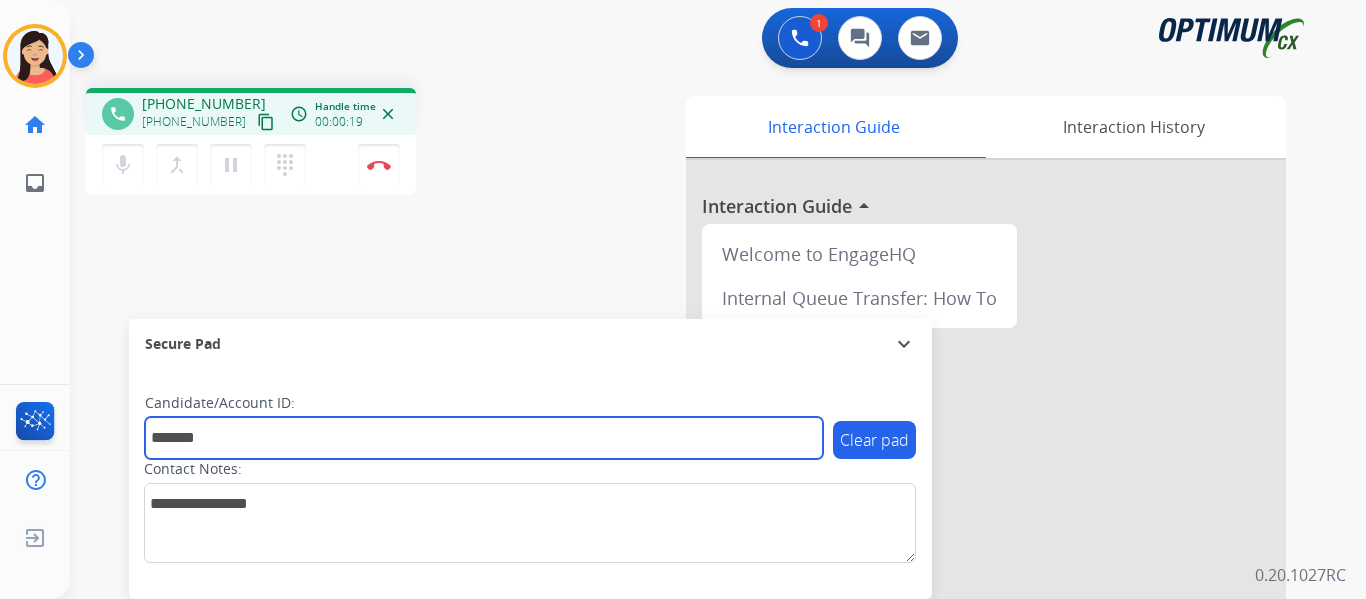 type on "*******" 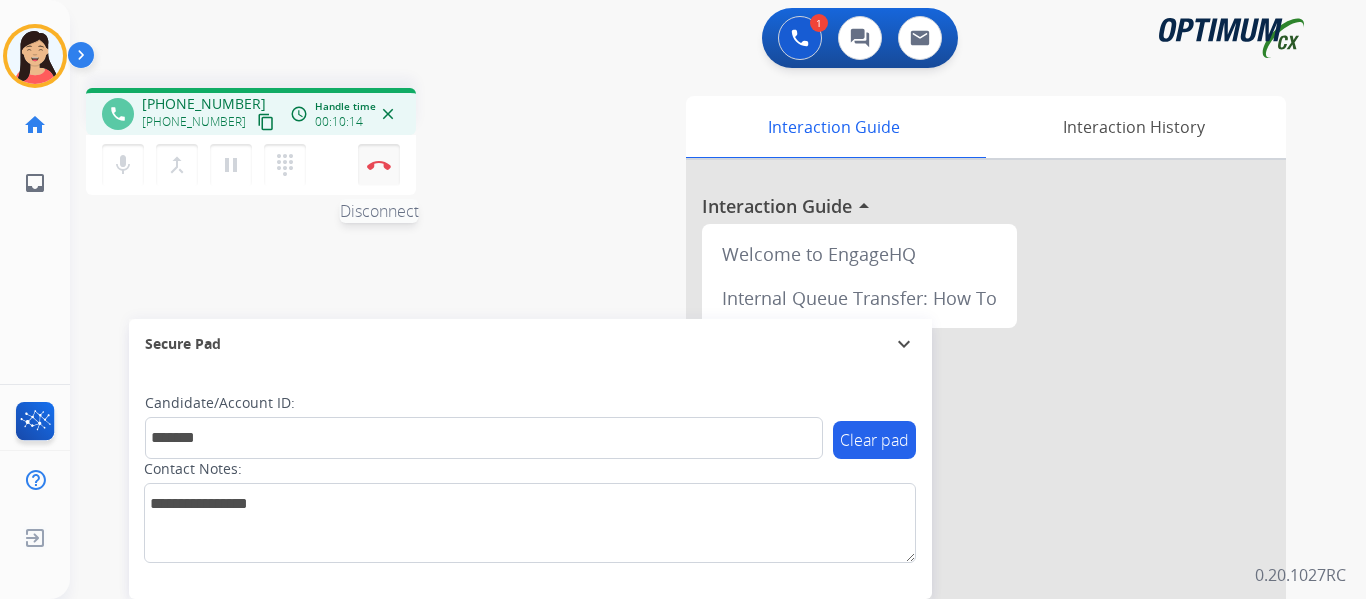 drag, startPoint x: 376, startPoint y: 171, endPoint x: 383, endPoint y: 160, distance: 13.038404 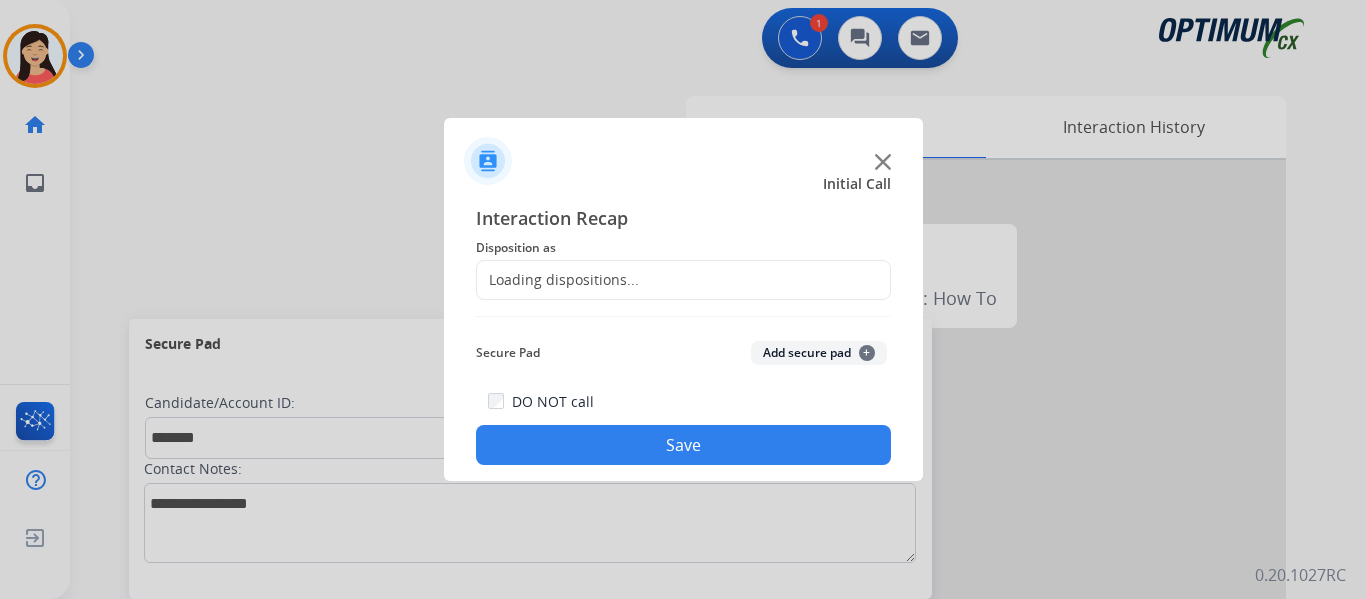 click on "Add secure pad  +" 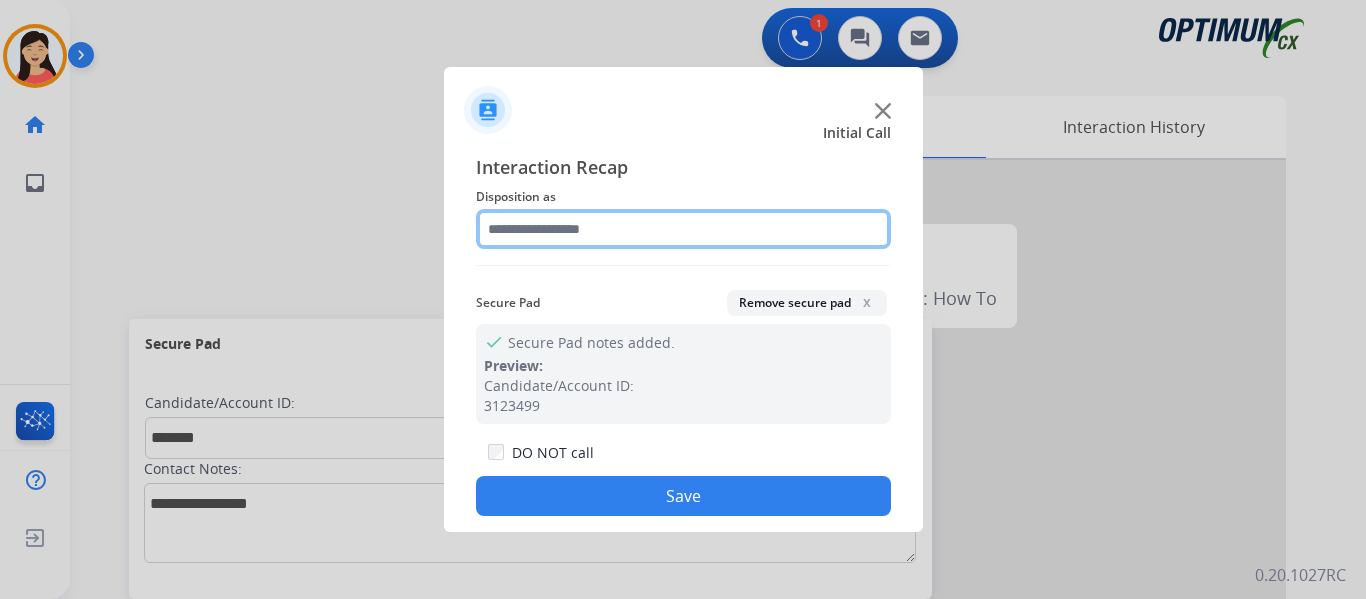 click 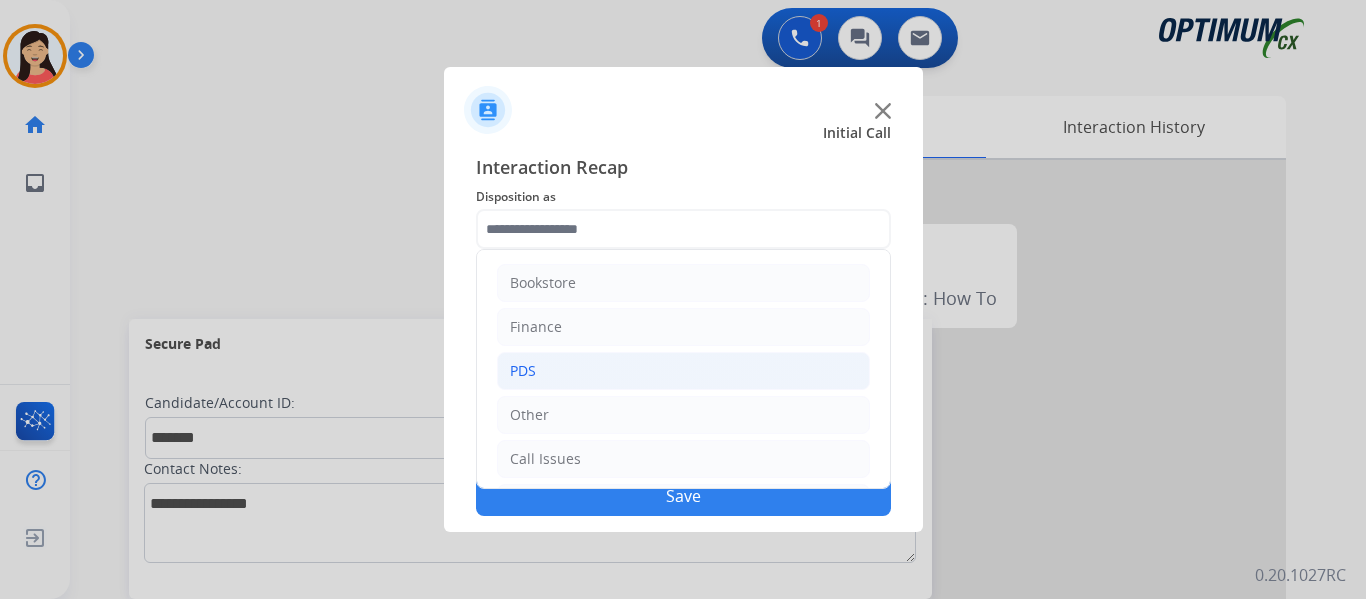 click on "PDS" 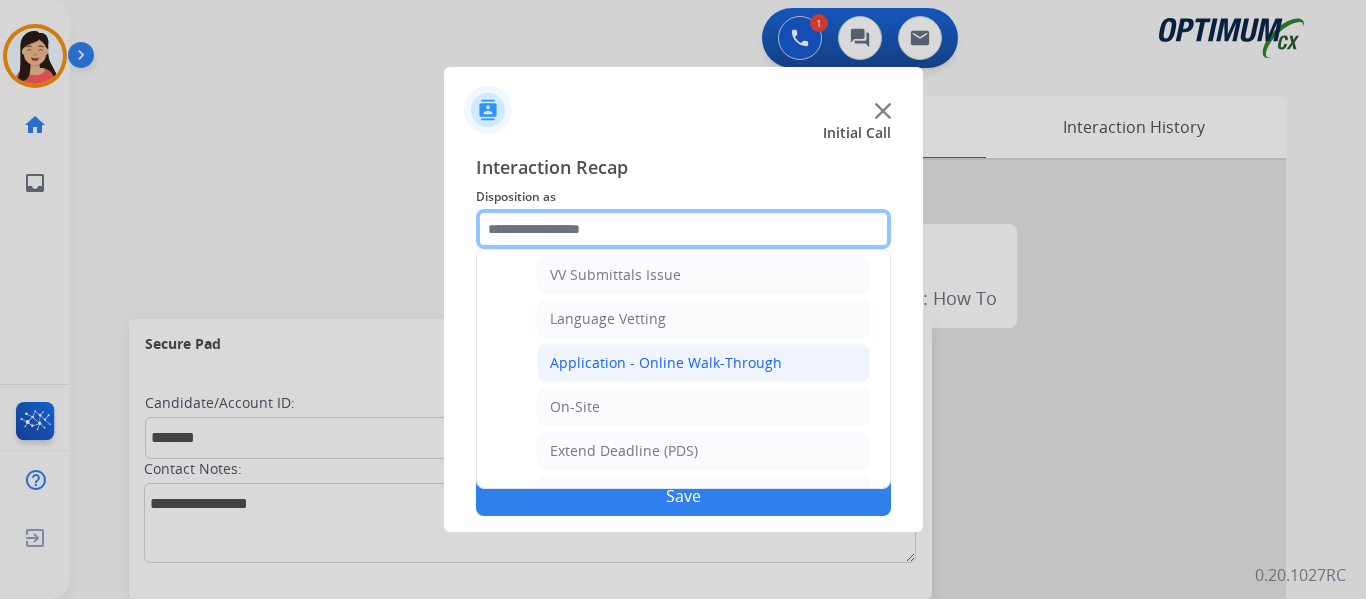 scroll, scrollTop: 500, scrollLeft: 0, axis: vertical 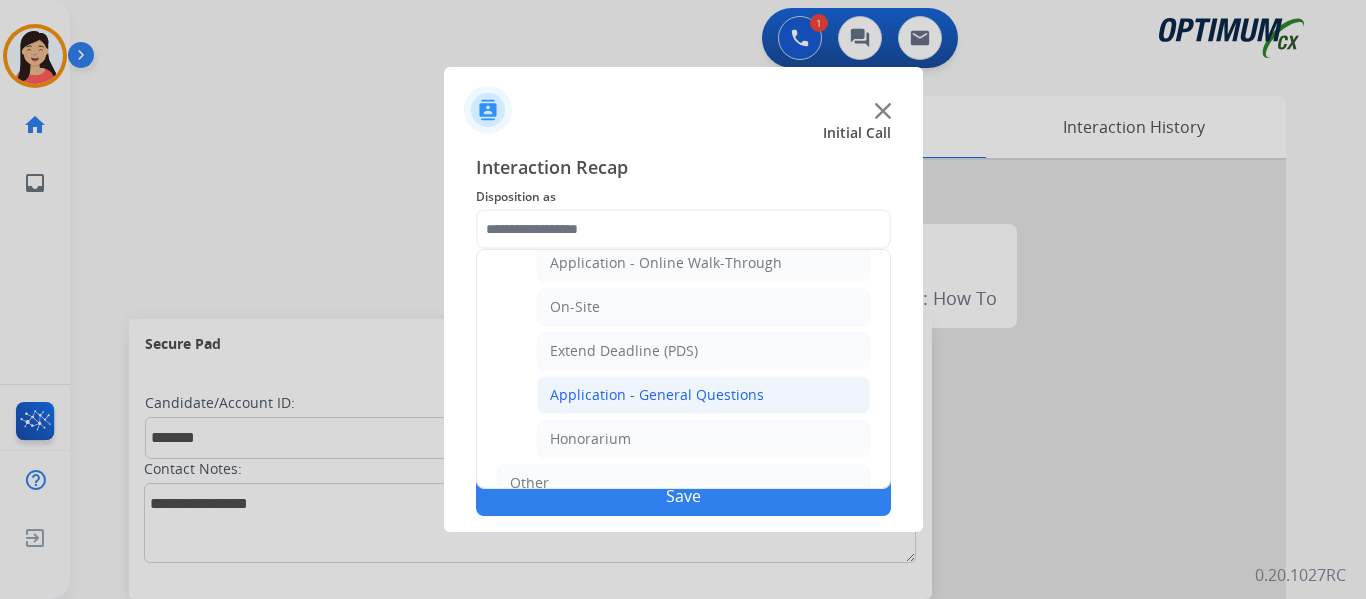 click on "Application - General Questions" 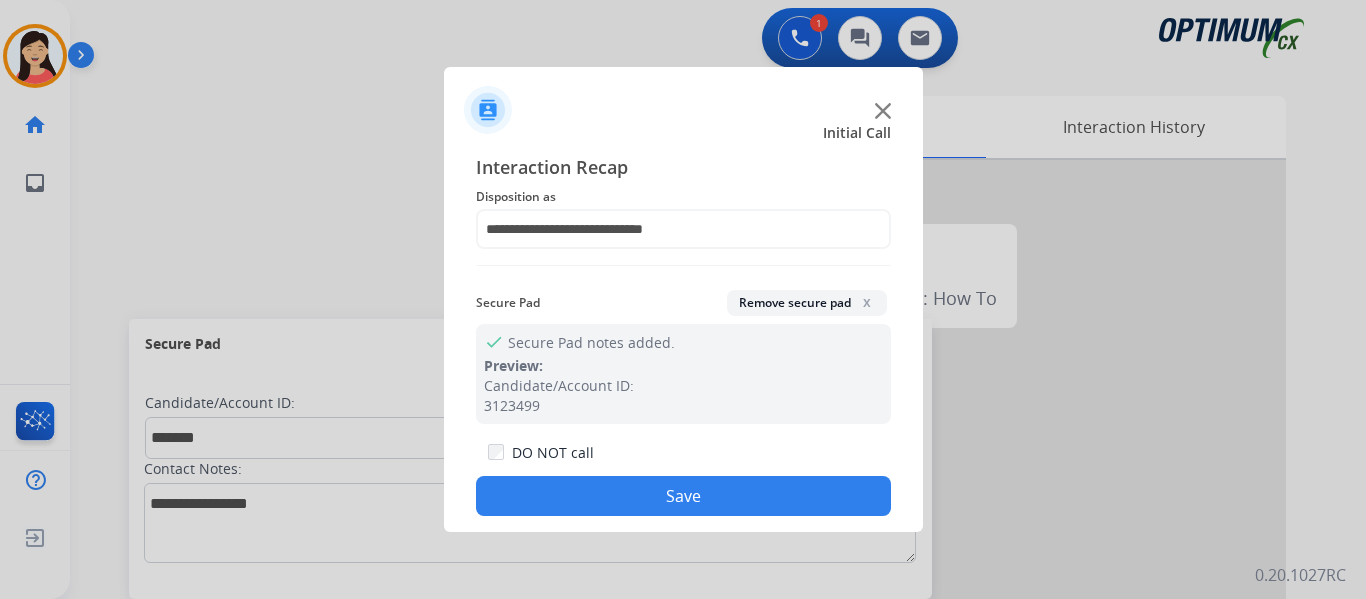 click on "Save" 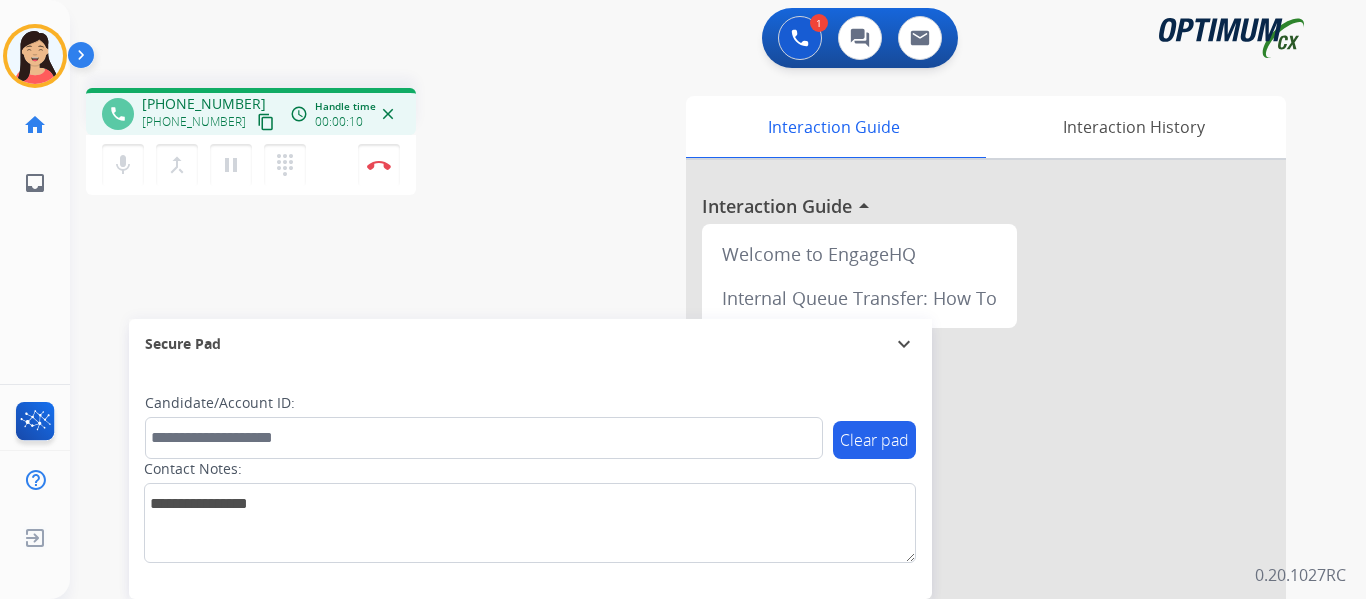 click on "content_copy" at bounding box center [266, 122] 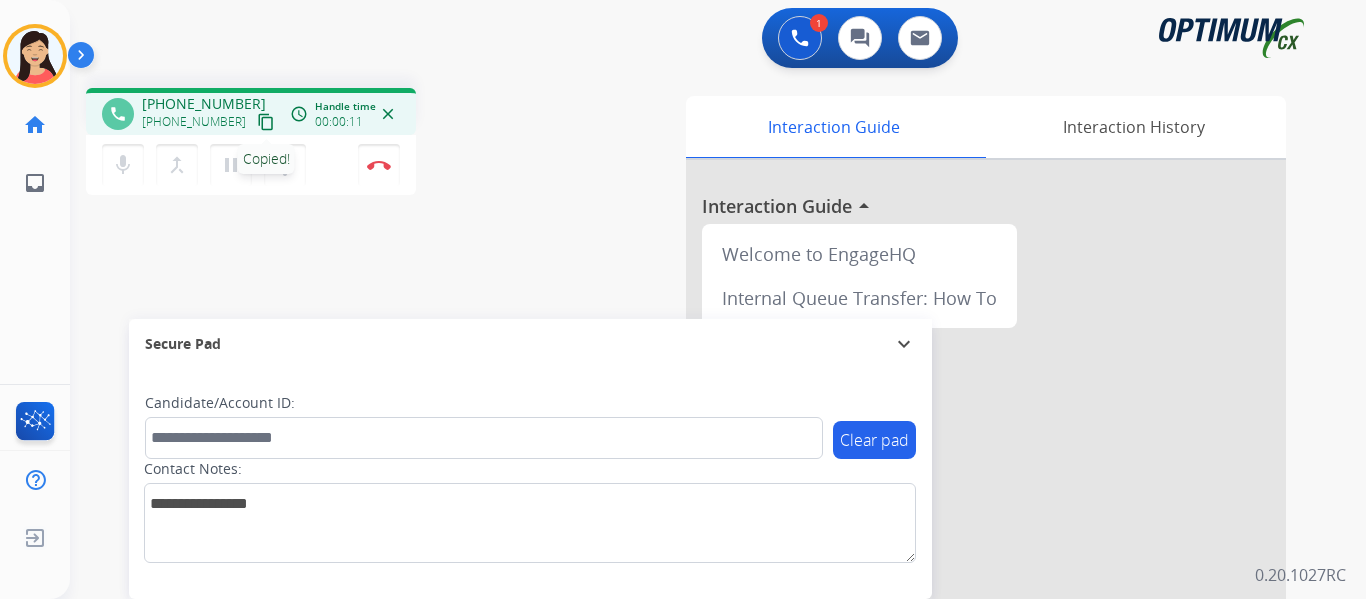 type 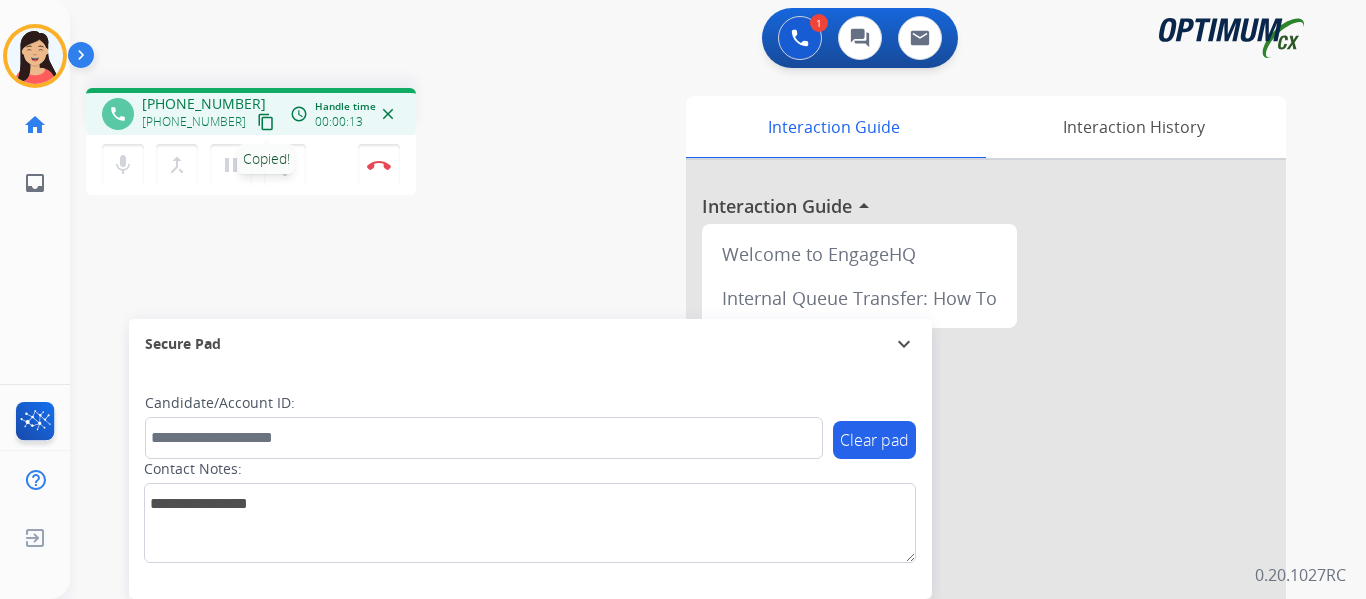 click on "content_copy" at bounding box center (266, 122) 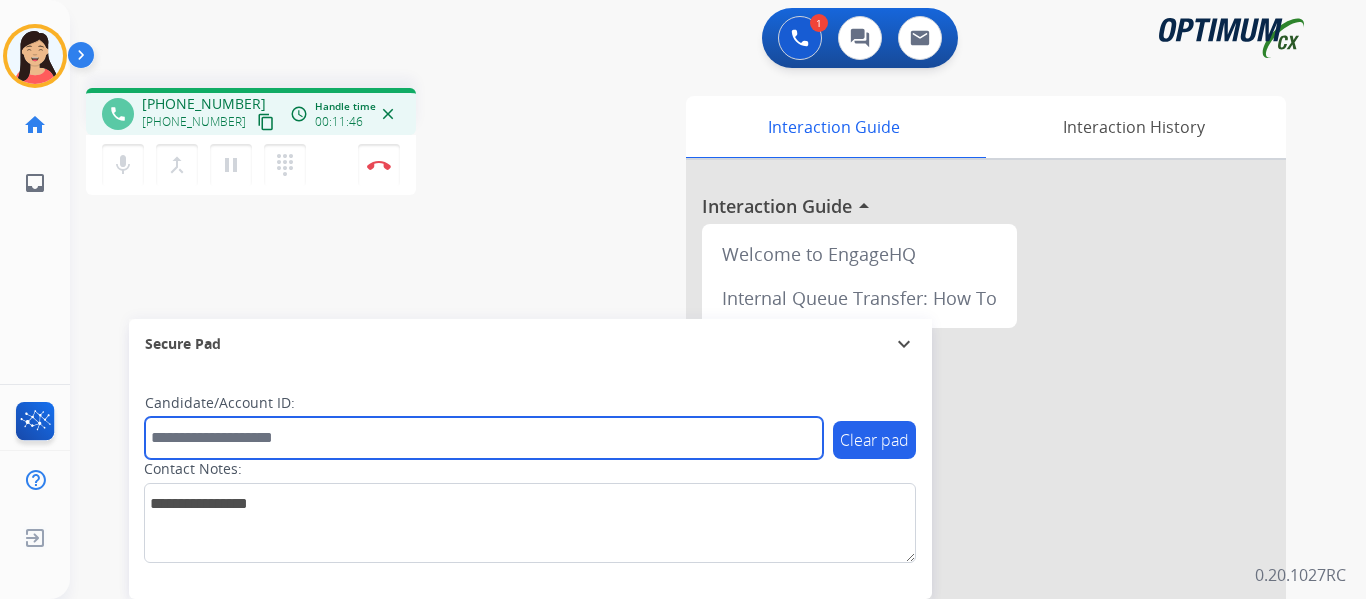 click at bounding box center (484, 438) 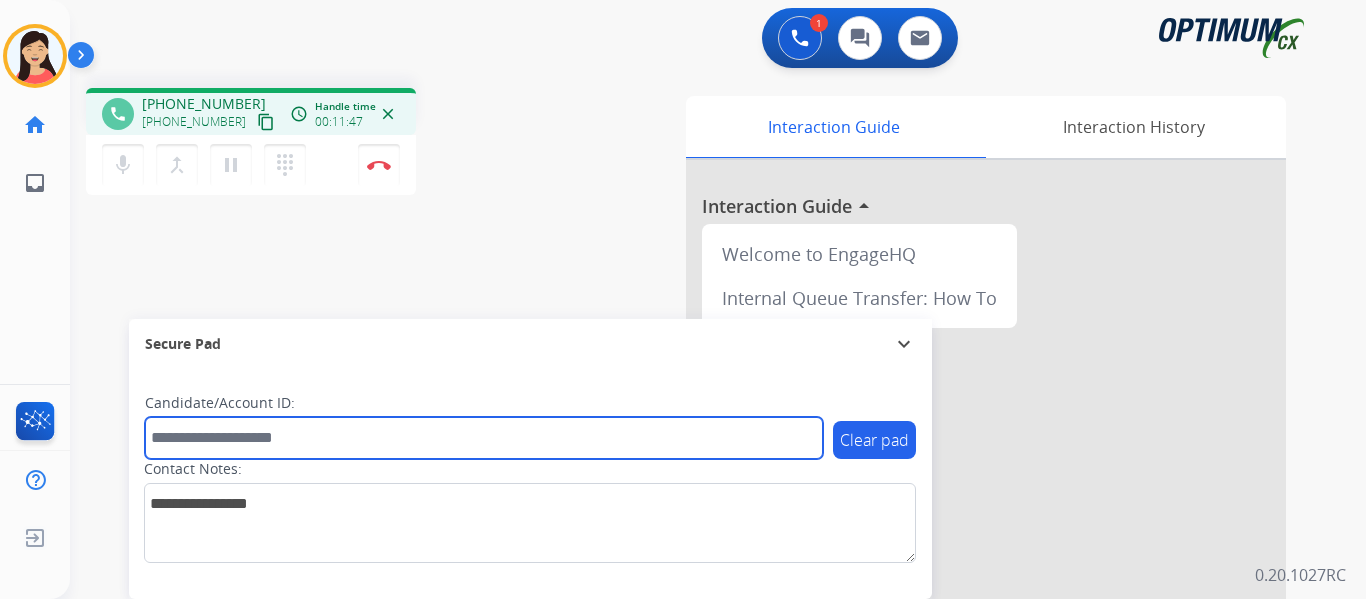 paste on "*******" 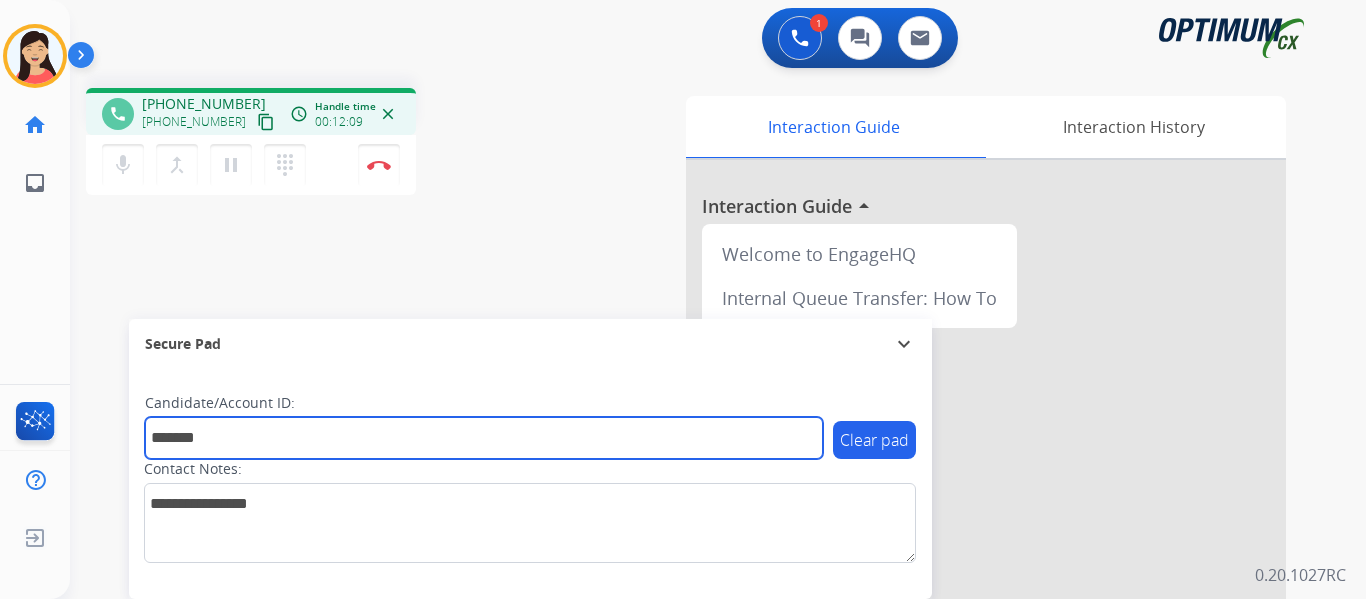 type on "*******" 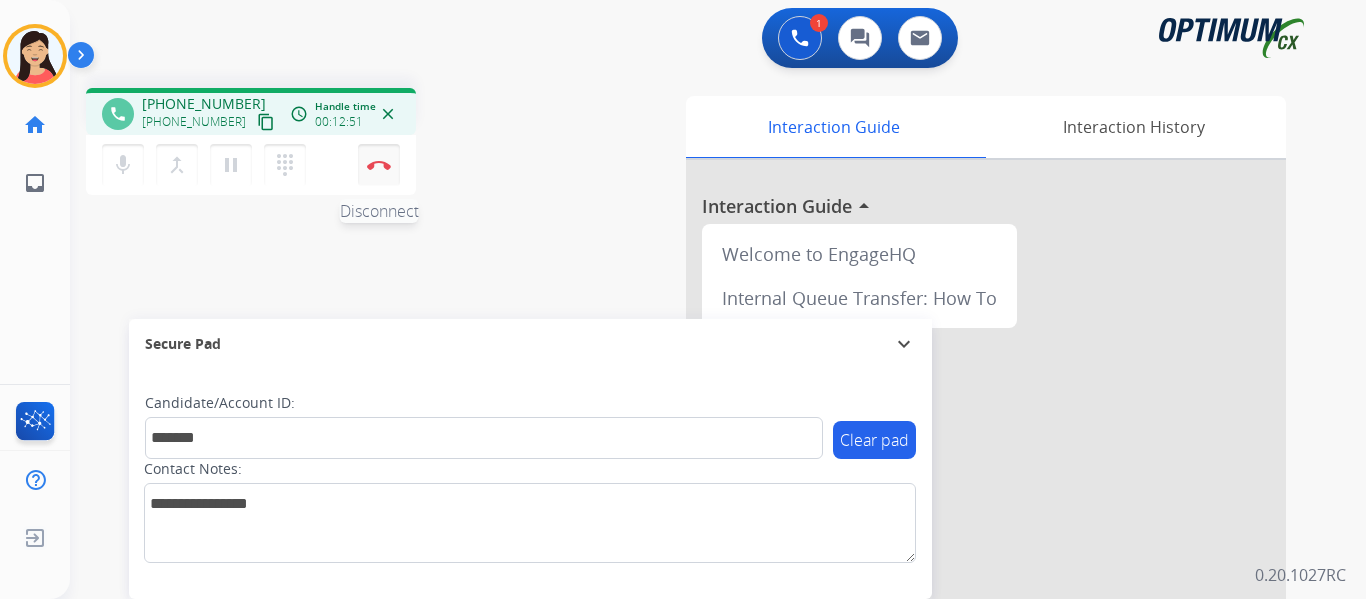 click at bounding box center (379, 165) 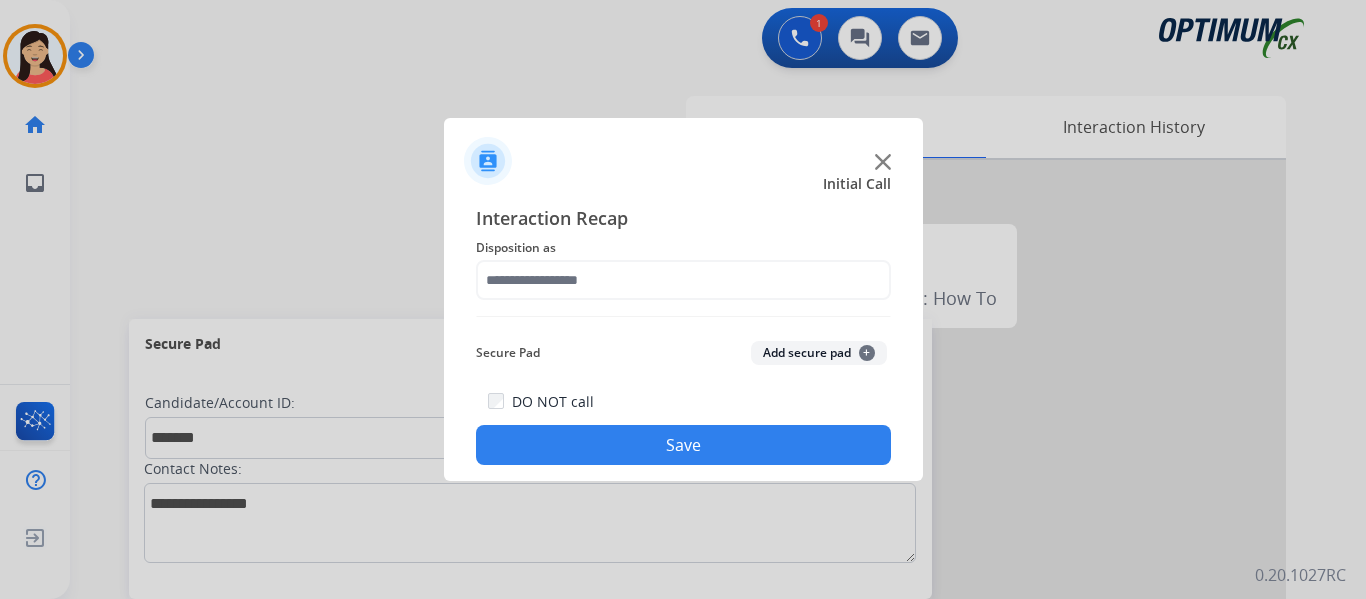 click on "Add secure pad  +" 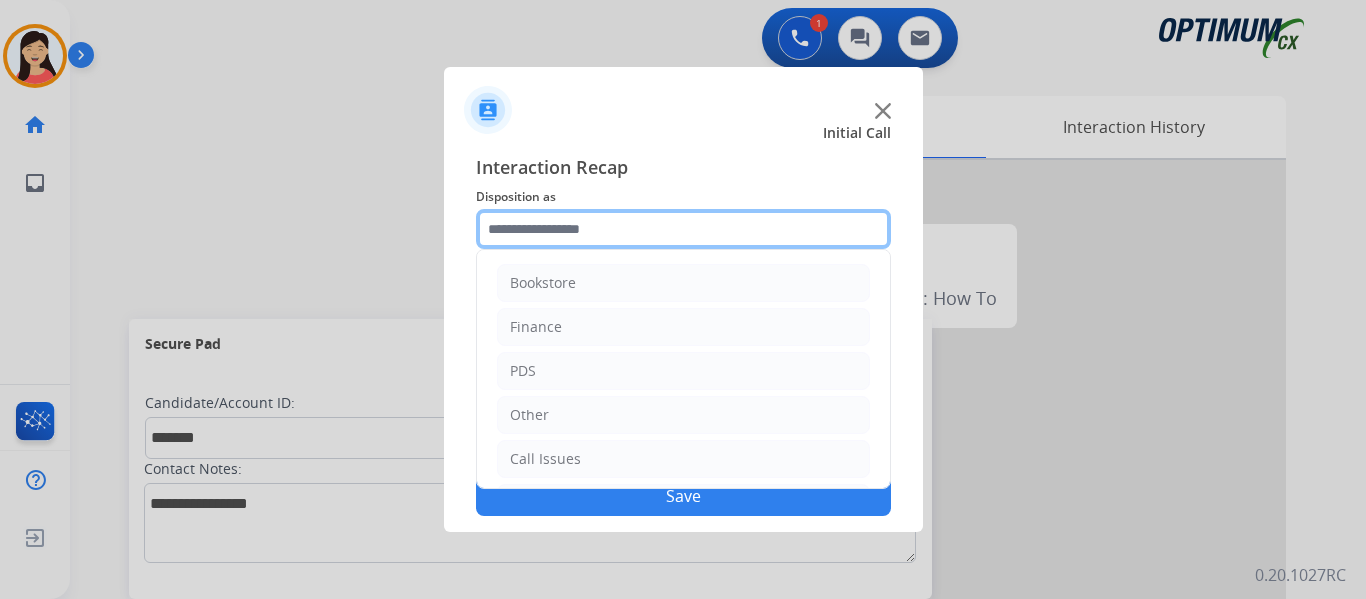 click 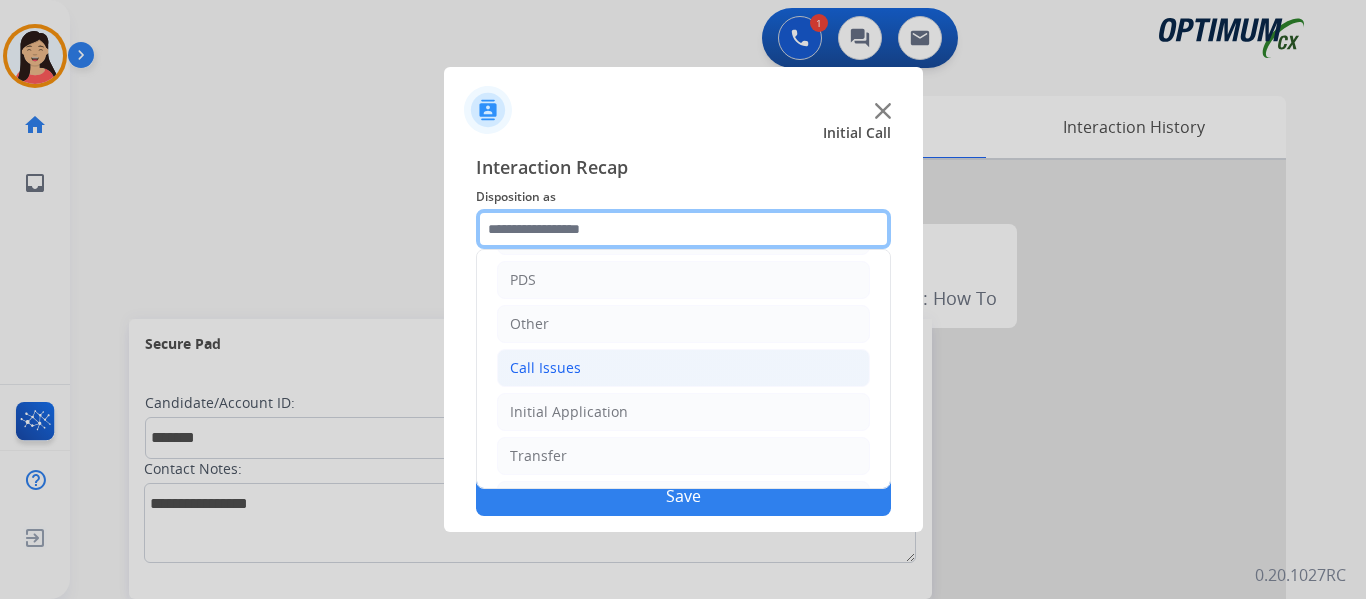 scroll, scrollTop: 136, scrollLeft: 0, axis: vertical 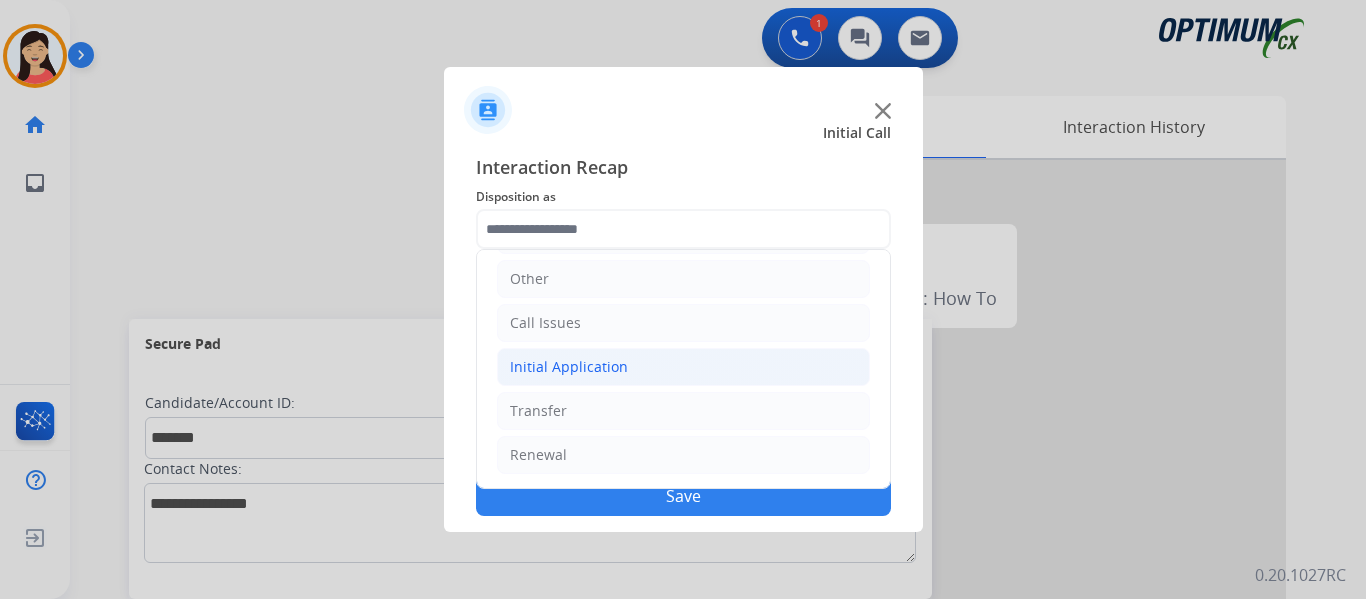 click on "Initial Application" 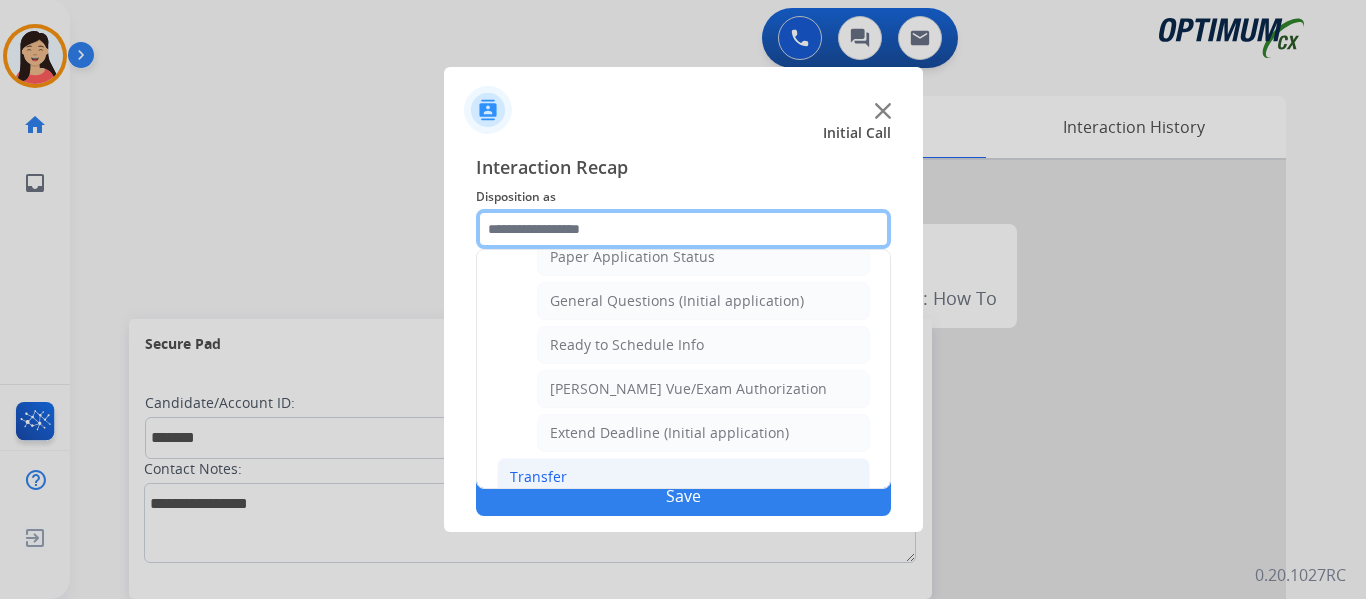 scroll, scrollTop: 1112, scrollLeft: 0, axis: vertical 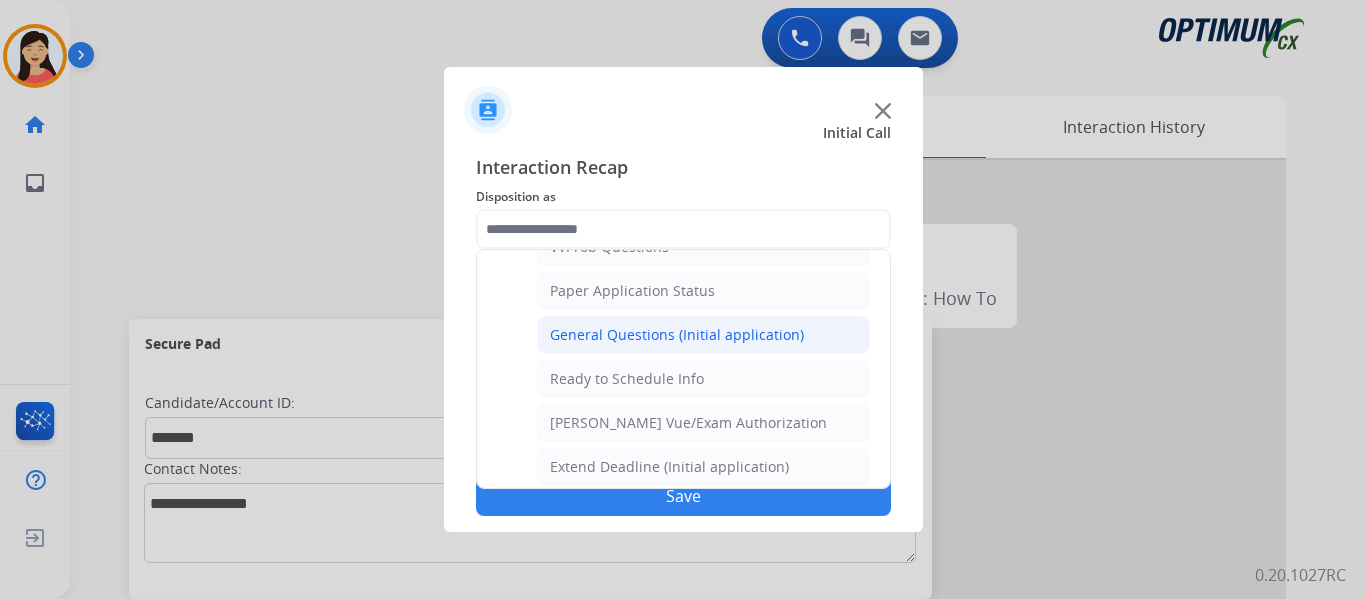 click on "General Questions (Initial application)" 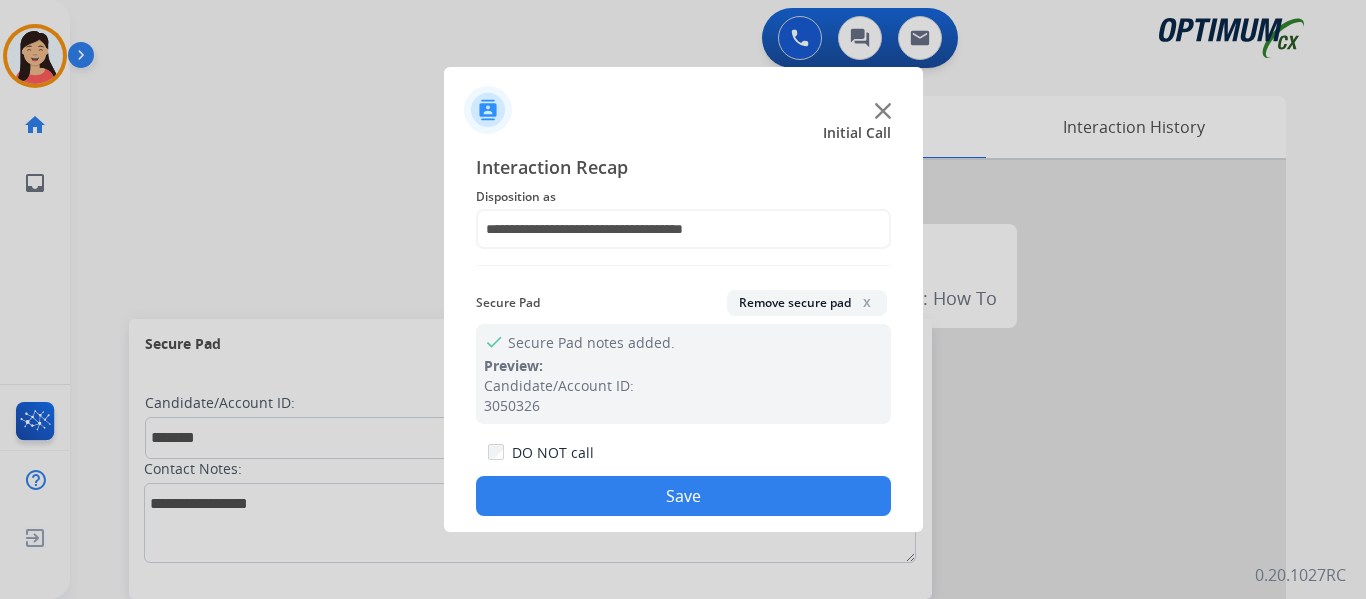 click on "Save" 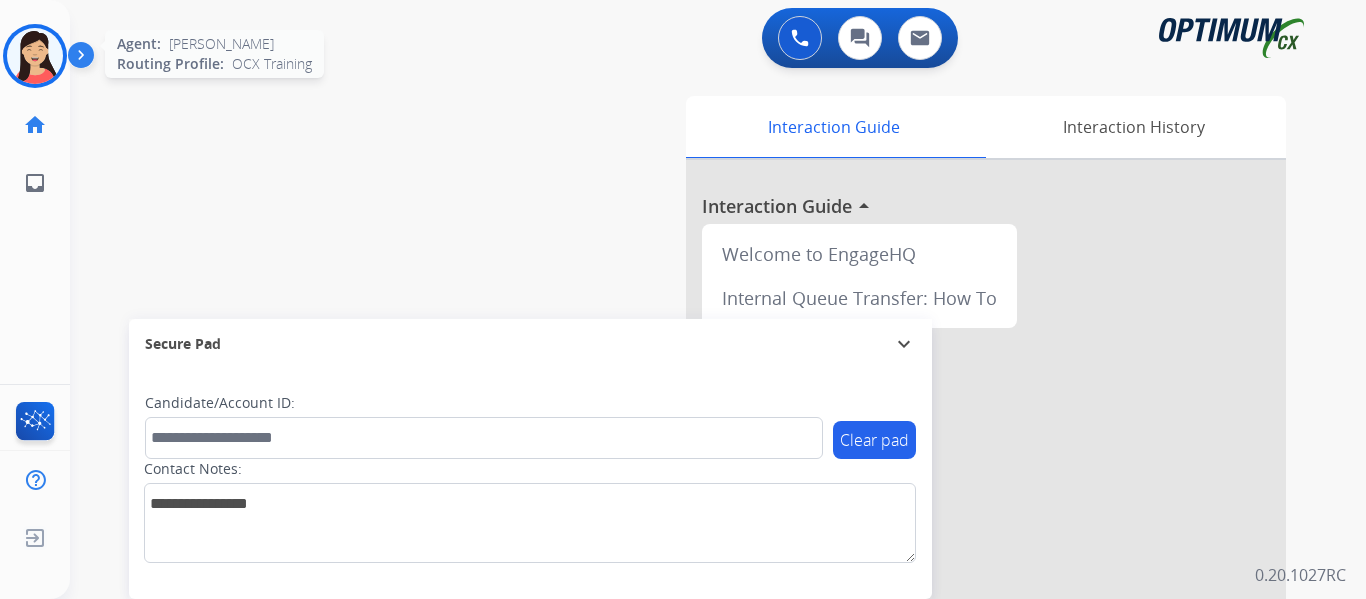 click at bounding box center [35, 56] 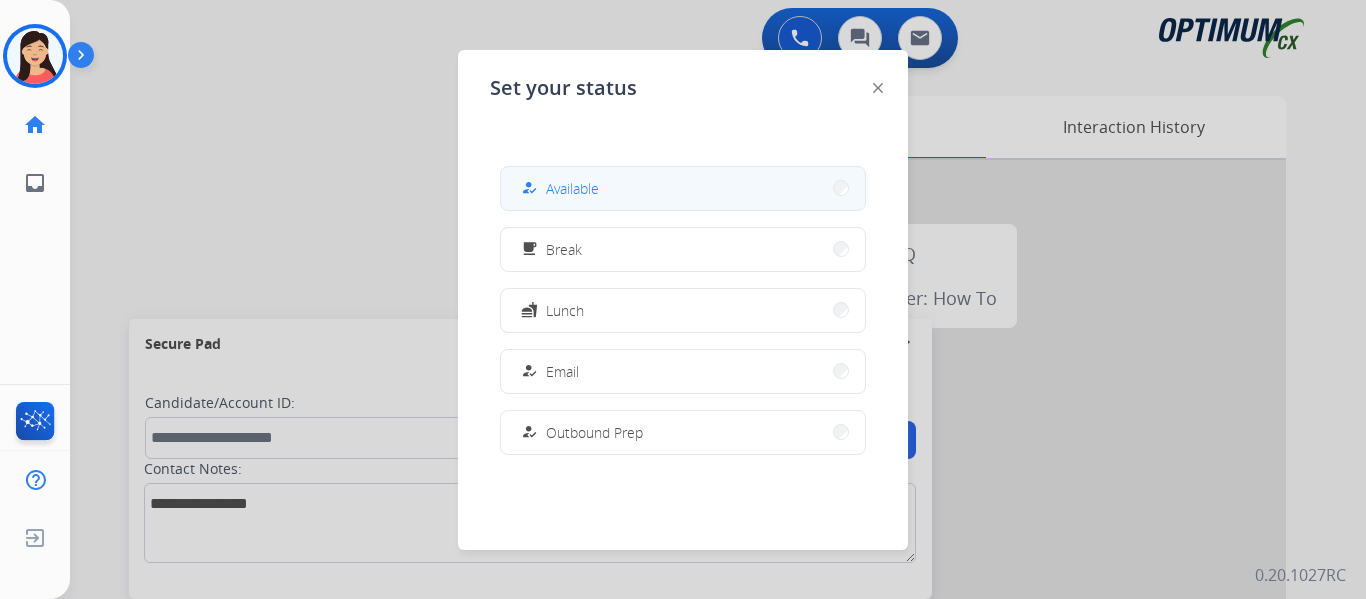 click on "Available" at bounding box center (572, 188) 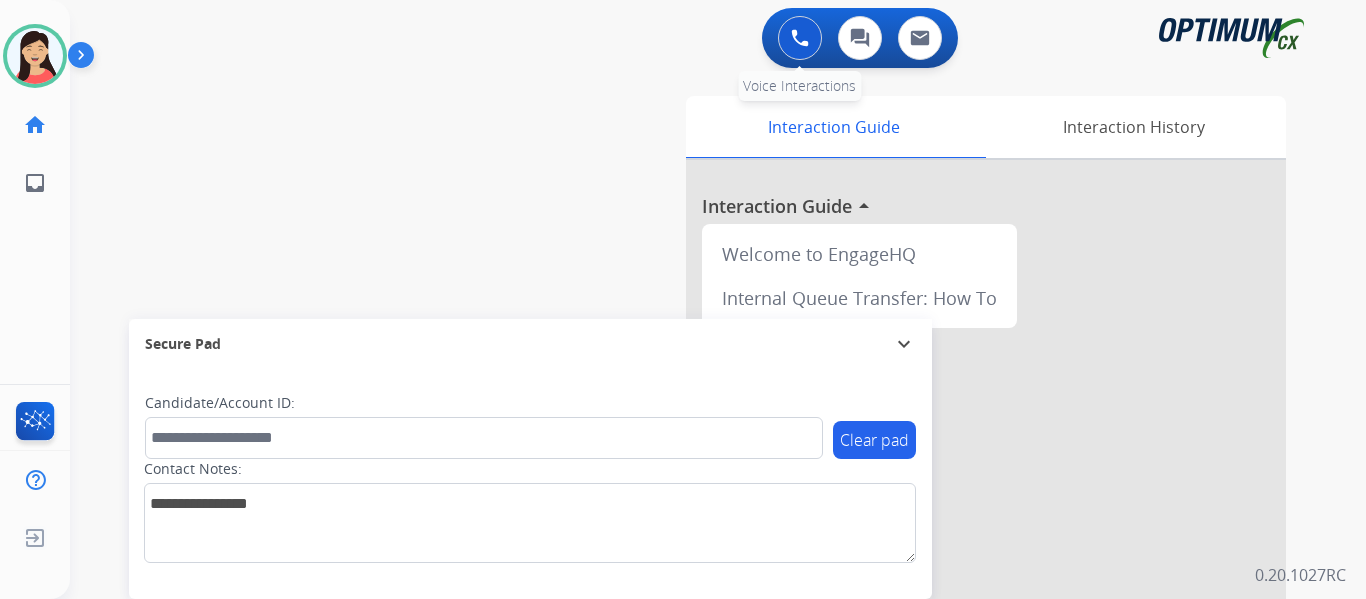 click at bounding box center (800, 38) 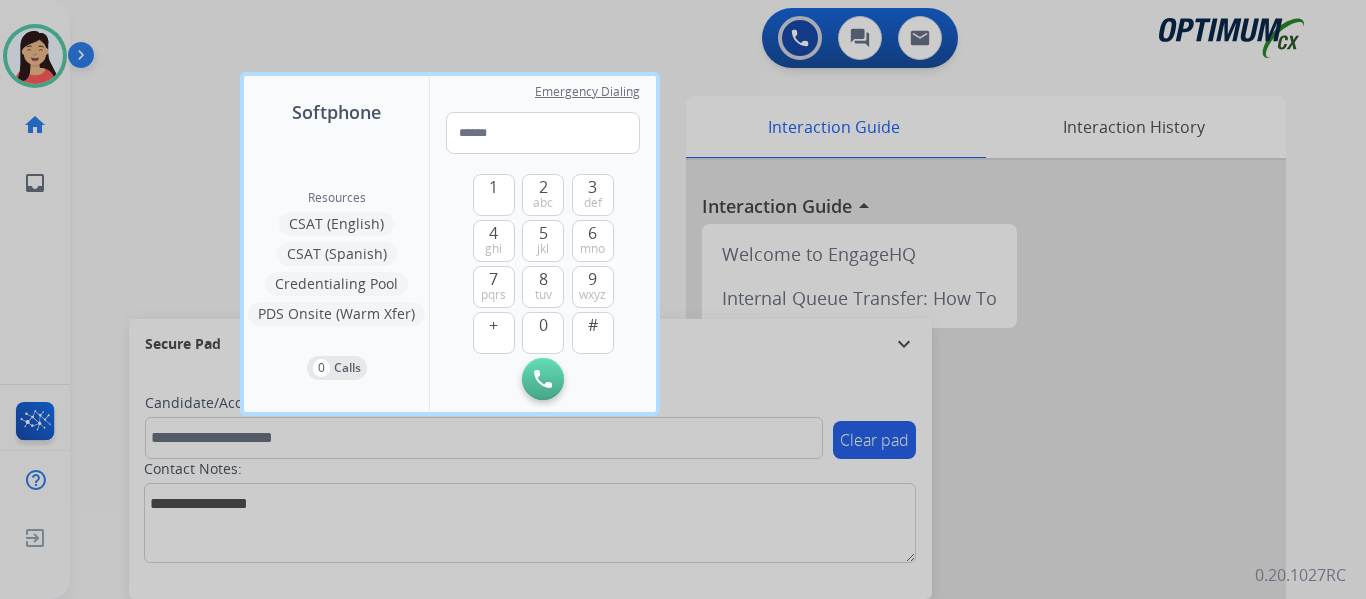 type on "**********" 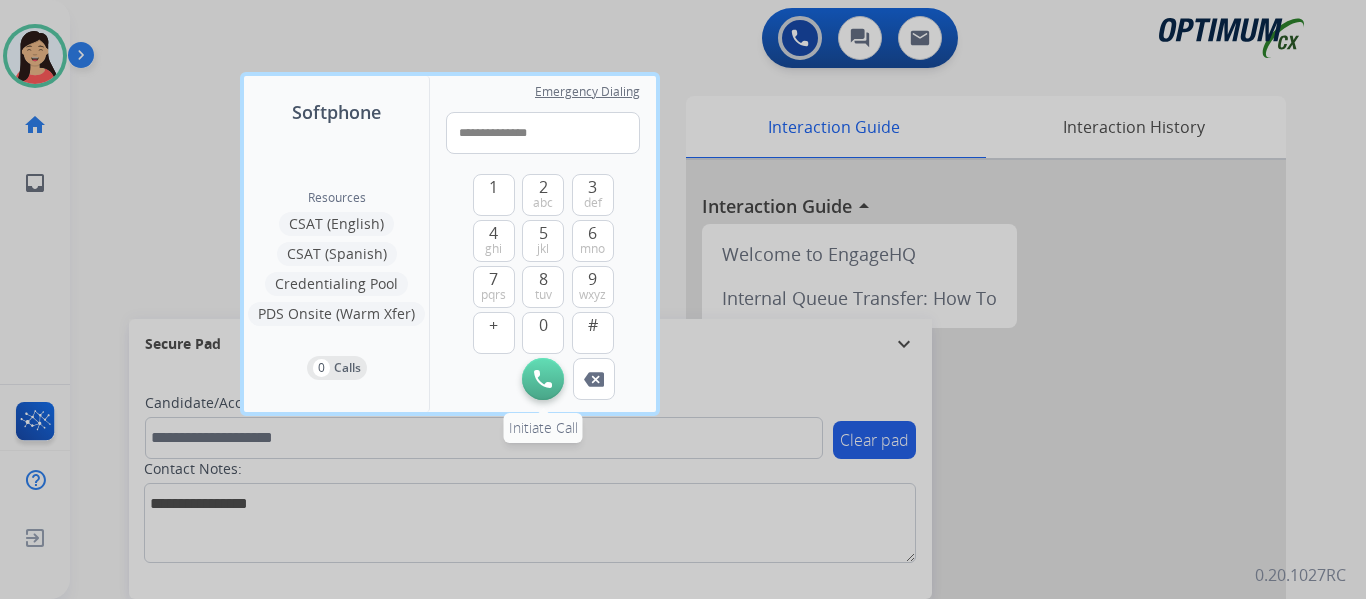 click at bounding box center [543, 379] 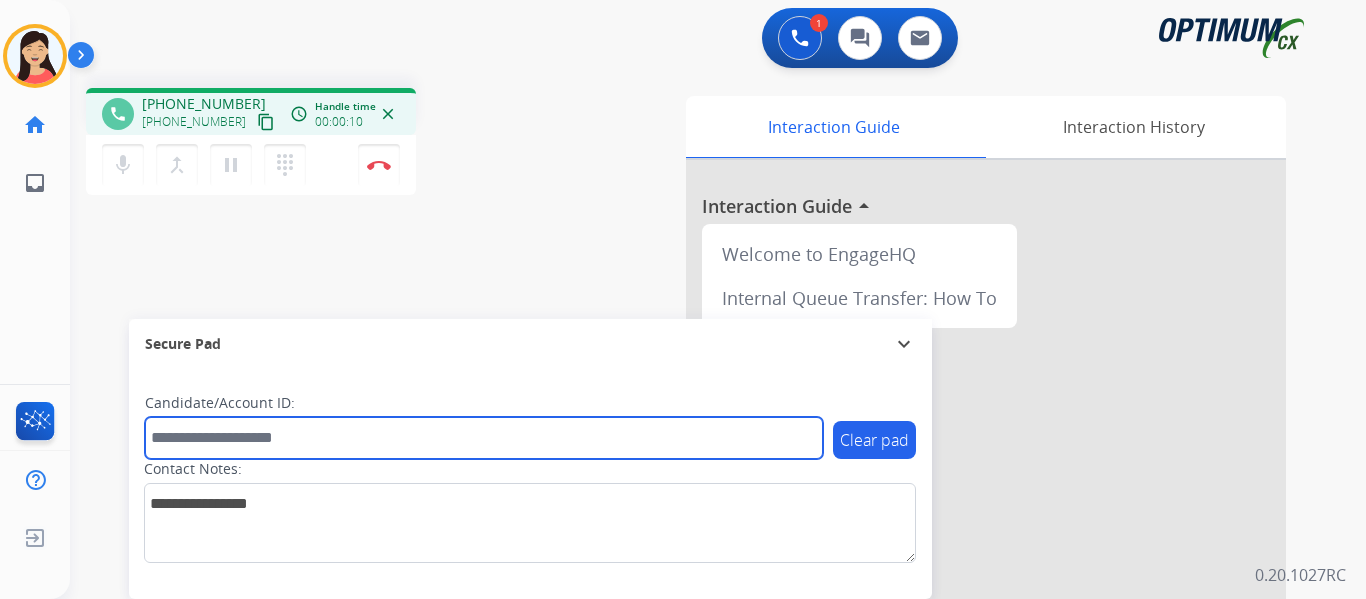 click at bounding box center (484, 438) 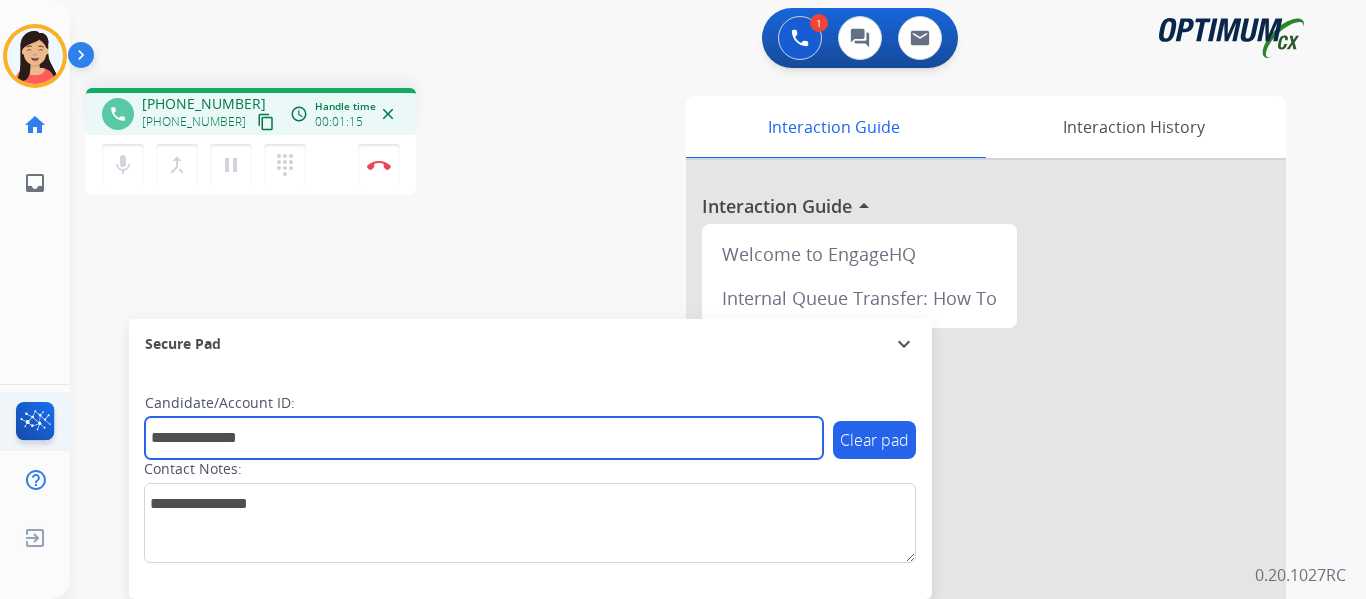 drag, startPoint x: 276, startPoint y: 434, endPoint x: 62, endPoint y: 417, distance: 214.67418 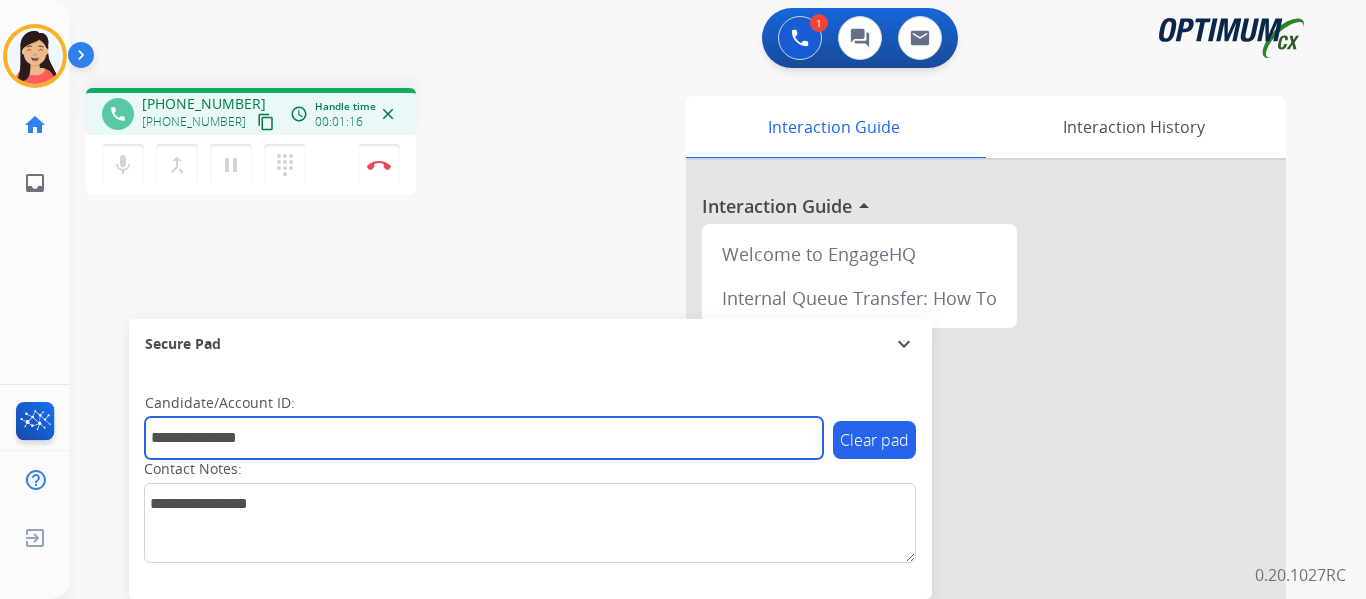 paste 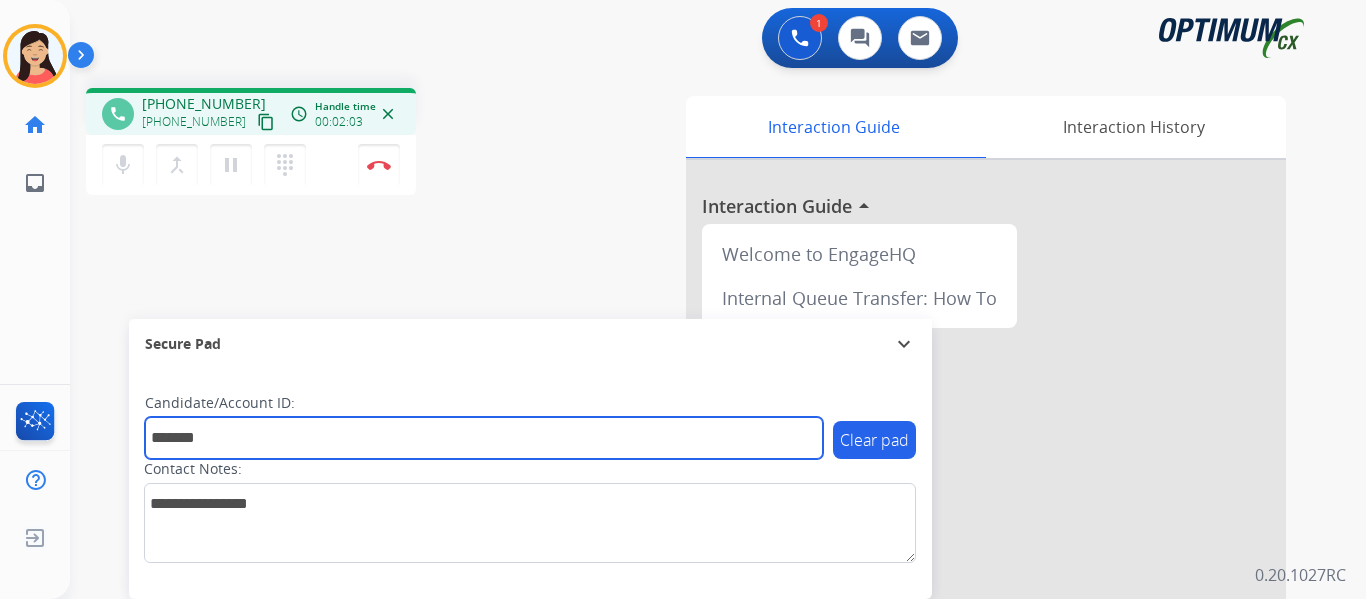type on "*******" 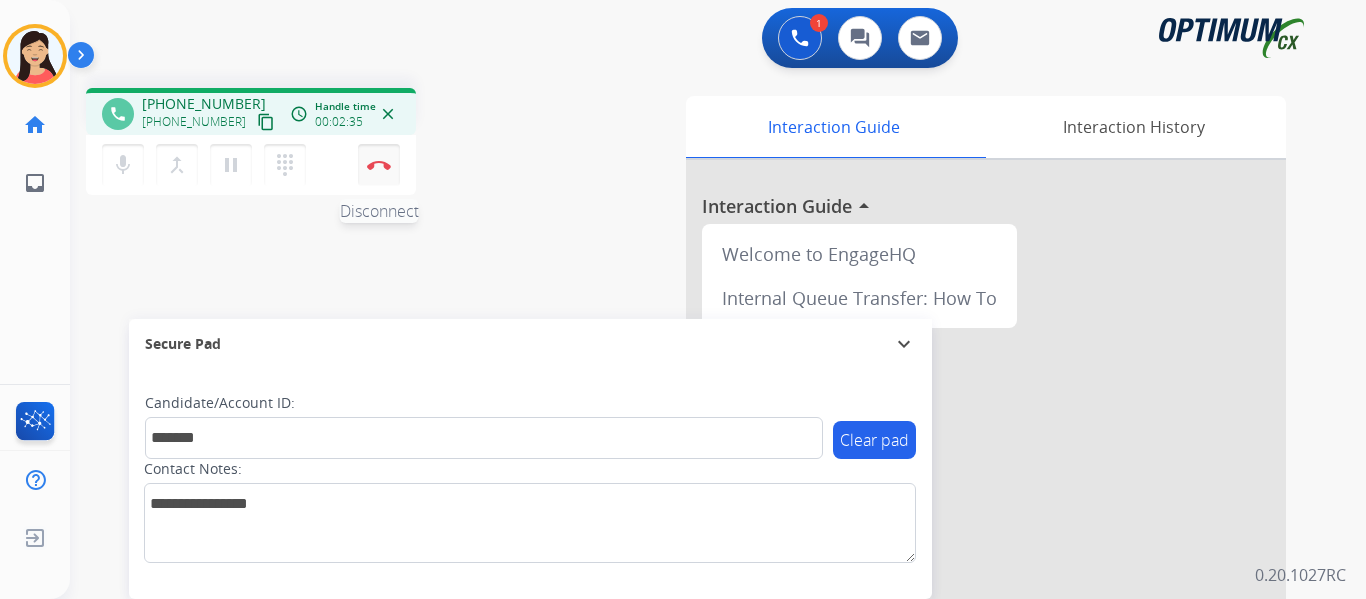 click at bounding box center [379, 165] 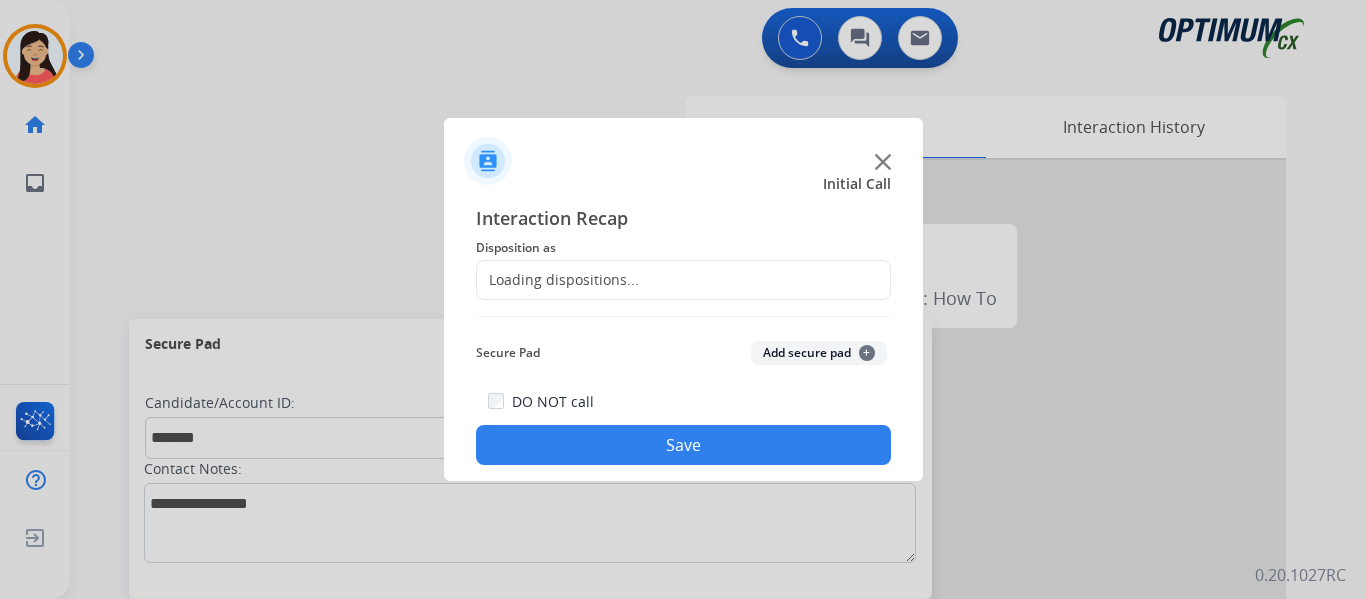 click on "Add secure pad  +" 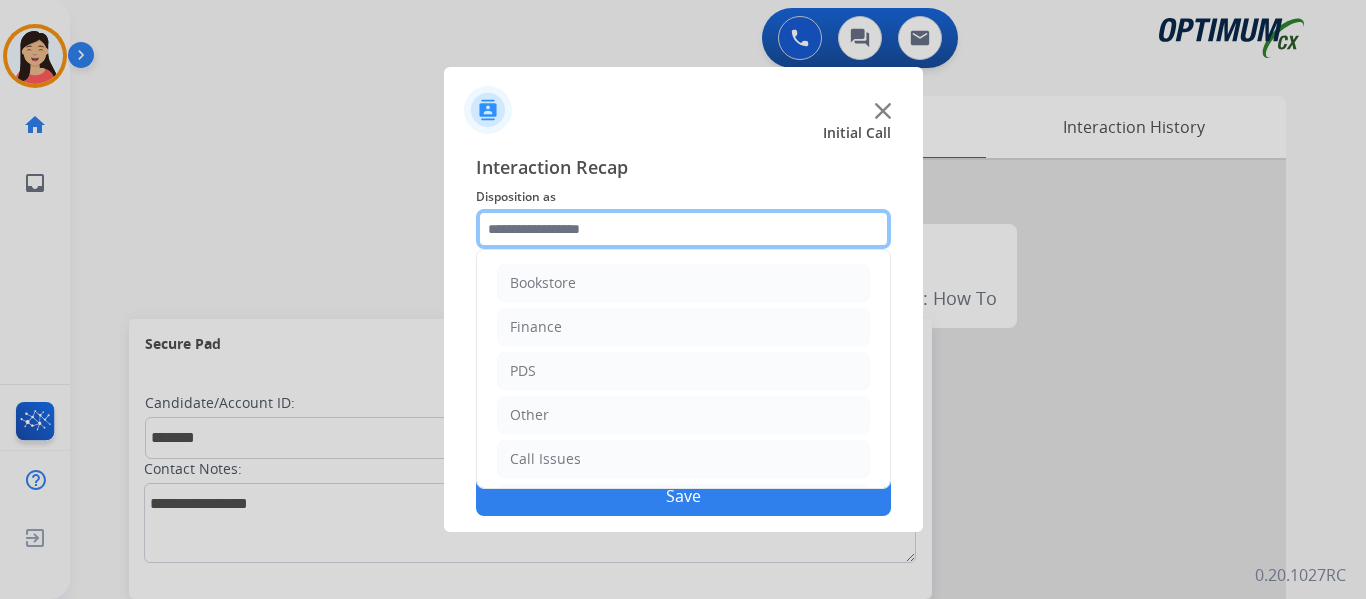click 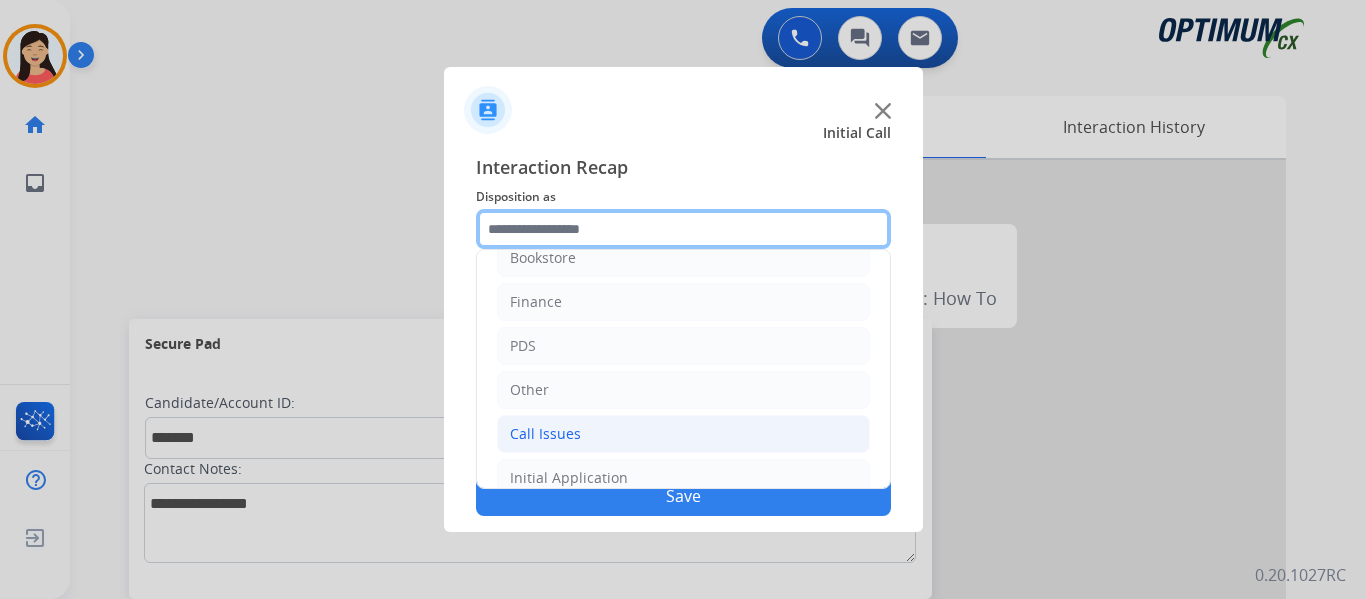 scroll, scrollTop: 100, scrollLeft: 0, axis: vertical 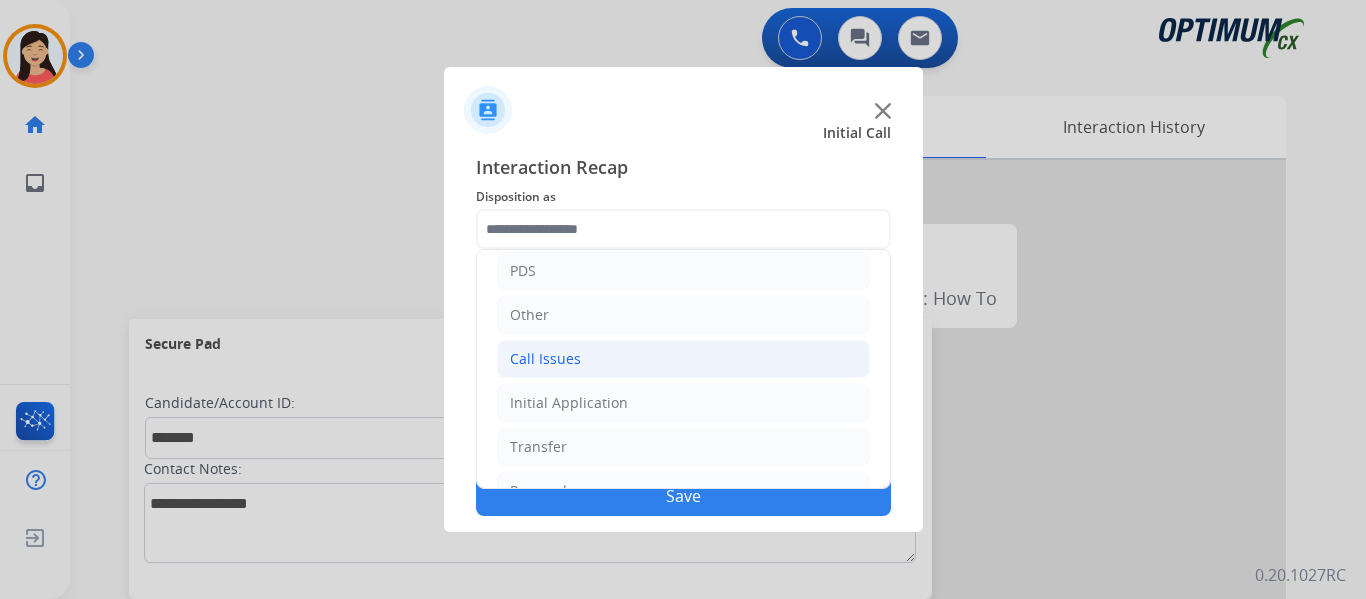 click on "Call Issues" 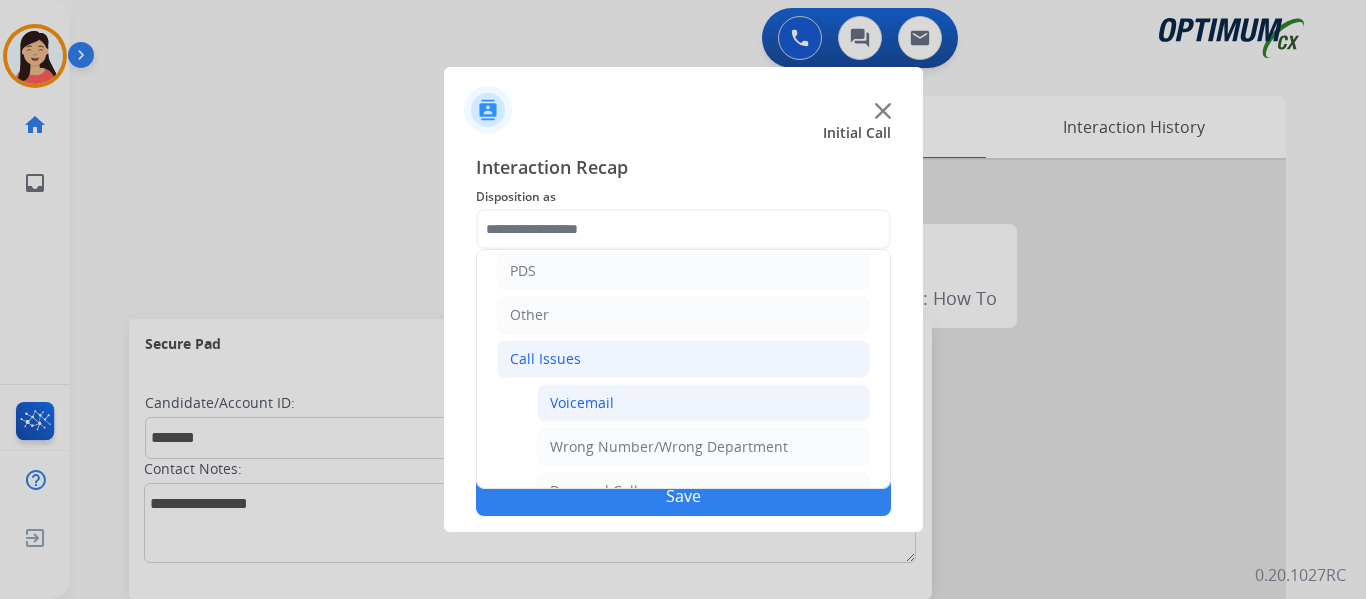 click on "Voicemail" 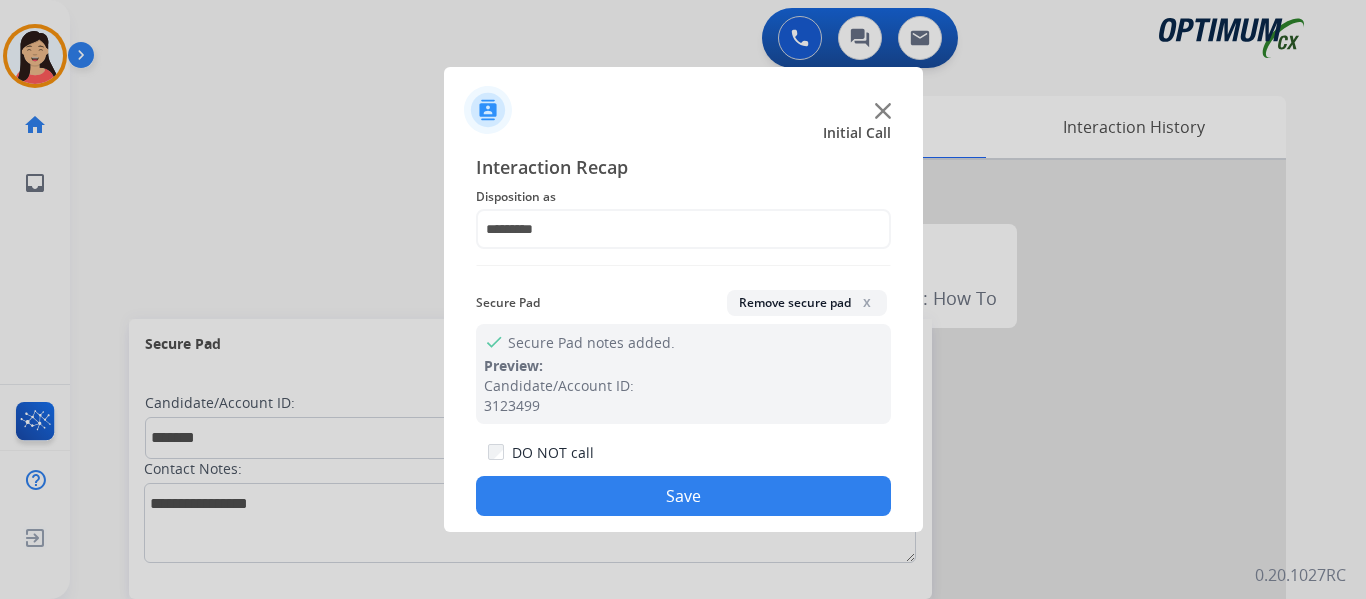 click on "Save" 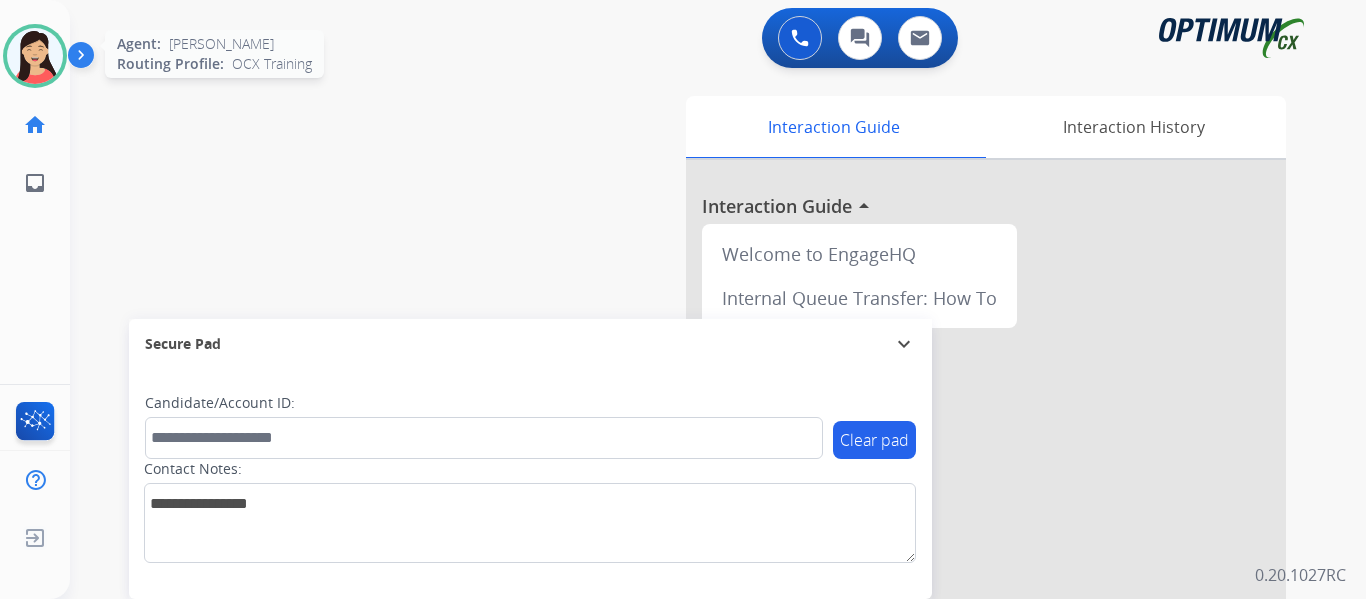 click at bounding box center (35, 56) 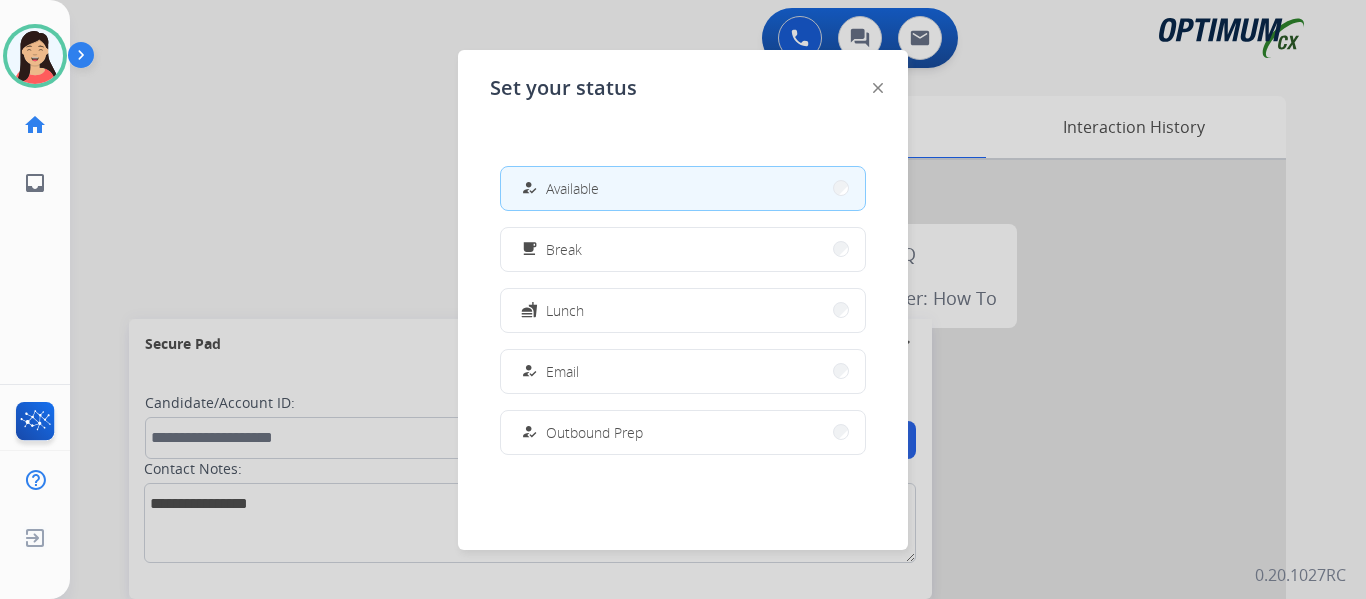 drag, startPoint x: 582, startPoint y: 263, endPoint x: 593, endPoint y: 263, distance: 11 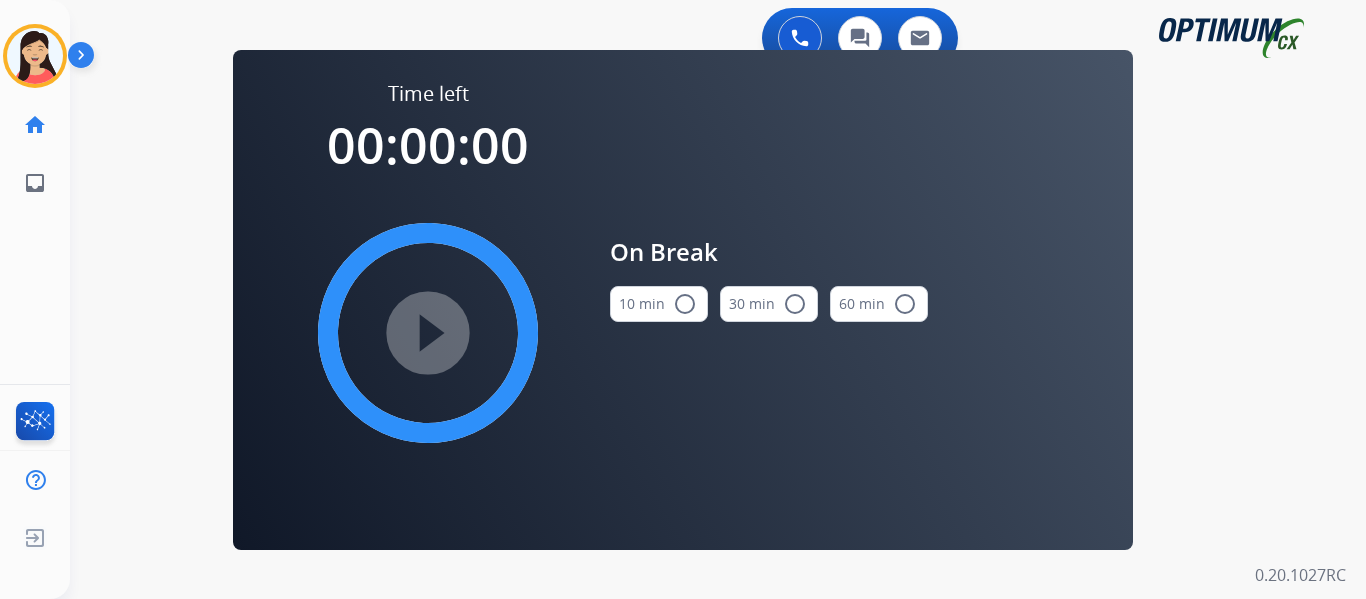 drag, startPoint x: 657, startPoint y: 310, endPoint x: 624, endPoint y: 314, distance: 33.24154 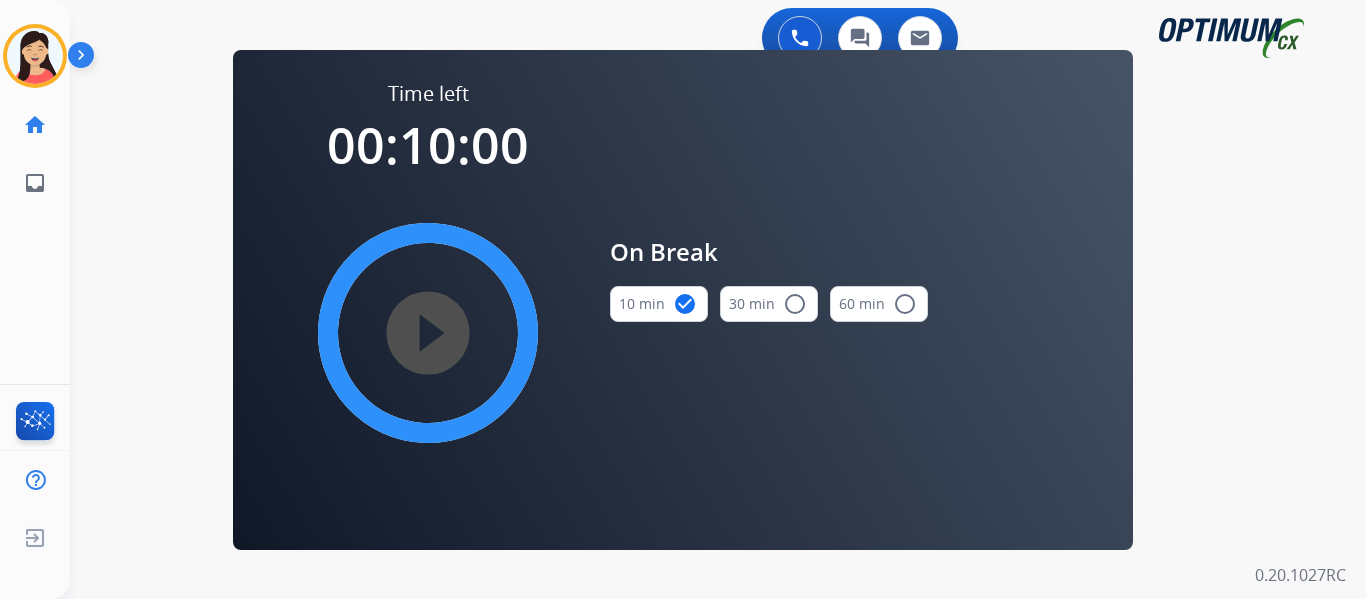 click on "play_circle_filled" at bounding box center (428, 333) 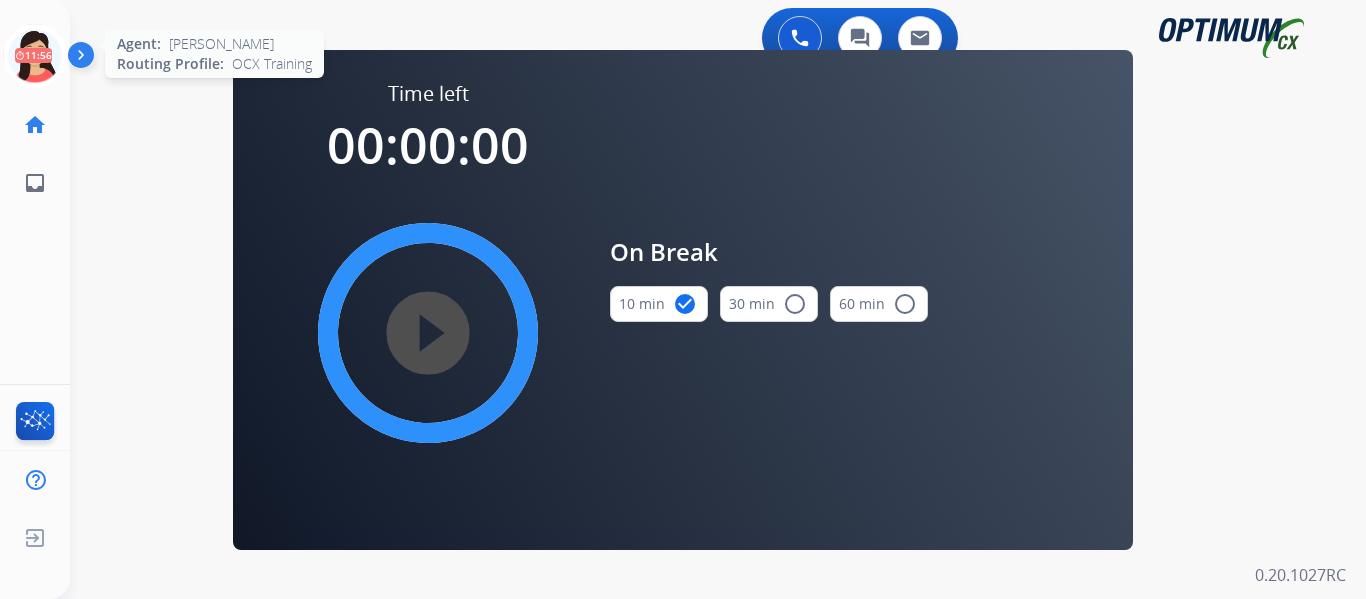 click 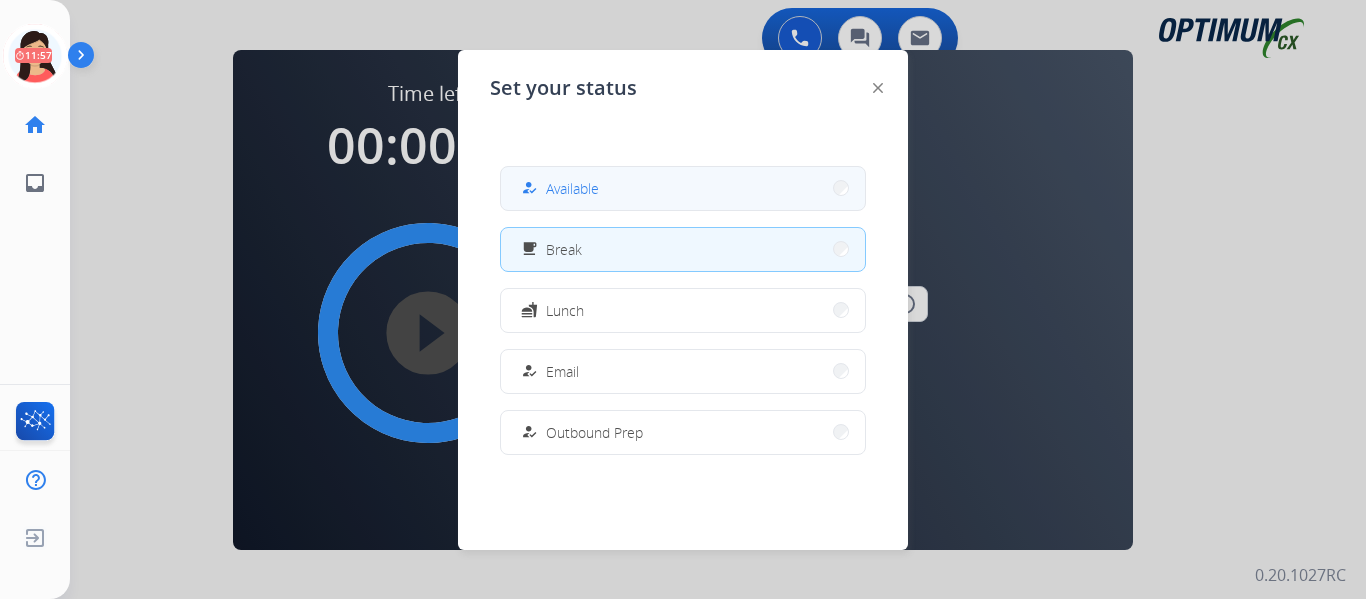 click on "how_to_reg Available" at bounding box center (683, 188) 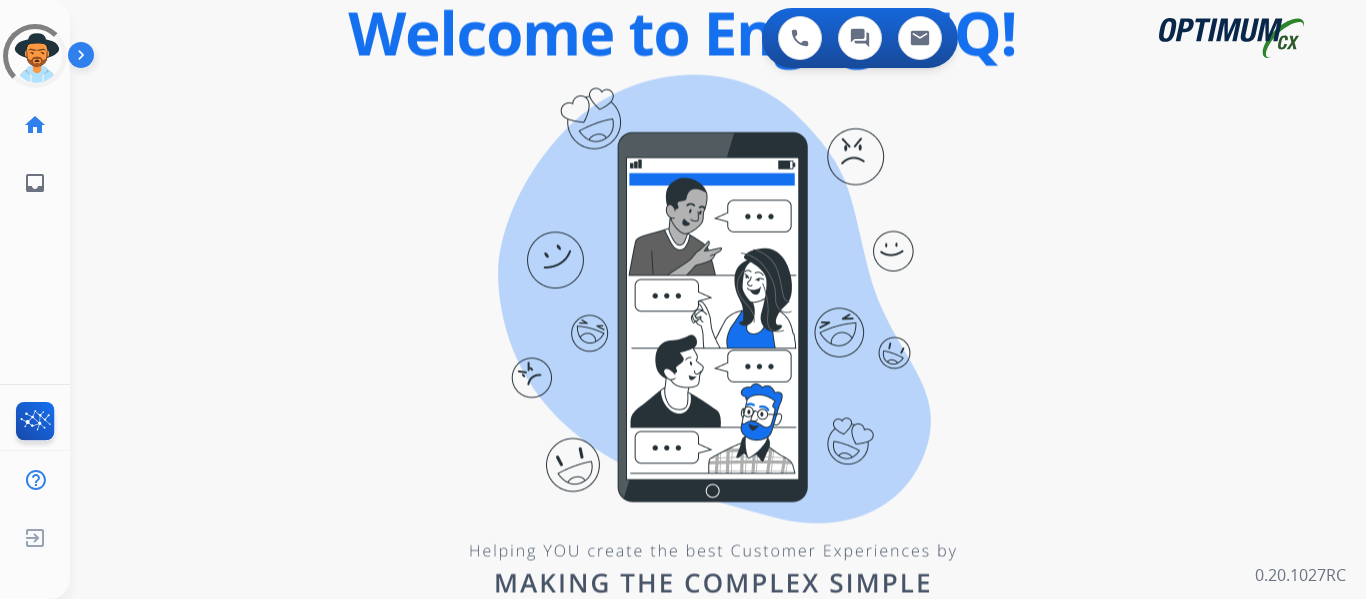 scroll, scrollTop: 0, scrollLeft: 0, axis: both 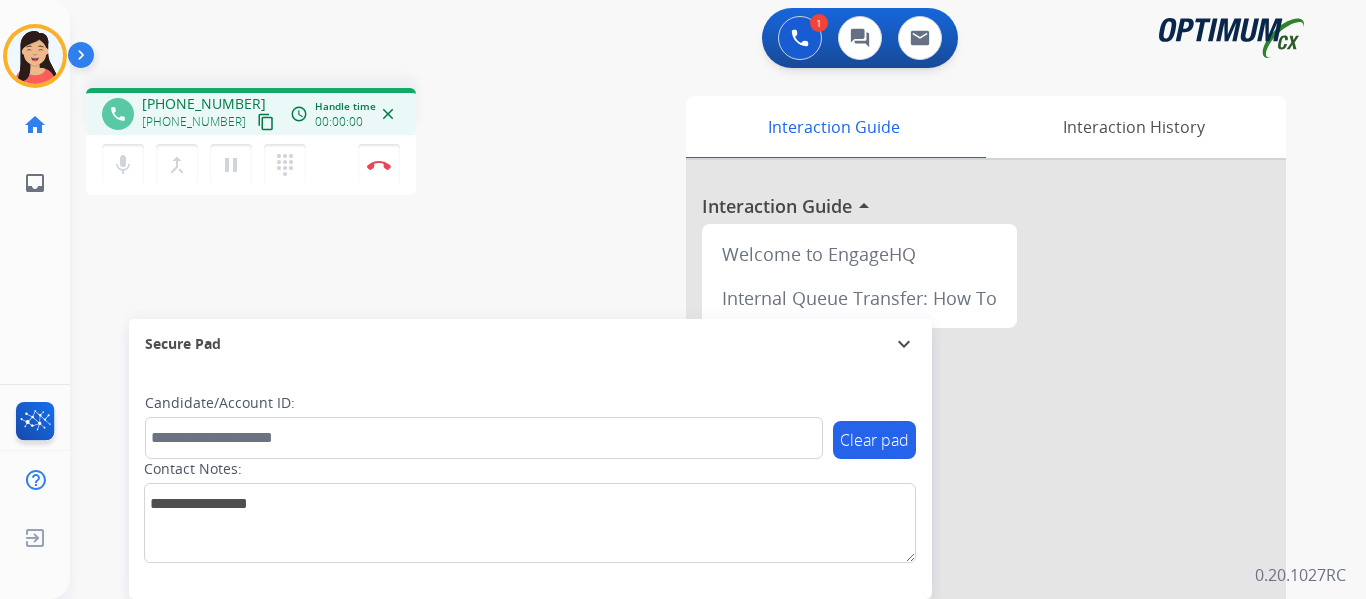 click on "content_copy" at bounding box center [266, 122] 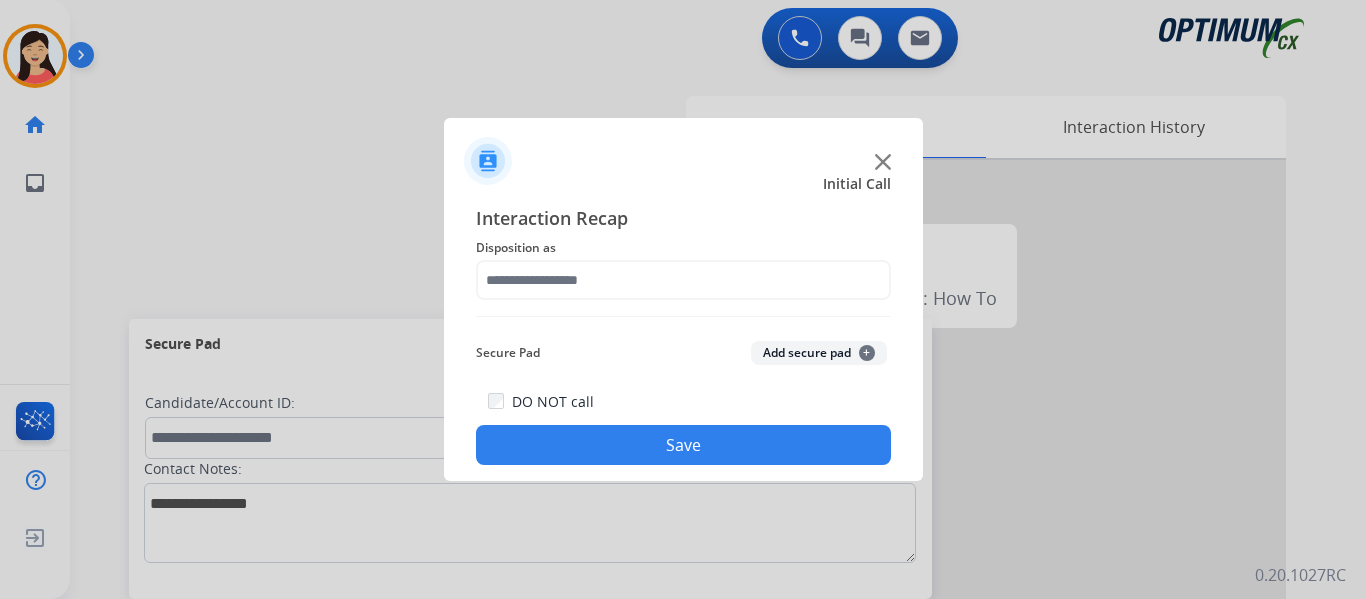 click 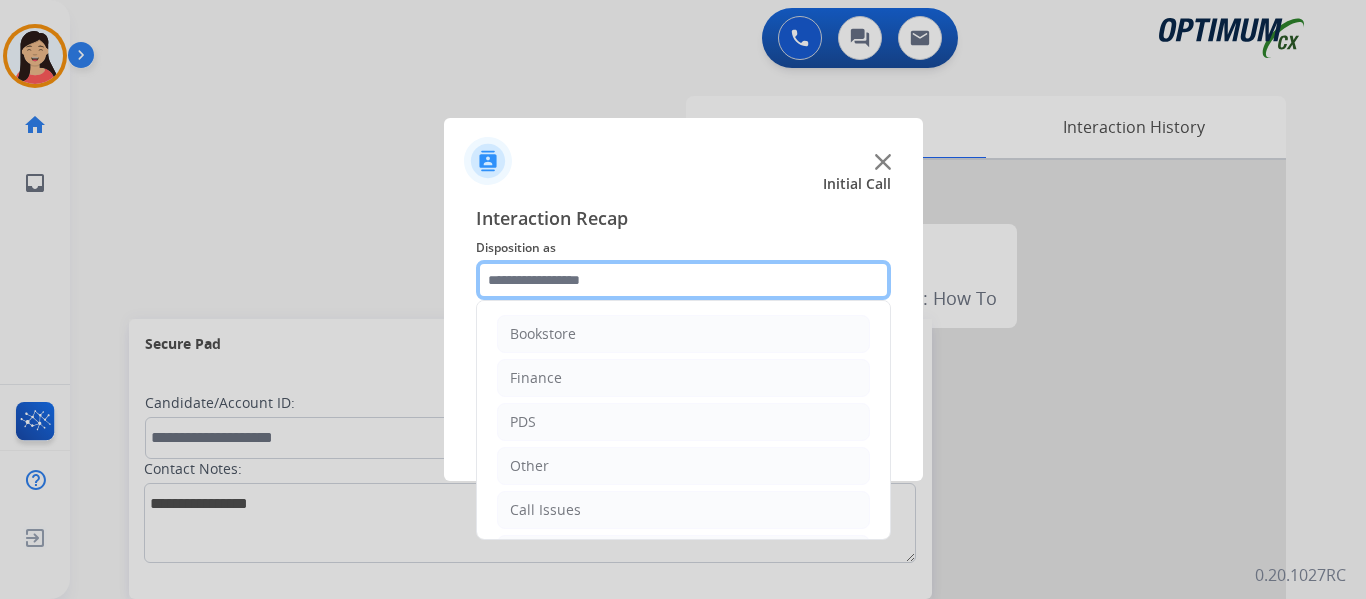 click 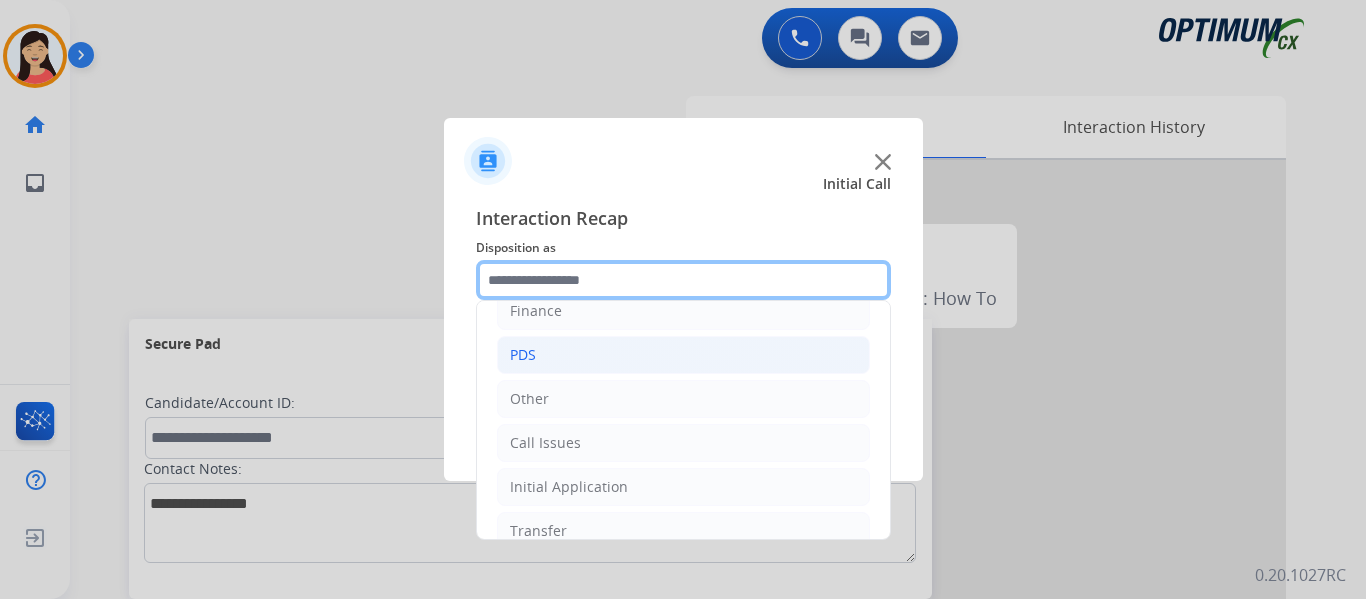 scroll, scrollTop: 100, scrollLeft: 0, axis: vertical 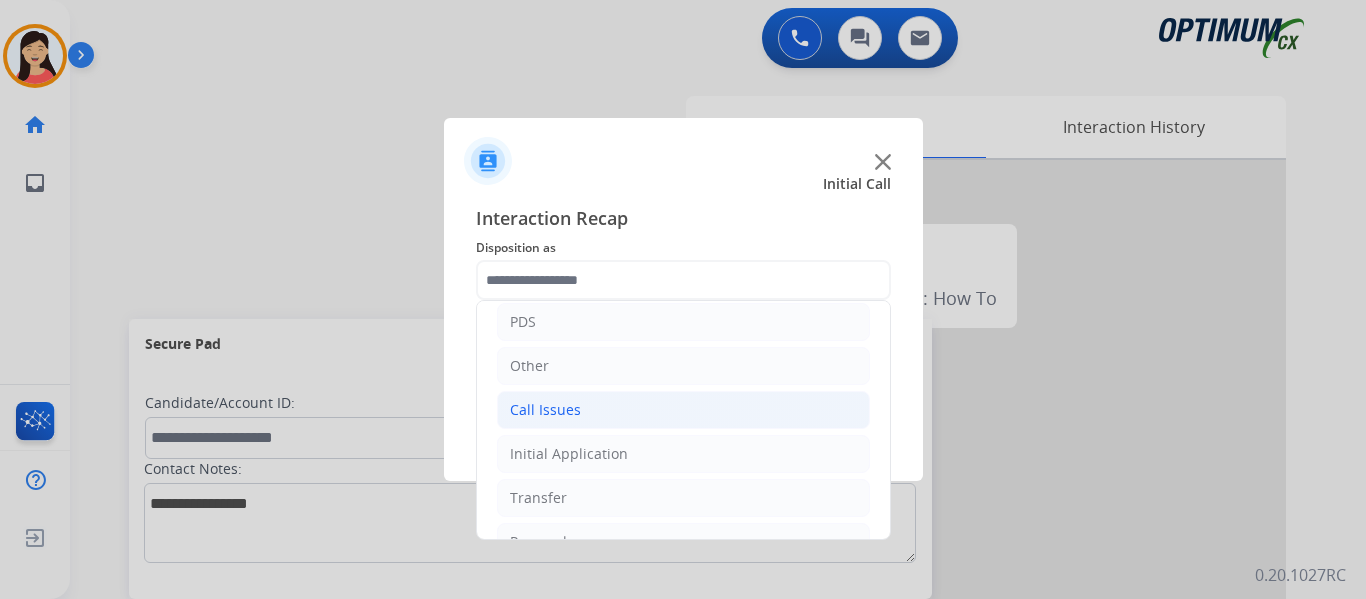 click on "Call Issues" 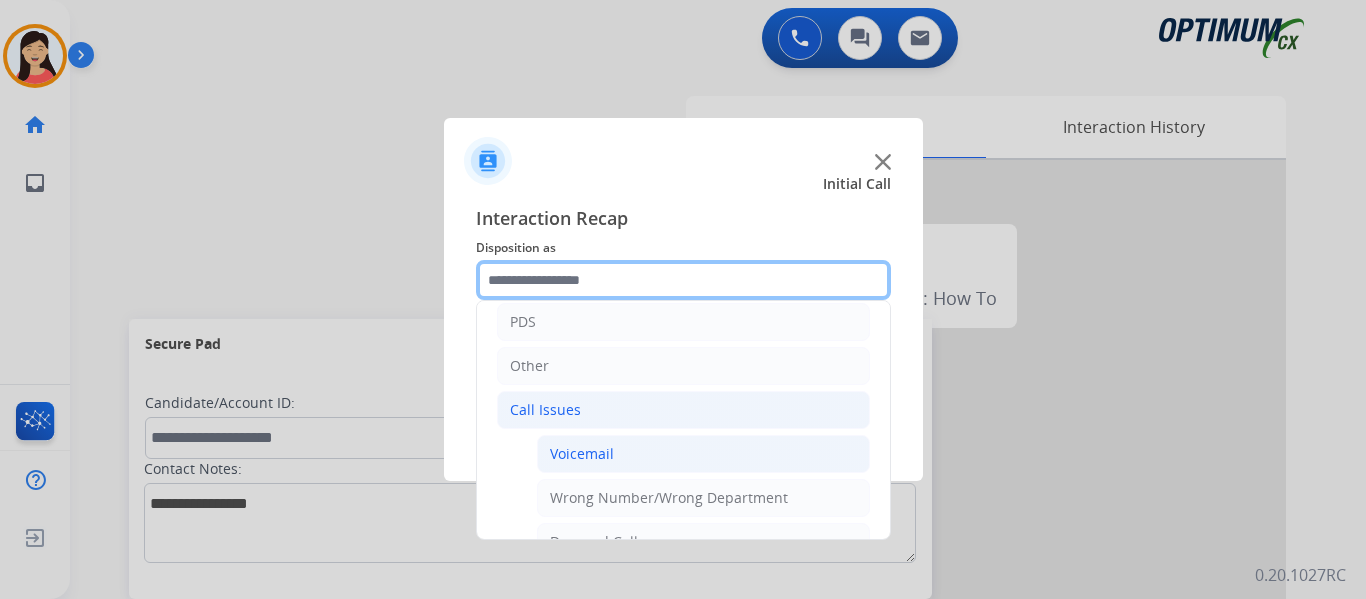 scroll, scrollTop: 200, scrollLeft: 0, axis: vertical 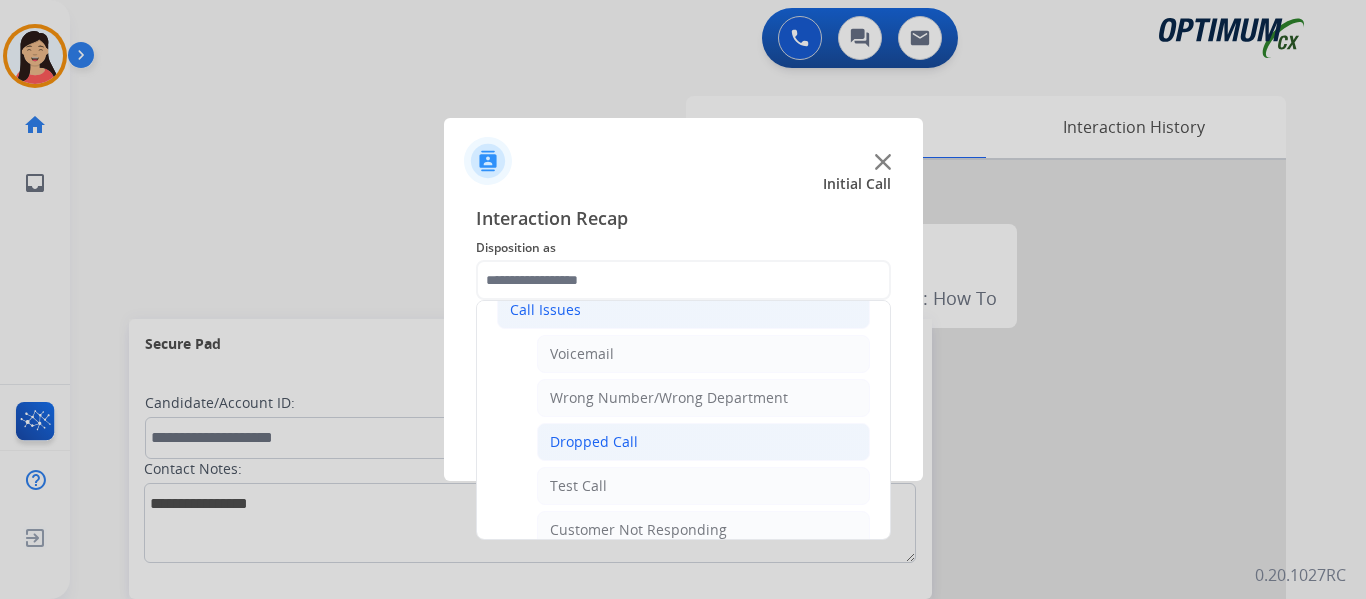 click on "Dropped Call" 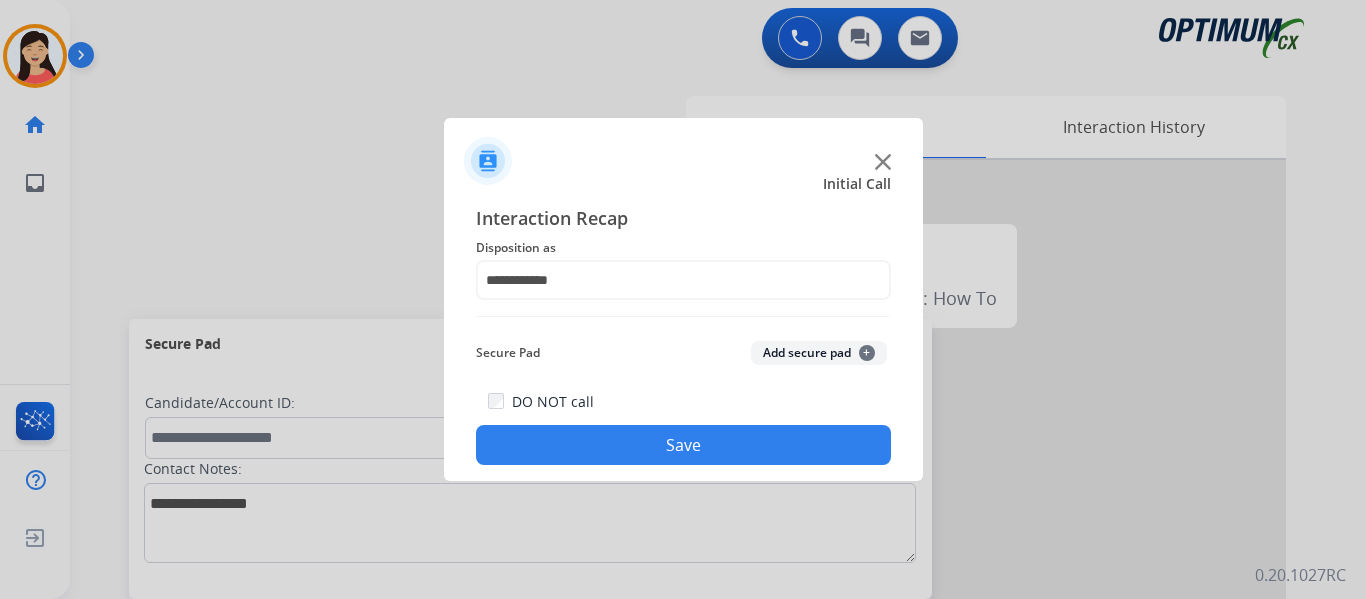 click on "Save" 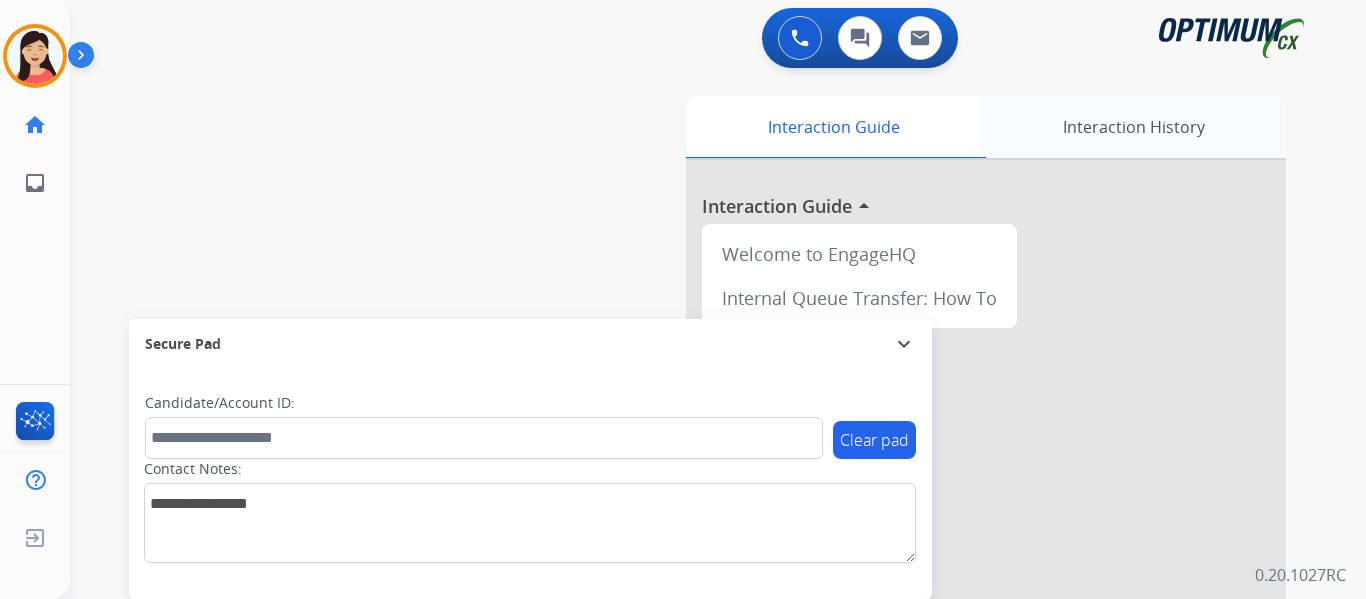 click on "Interaction History" at bounding box center (1133, 127) 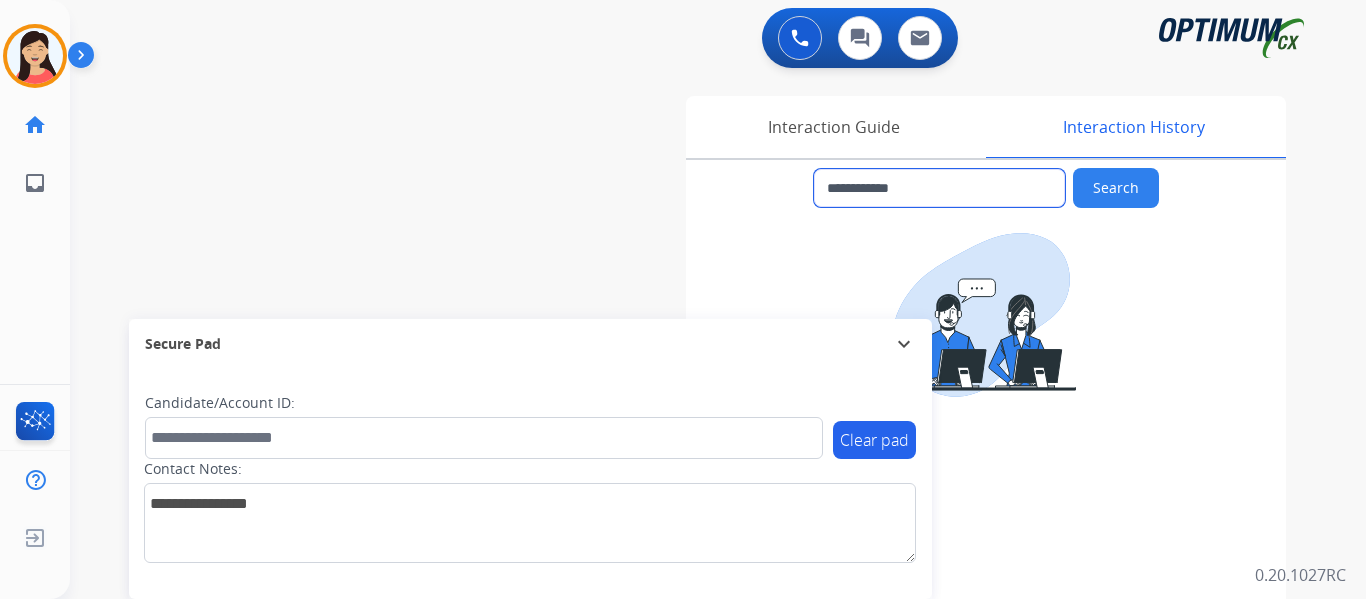 drag, startPoint x: 956, startPoint y: 184, endPoint x: 744, endPoint y: 180, distance: 212.03773 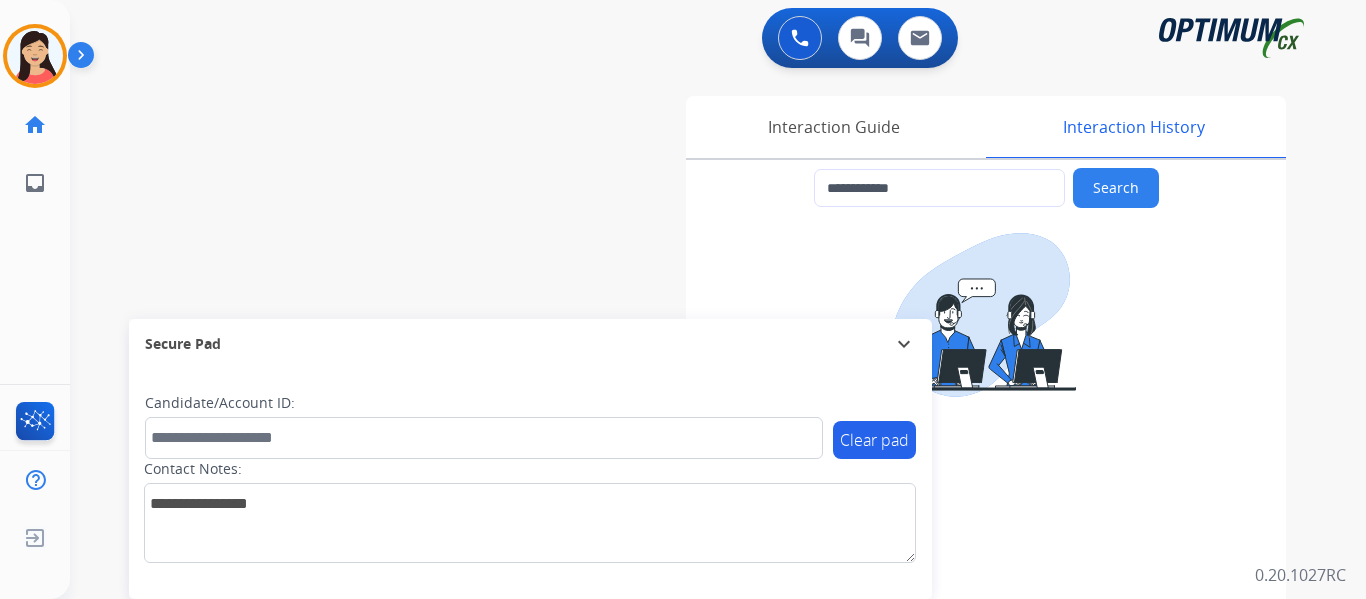click on "0 Voice Interactions  0  Chat Interactions   0  Email Interactions" at bounding box center (706, 40) 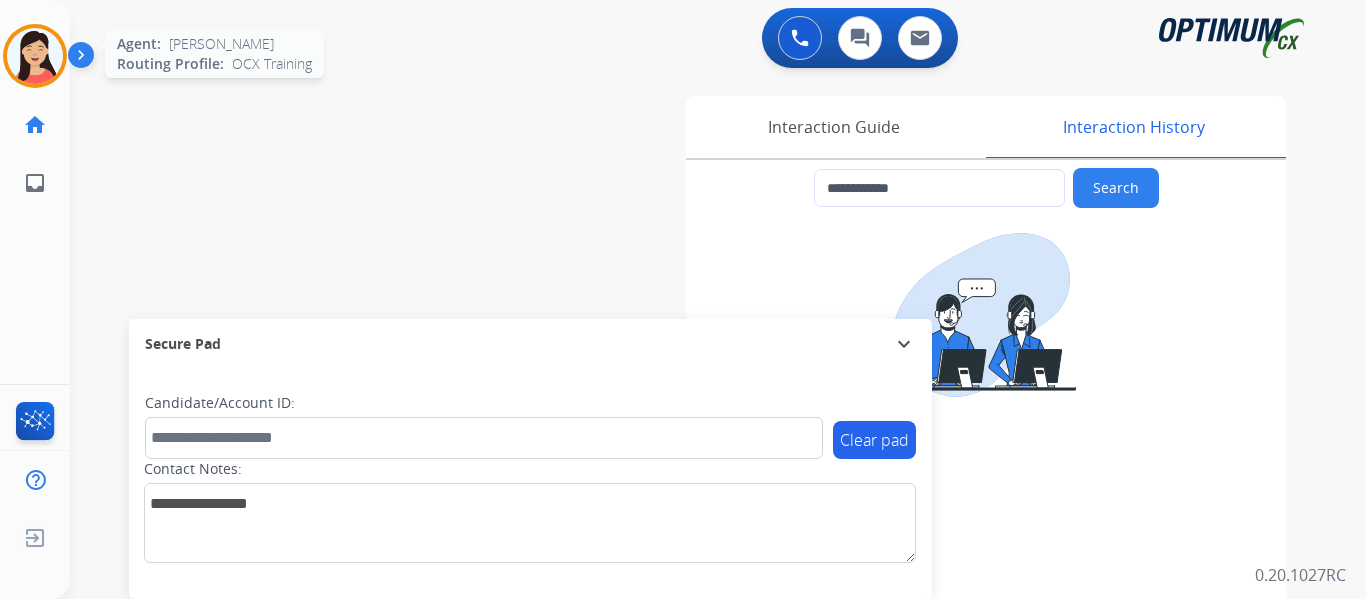 click at bounding box center (35, 56) 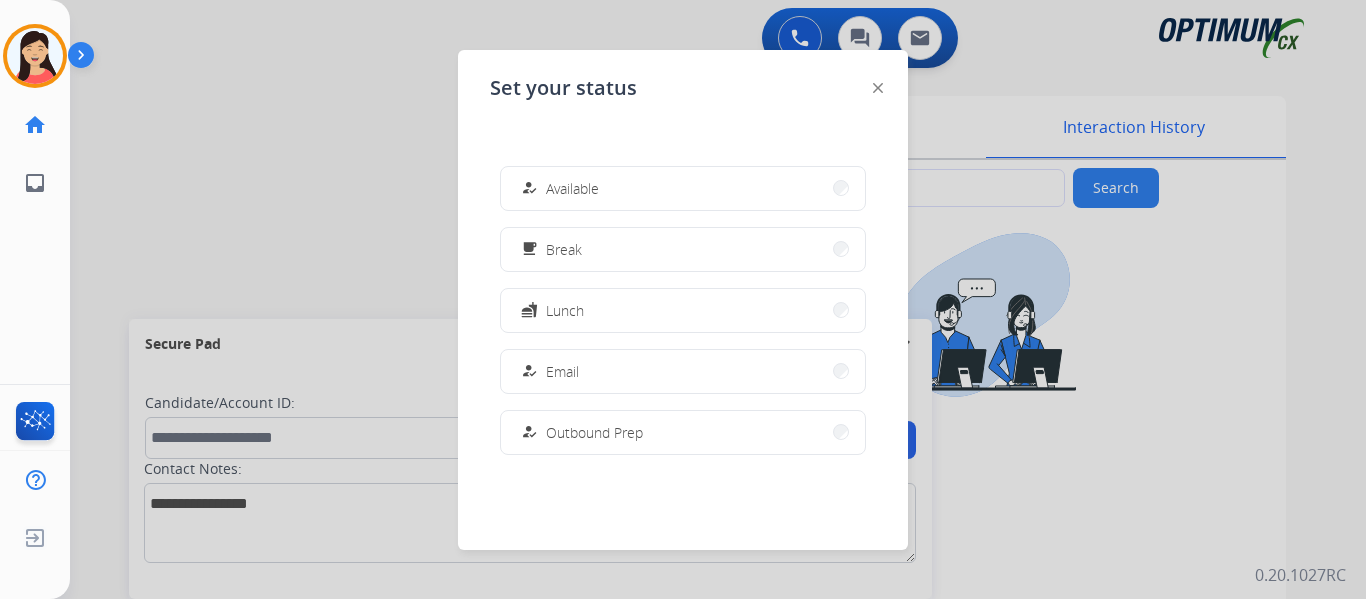 click on "how_to_reg Available" at bounding box center [683, 188] 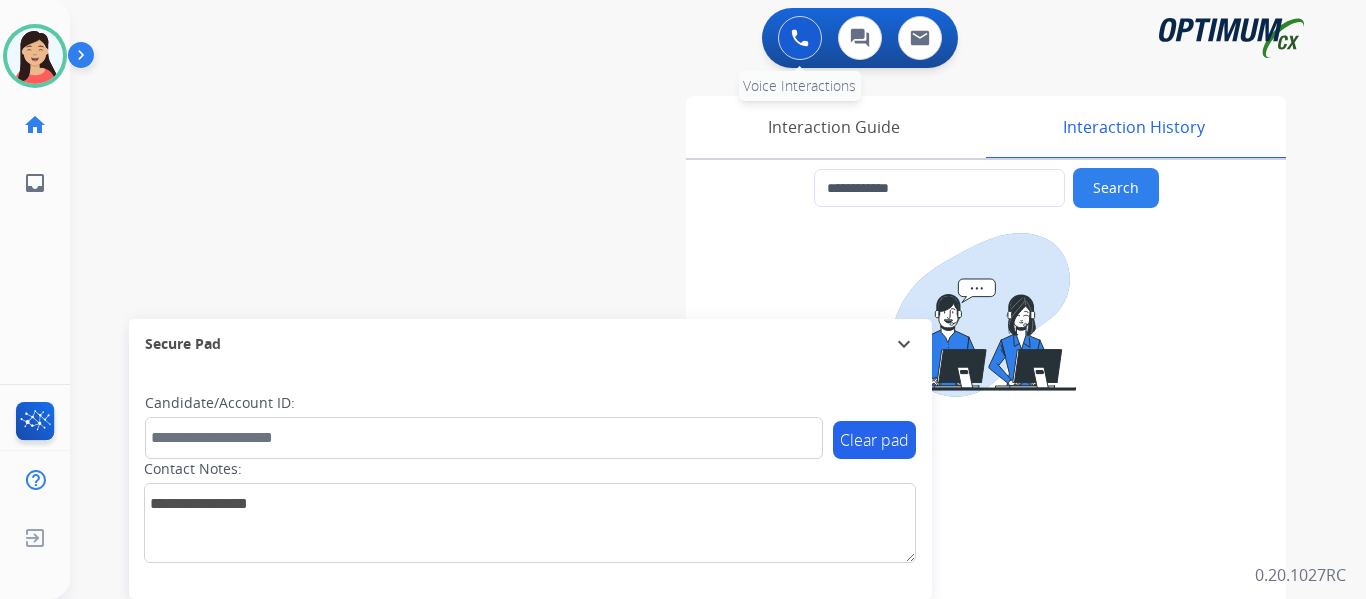 click at bounding box center [800, 38] 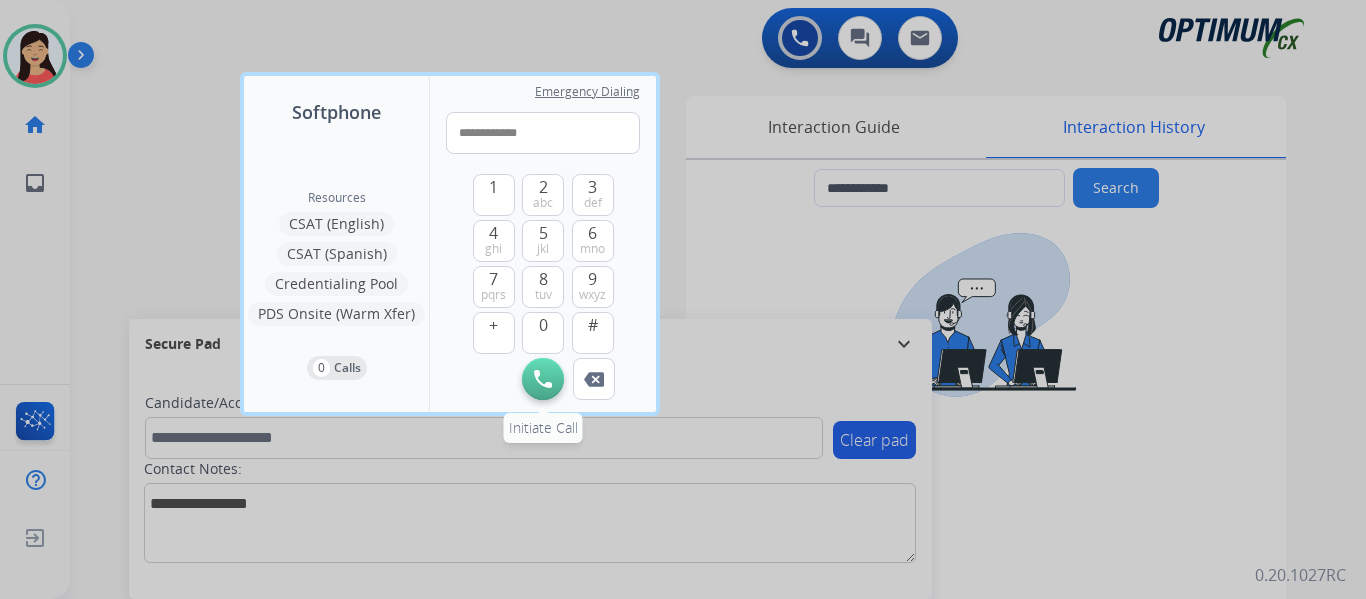 type on "**********" 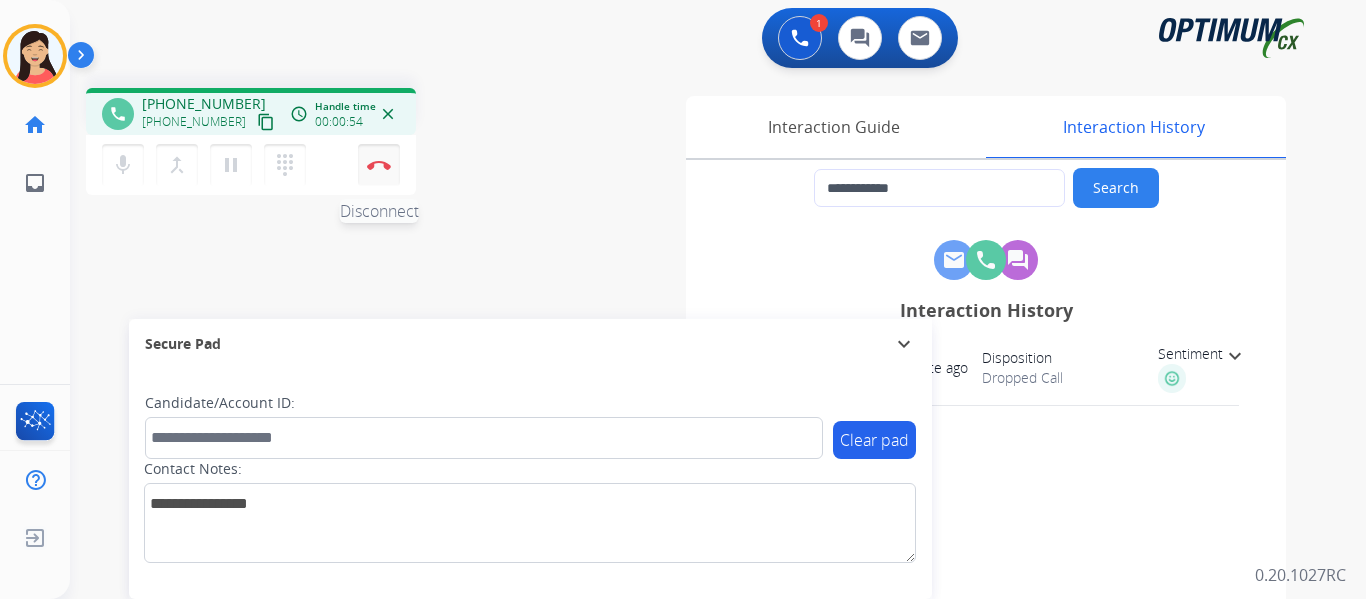 click at bounding box center [379, 165] 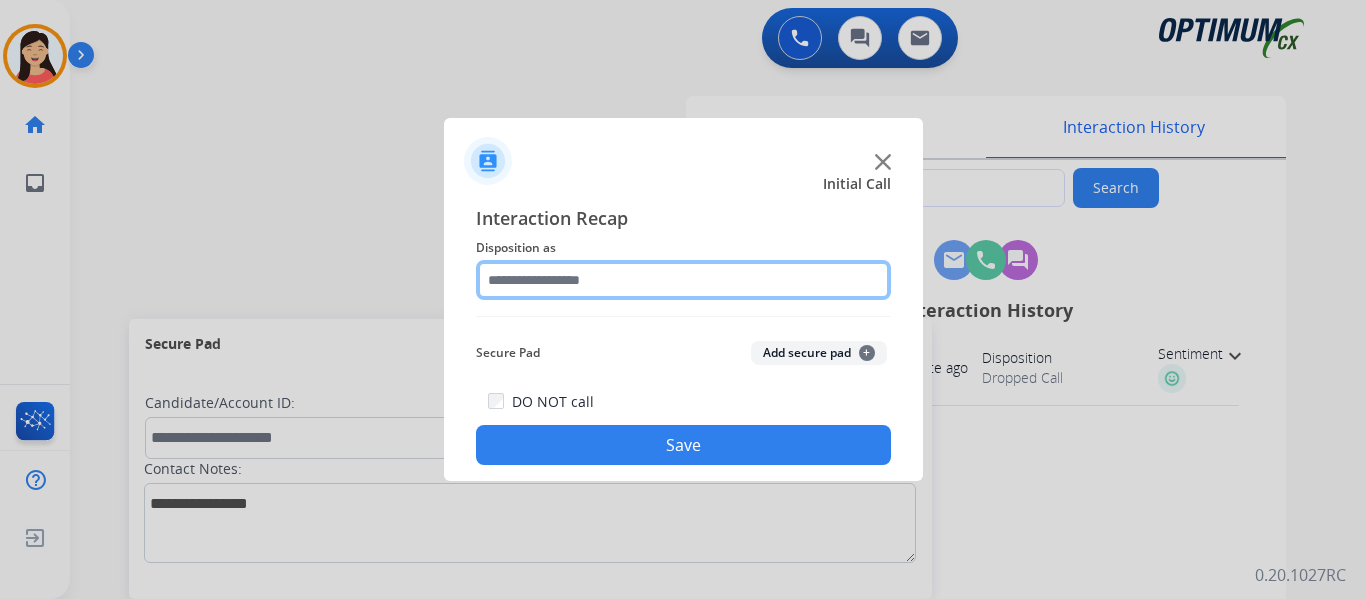 click 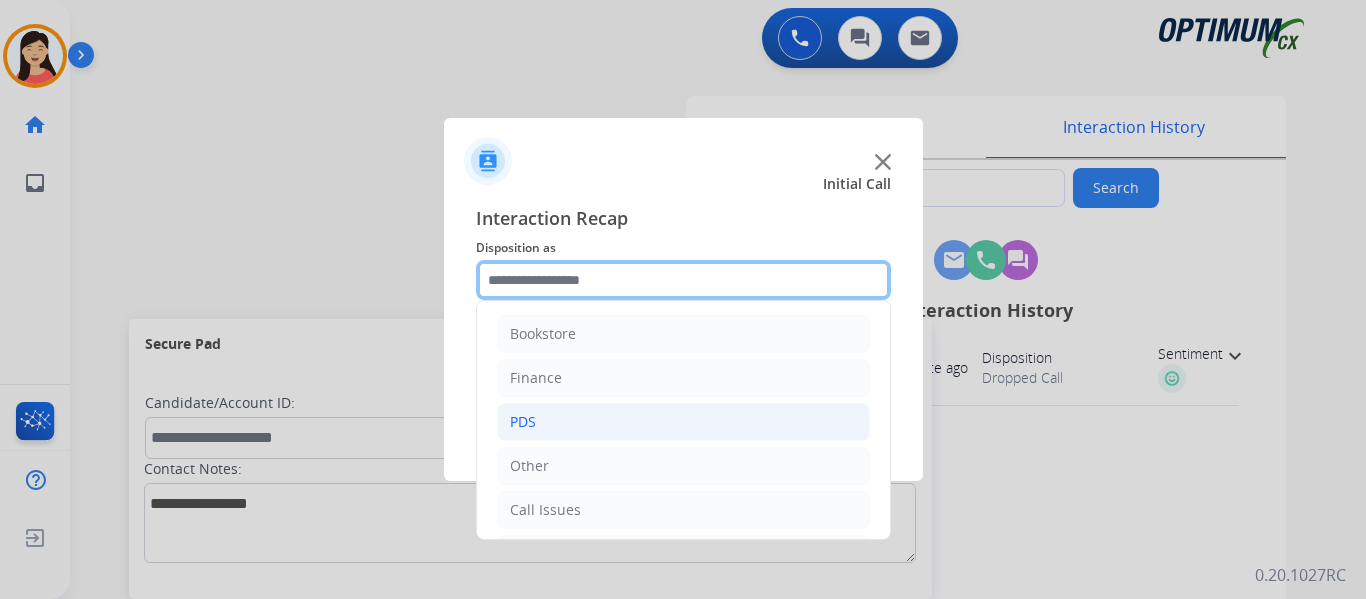 scroll, scrollTop: 100, scrollLeft: 0, axis: vertical 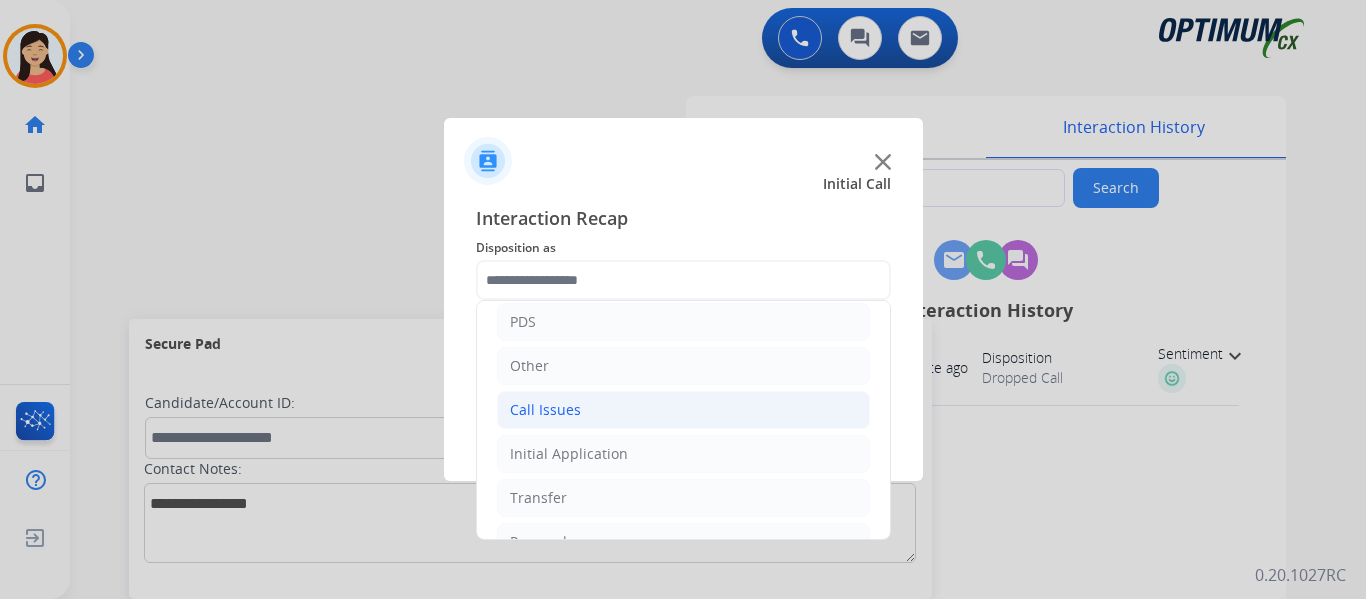 click on "Call Issues" 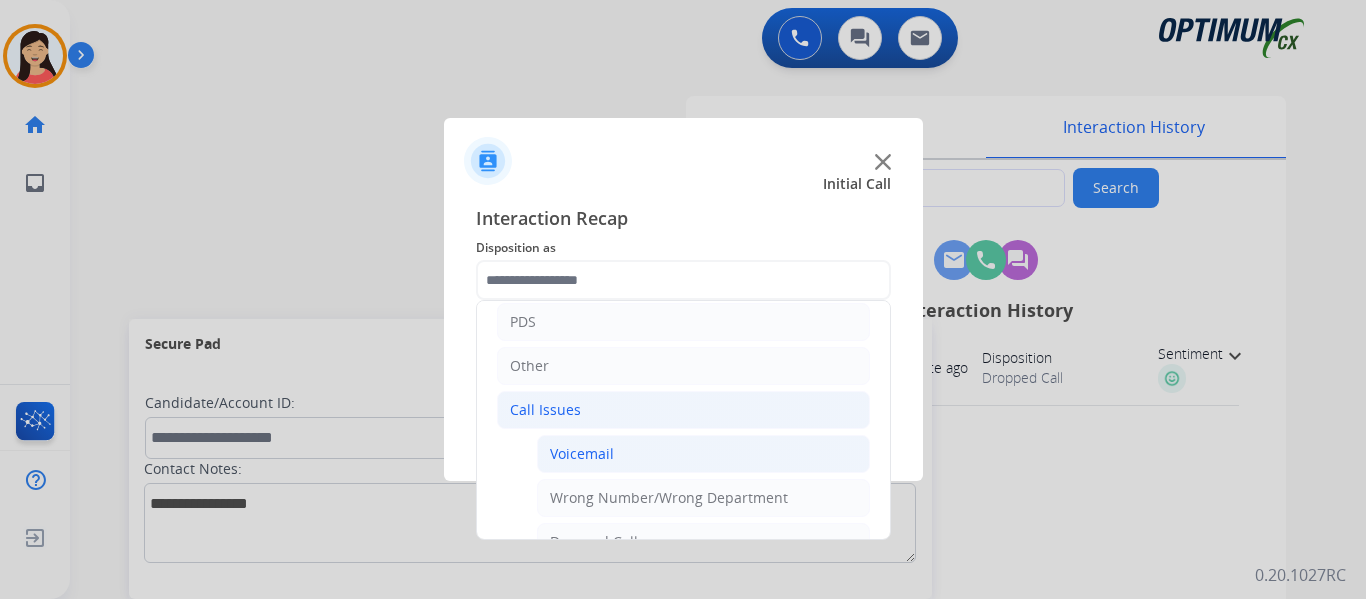 click on "Voicemail" 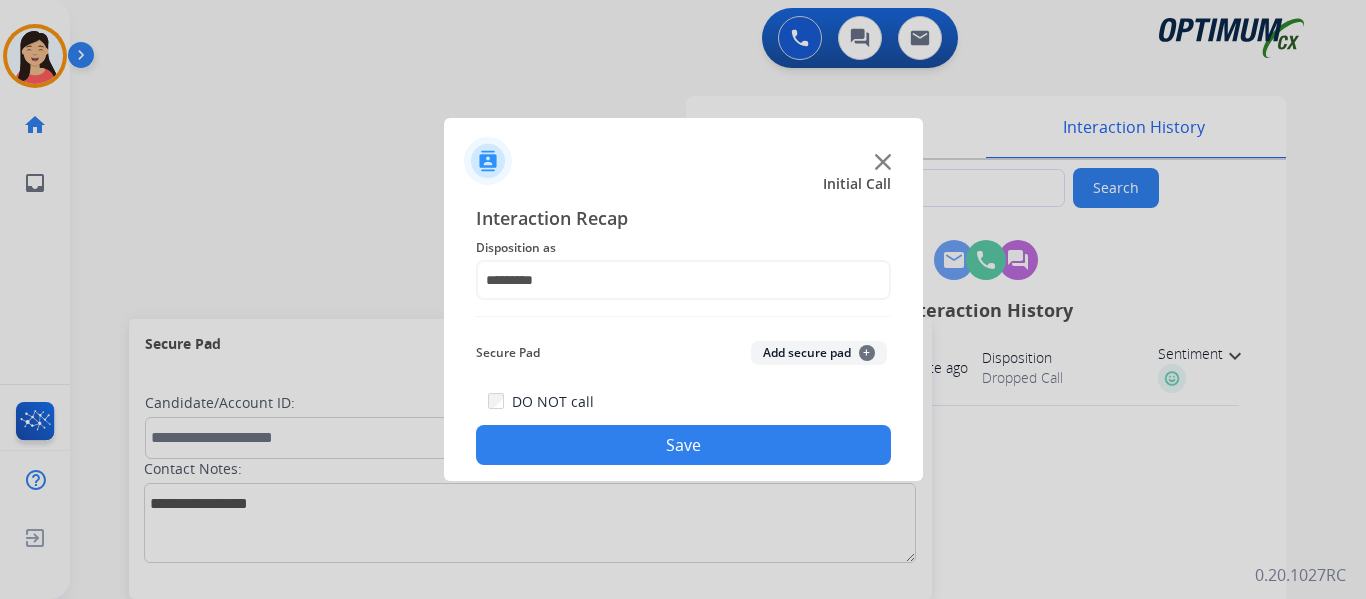 click on "Save" 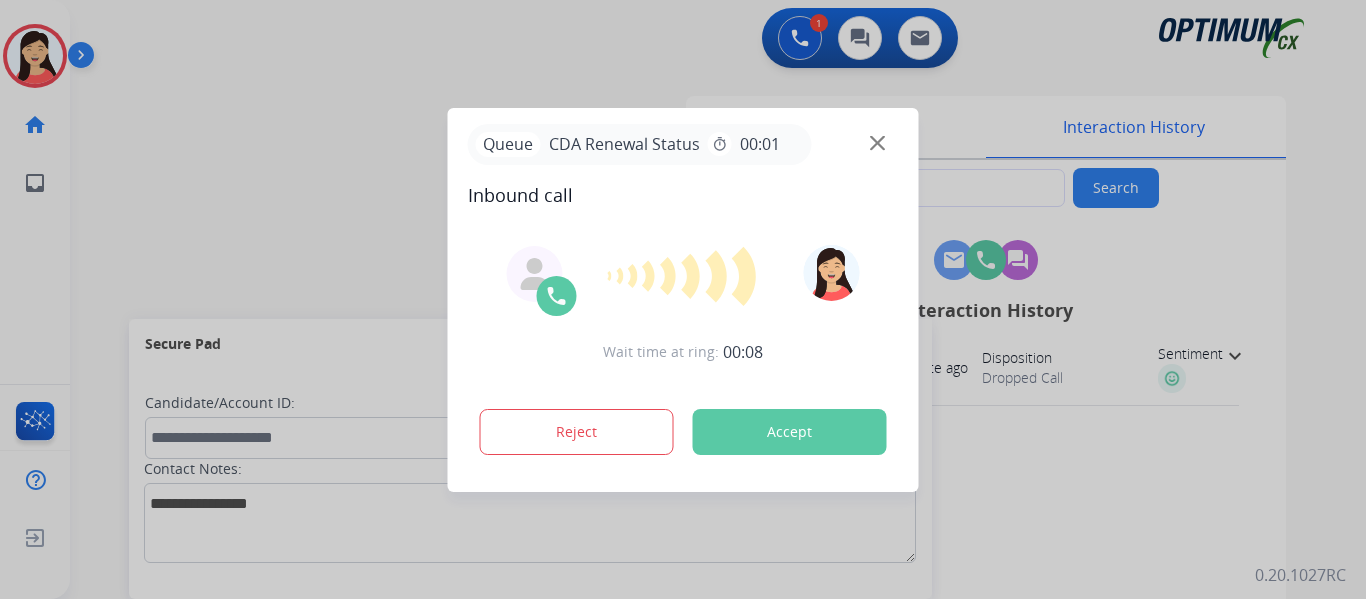 type on "**********" 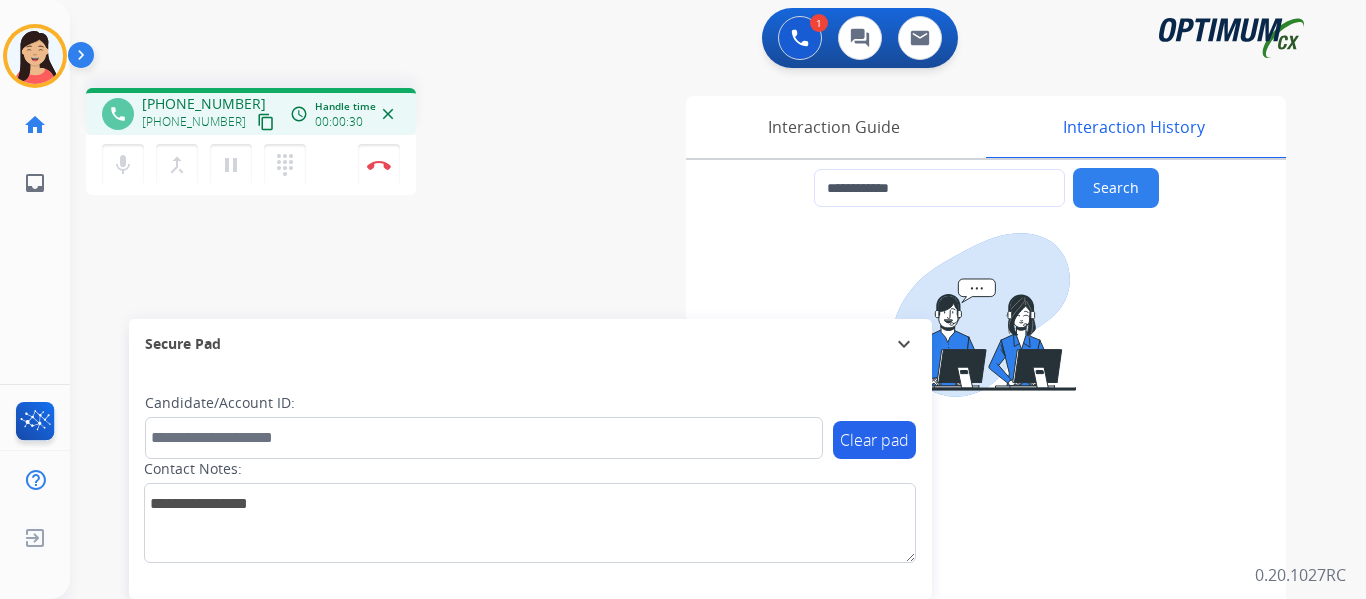 click on "content_copy" at bounding box center [266, 122] 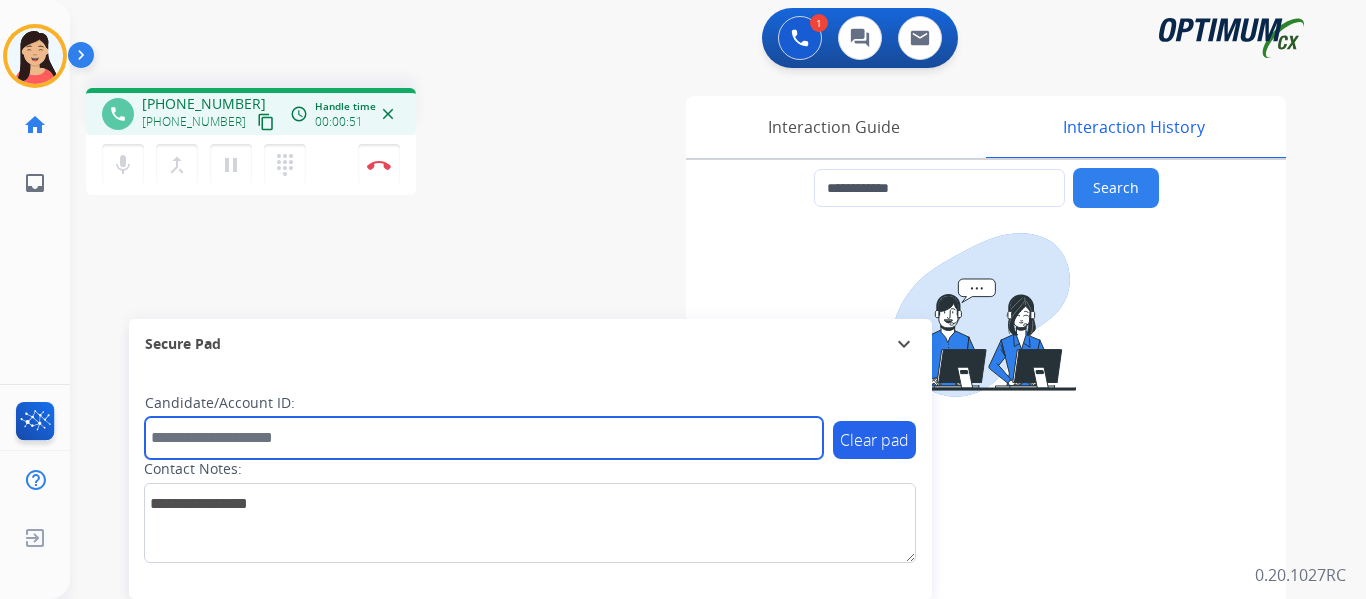 click at bounding box center [484, 438] 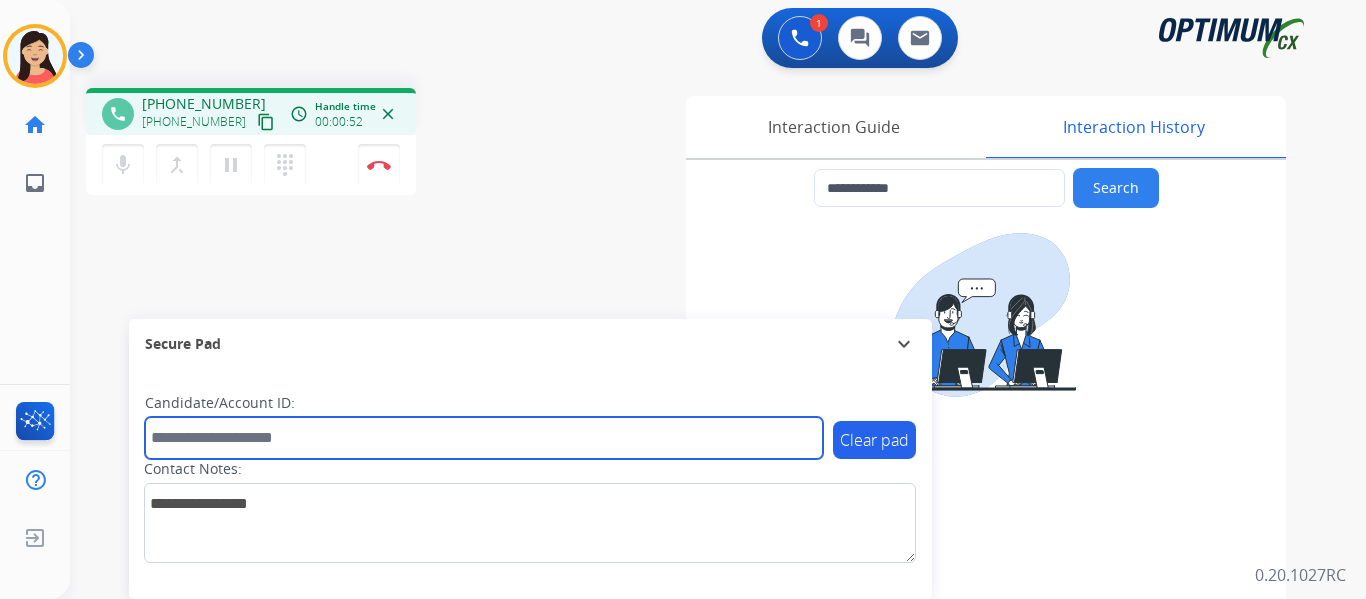 paste on "*******" 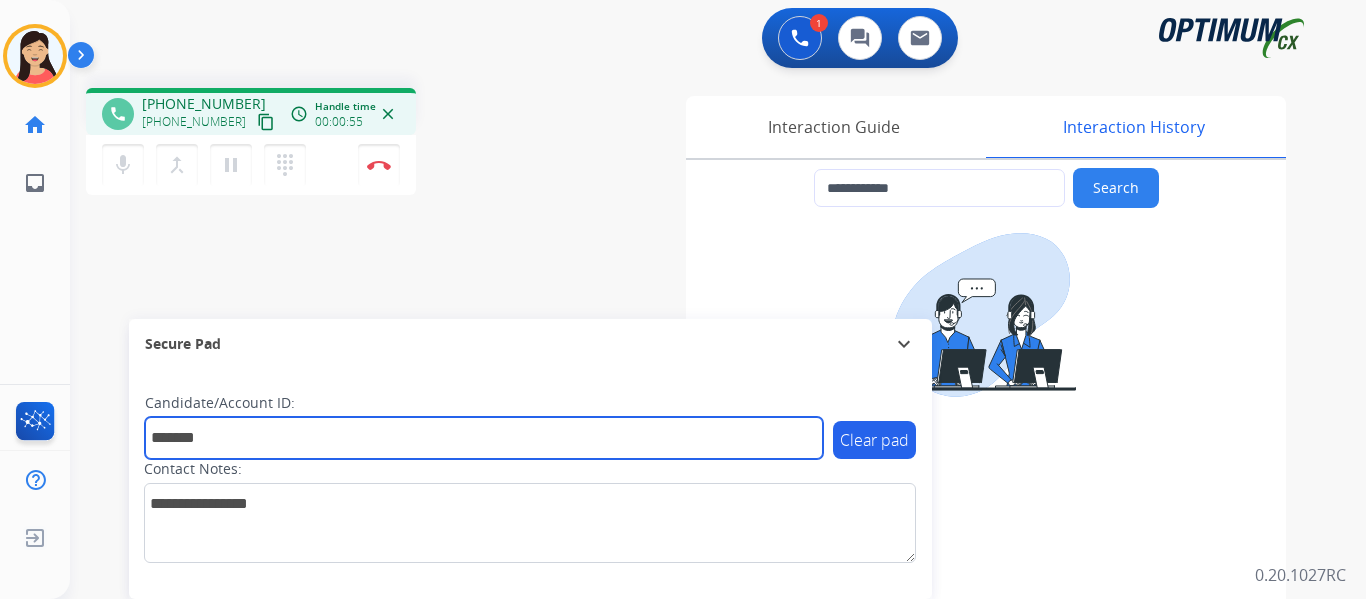 type on "*******" 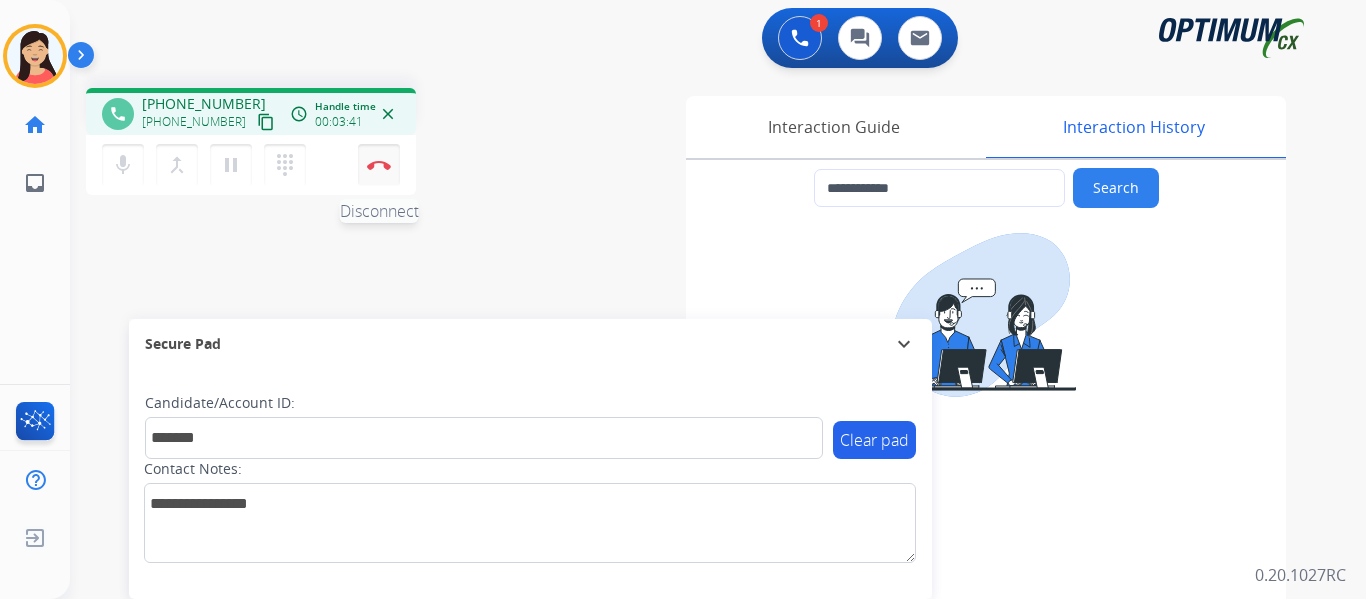 click on "Disconnect" at bounding box center [379, 165] 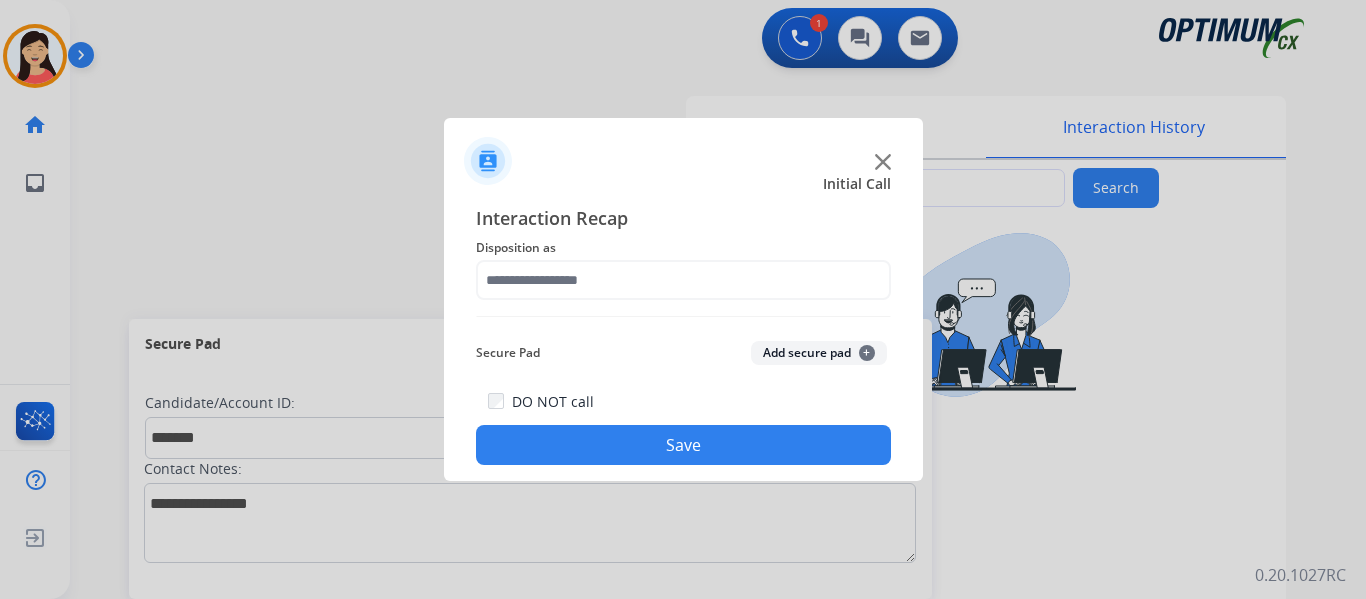 click on "Add secure pad  +" 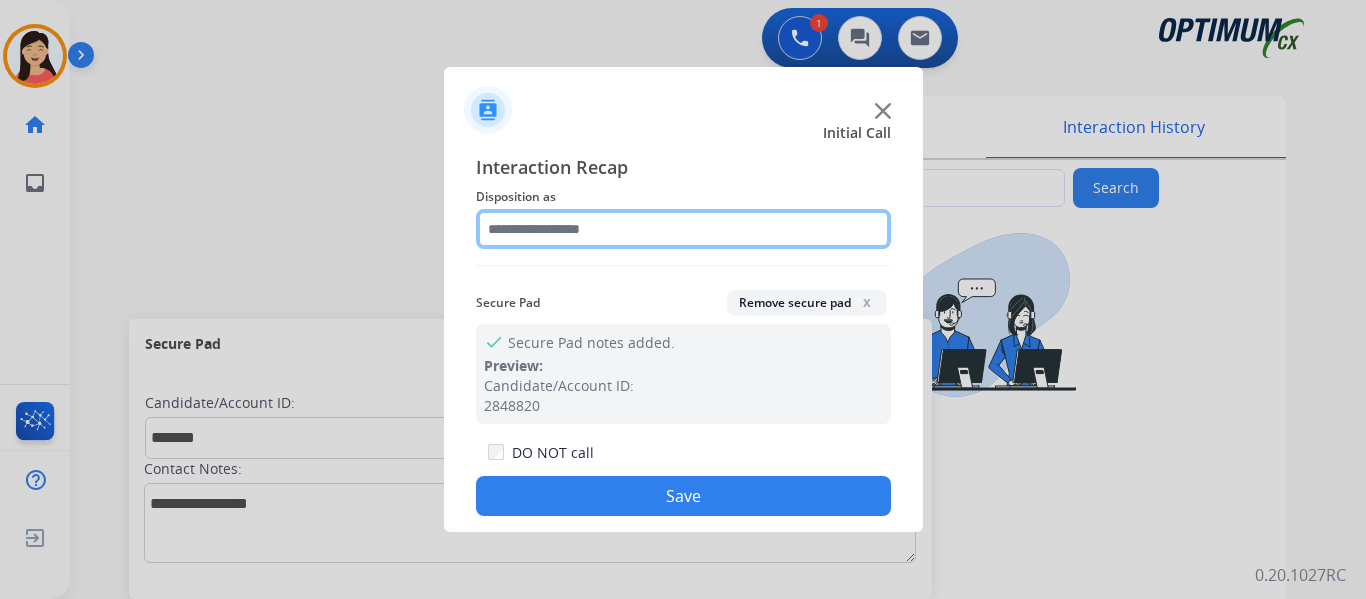 click 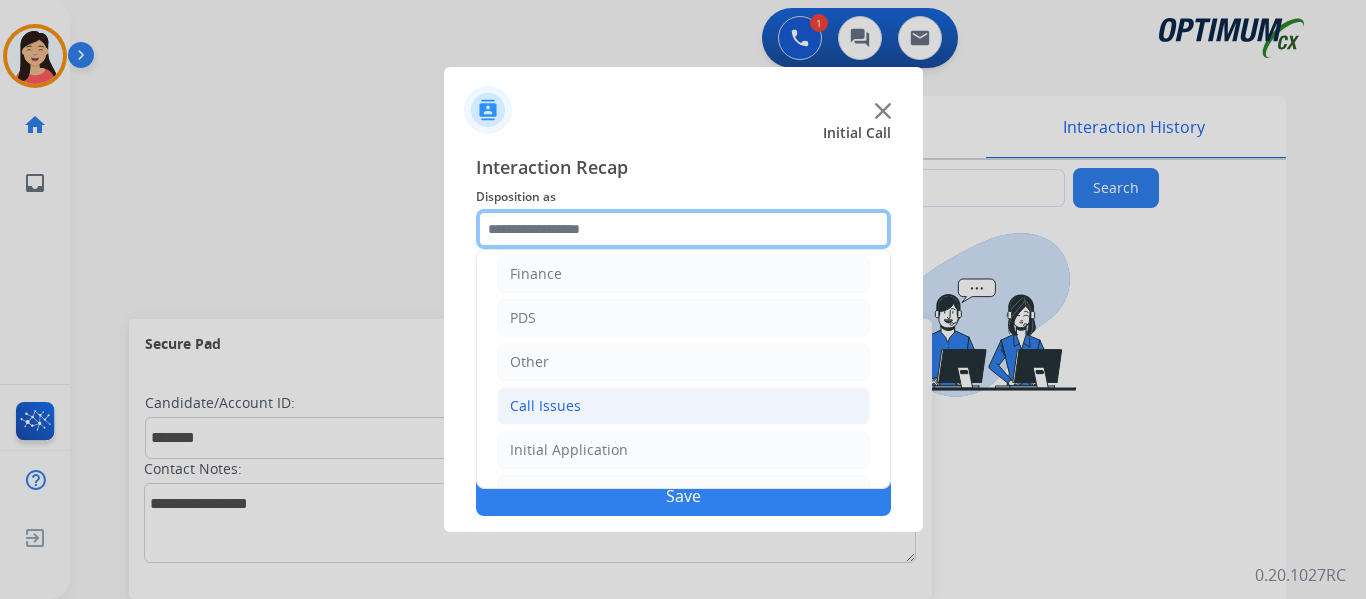 scroll, scrollTop: 136, scrollLeft: 0, axis: vertical 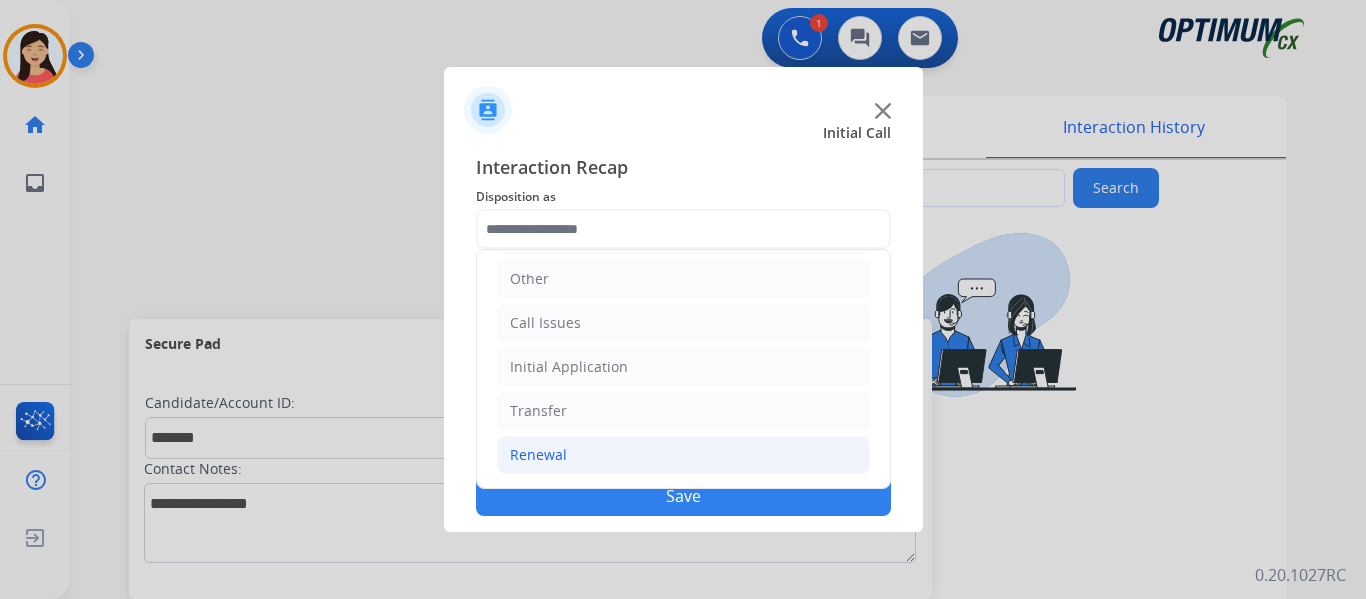 click on "Renewal" 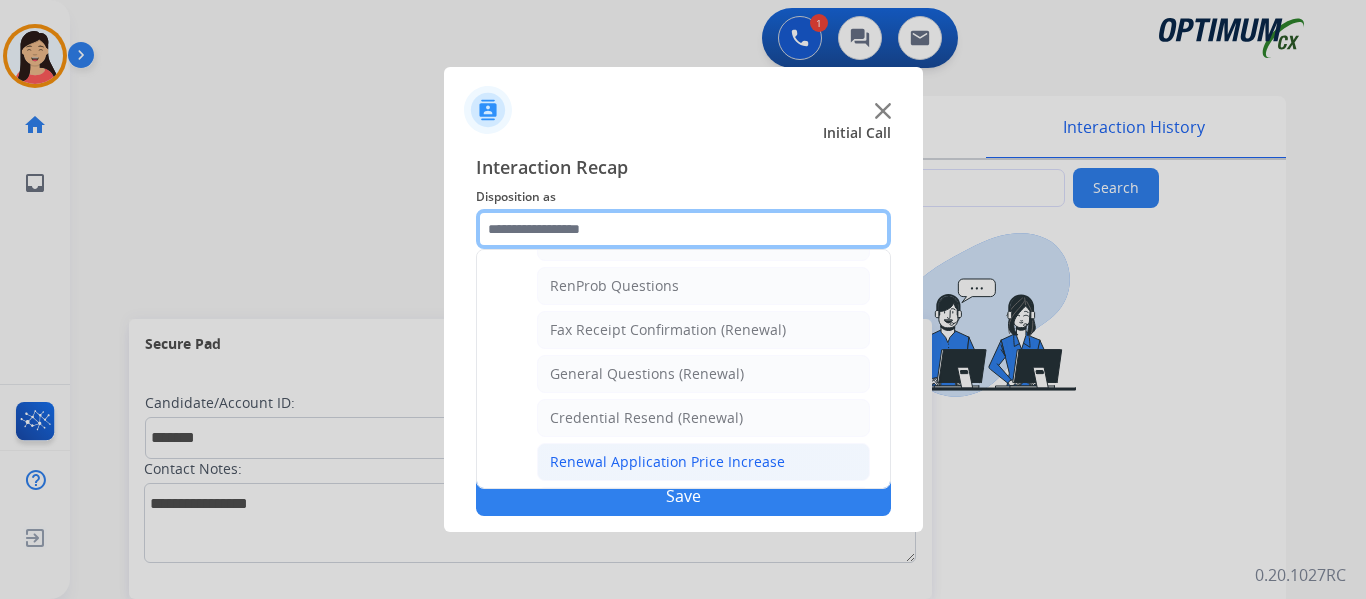 scroll, scrollTop: 536, scrollLeft: 0, axis: vertical 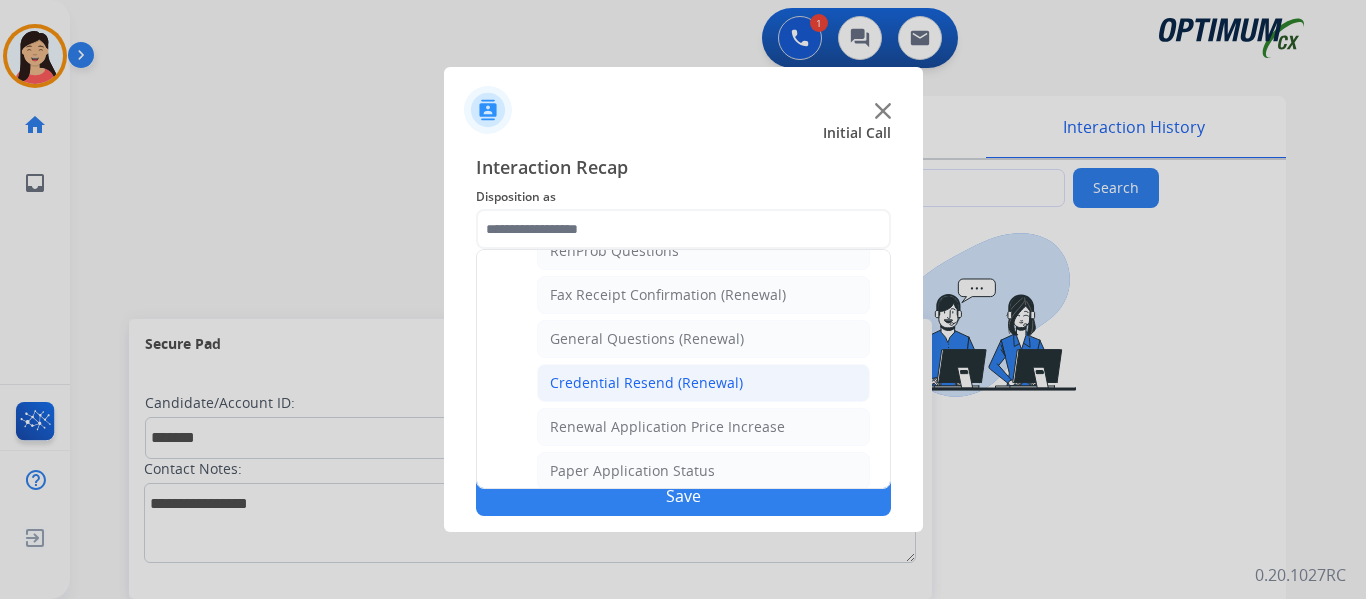 click on "Credential Resend (Renewal)" 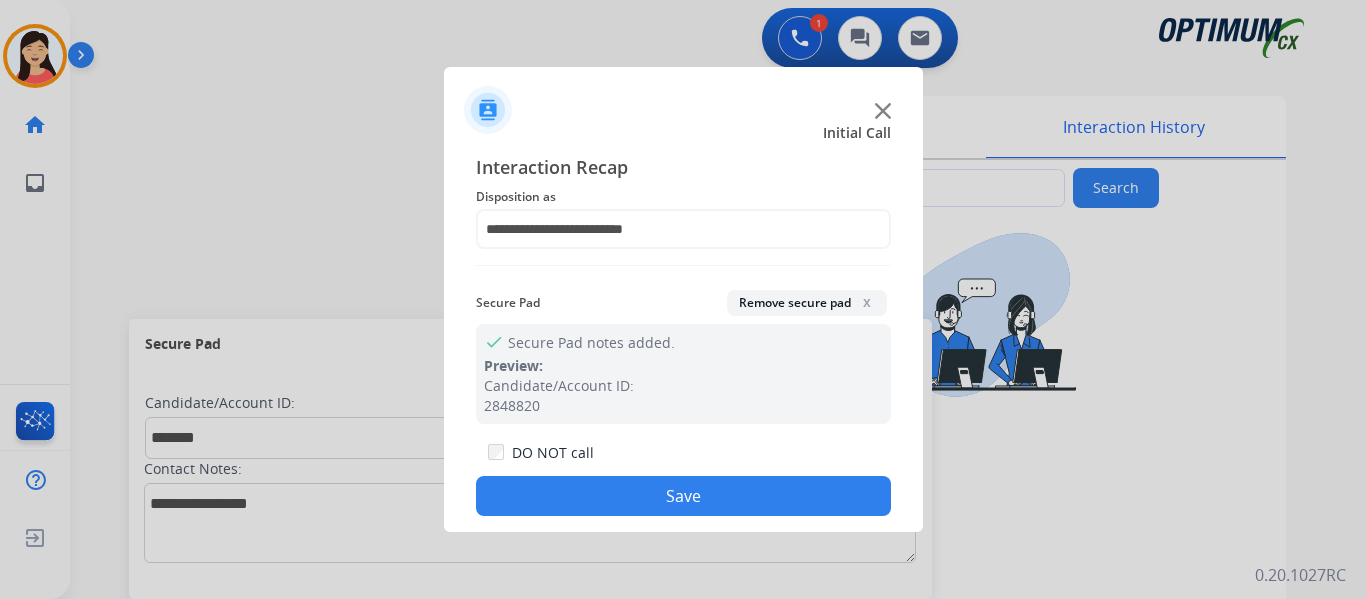 click on "Save" 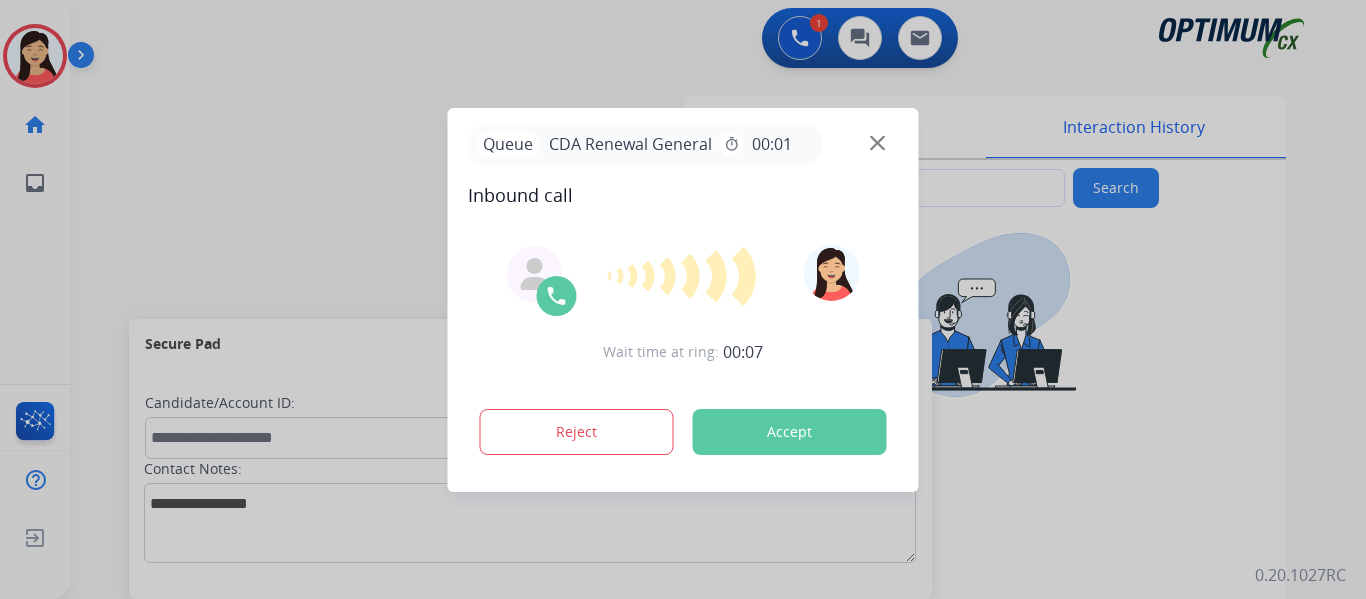 type on "**********" 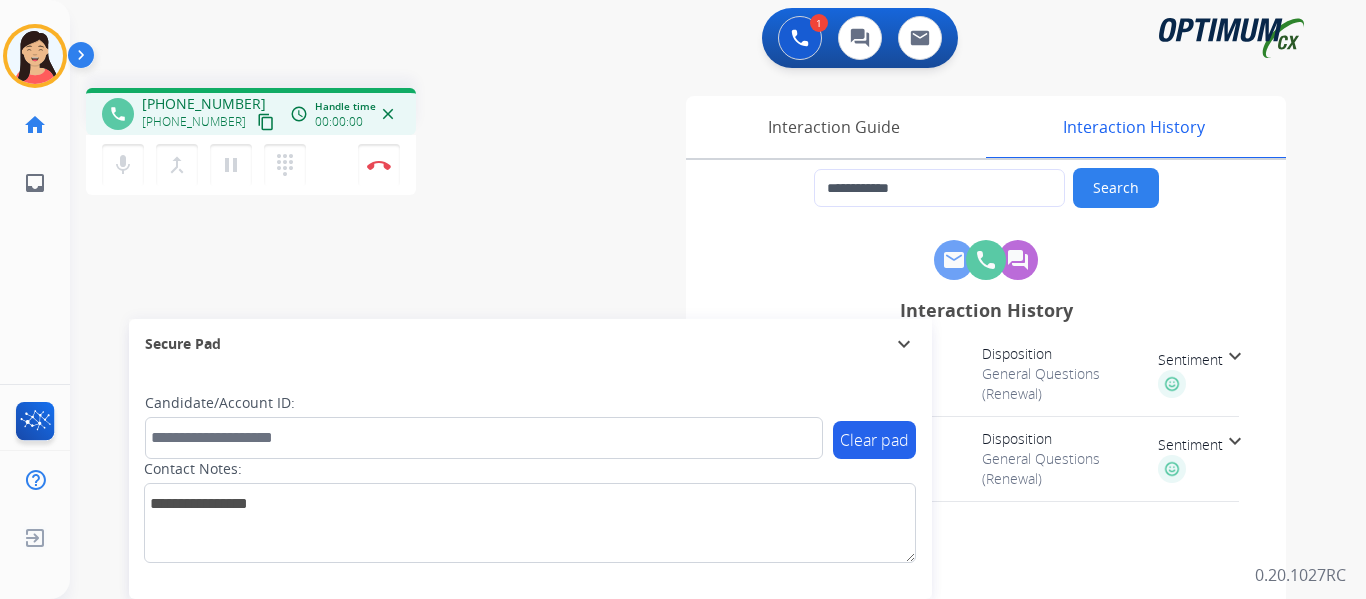 click on "content_copy" at bounding box center (266, 122) 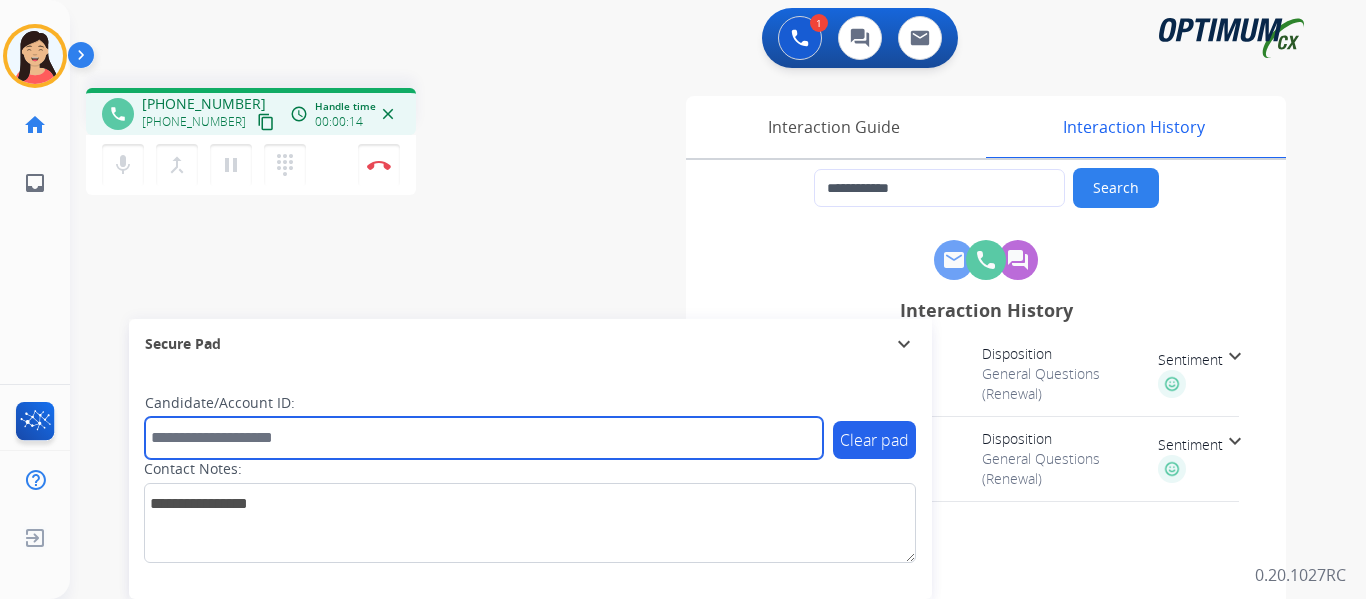 click at bounding box center [484, 438] 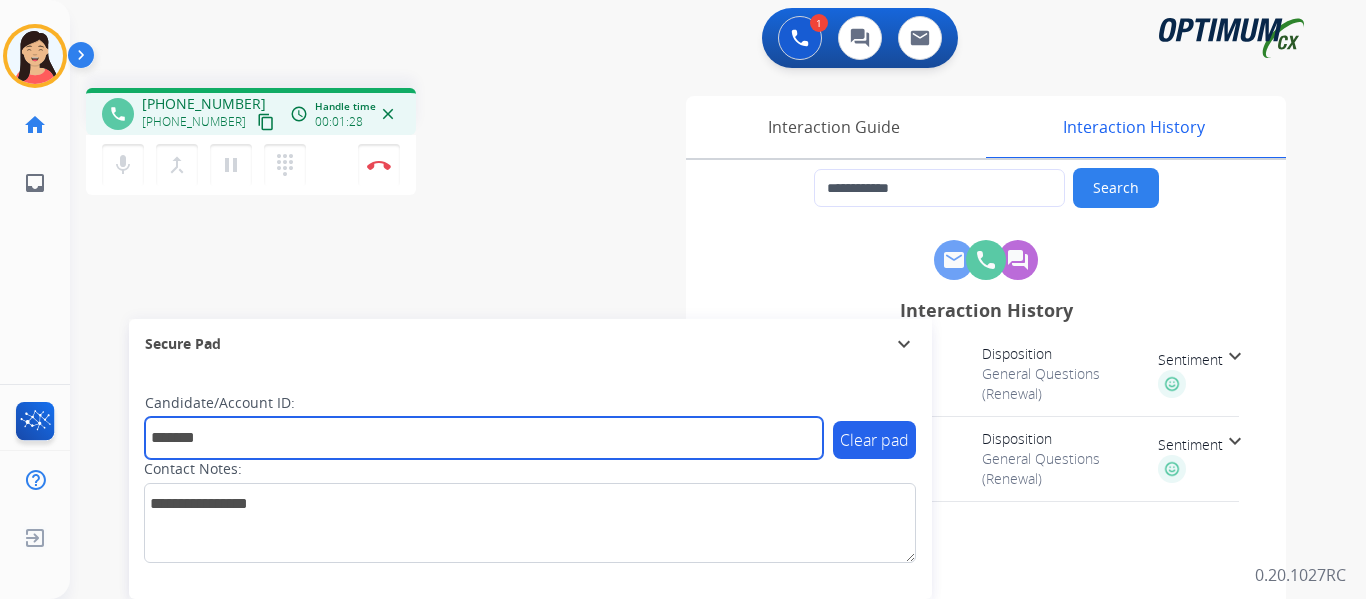 drag, startPoint x: 338, startPoint y: 417, endPoint x: 315, endPoint y: 423, distance: 23.769728 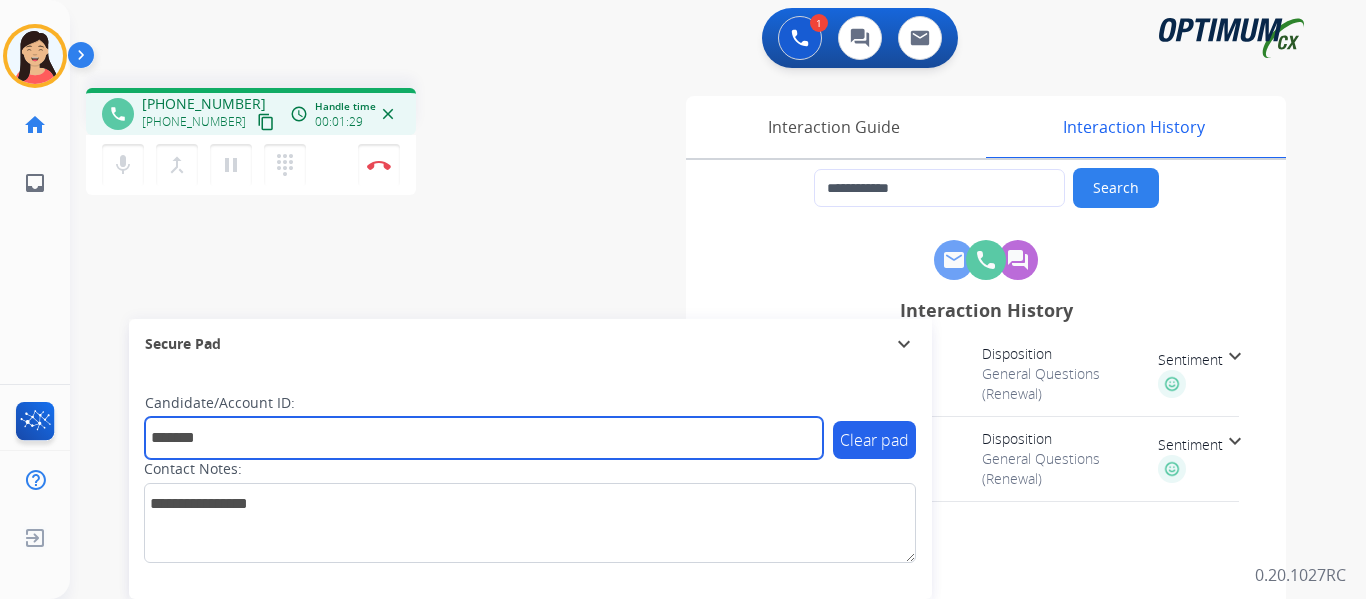 click on "*******" at bounding box center [484, 438] 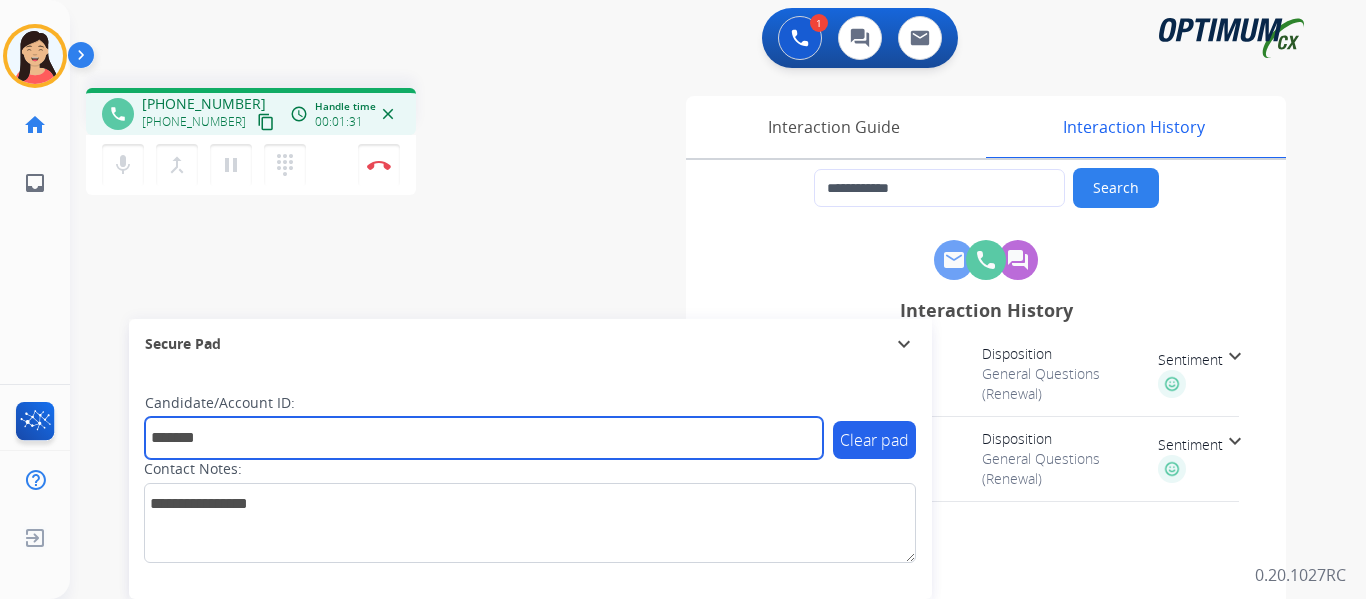 type on "*******" 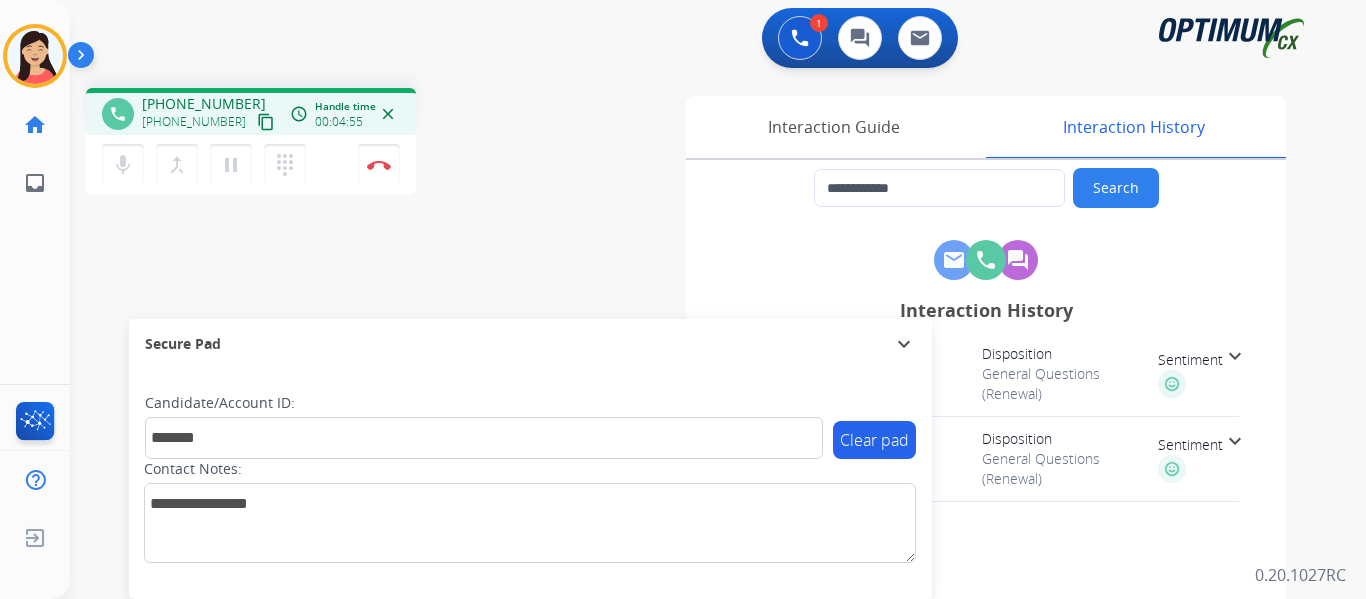click on "content_copy" at bounding box center [266, 122] 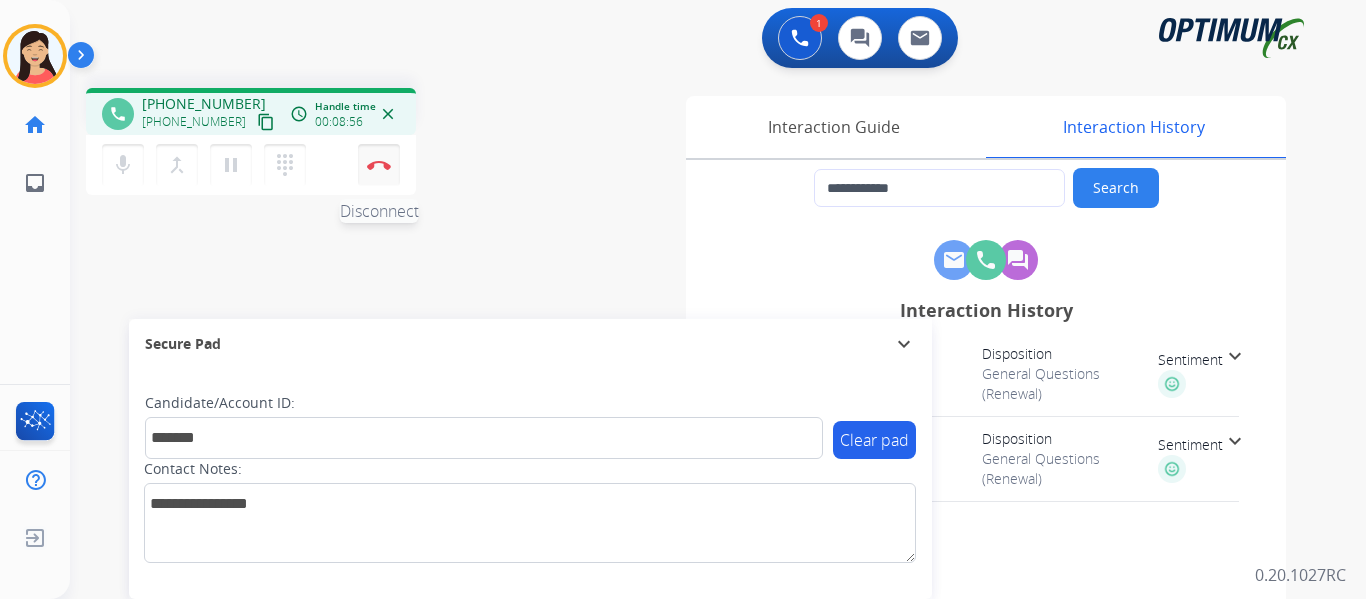 click on "Disconnect" at bounding box center (379, 165) 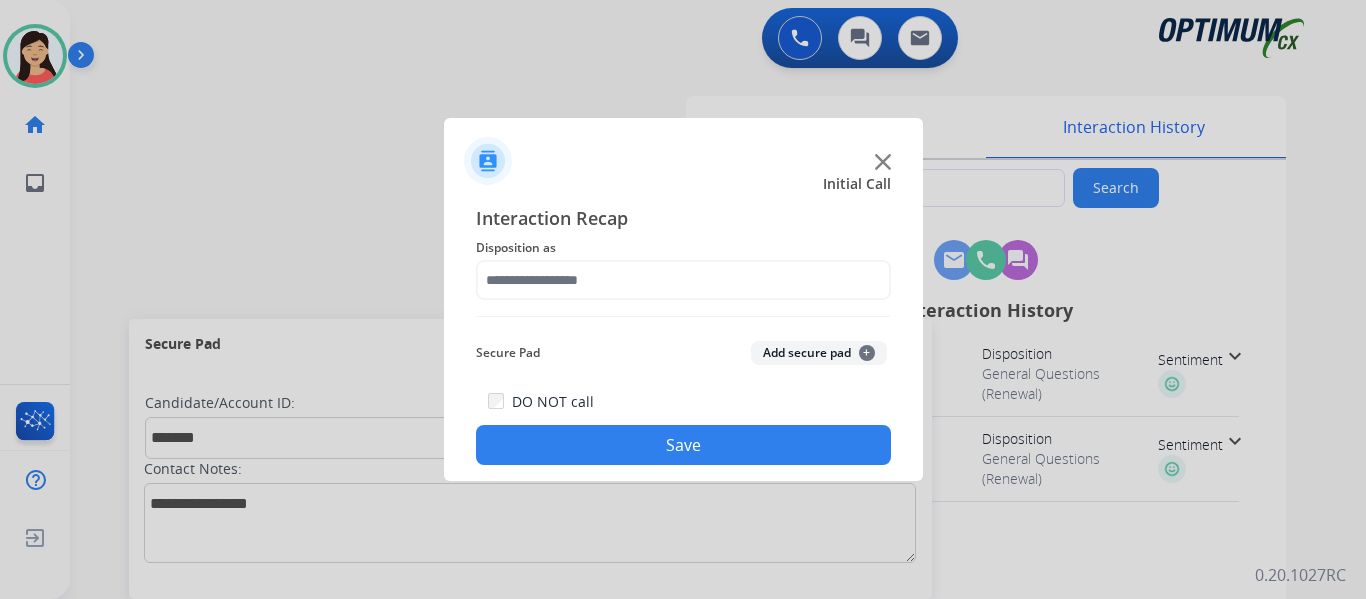 click on "Add secure pad  +" 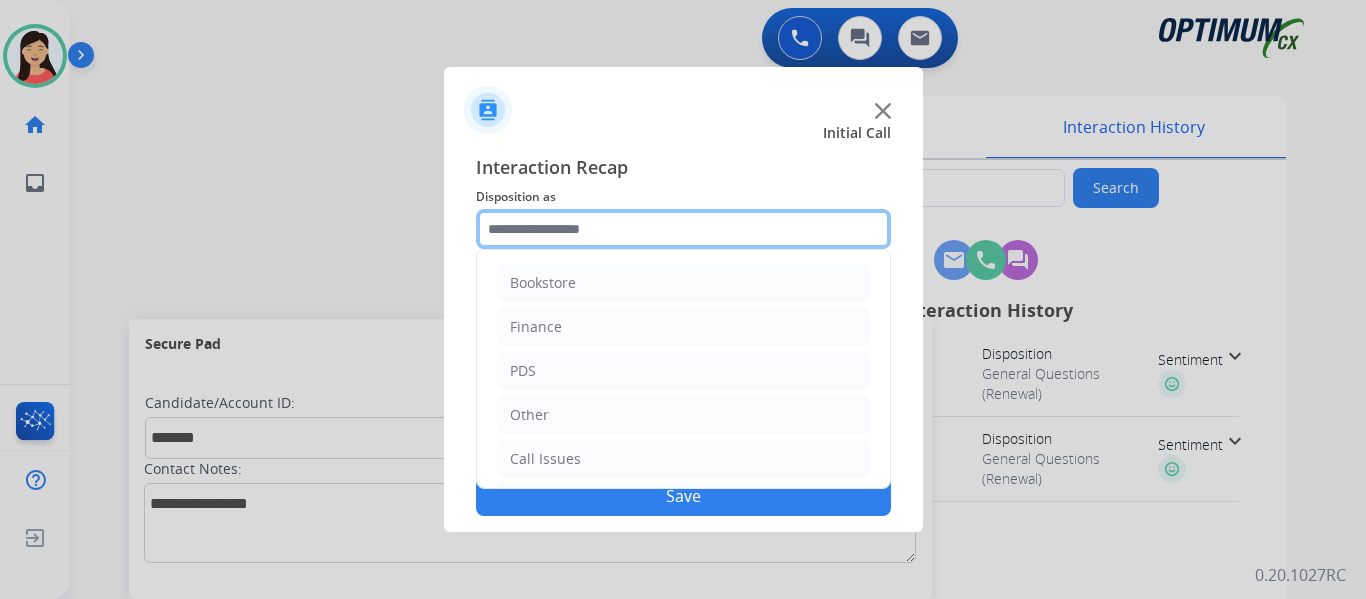 click 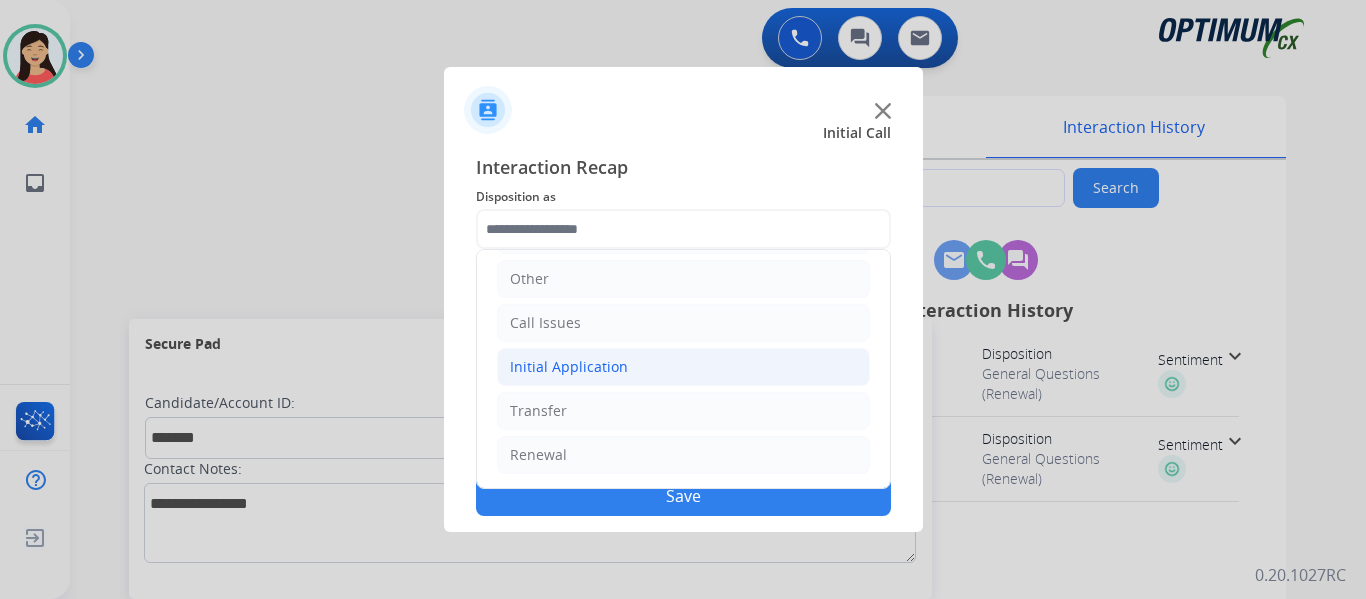 click on "Initial Application" 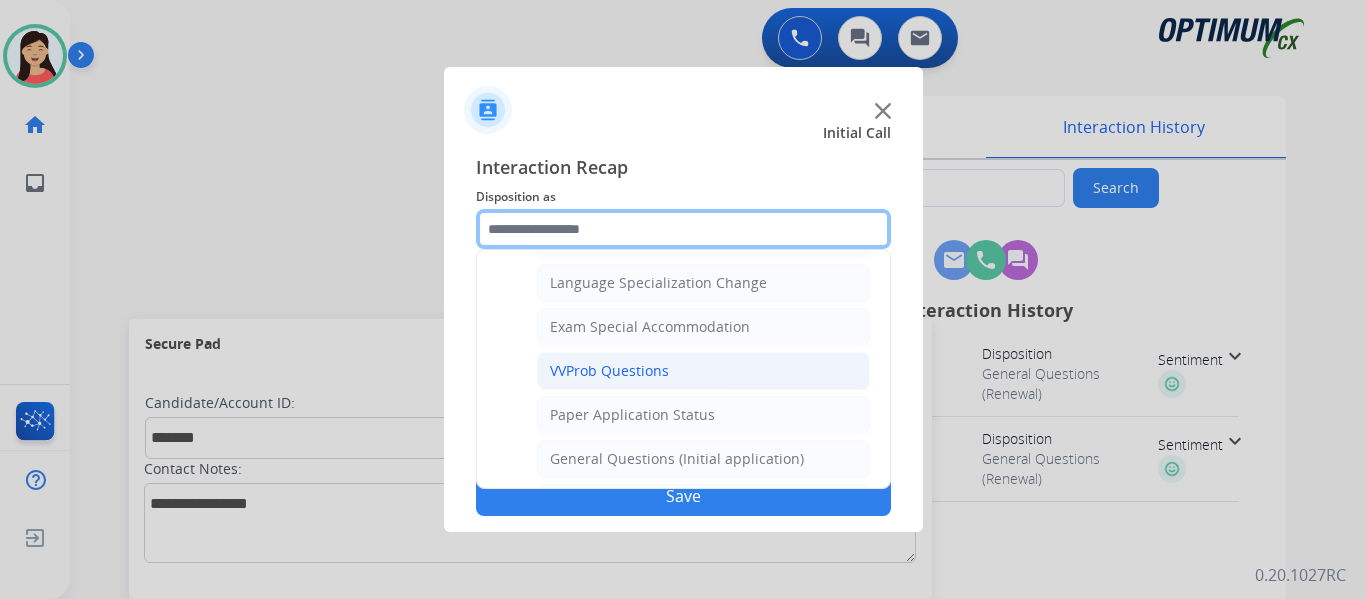 scroll, scrollTop: 1036, scrollLeft: 0, axis: vertical 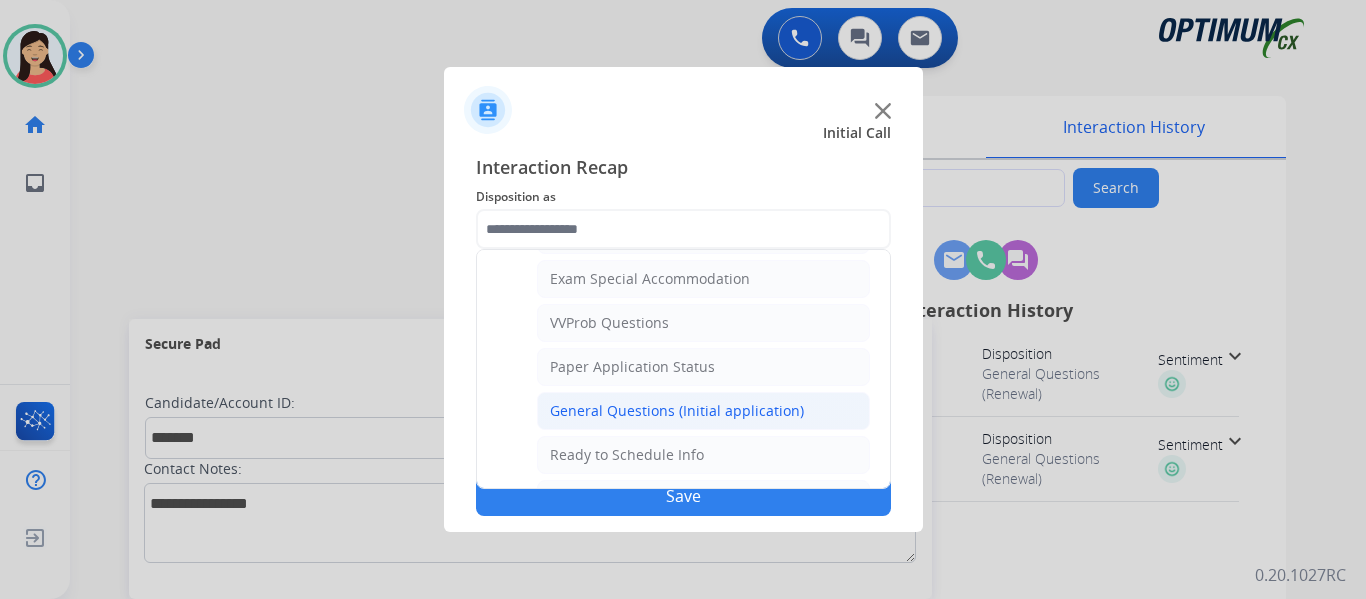 click on "General Questions (Initial application)" 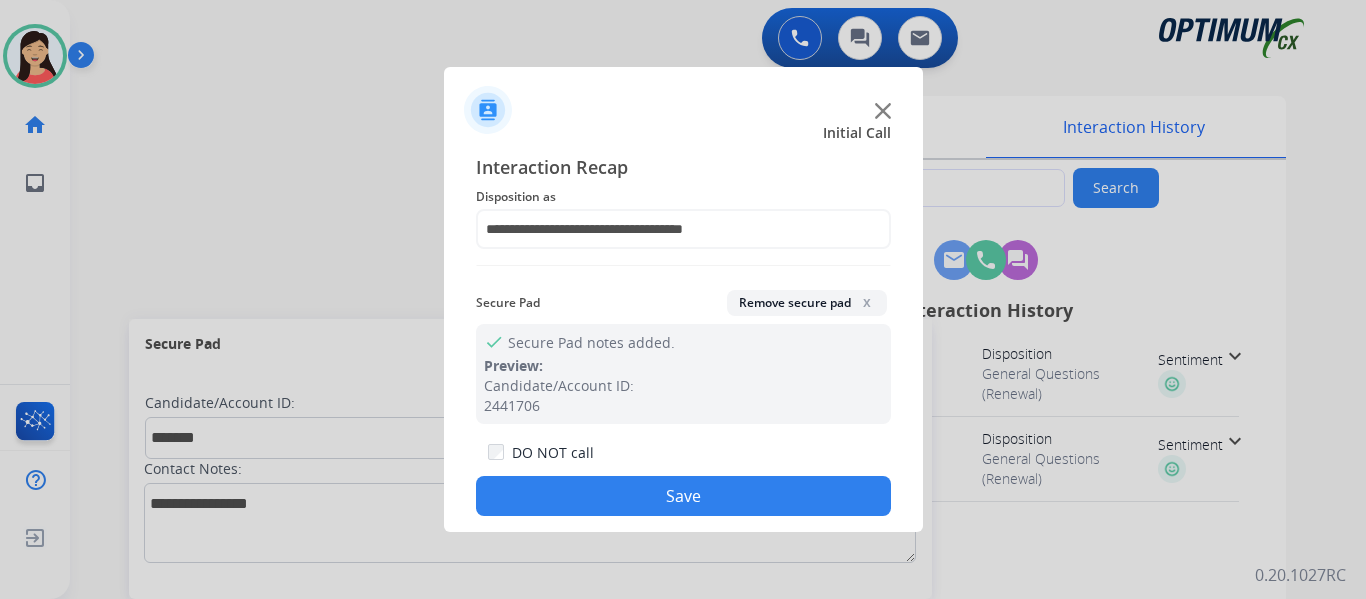 drag, startPoint x: 752, startPoint y: 496, endPoint x: 1312, endPoint y: 346, distance: 579.74133 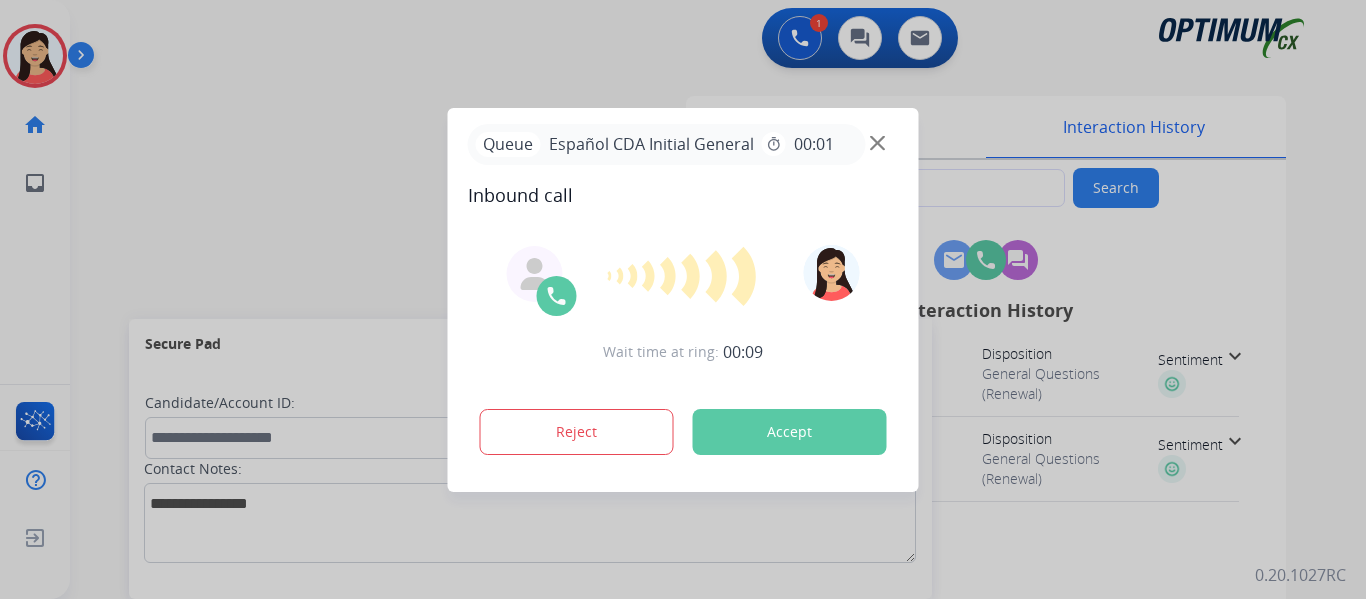 type on "**********" 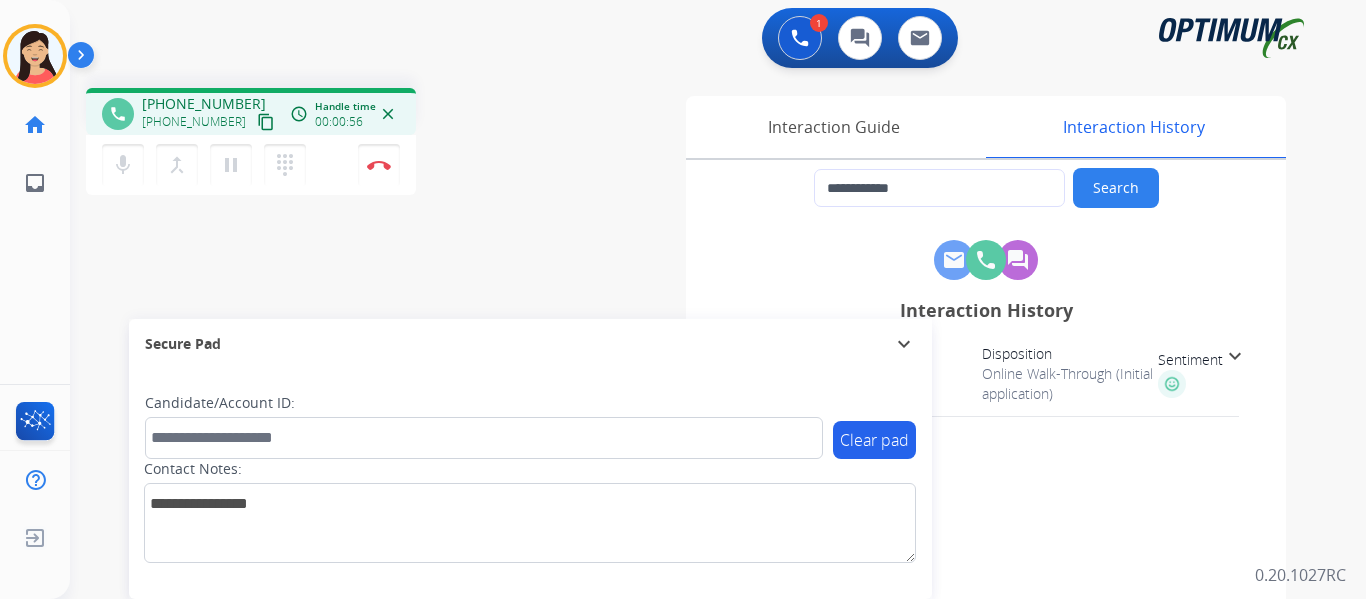 click on "content_copy" at bounding box center (266, 122) 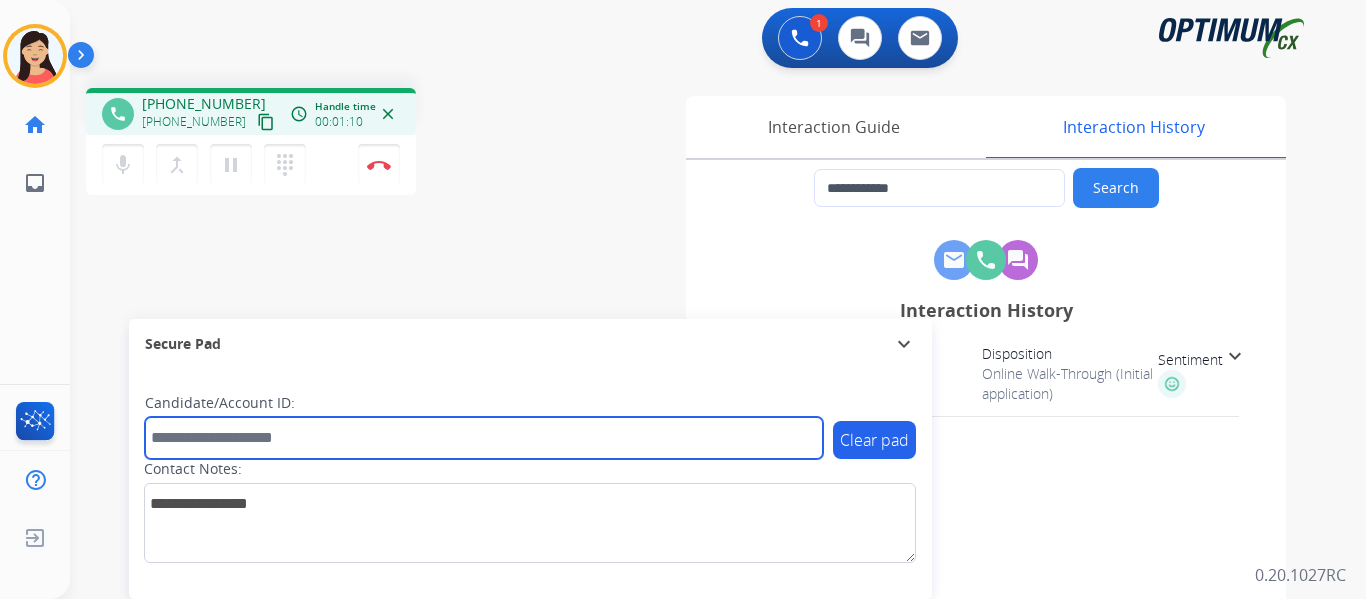 click at bounding box center (484, 438) 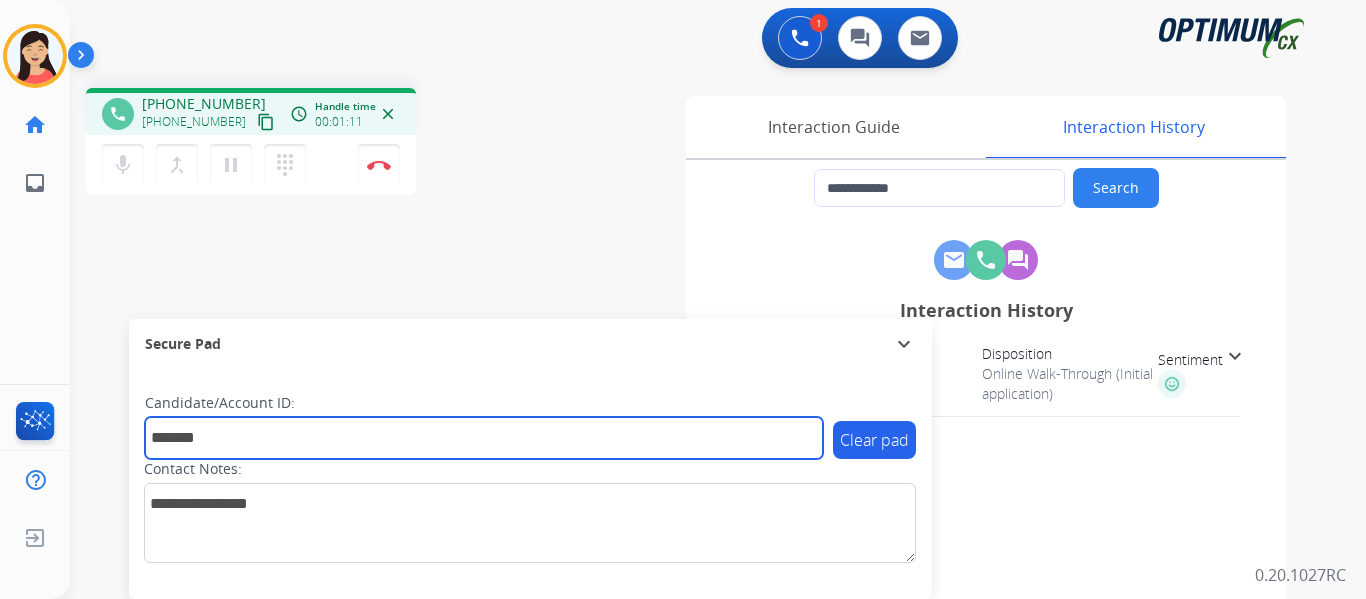 type on "*******" 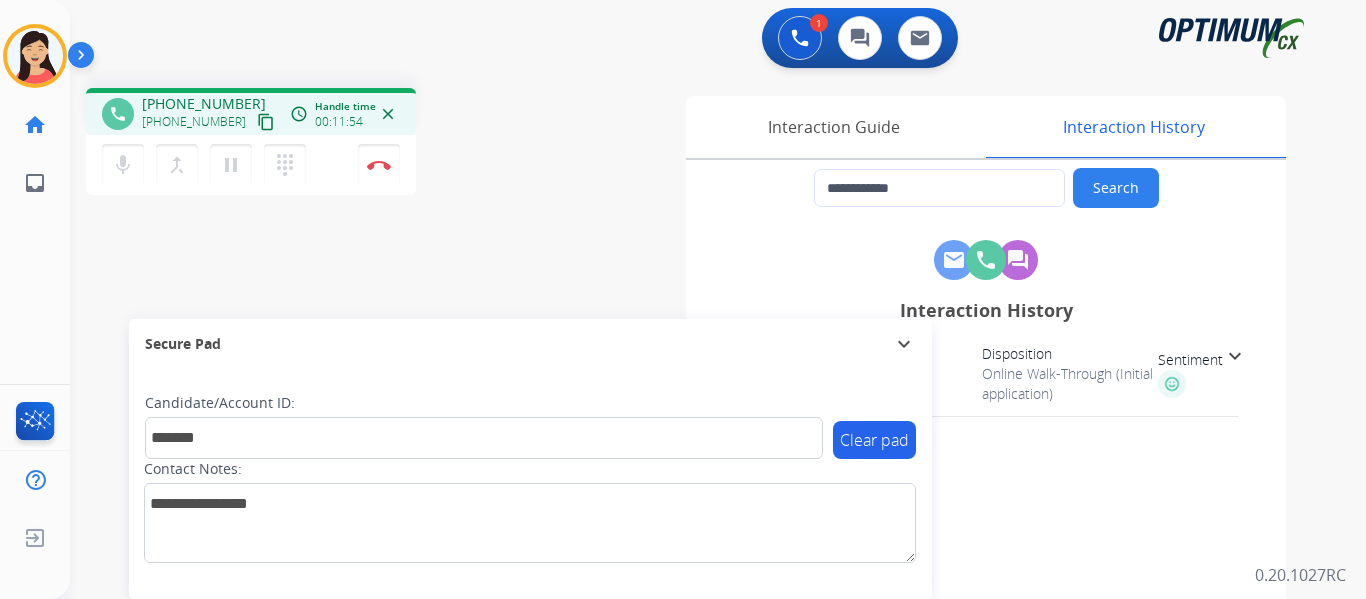 drag, startPoint x: 379, startPoint y: 166, endPoint x: 740, endPoint y: 221, distance: 365.1657 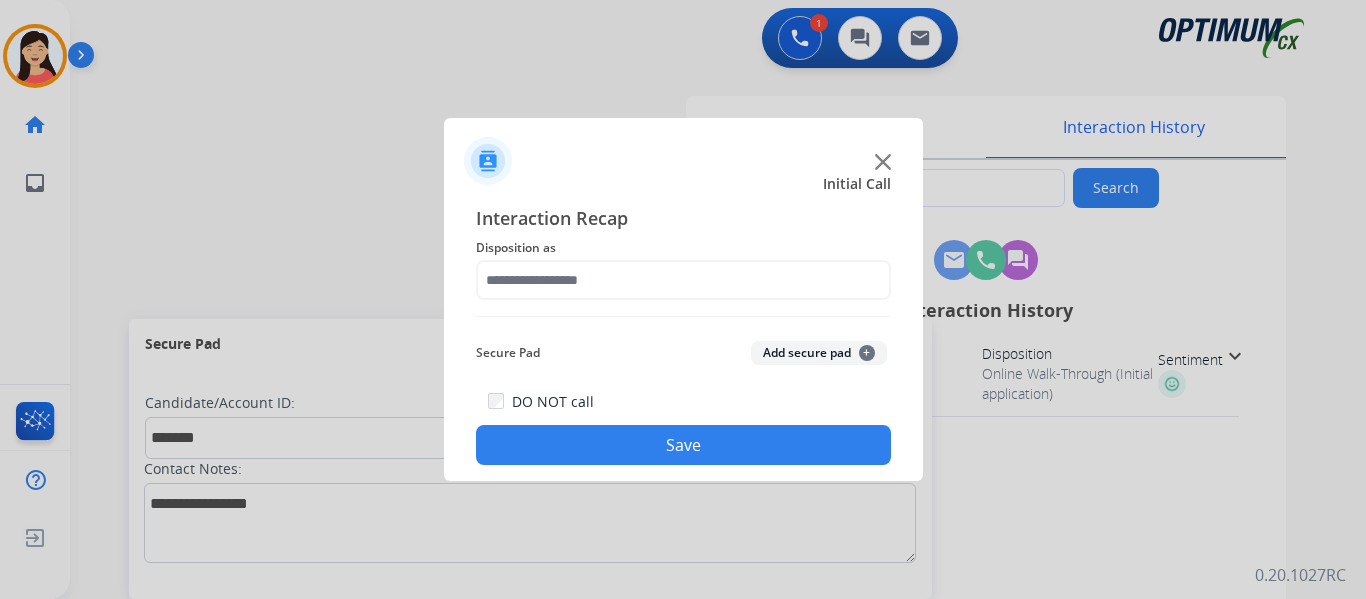 click on "Add secure pad  +" 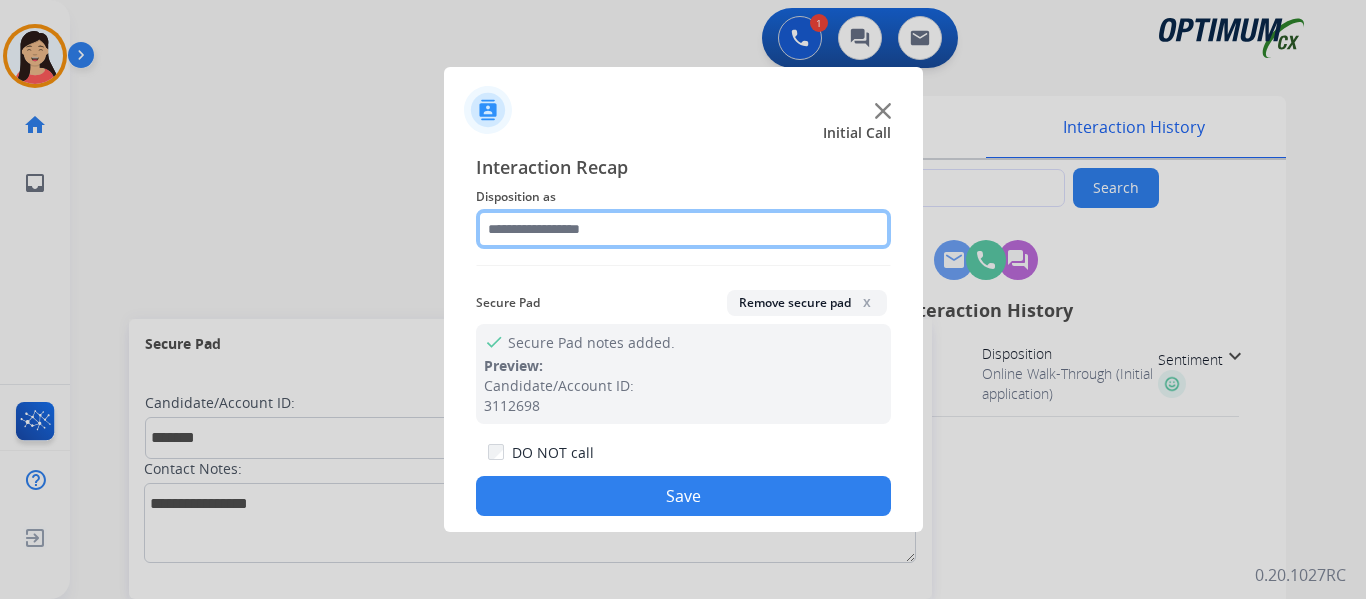click 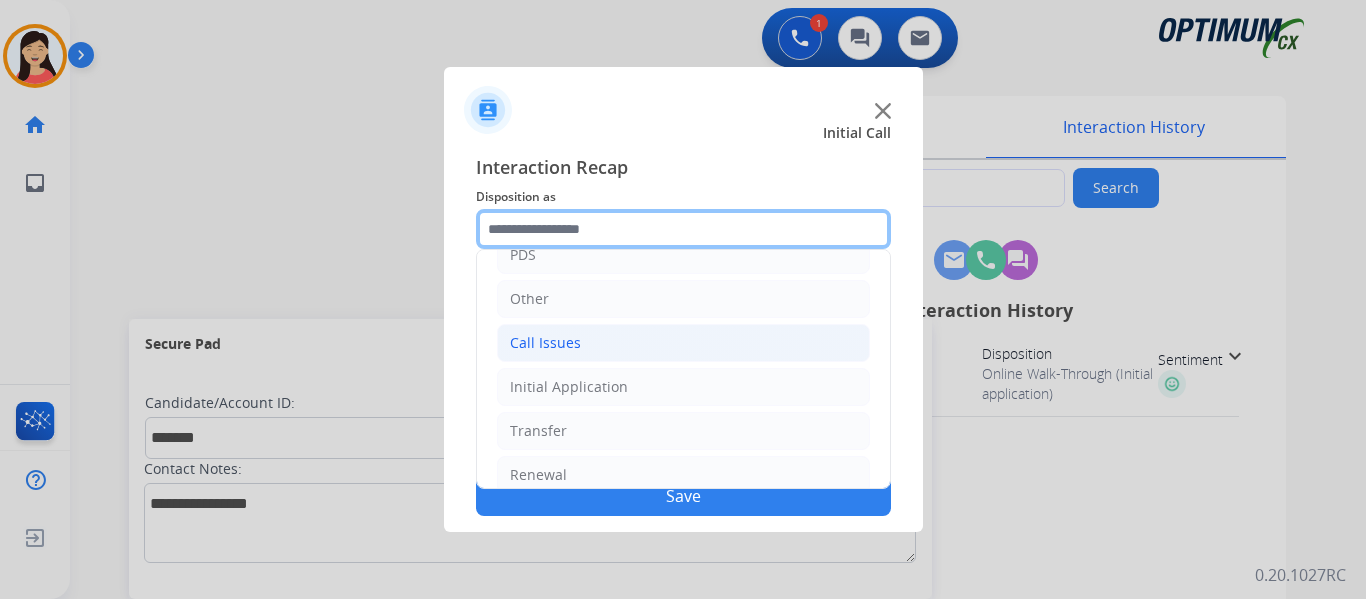 scroll, scrollTop: 136, scrollLeft: 0, axis: vertical 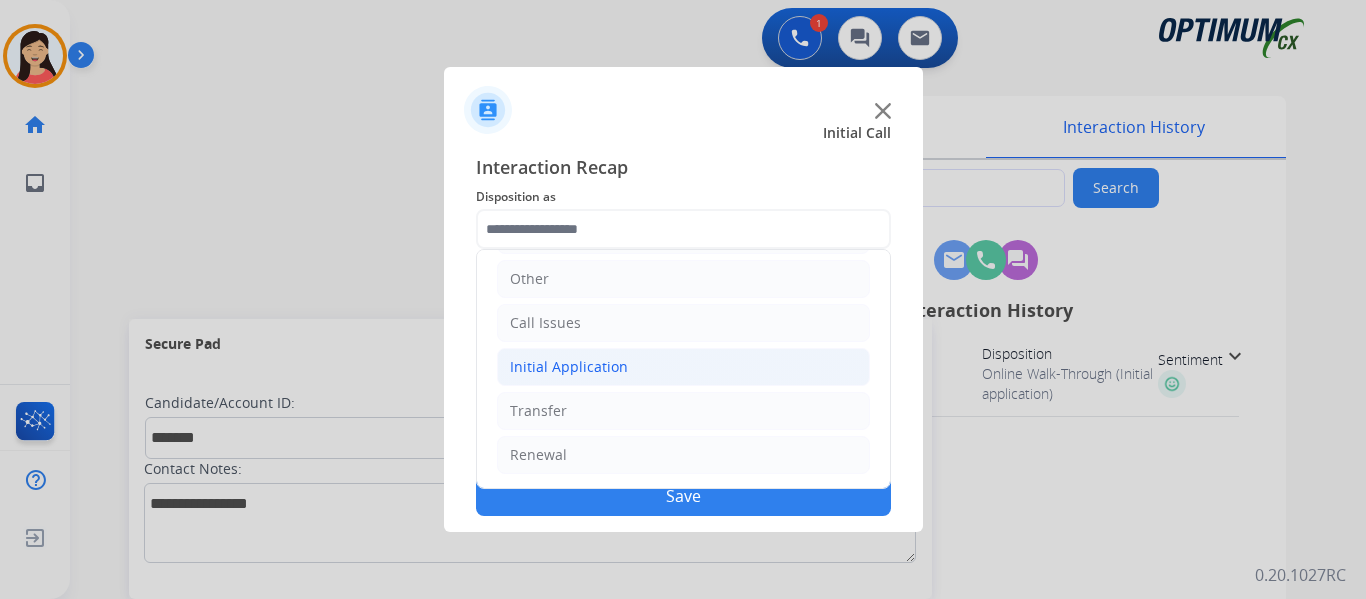 click on "Initial Application" 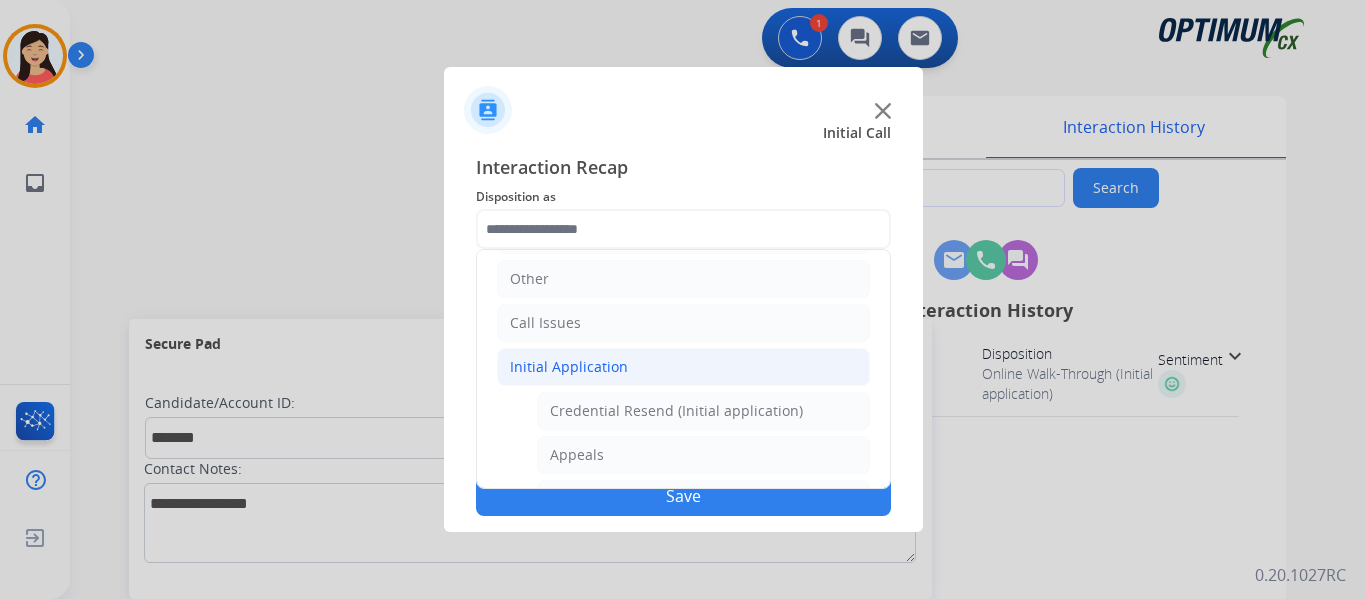 click on "Appeals" 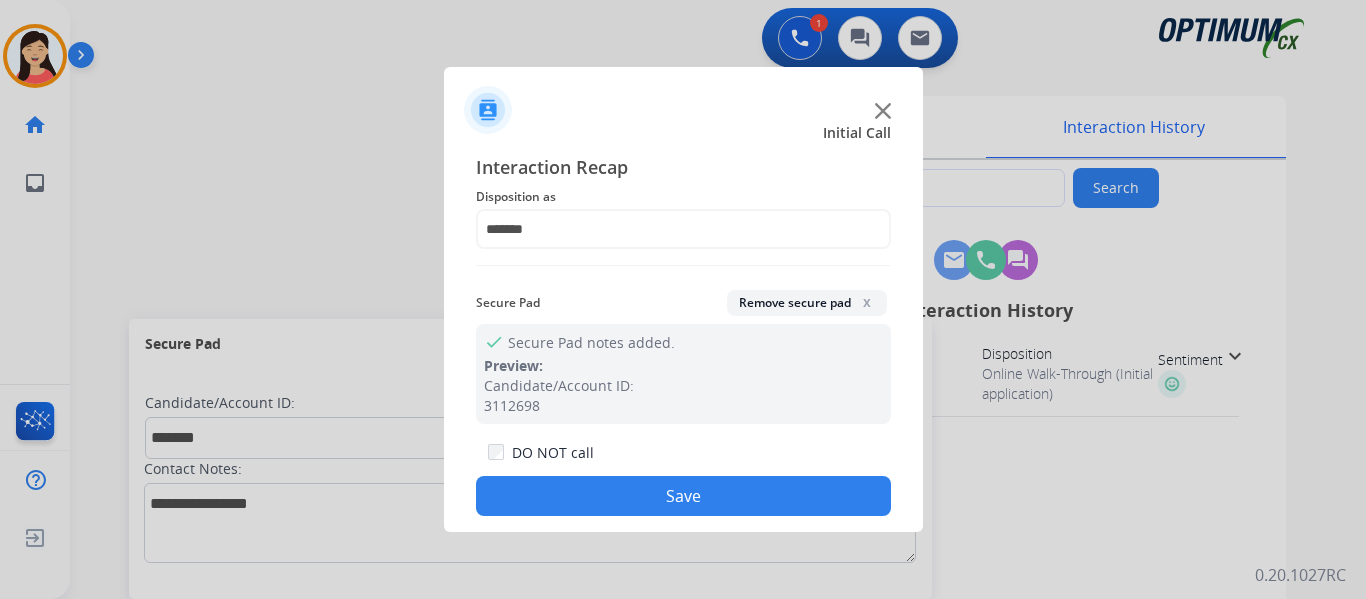 drag, startPoint x: 674, startPoint y: 494, endPoint x: 765, endPoint y: 496, distance: 91.02197 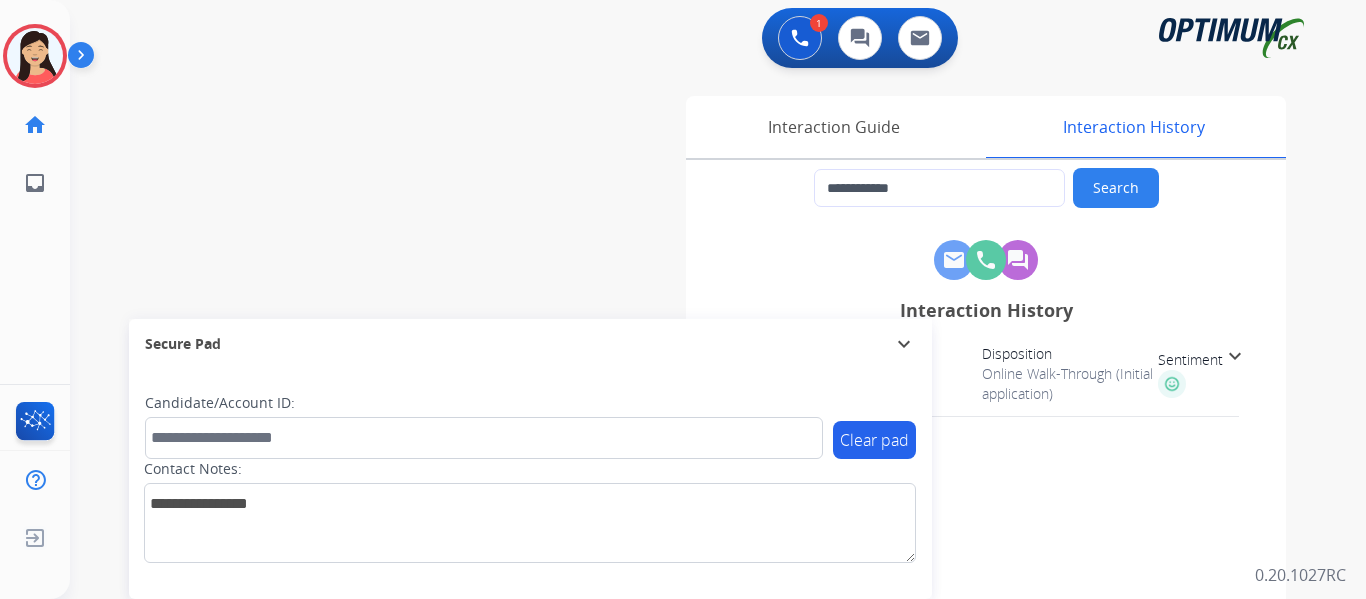 type on "**********" 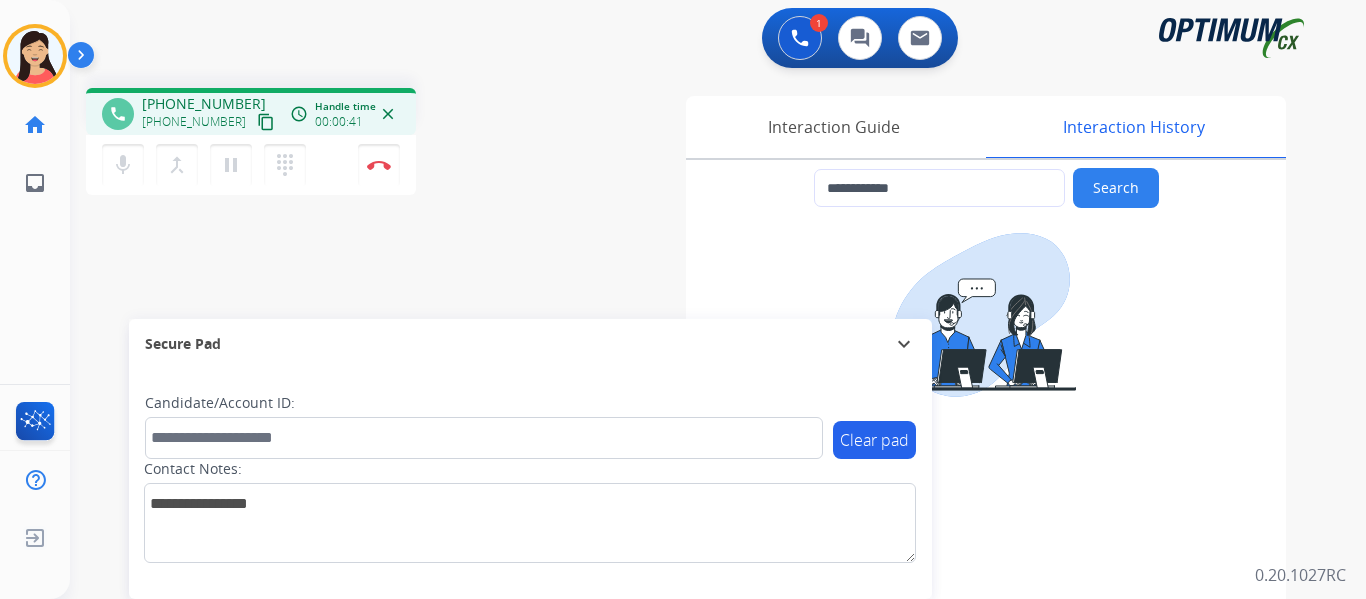 click on "content_copy" at bounding box center [266, 122] 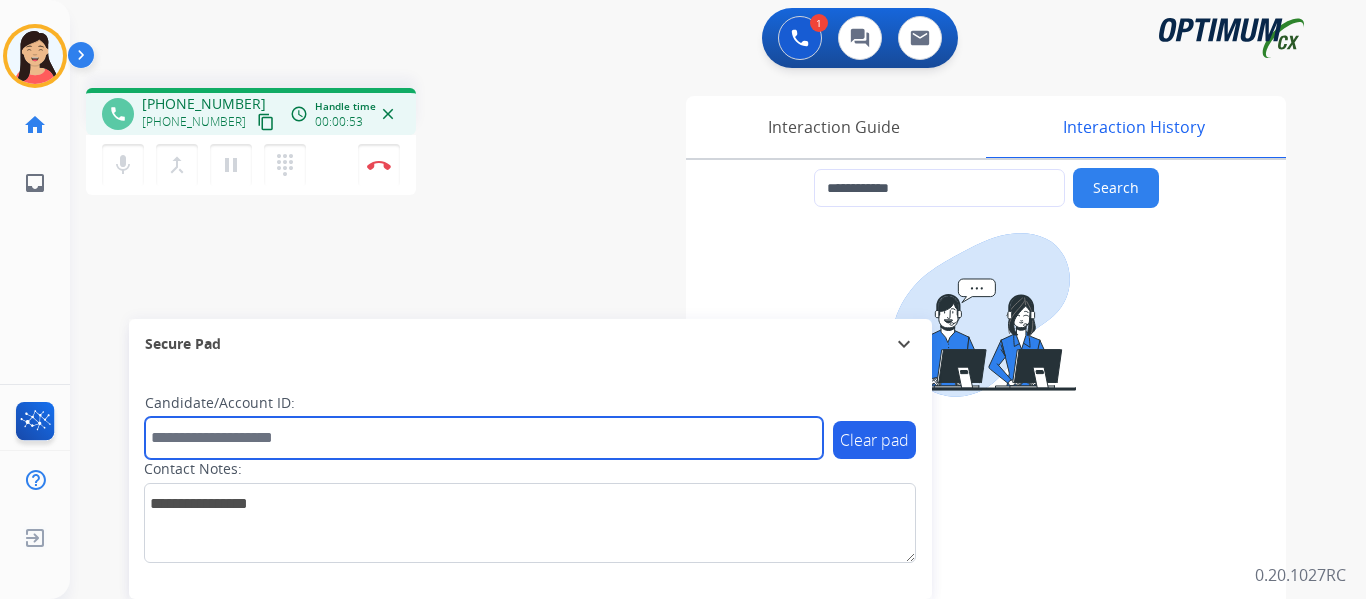 click at bounding box center (484, 438) 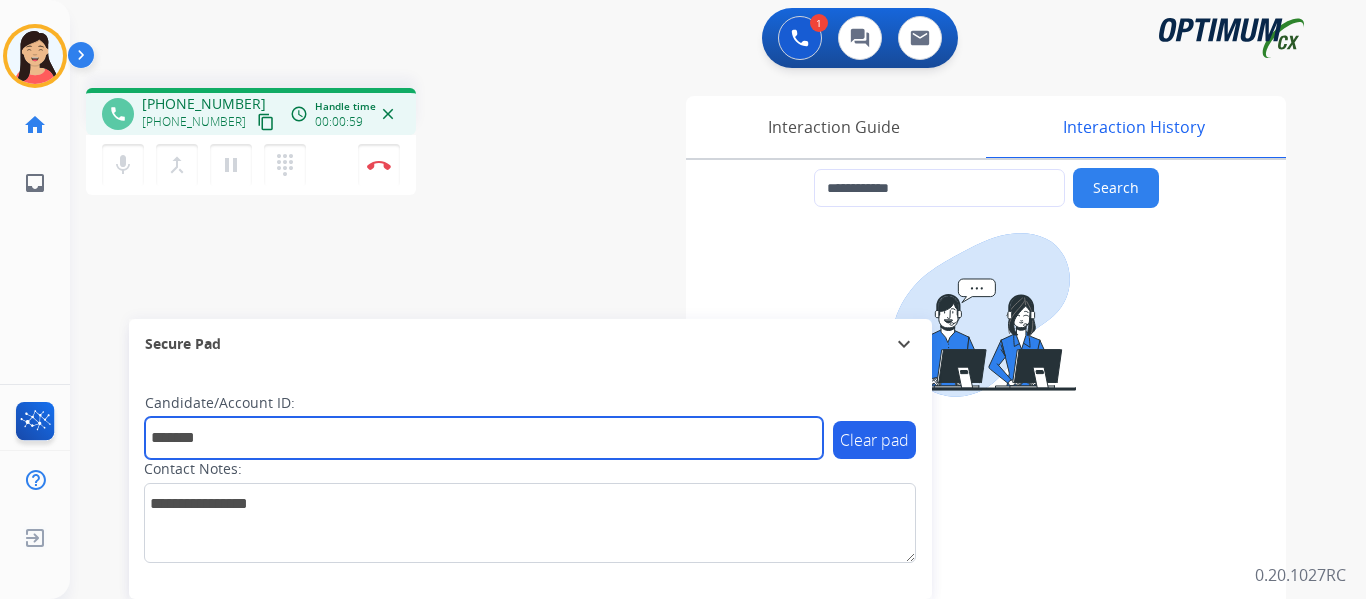 type on "*******" 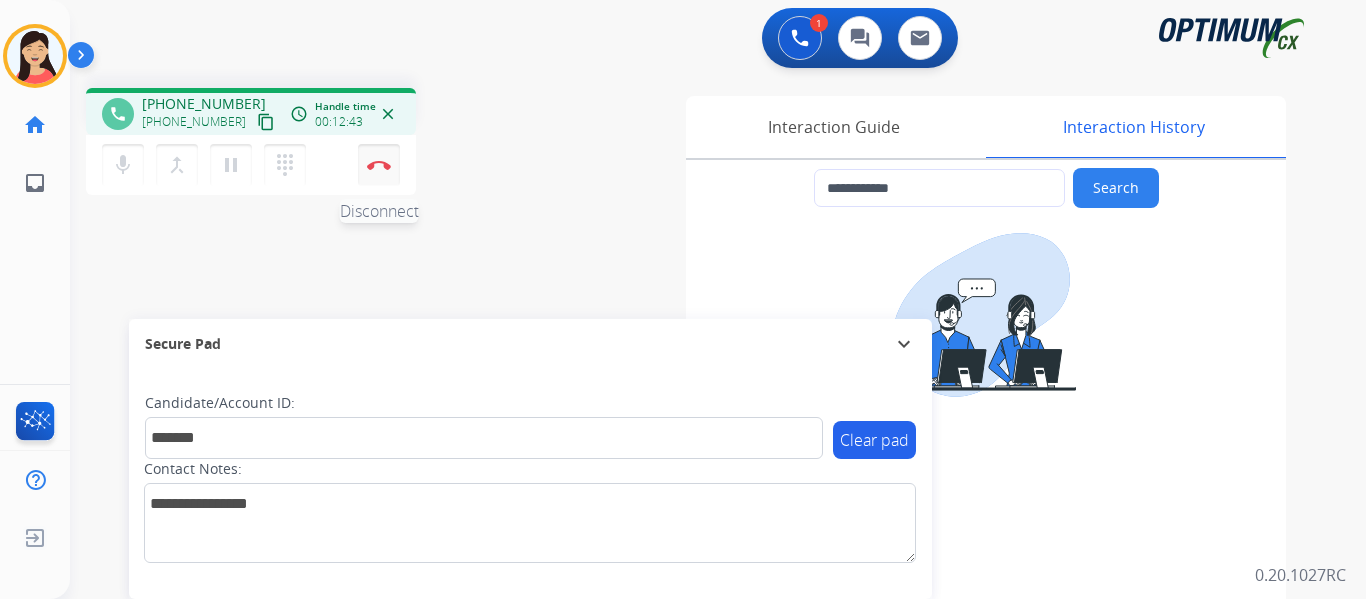 click at bounding box center [379, 165] 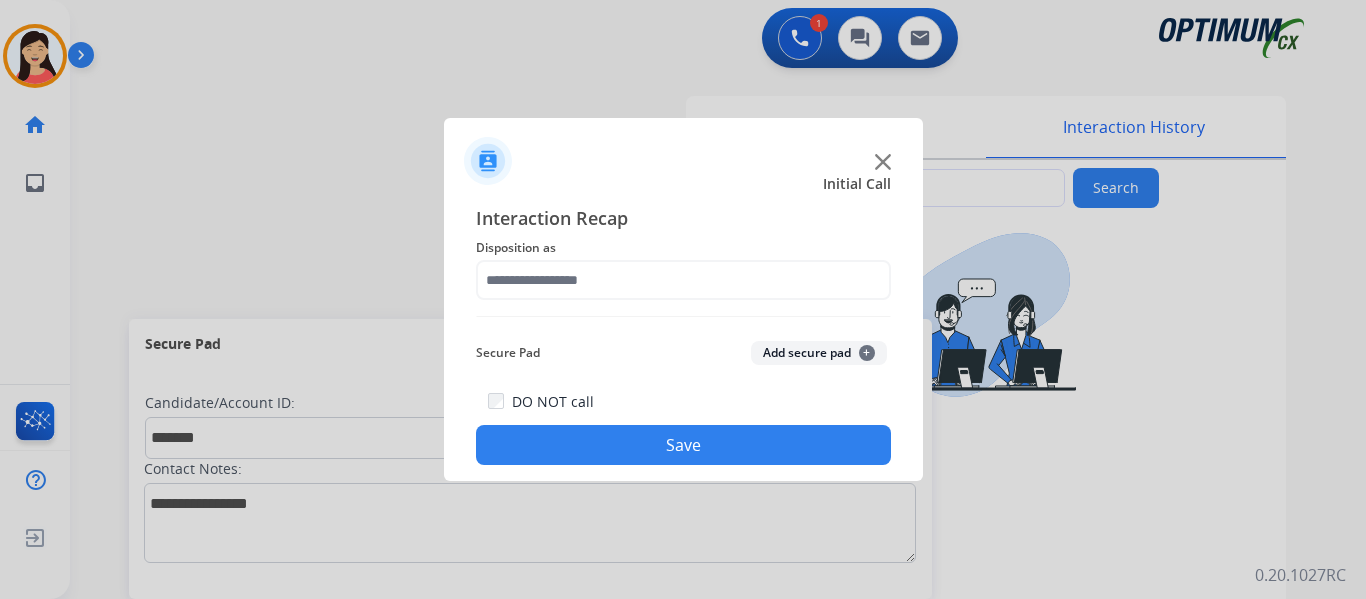click on "Add secure pad  +" 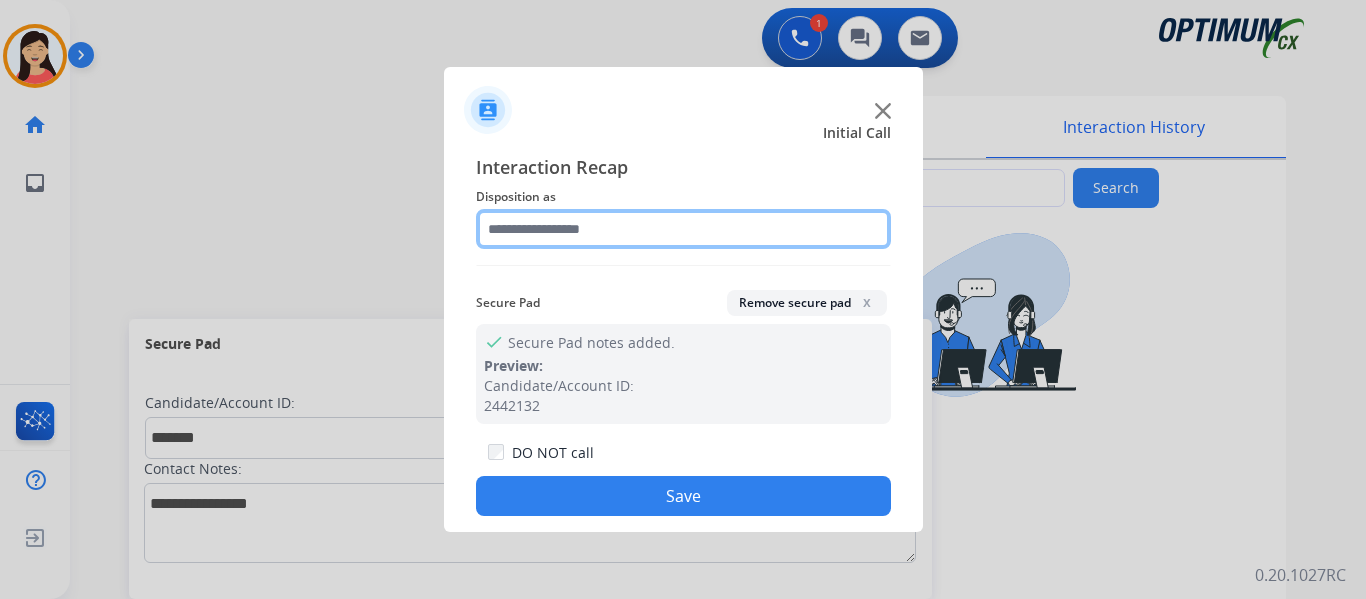 click 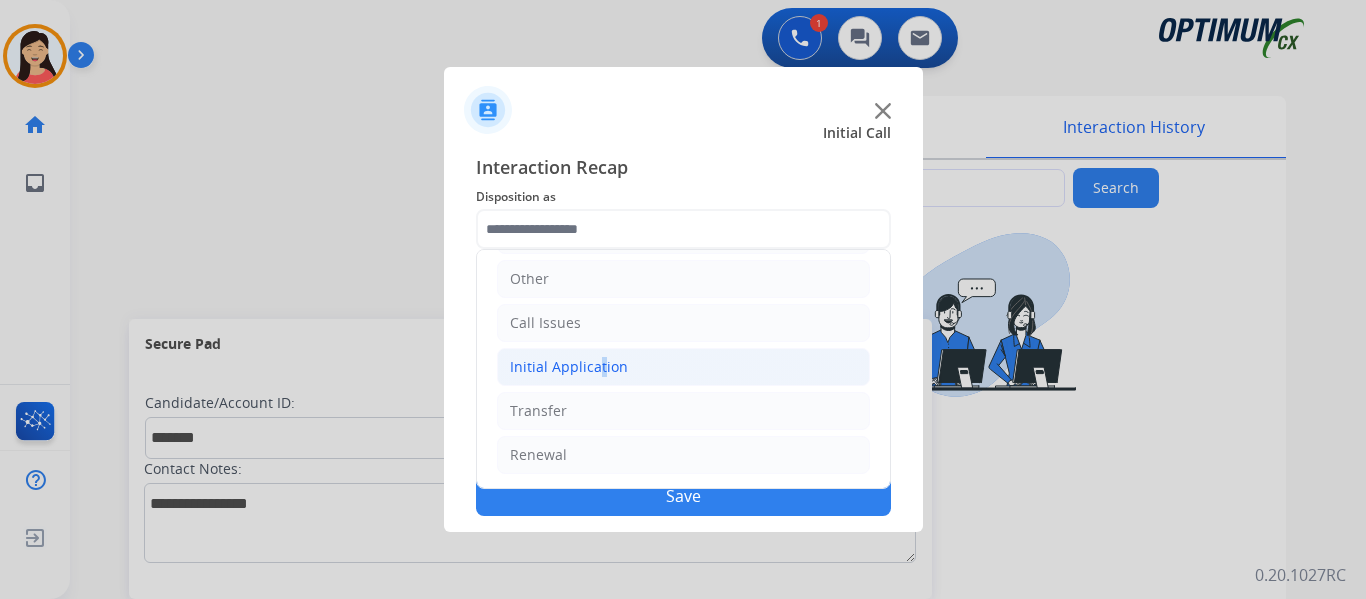 click on "Initial Application" 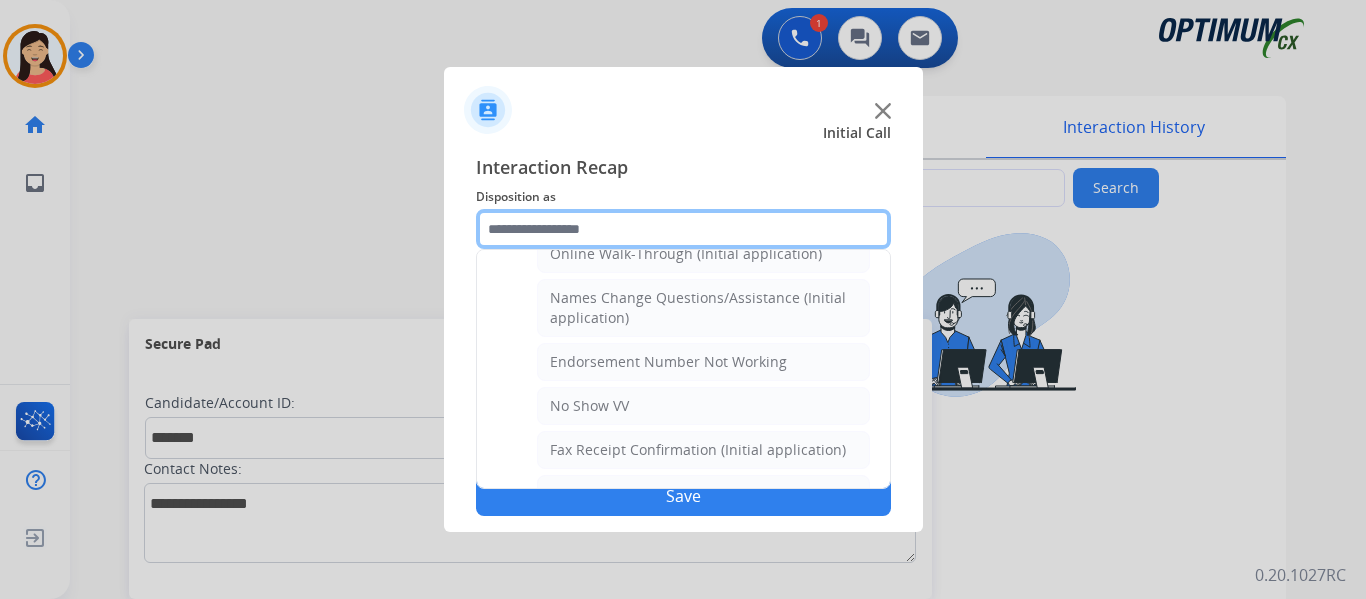 scroll, scrollTop: 1036, scrollLeft: 0, axis: vertical 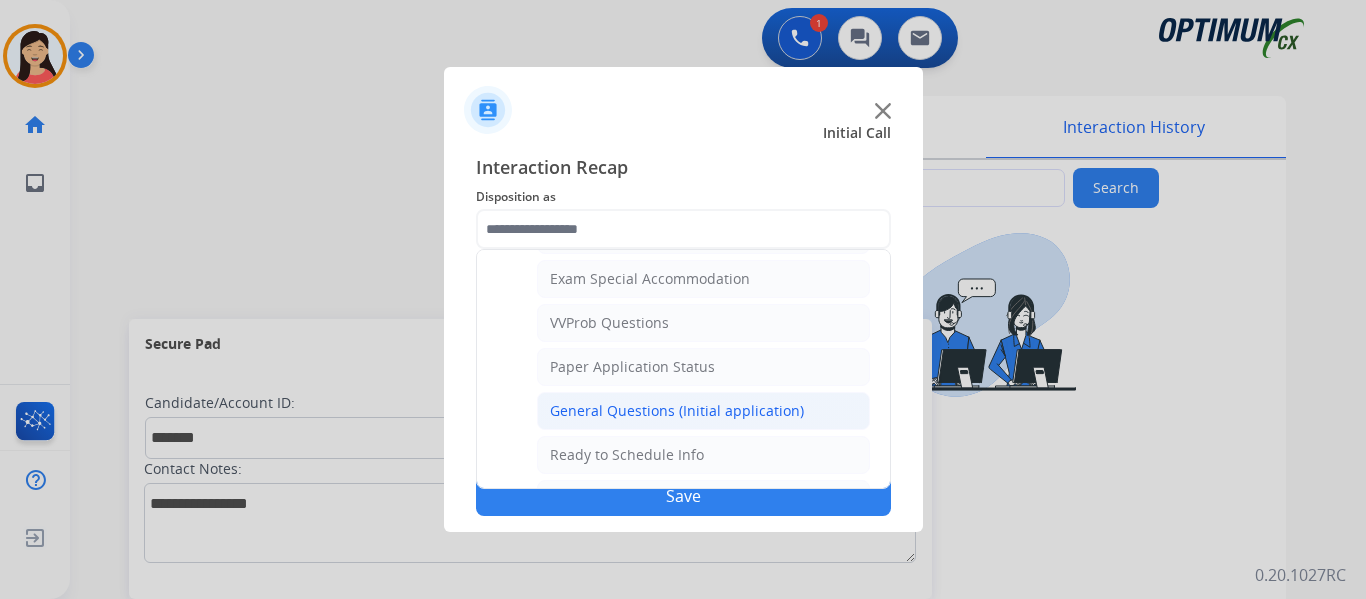 click on "General Questions (Initial application)" 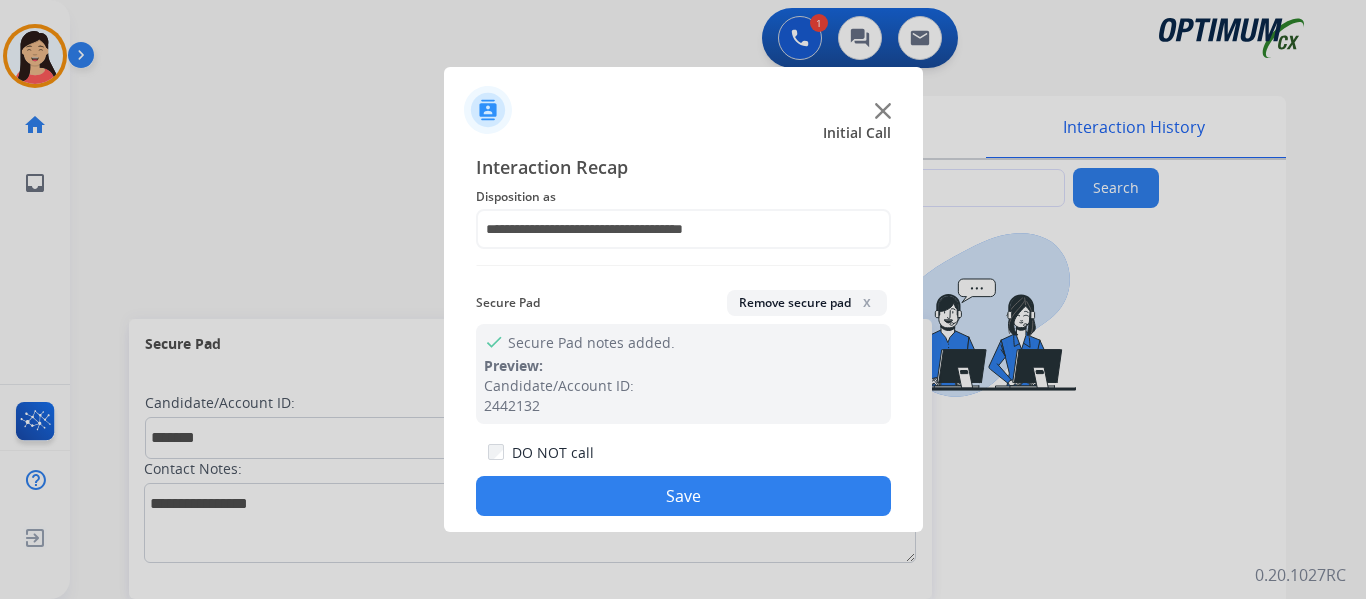 drag, startPoint x: 746, startPoint y: 499, endPoint x: 799, endPoint y: 498, distance: 53.009434 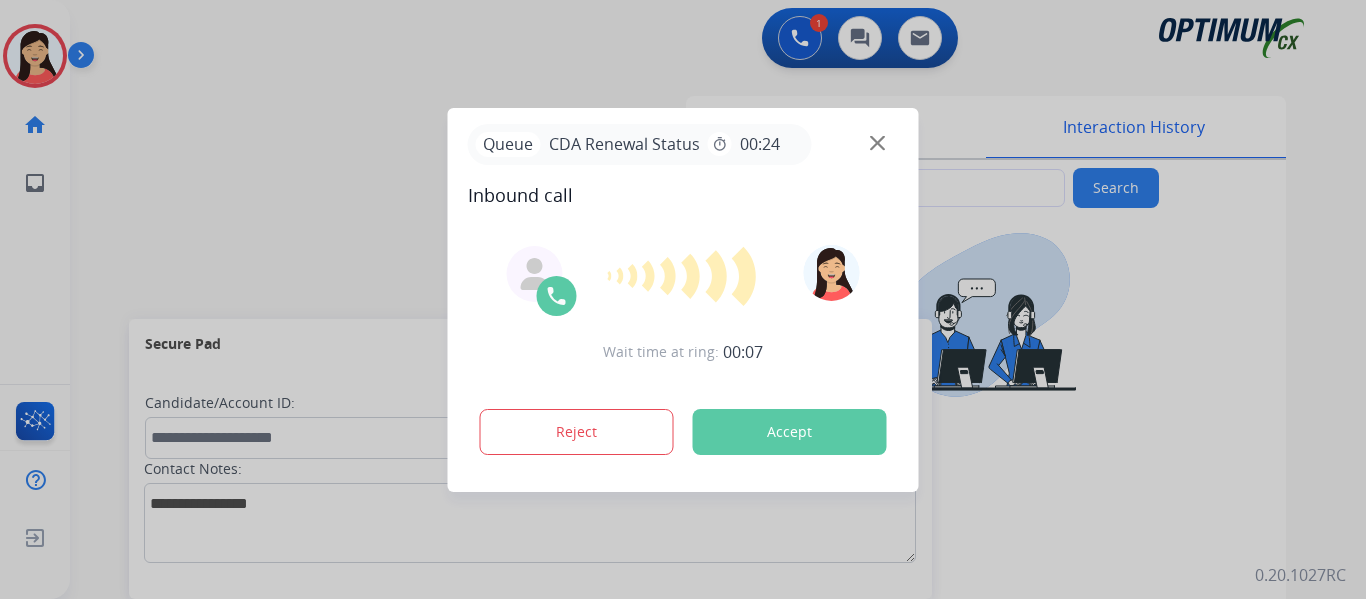 type on "**********" 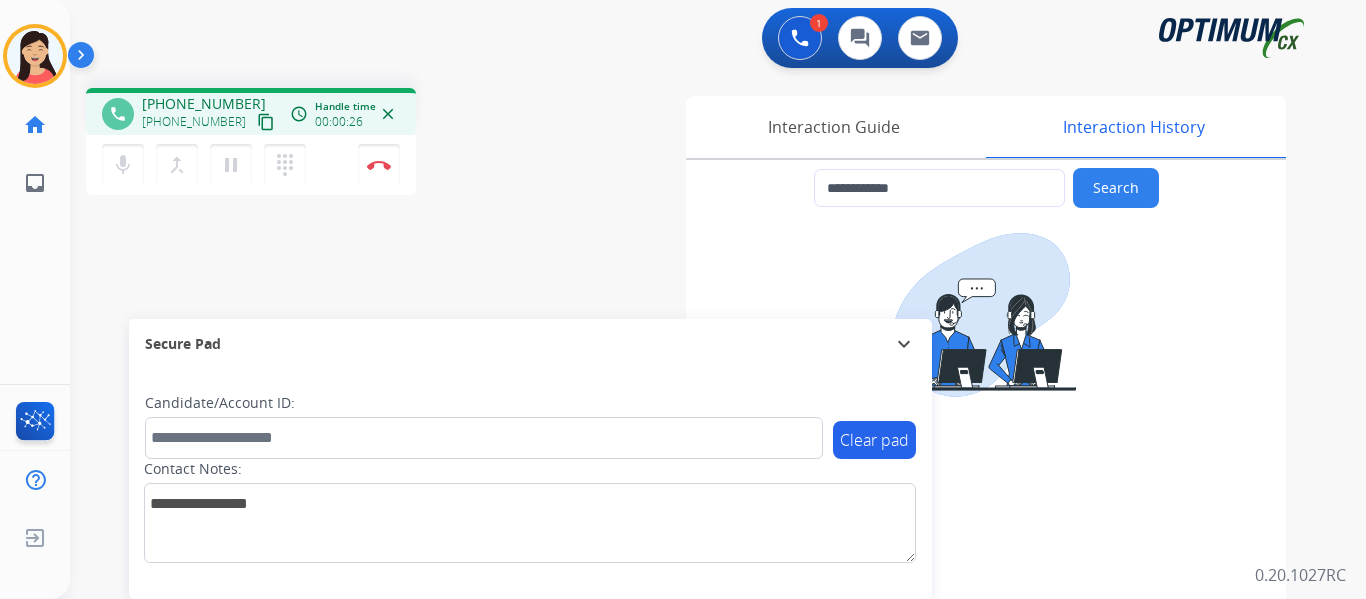 click on "content_copy" at bounding box center [266, 122] 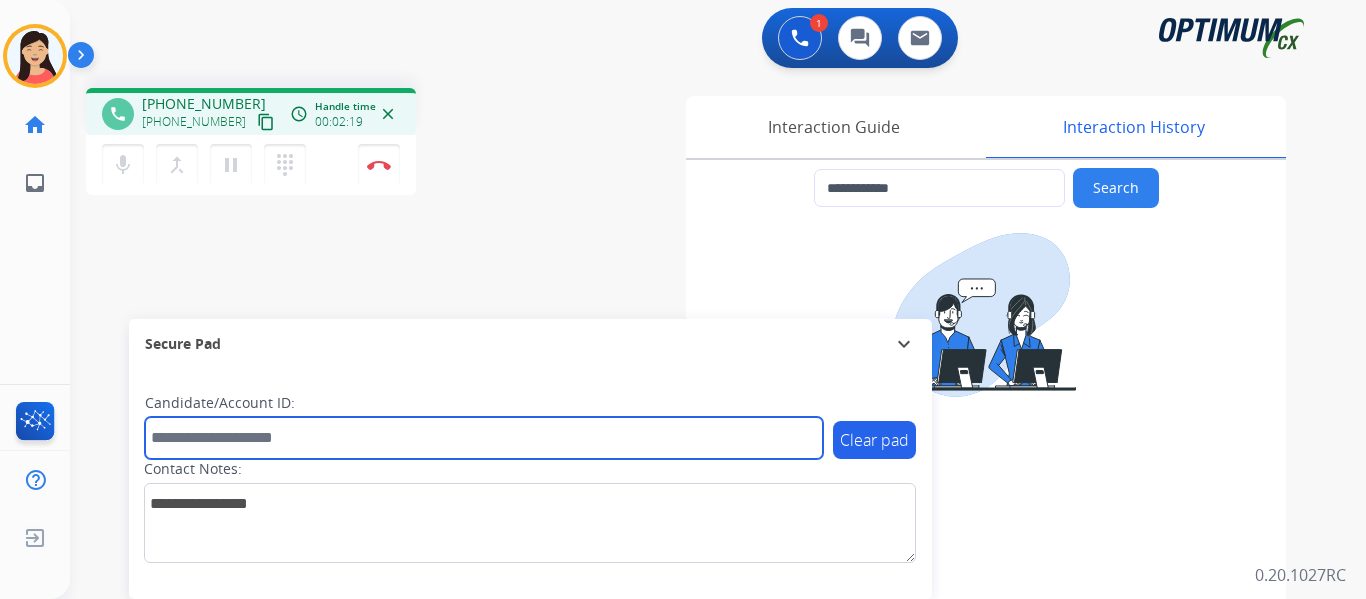 click at bounding box center (484, 438) 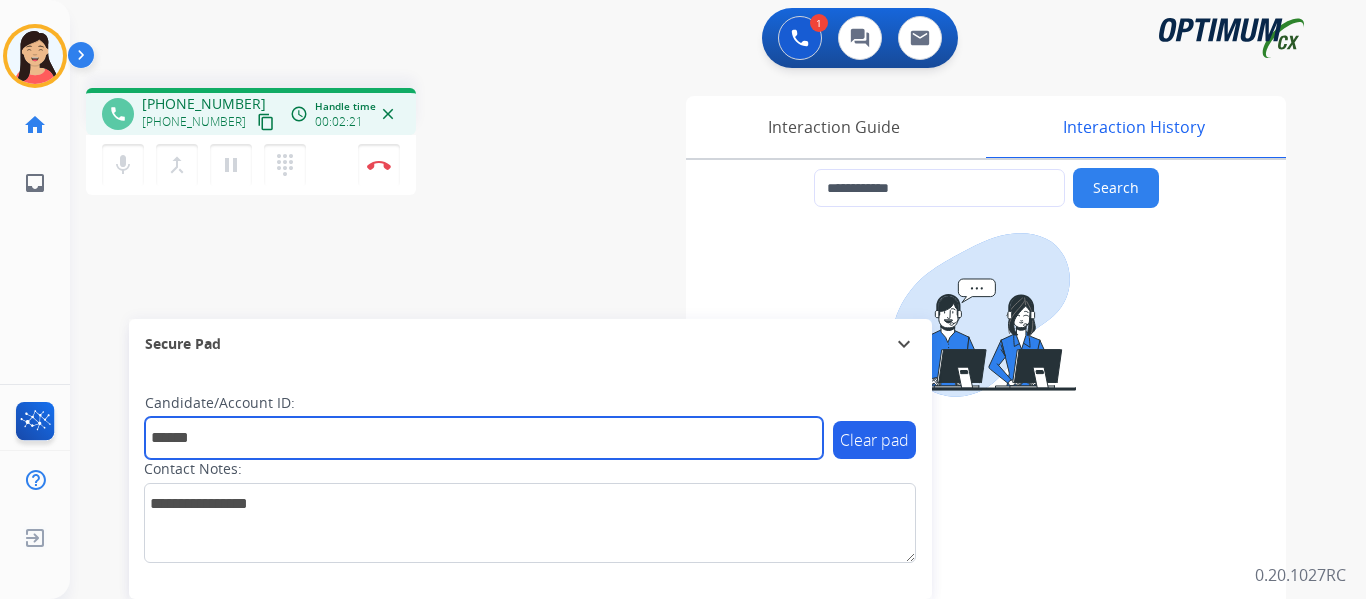 drag, startPoint x: 231, startPoint y: 432, endPoint x: 140, endPoint y: 431, distance: 91.00549 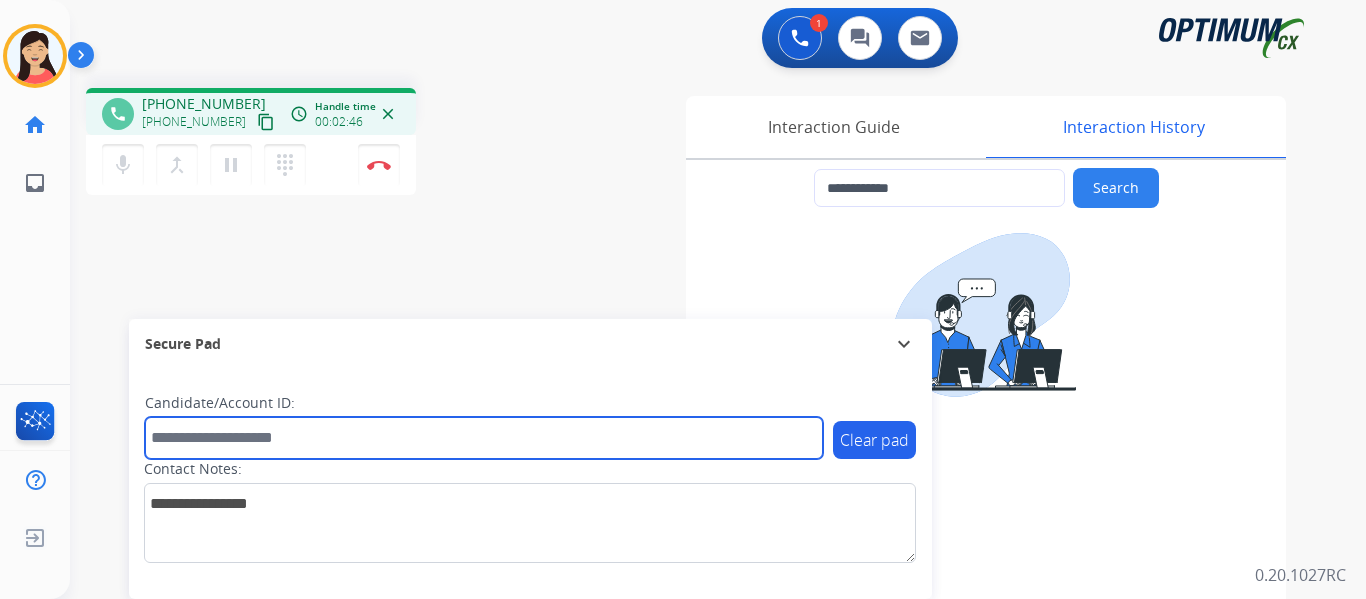 click at bounding box center [484, 438] 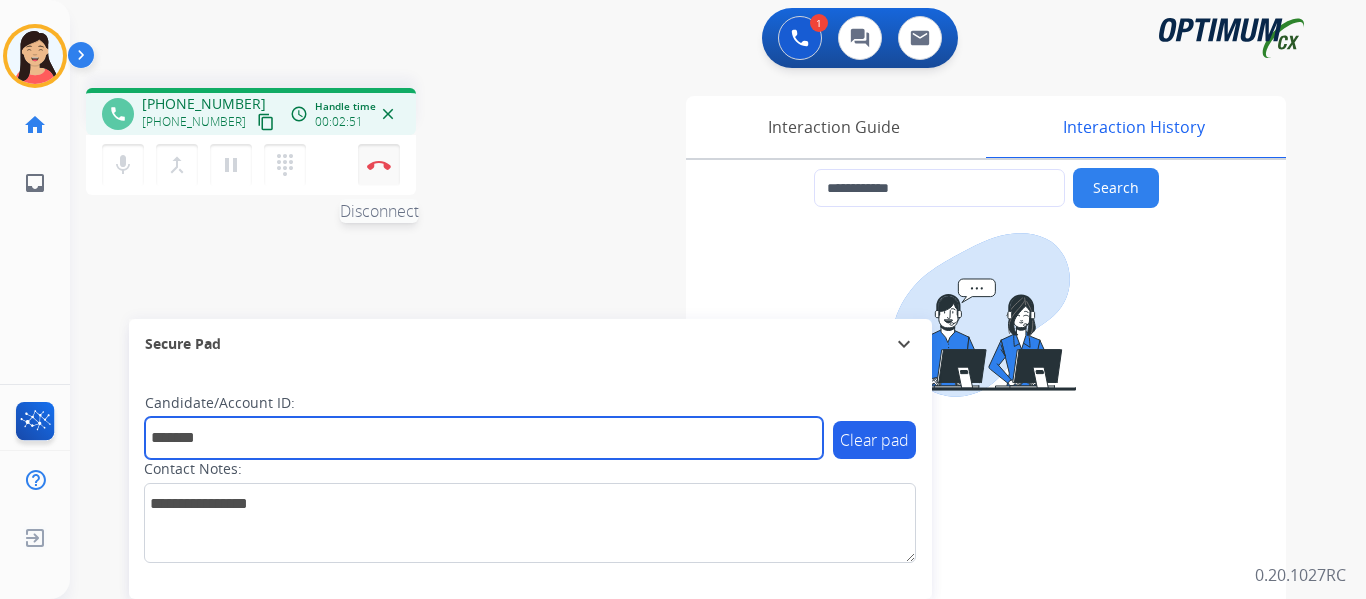 type on "*******" 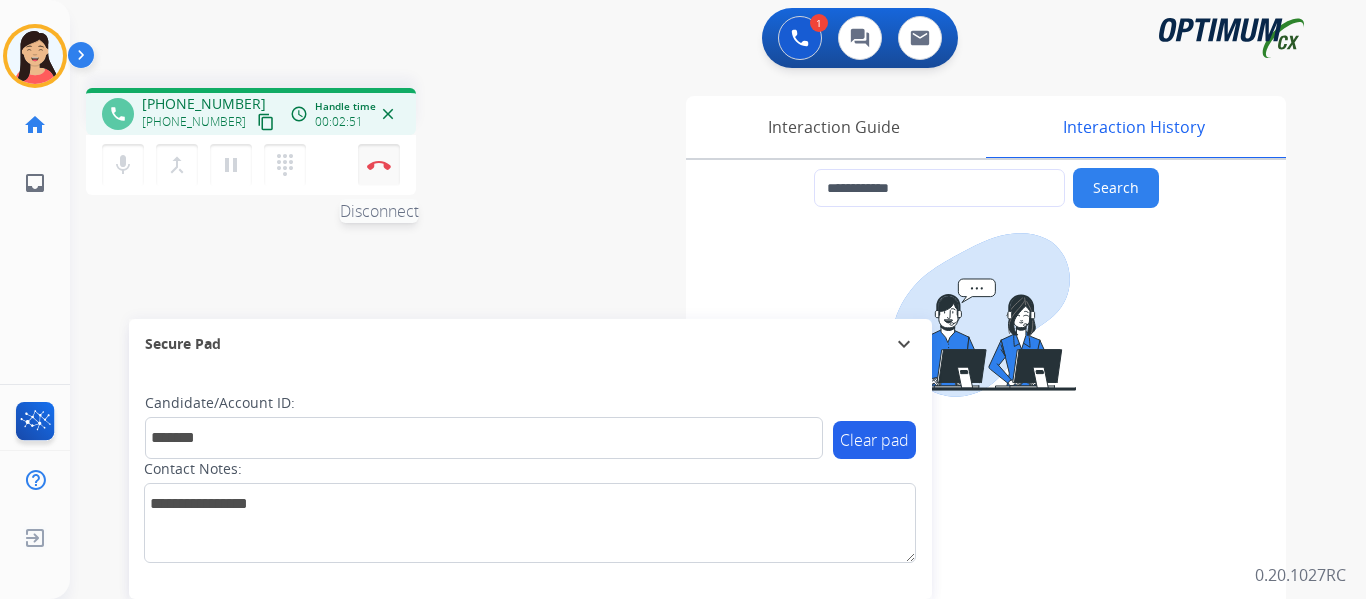 click at bounding box center (379, 165) 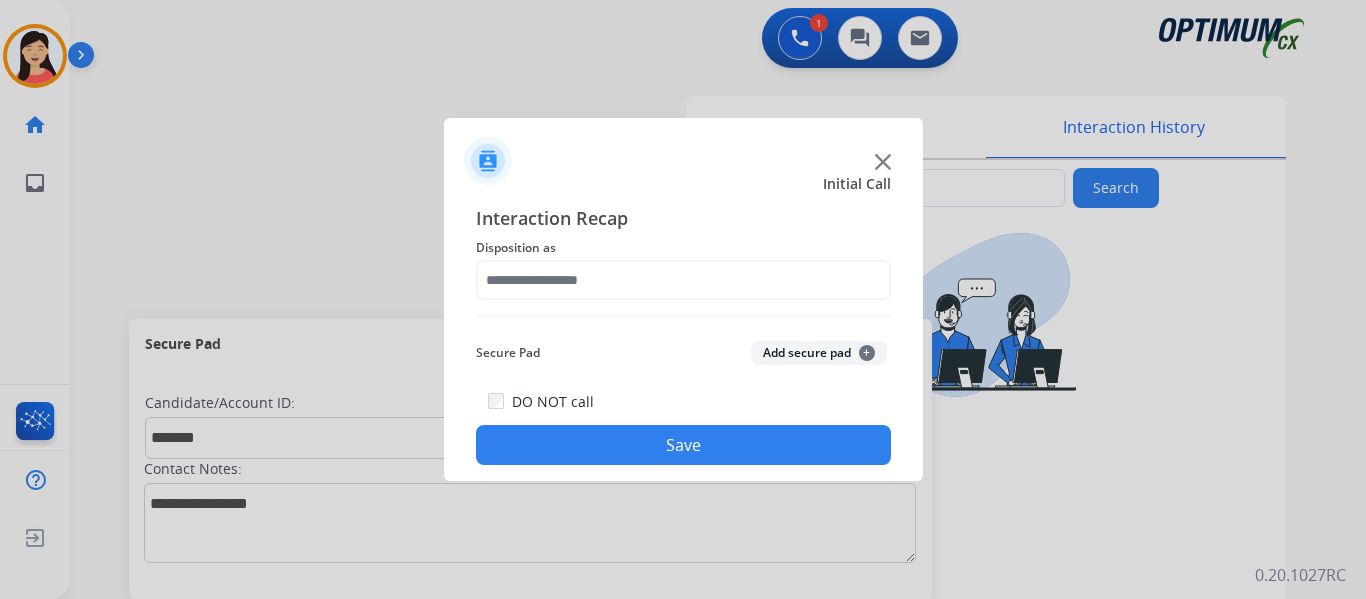 click on "Add secure pad  +" 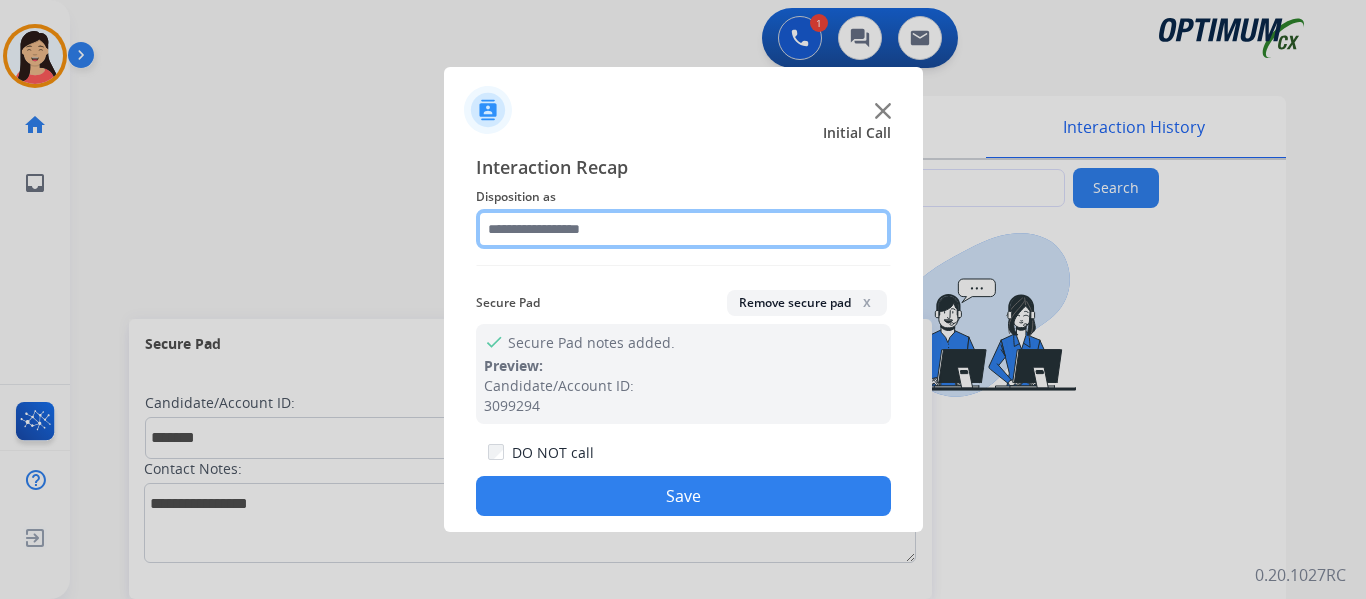 click 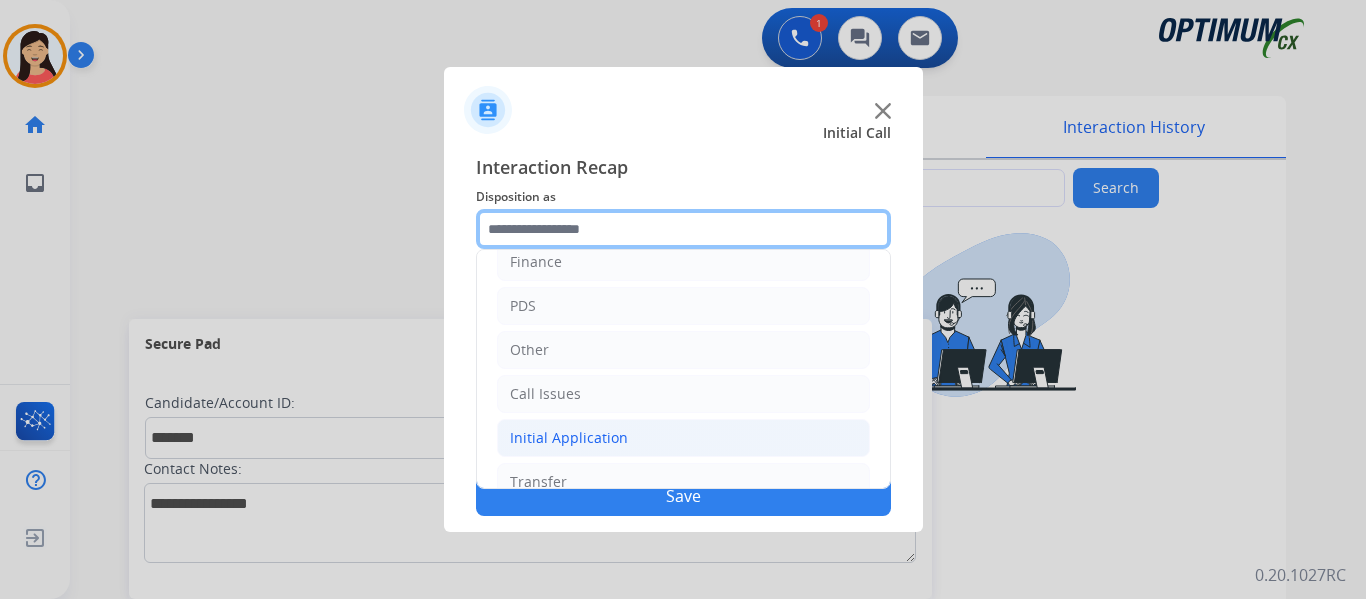 scroll, scrollTop: 136, scrollLeft: 0, axis: vertical 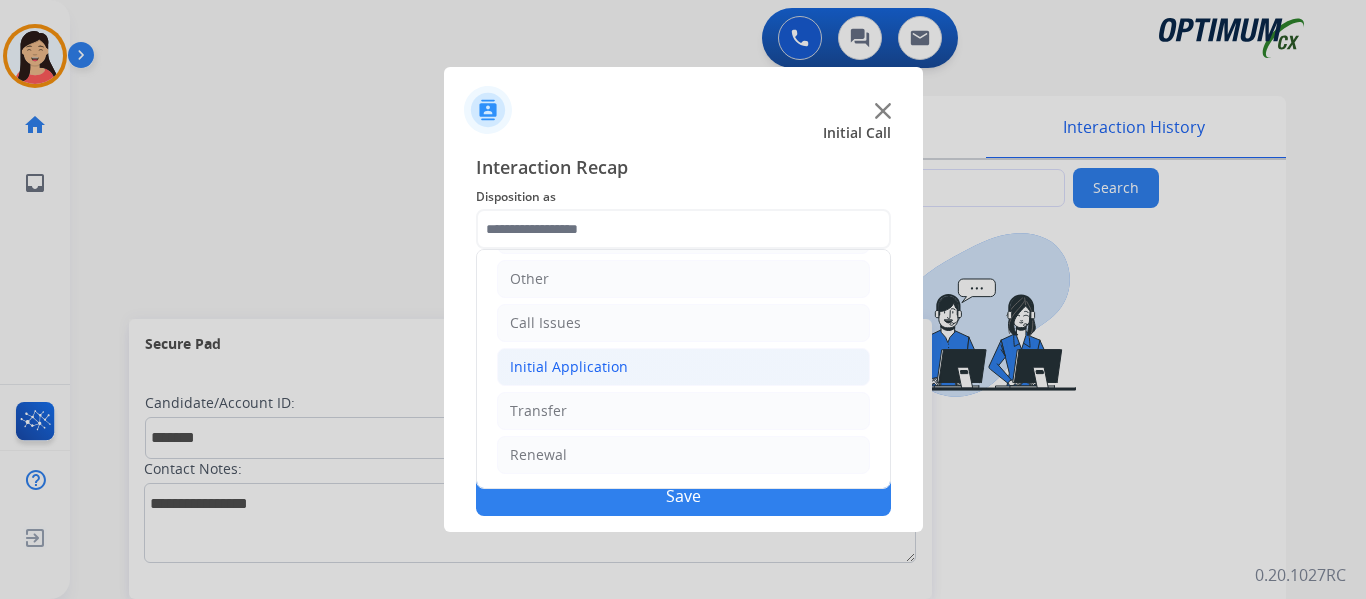 click on "Initial Application" 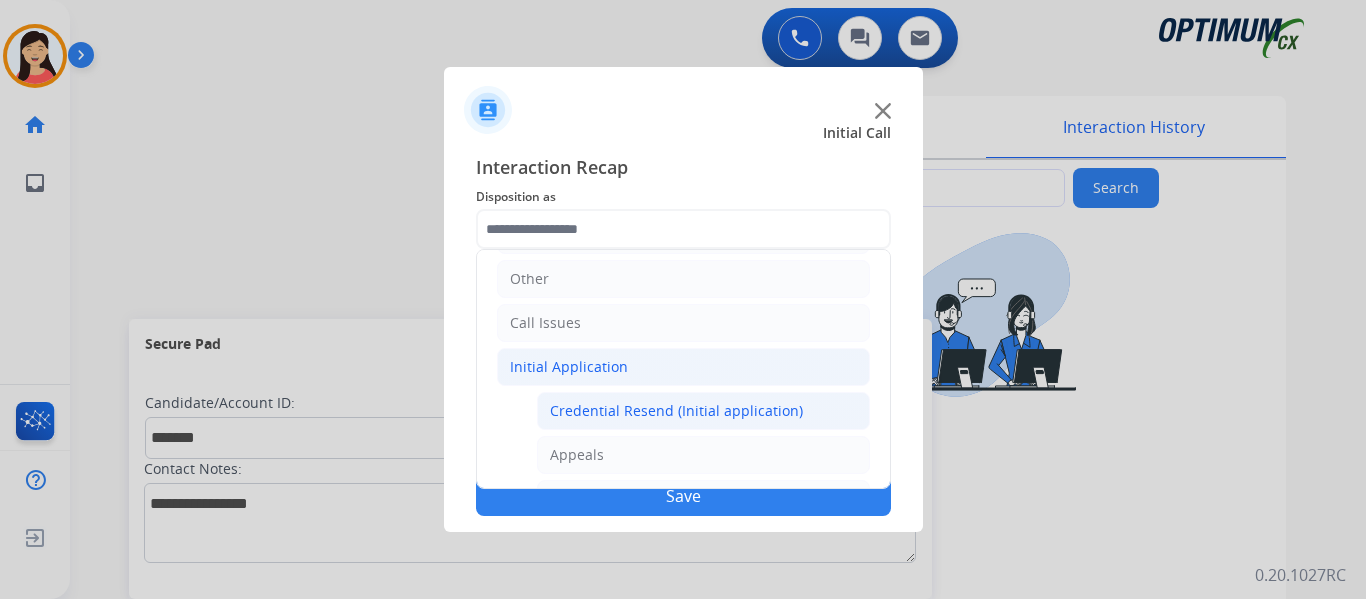 click on "Credential Resend (Initial application)" 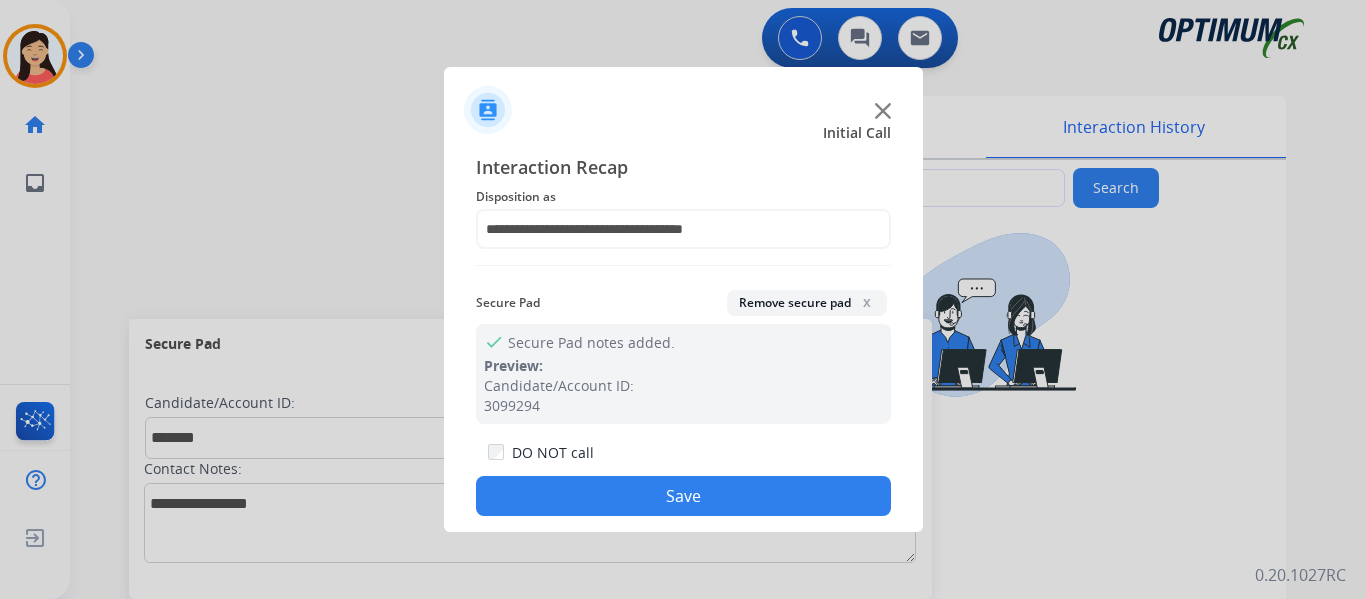 drag, startPoint x: 711, startPoint y: 490, endPoint x: 910, endPoint y: 484, distance: 199.09044 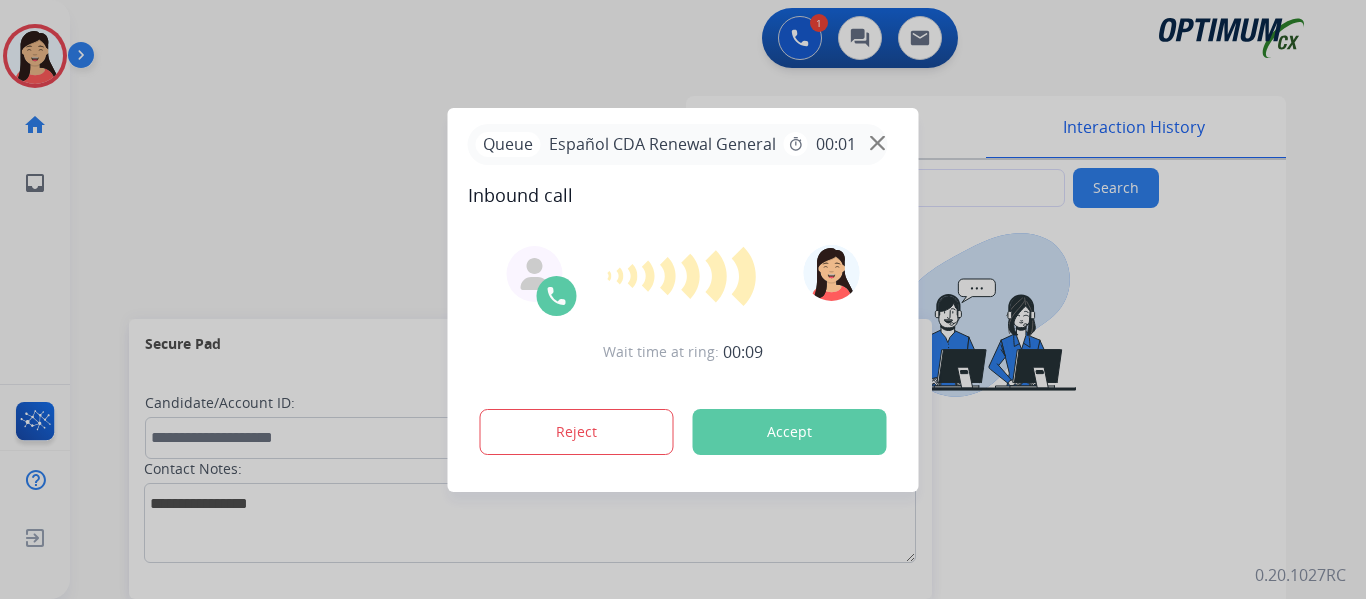type on "**********" 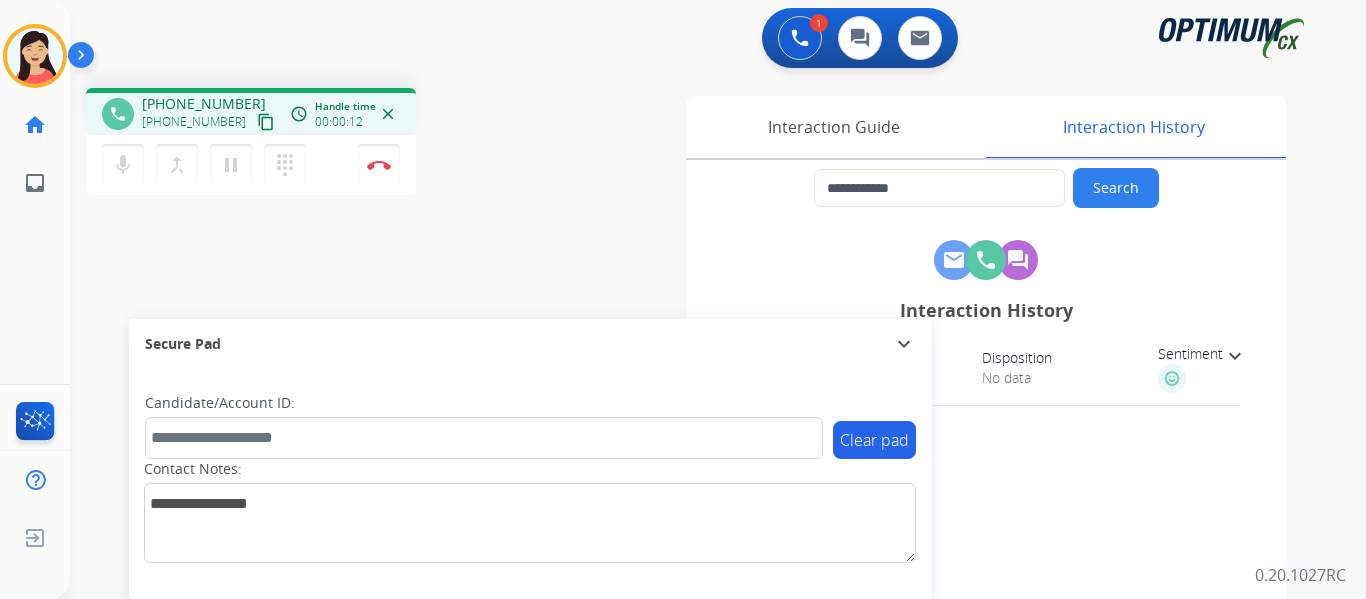 click on "content_copy" at bounding box center (266, 122) 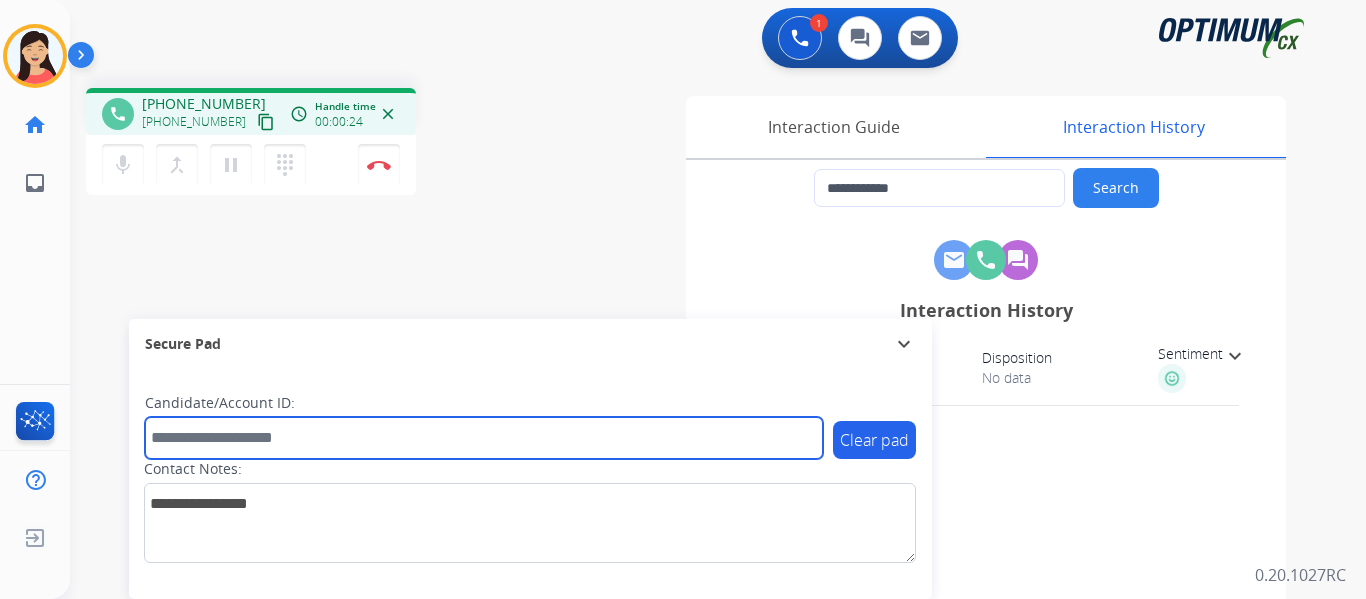 click at bounding box center (484, 438) 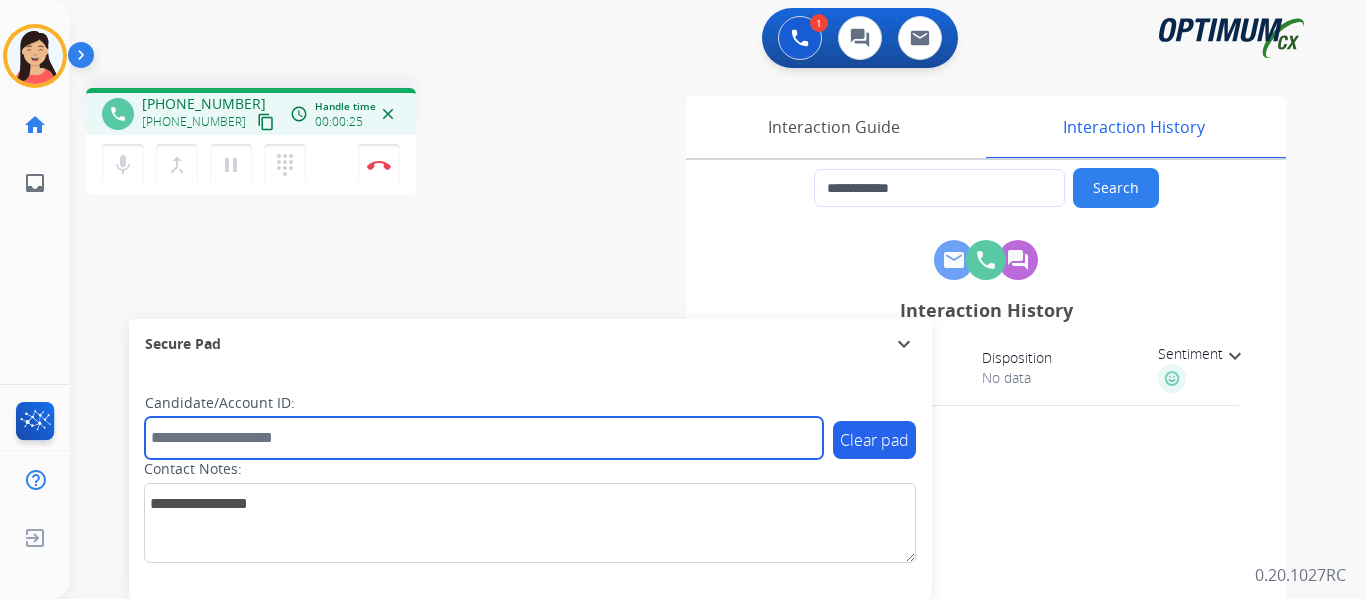 paste on "*******" 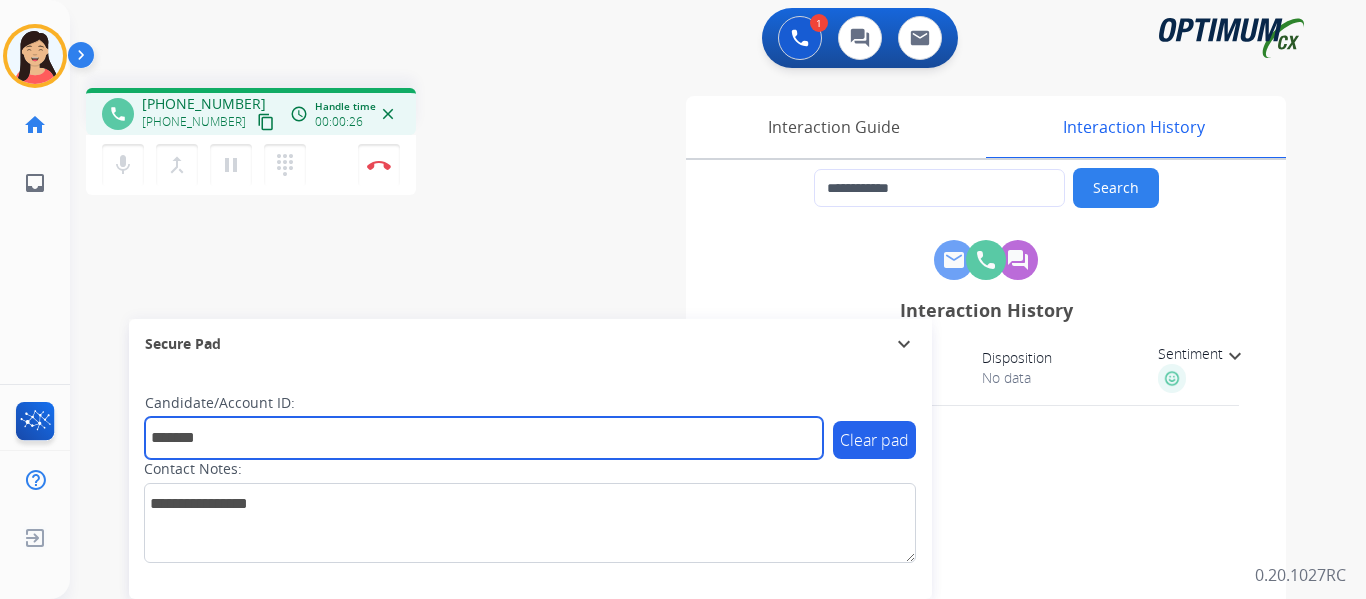 type on "*******" 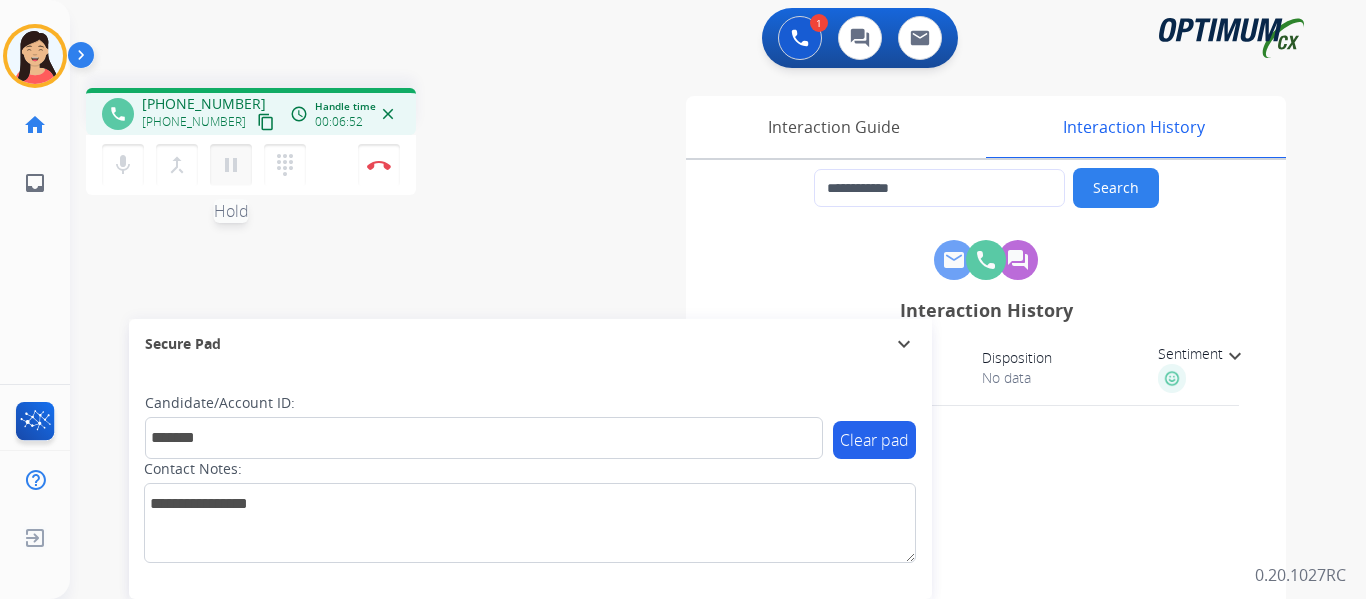click on "pause" at bounding box center [231, 165] 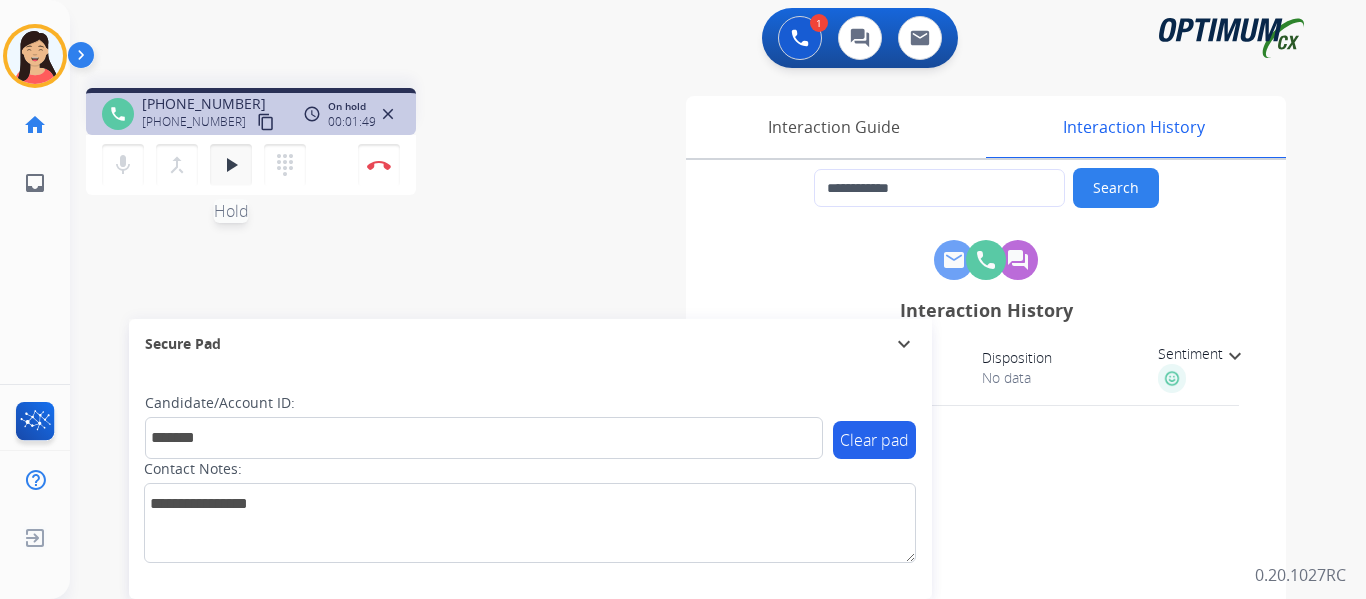 click on "play_arrow" at bounding box center [231, 165] 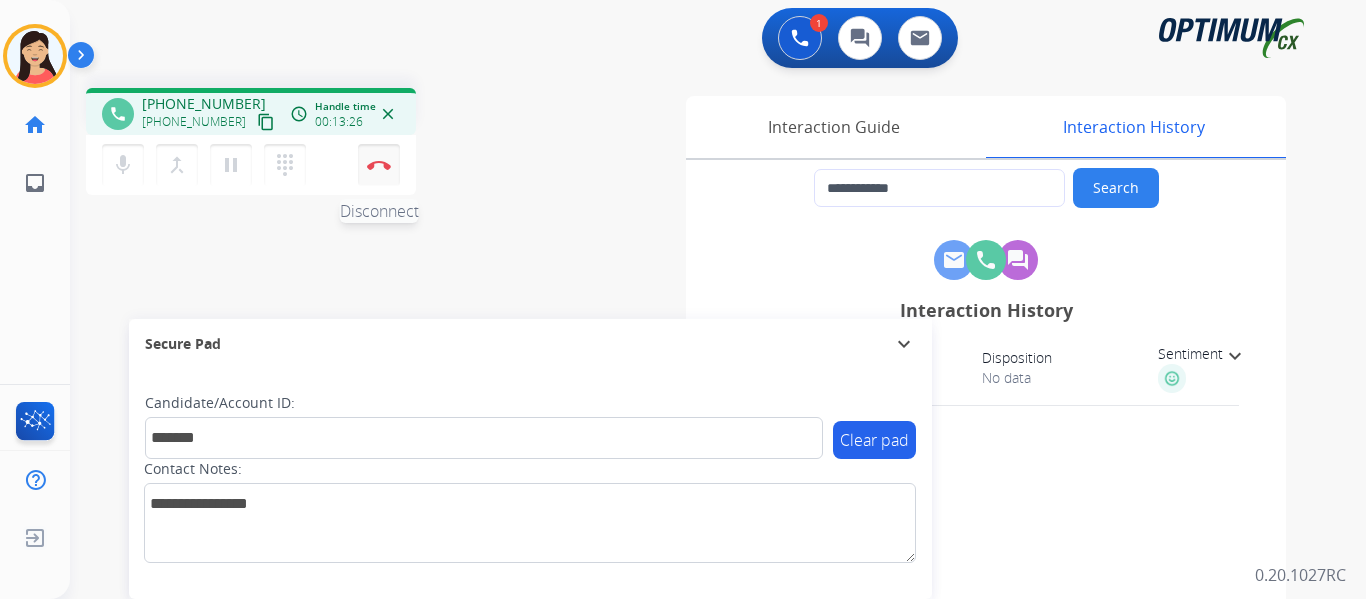 click at bounding box center [379, 165] 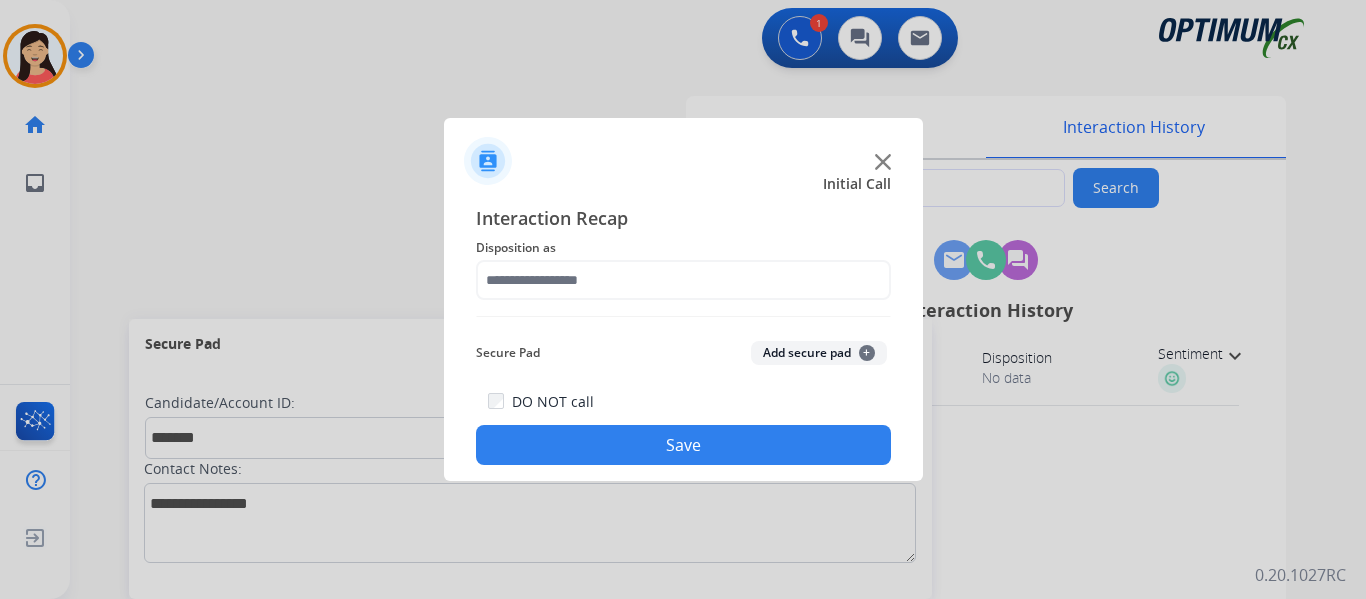 drag, startPoint x: 805, startPoint y: 346, endPoint x: 712, endPoint y: 286, distance: 110.6752 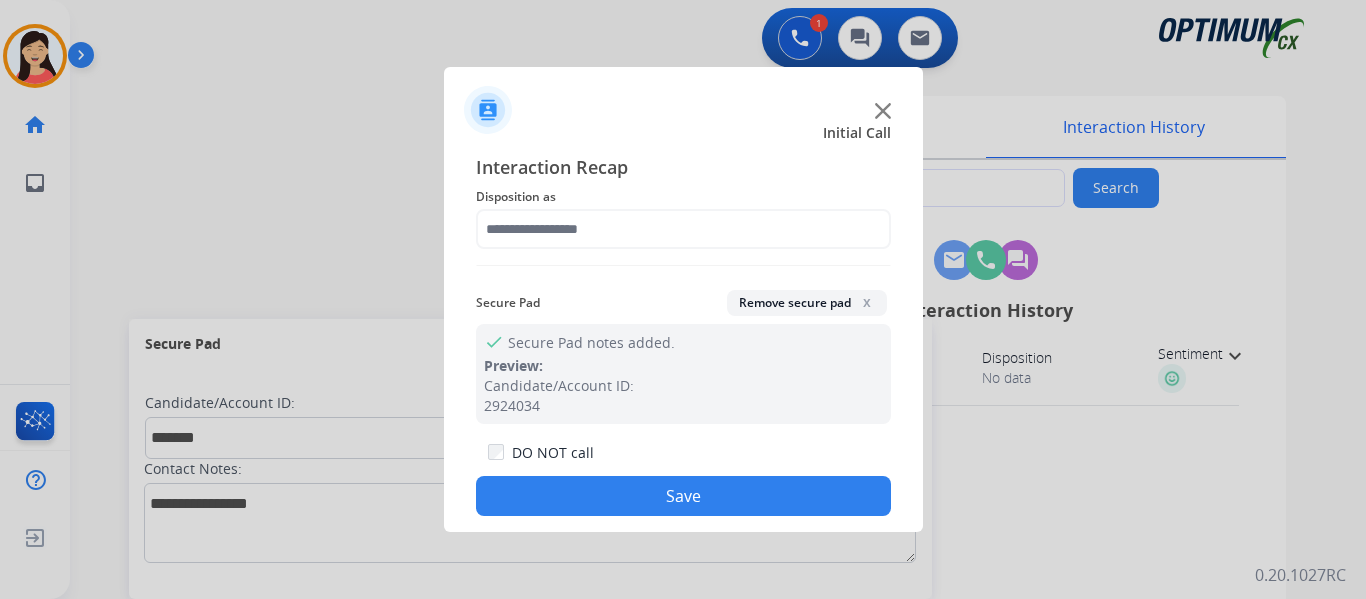 click on "Disposition as" 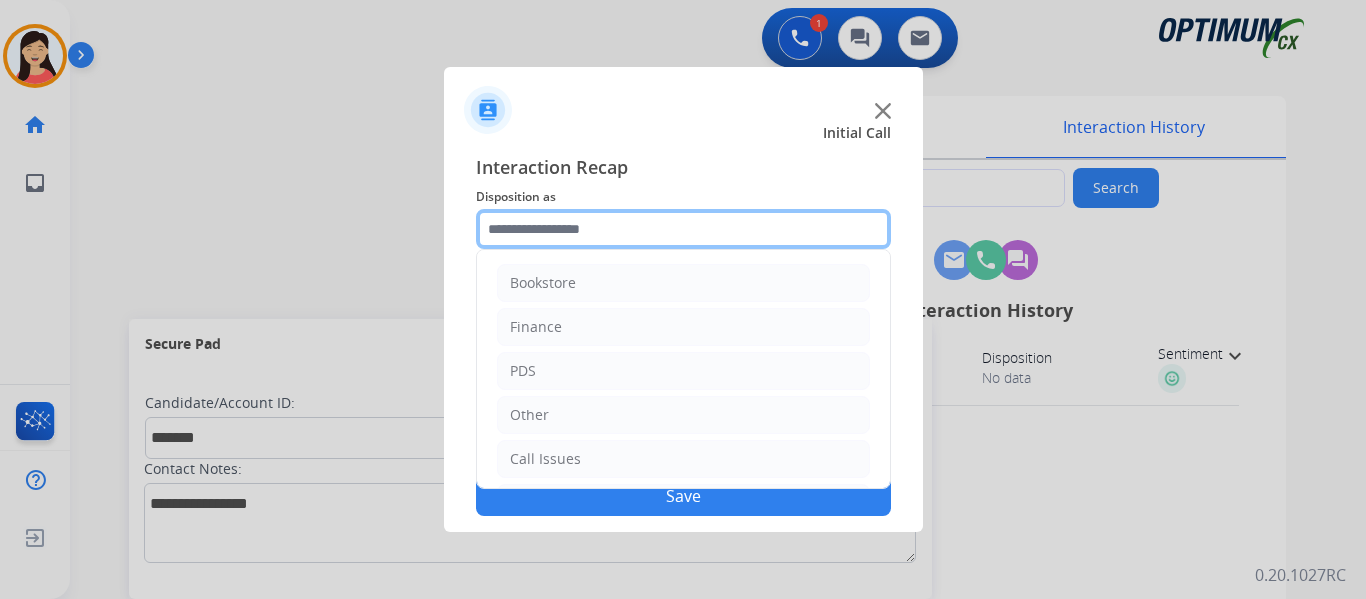 drag, startPoint x: 554, startPoint y: 217, endPoint x: 583, endPoint y: 245, distance: 40.311287 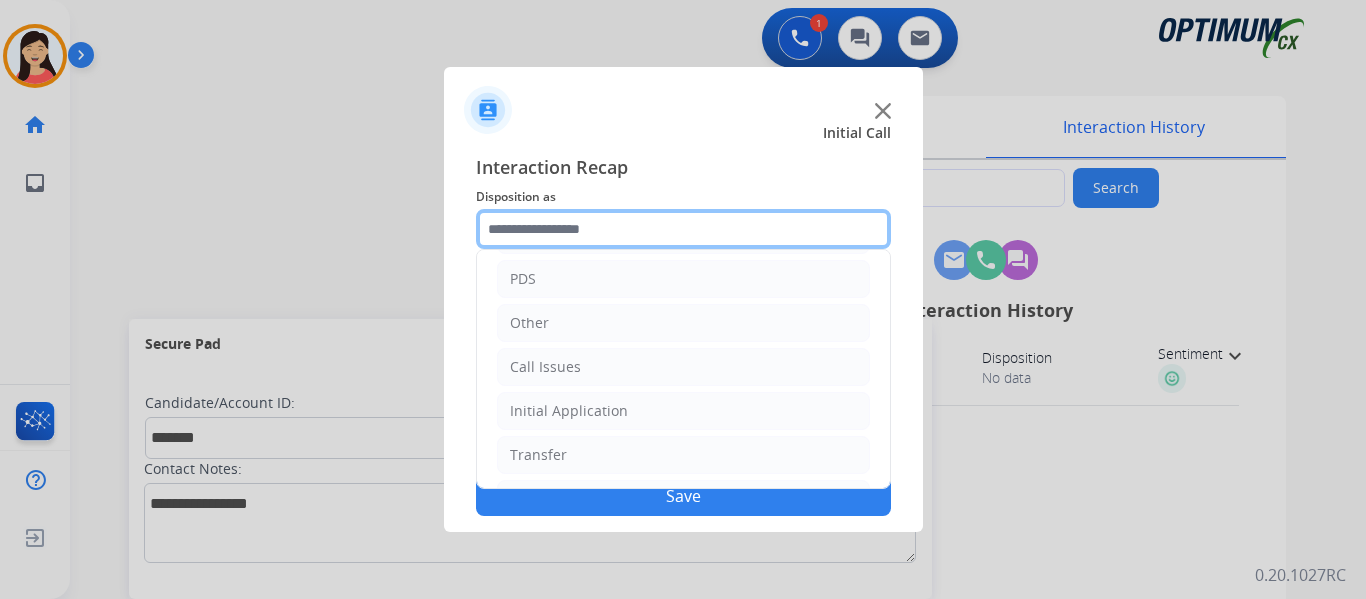 scroll, scrollTop: 136, scrollLeft: 0, axis: vertical 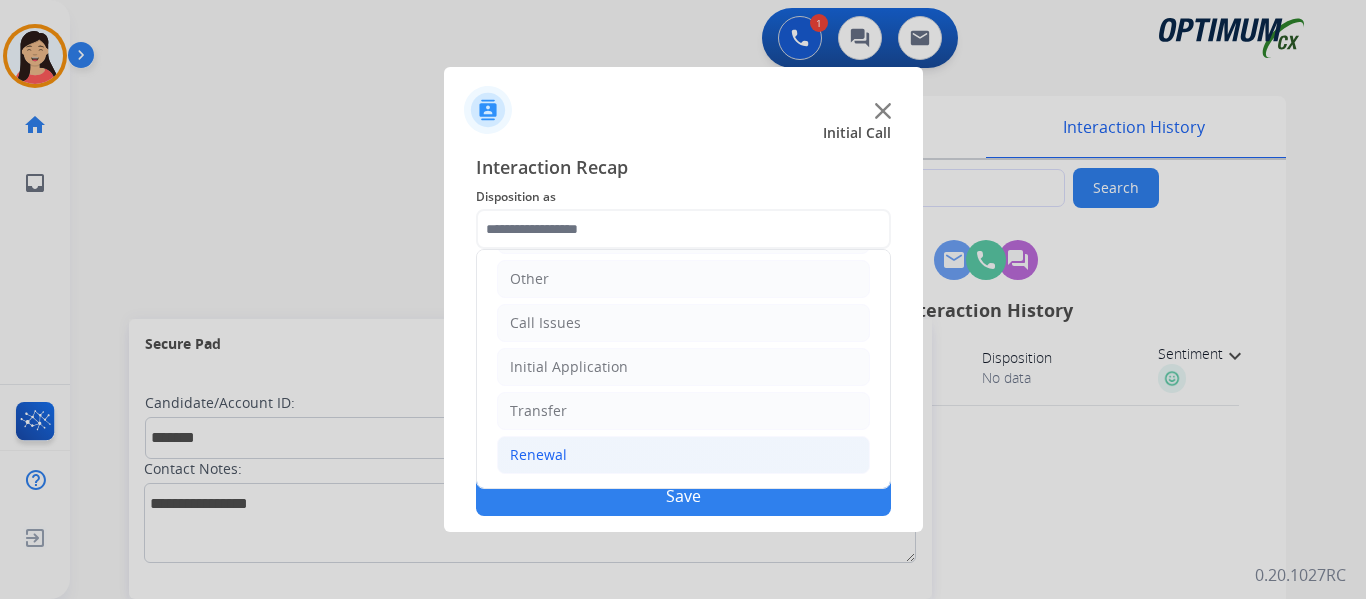 click on "Renewal" 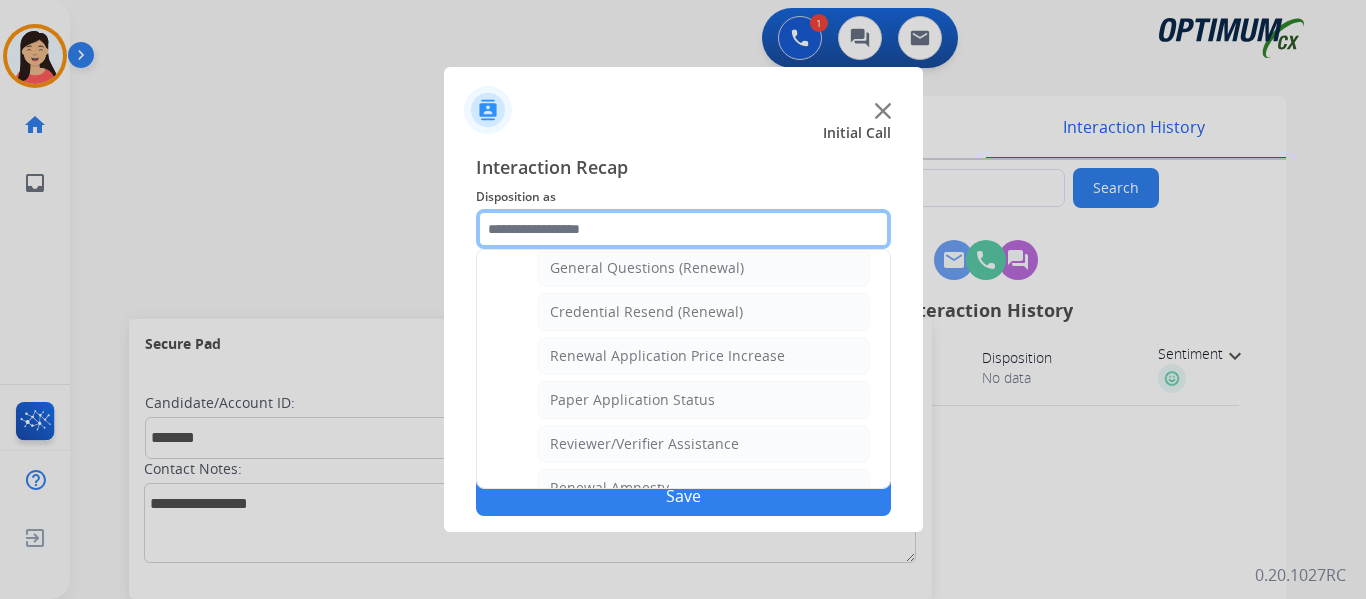 scroll, scrollTop: 572, scrollLeft: 0, axis: vertical 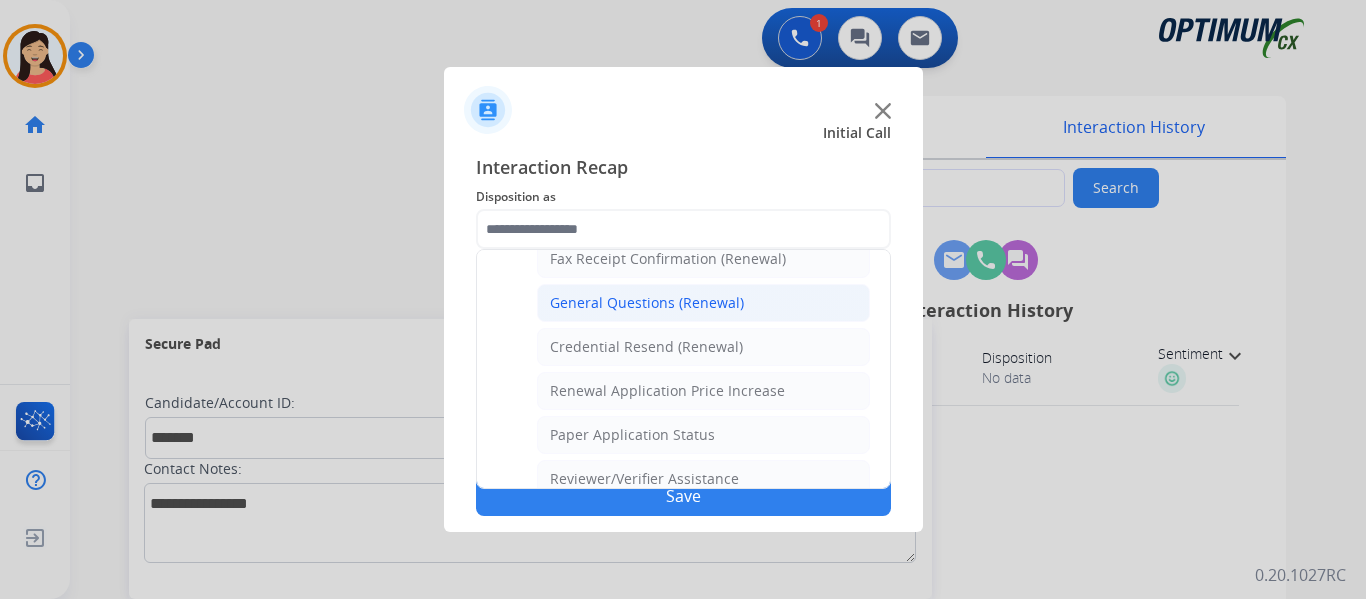 click on "General Questions (Renewal)" 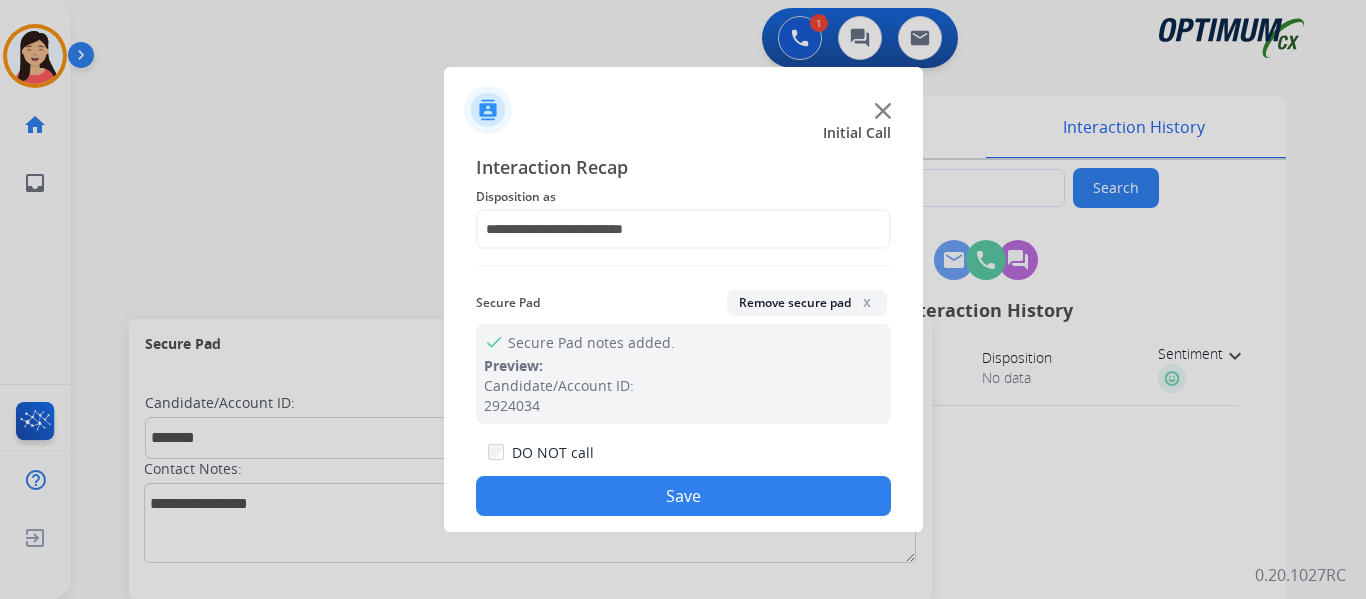 click on "Save" 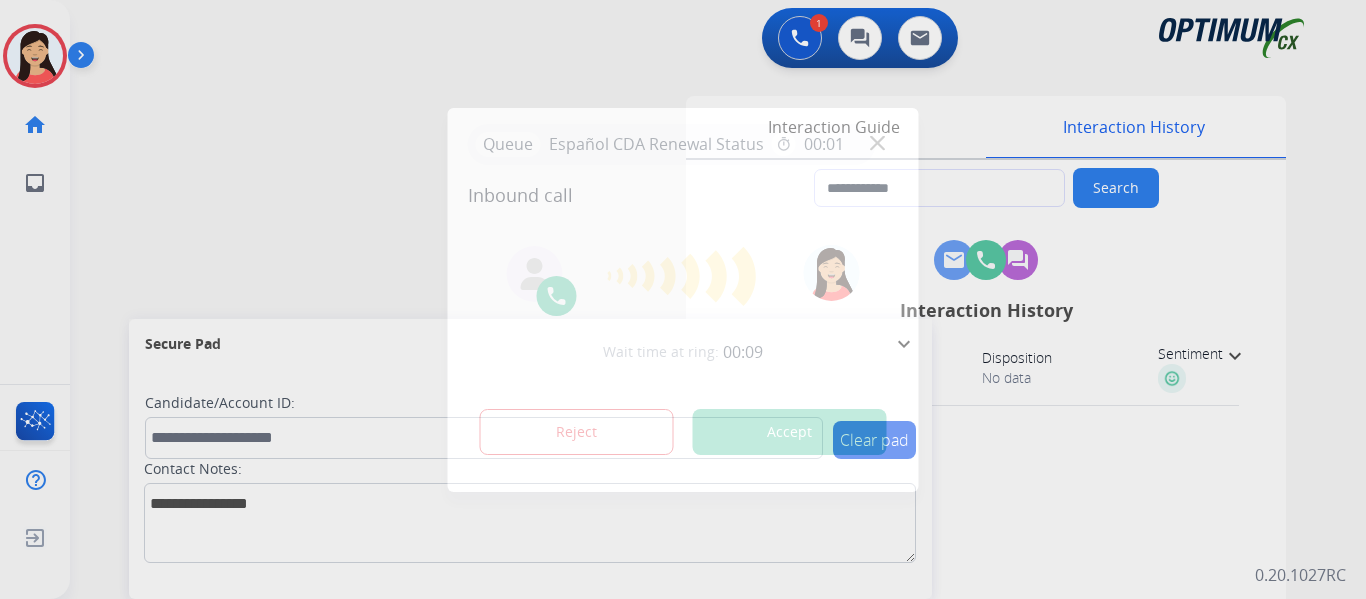 type on "**********" 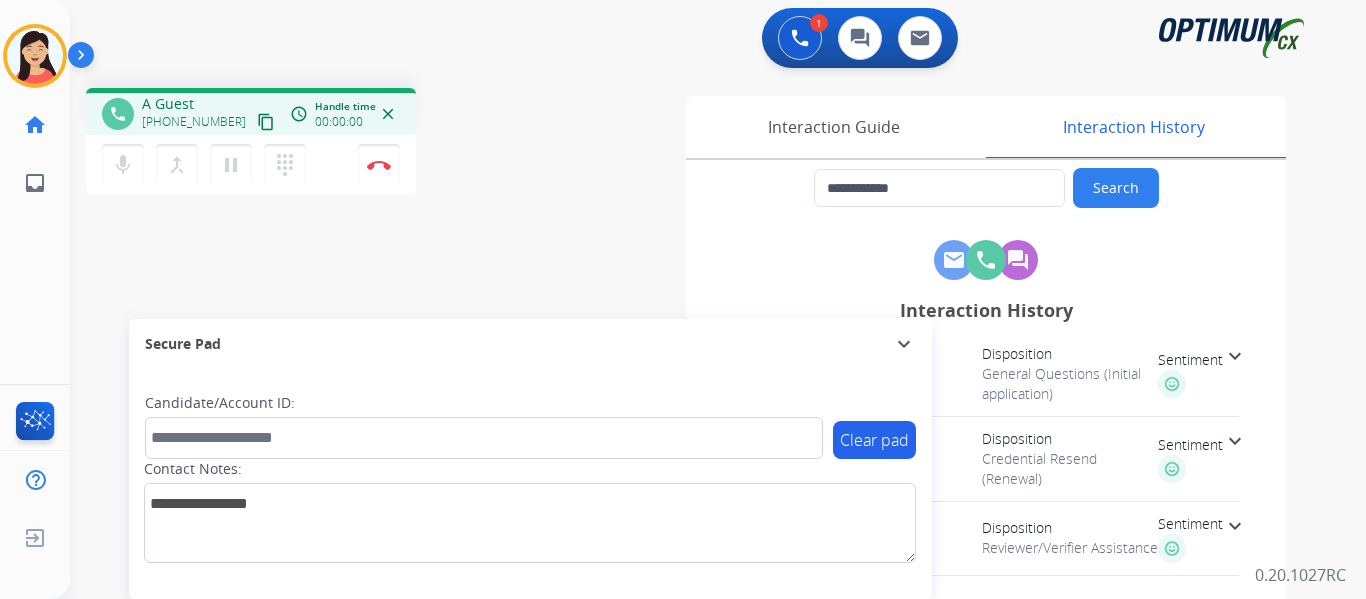 click on "content_copy" at bounding box center [266, 122] 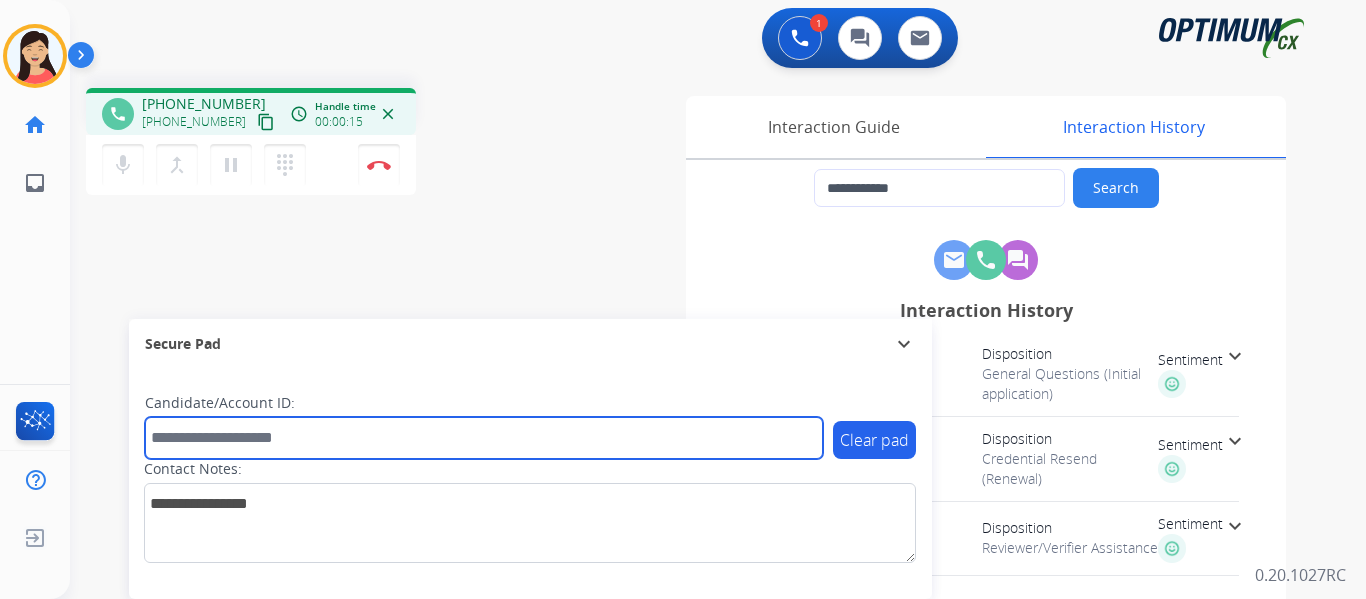 click at bounding box center [484, 438] 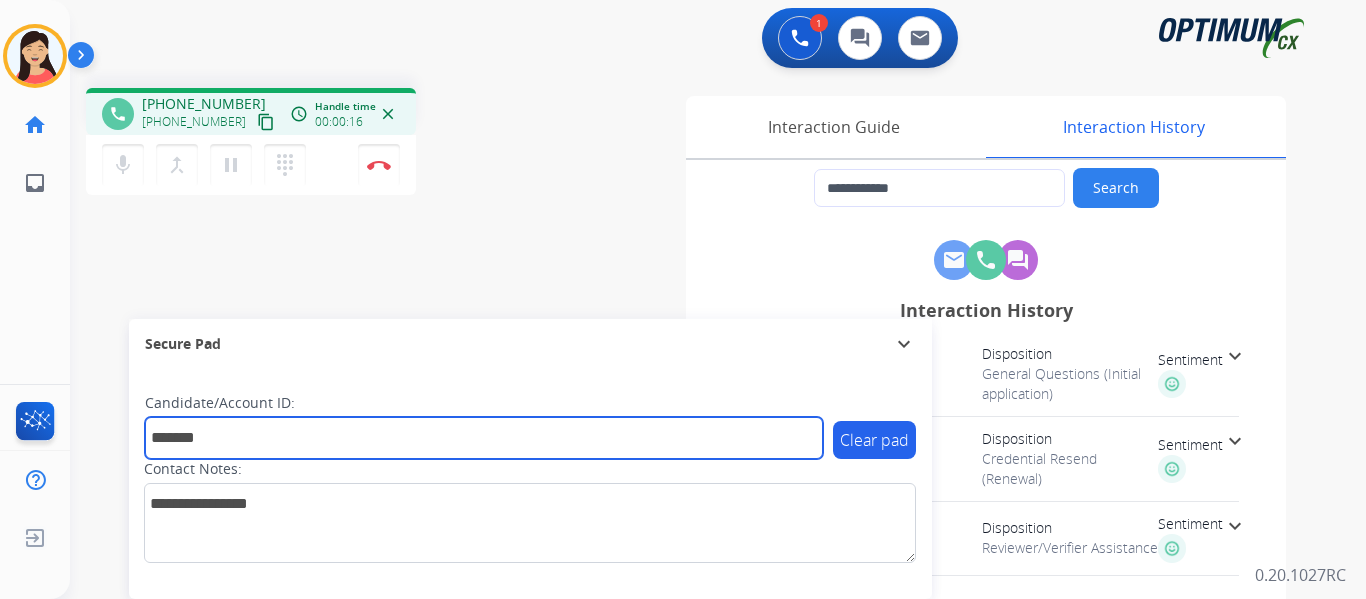 type on "*******" 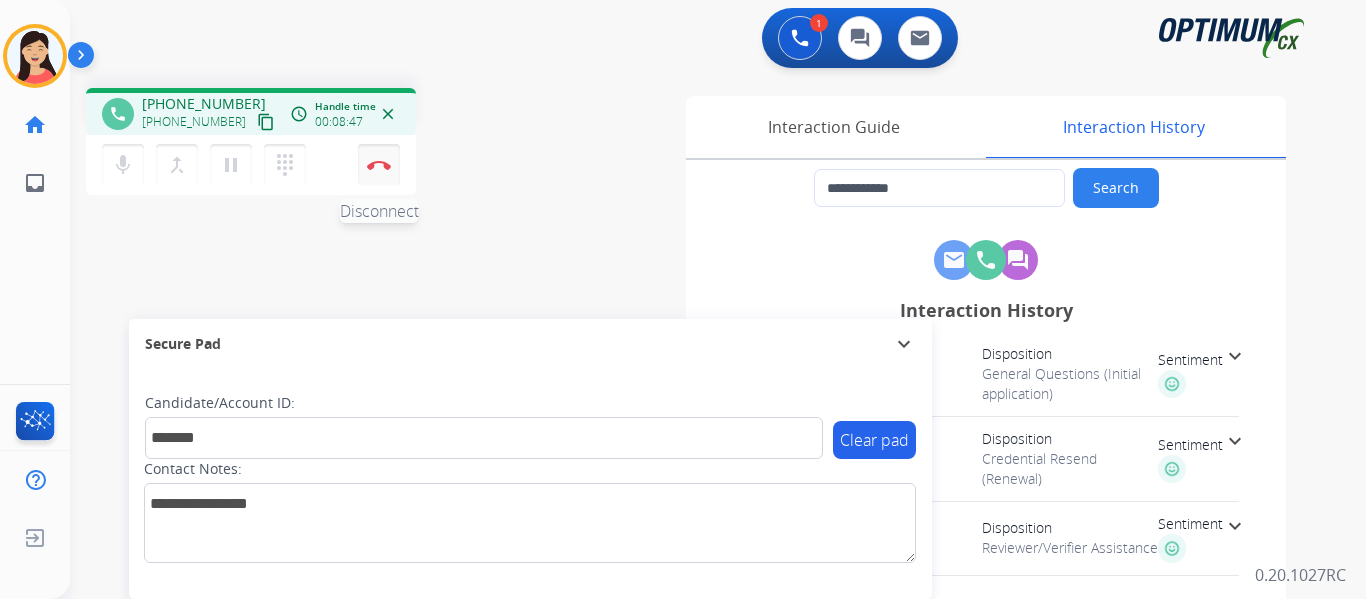 click at bounding box center (379, 165) 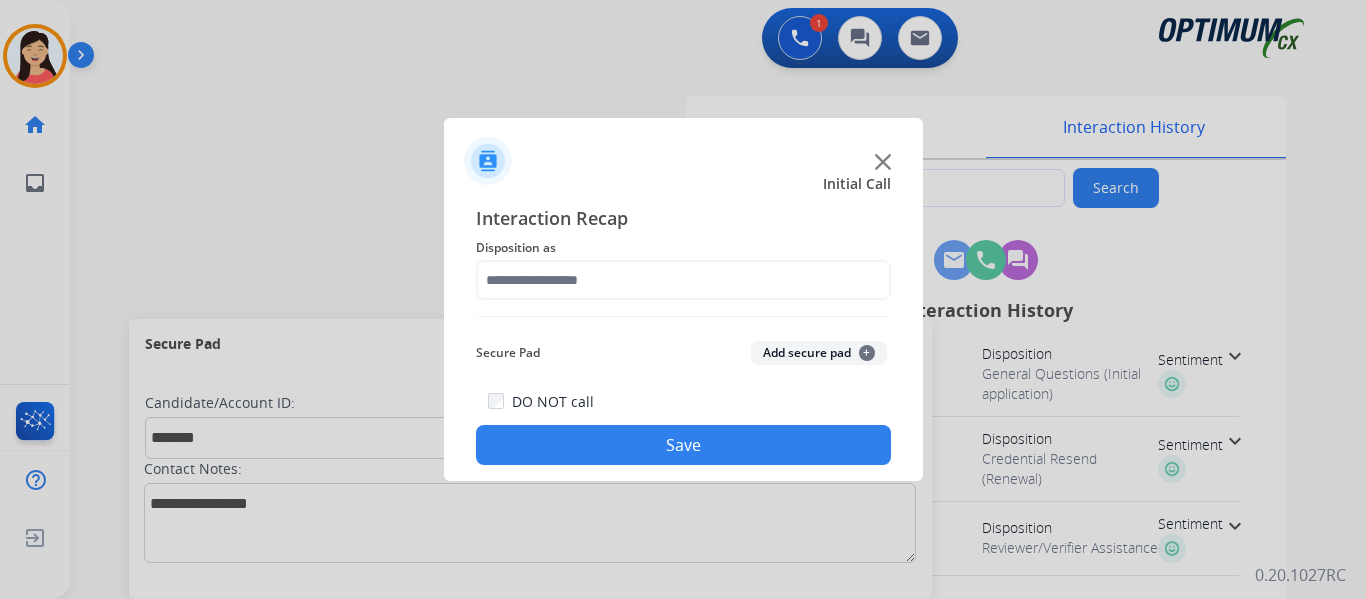 click on "Add secure pad  +" 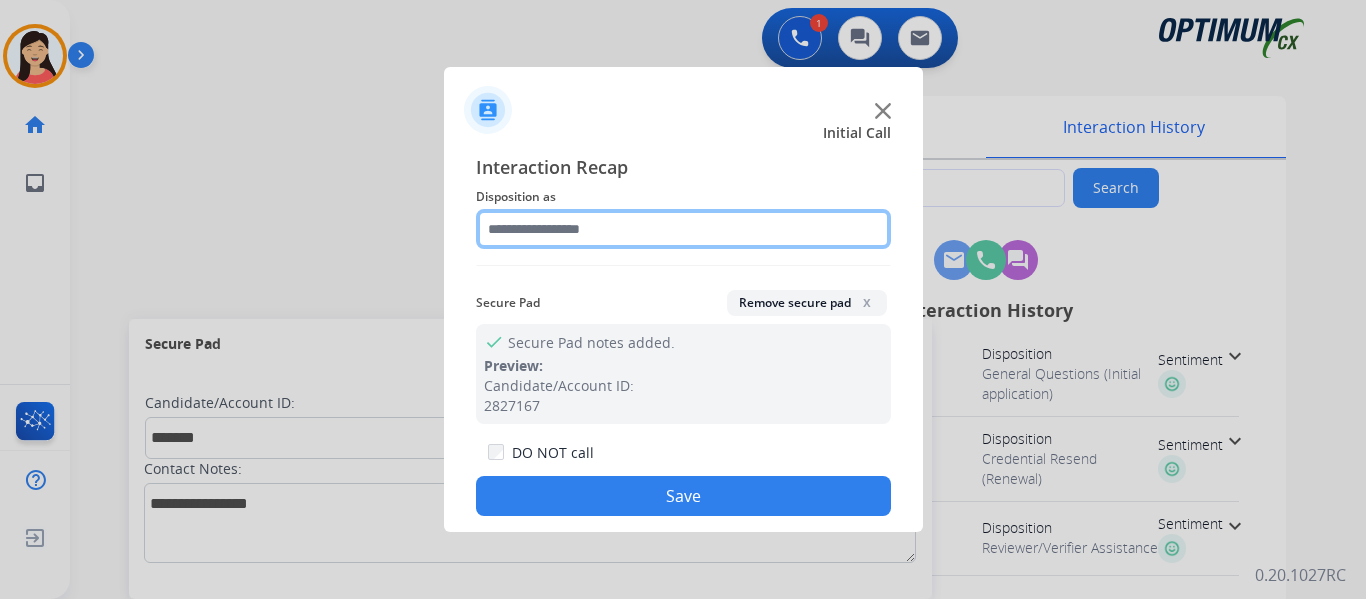 click 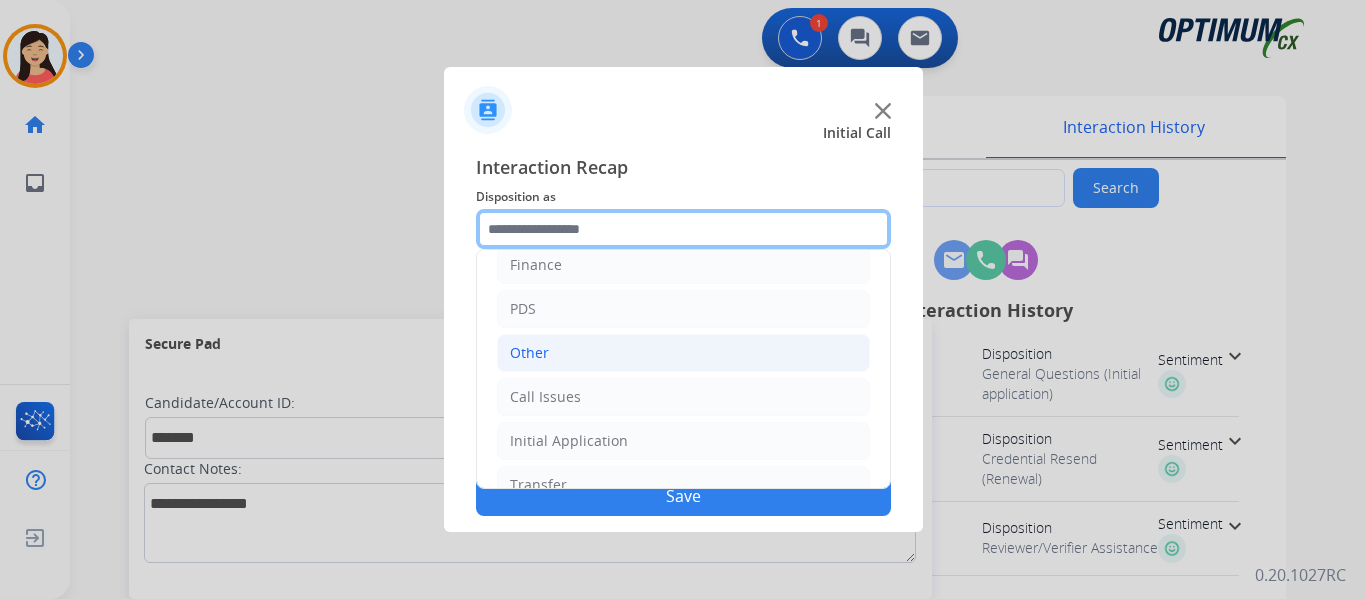 scroll, scrollTop: 136, scrollLeft: 0, axis: vertical 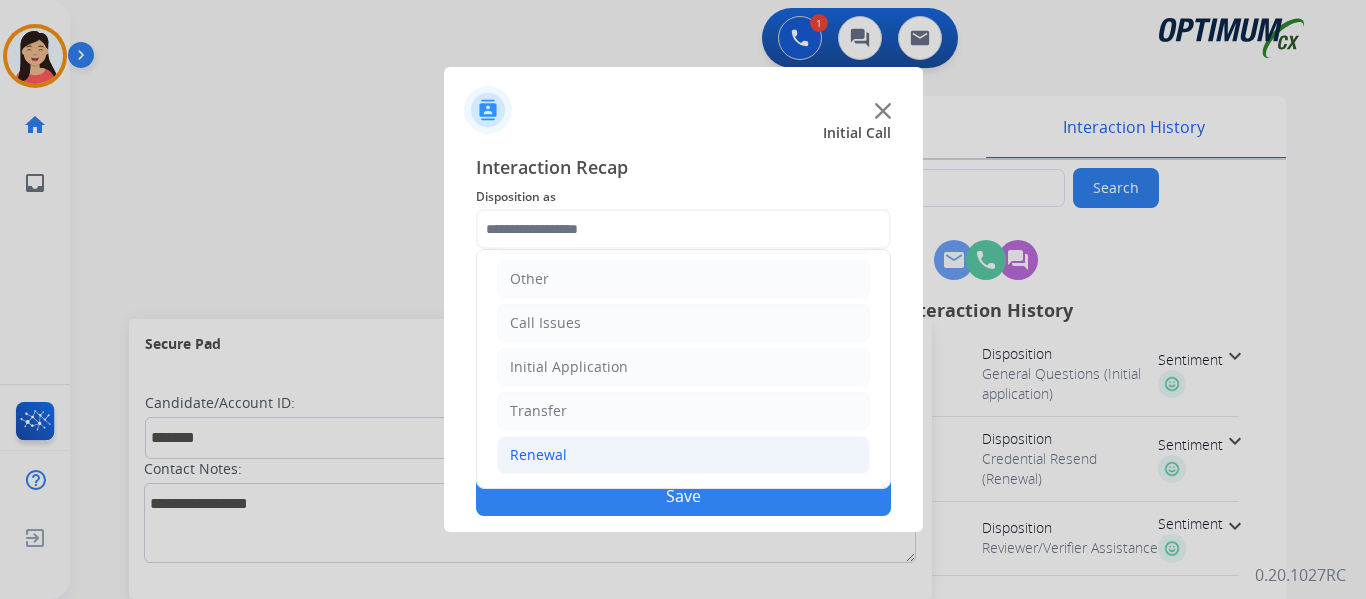 click on "Renewal" 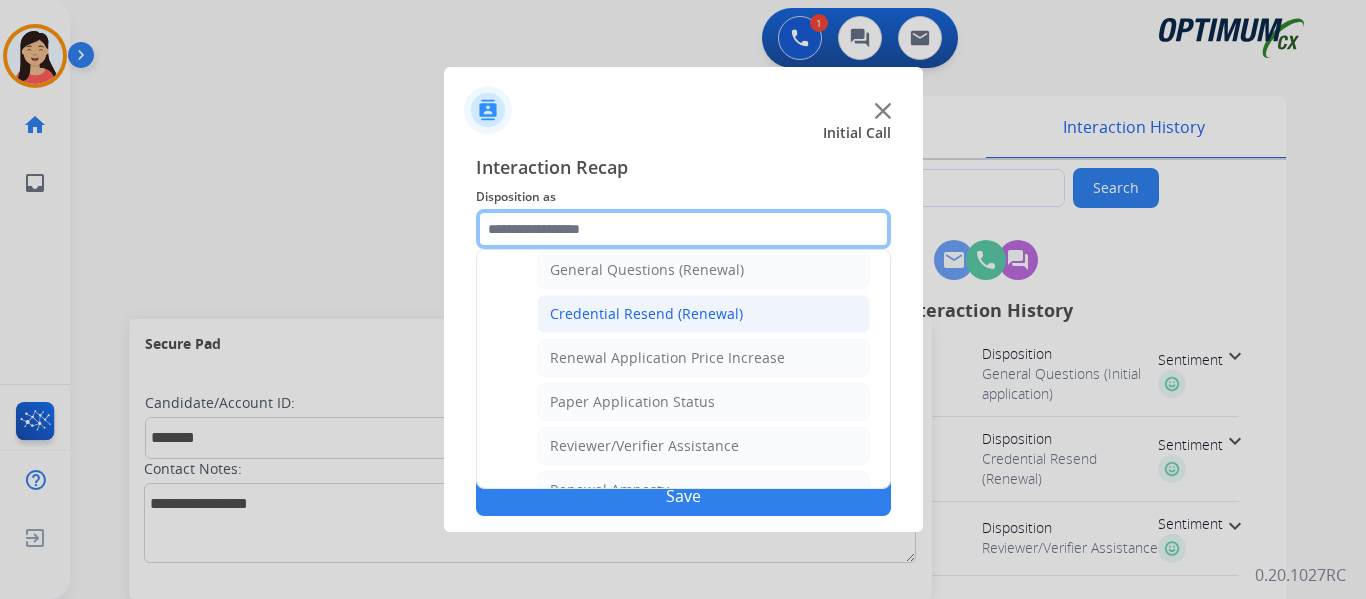 scroll, scrollTop: 572, scrollLeft: 0, axis: vertical 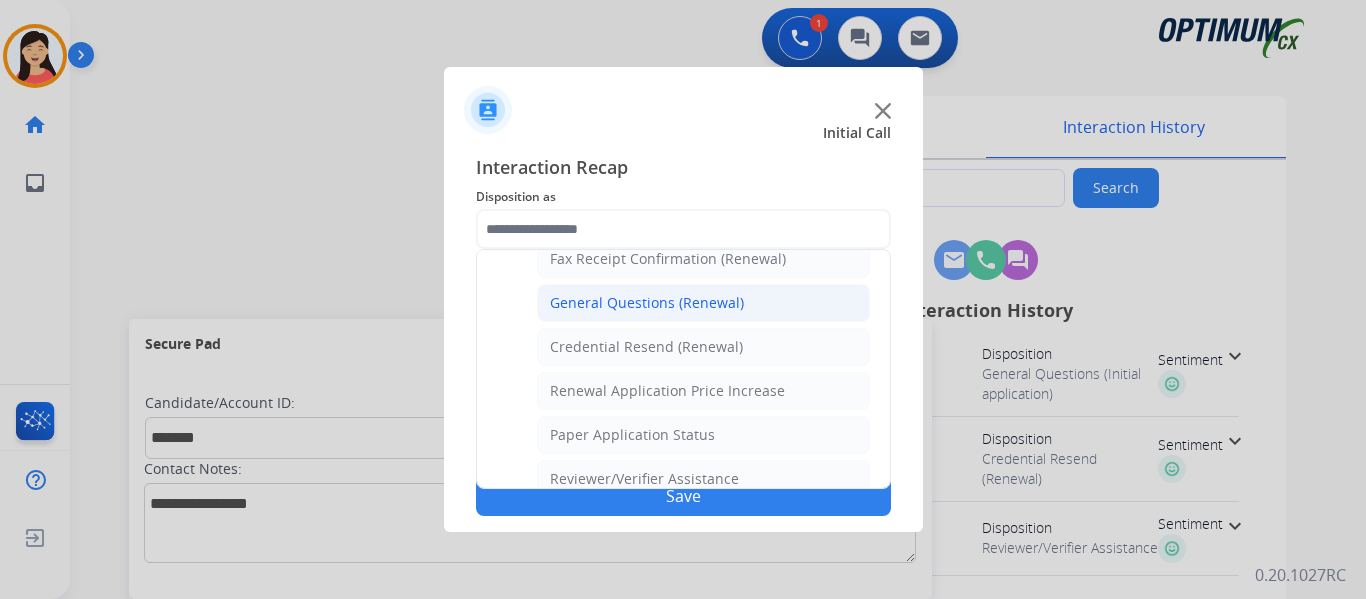 click on "General Questions (Renewal)" 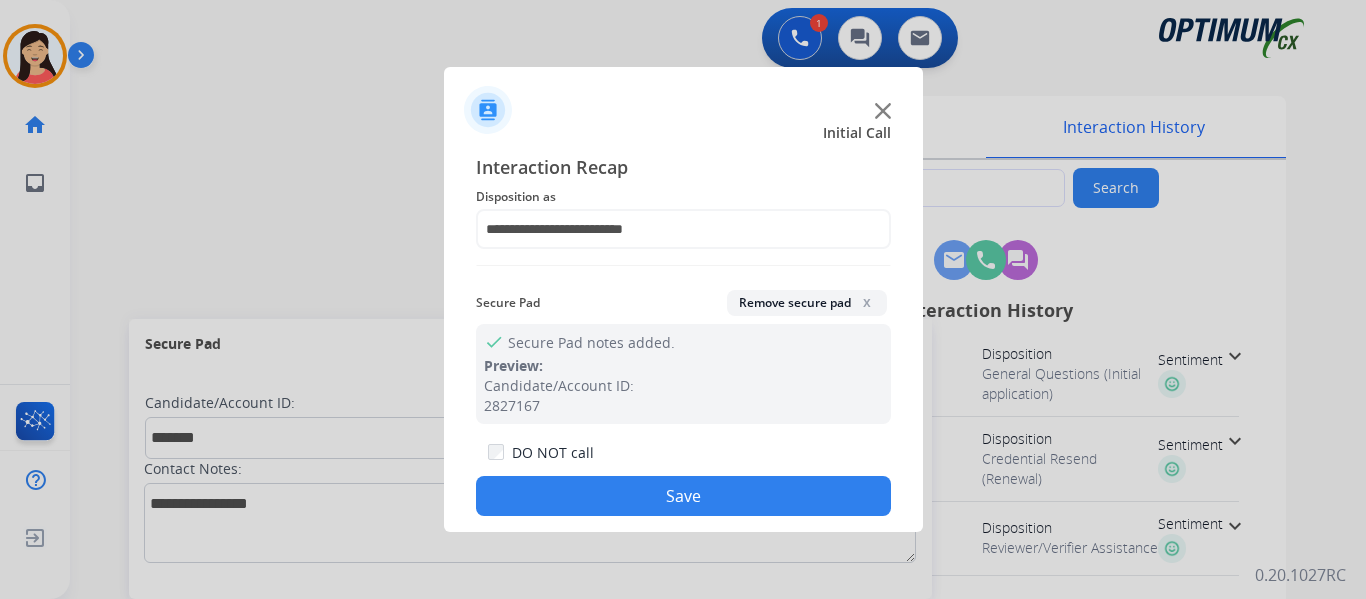 click on "Save" 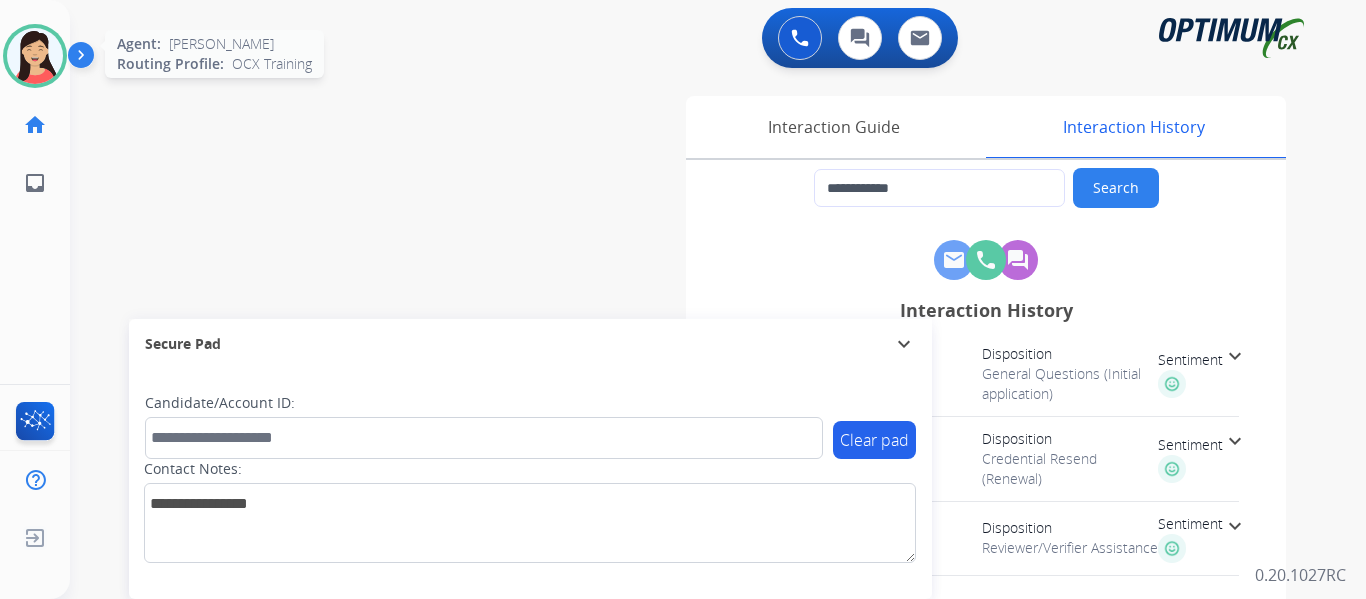 click at bounding box center (35, 56) 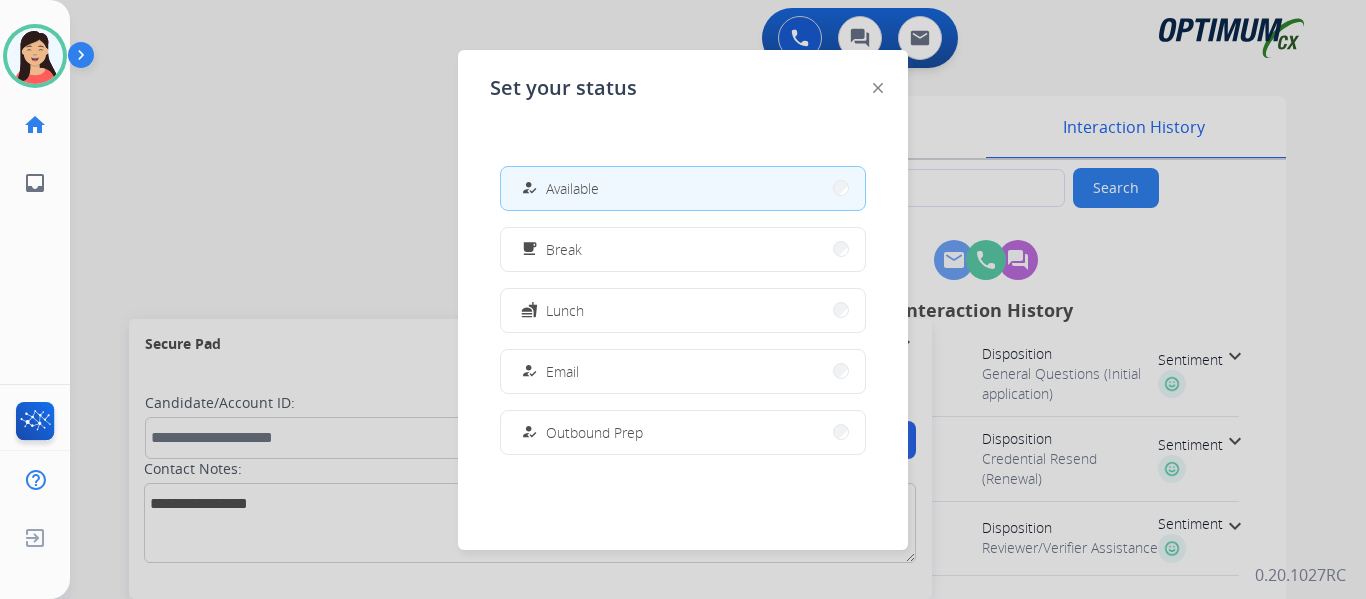 drag, startPoint x: 566, startPoint y: 267, endPoint x: 581, endPoint y: 255, distance: 19.209373 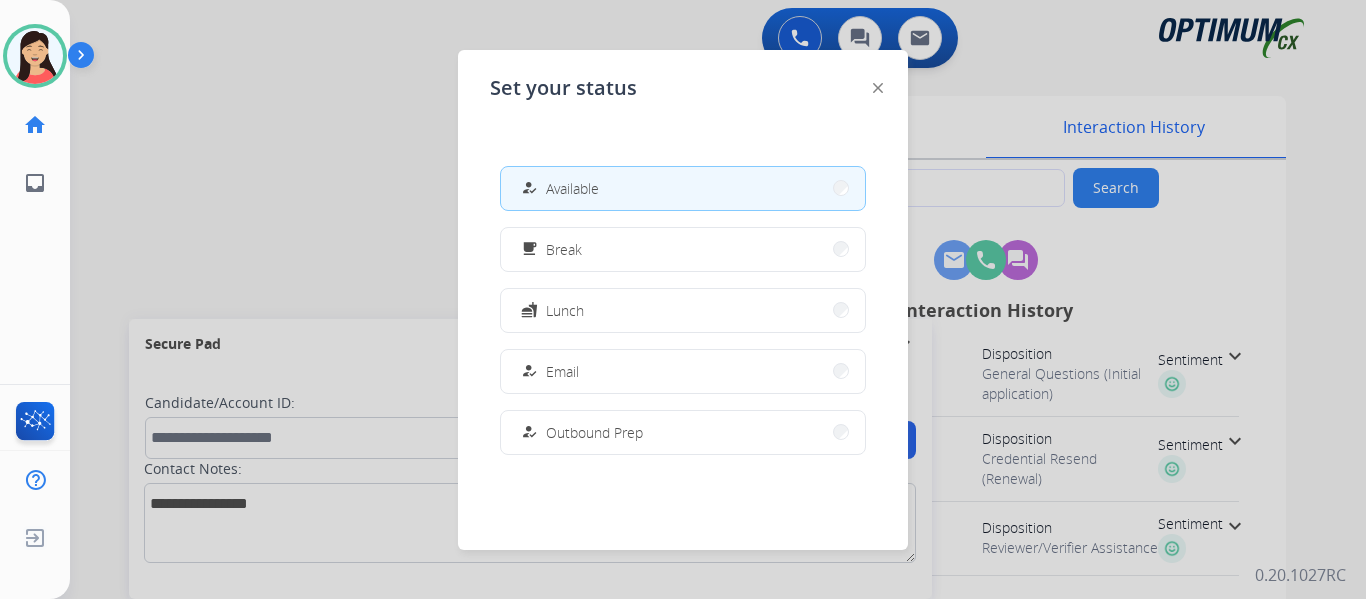 click on "free_breakfast Break" at bounding box center (683, 249) 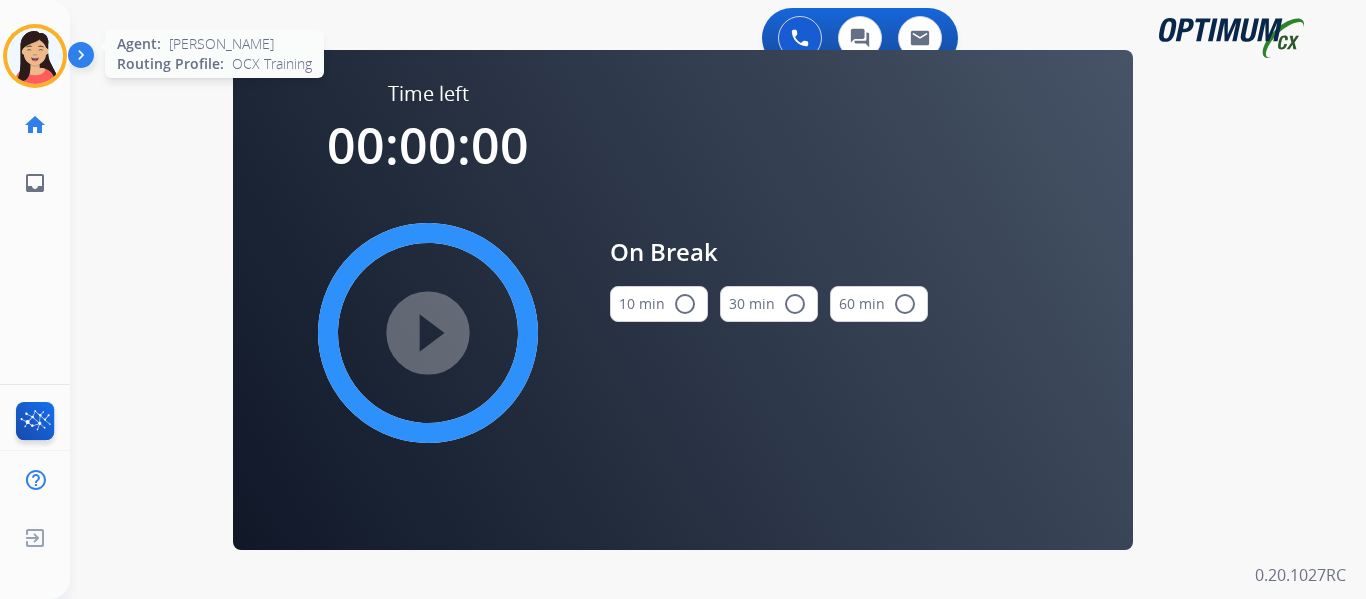 click at bounding box center [35, 56] 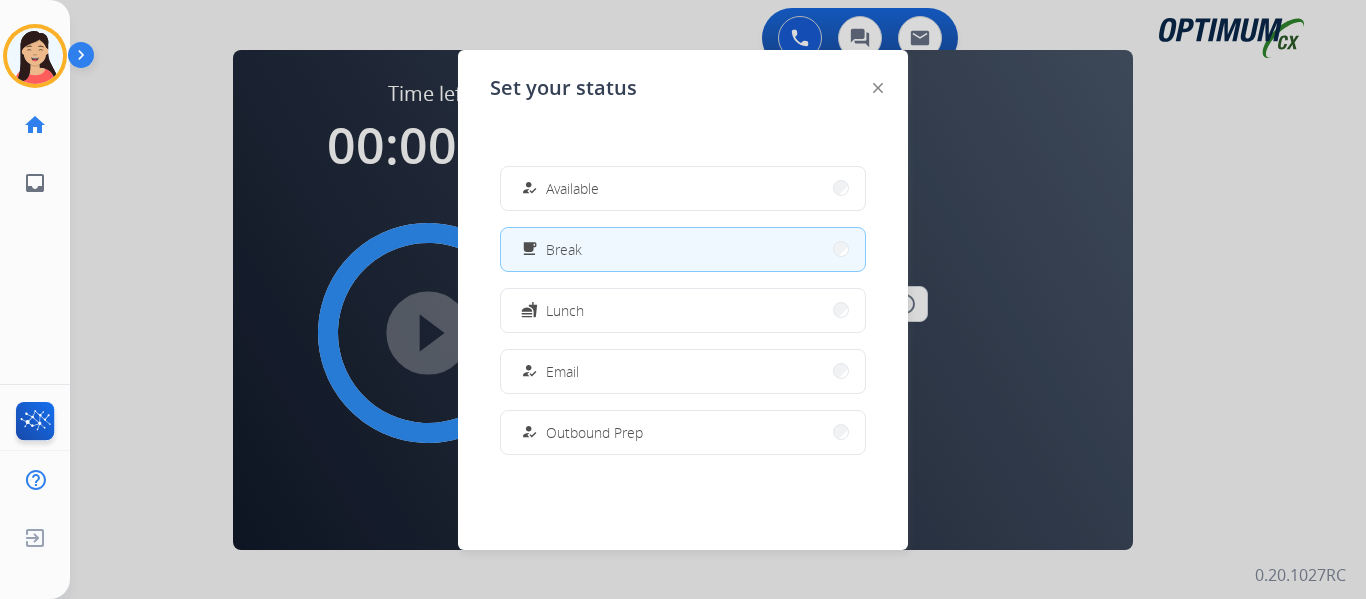 click on "how_to_reg Available" at bounding box center (683, 188) 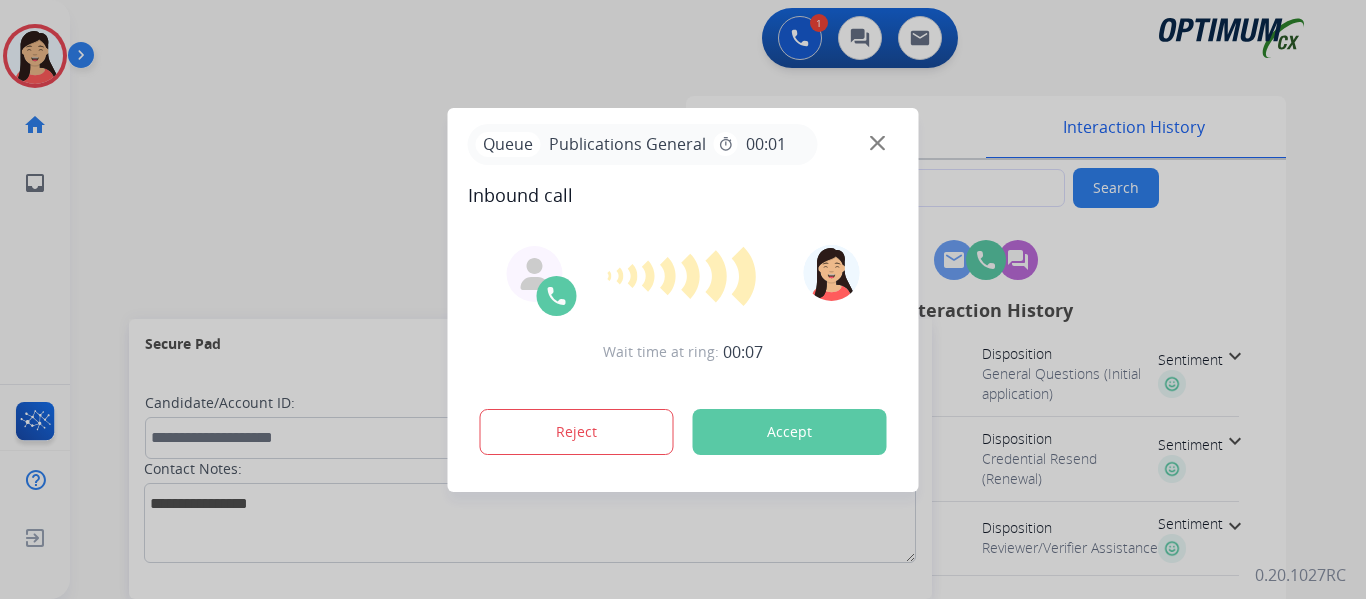 type on "**********" 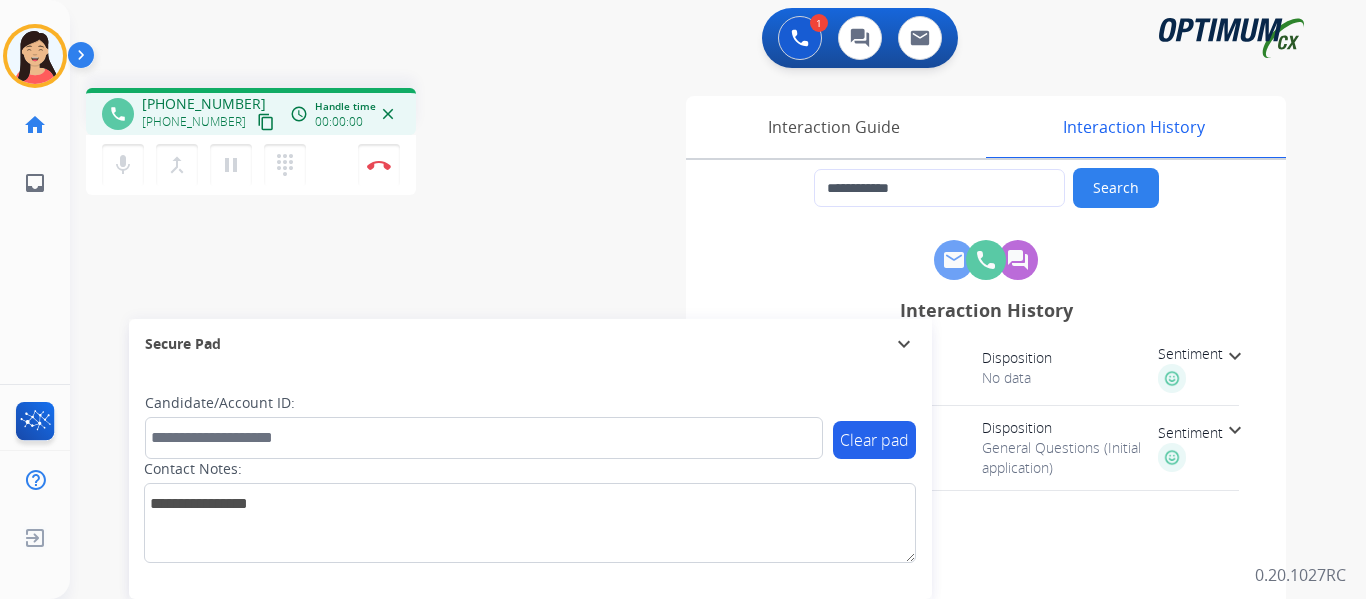 click on "content_copy" at bounding box center [266, 122] 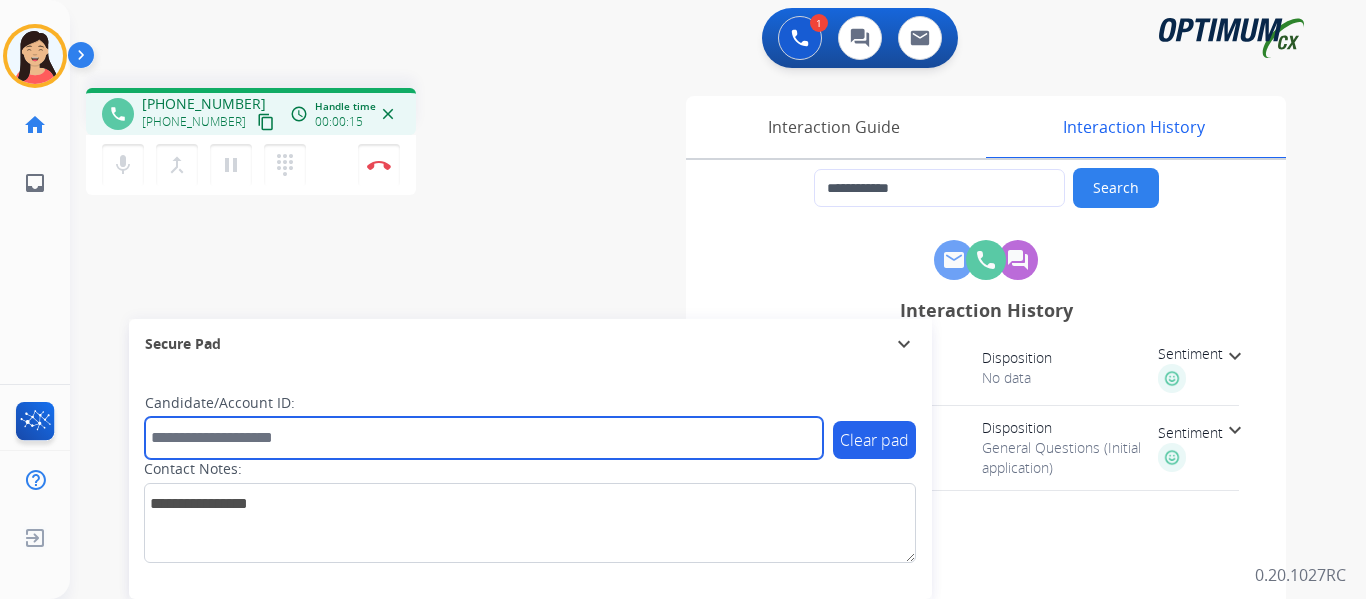 click at bounding box center [484, 438] 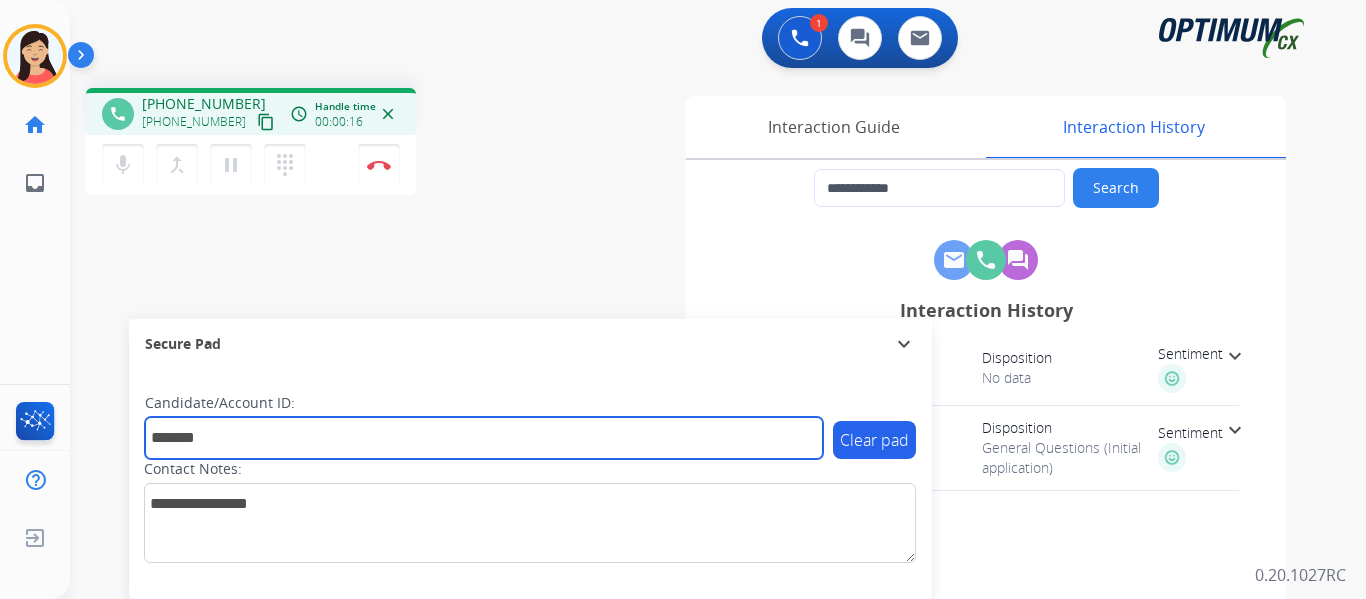 type on "*******" 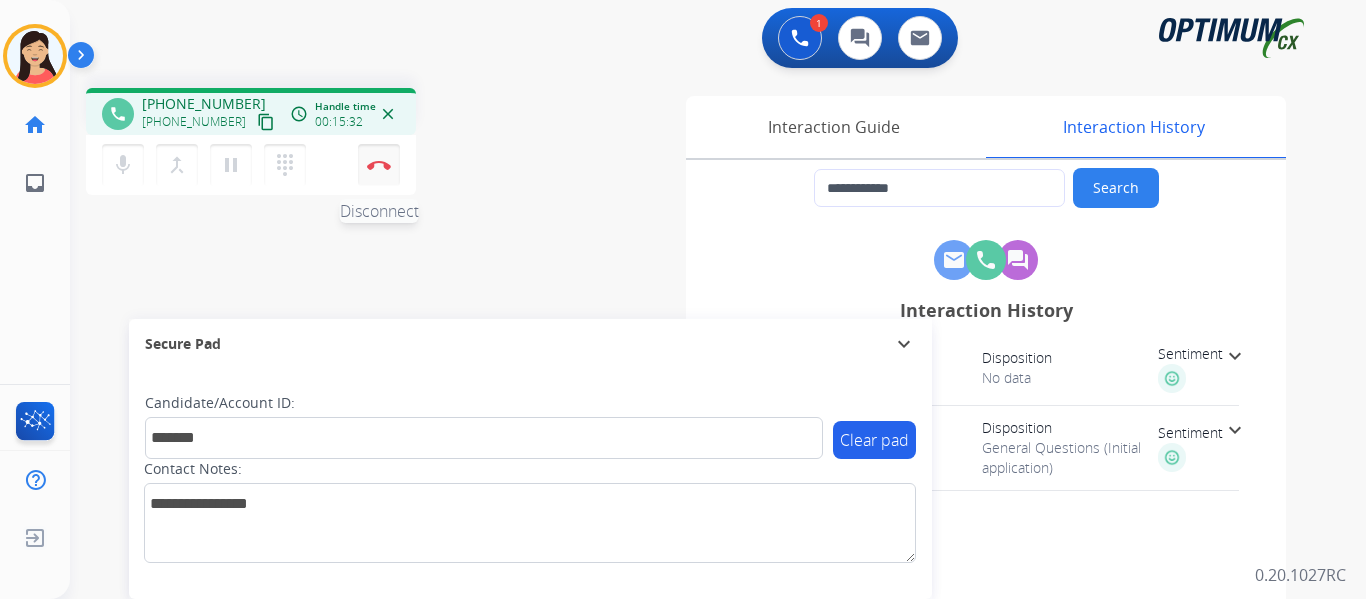 click on "Disconnect" at bounding box center [379, 165] 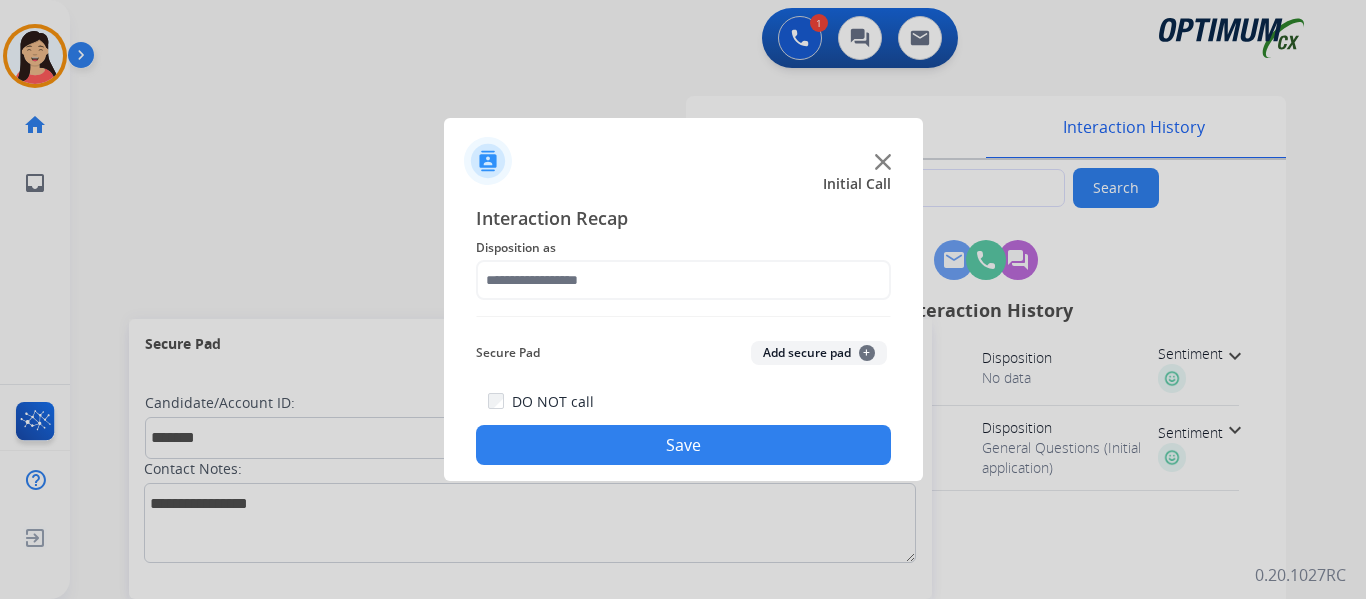 click on "Add secure pad  +" 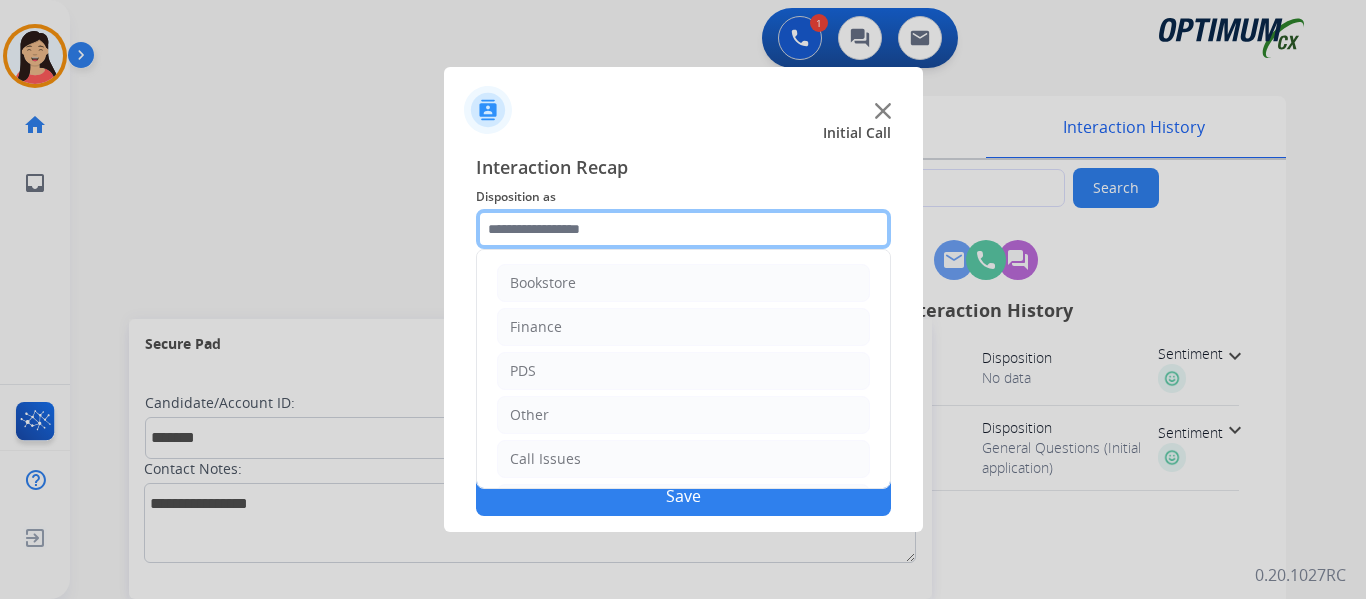 click 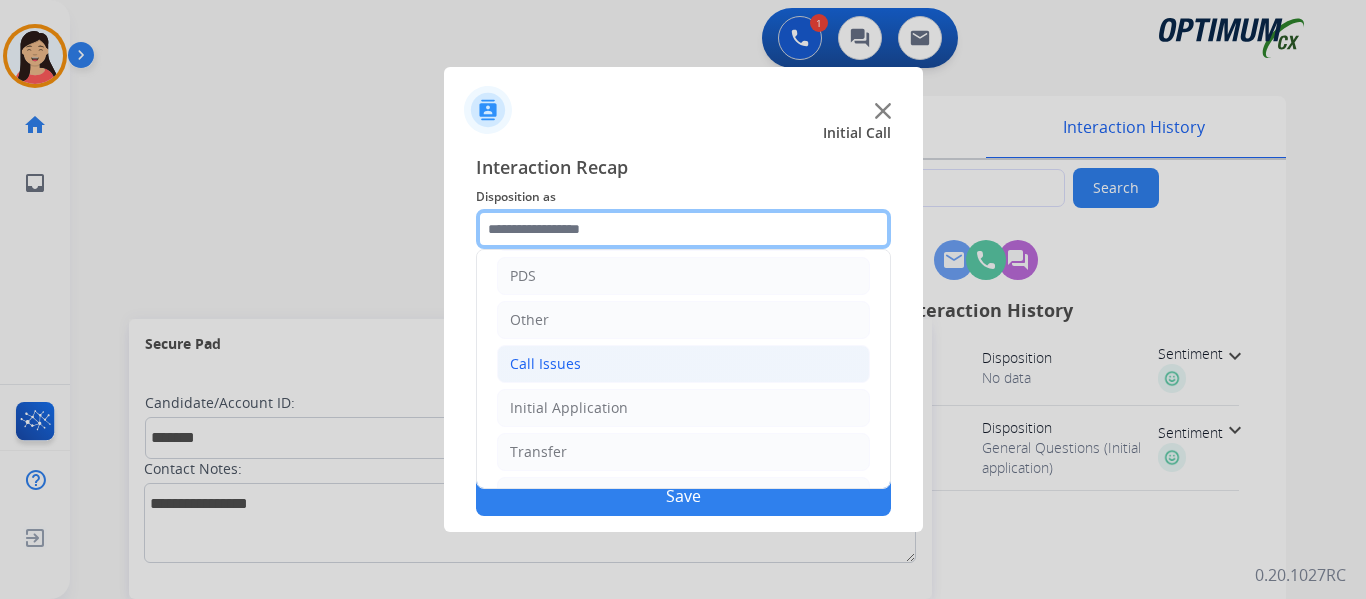 scroll, scrollTop: 136, scrollLeft: 0, axis: vertical 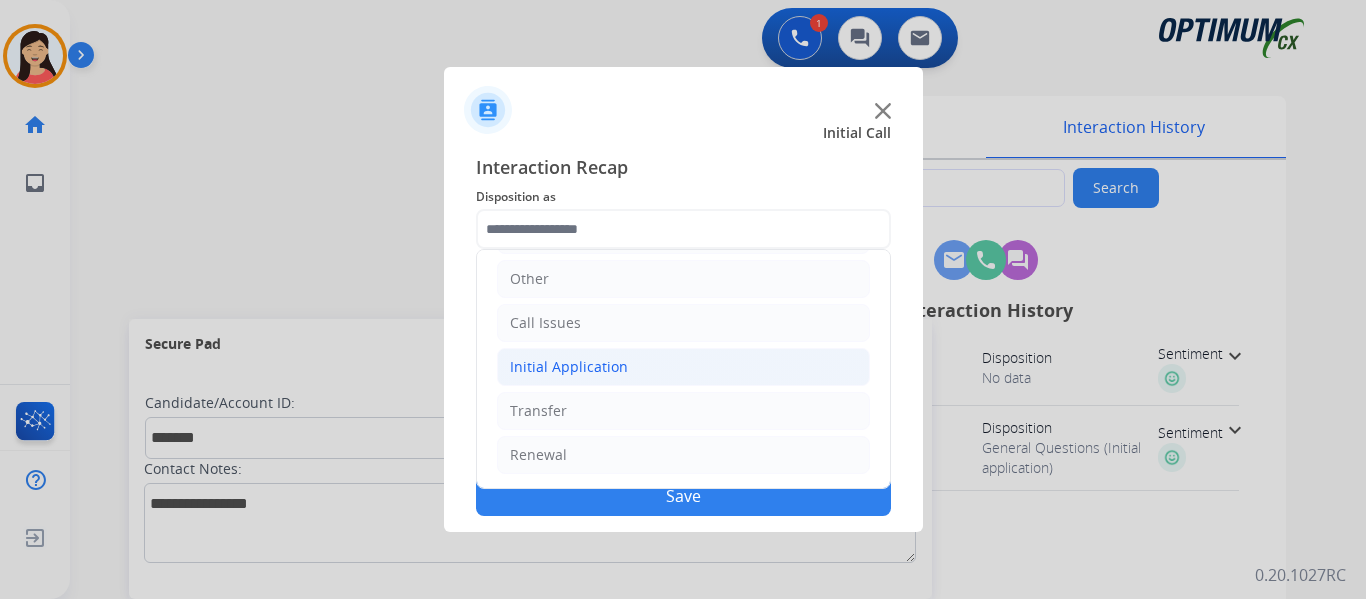 click on "Initial Application" 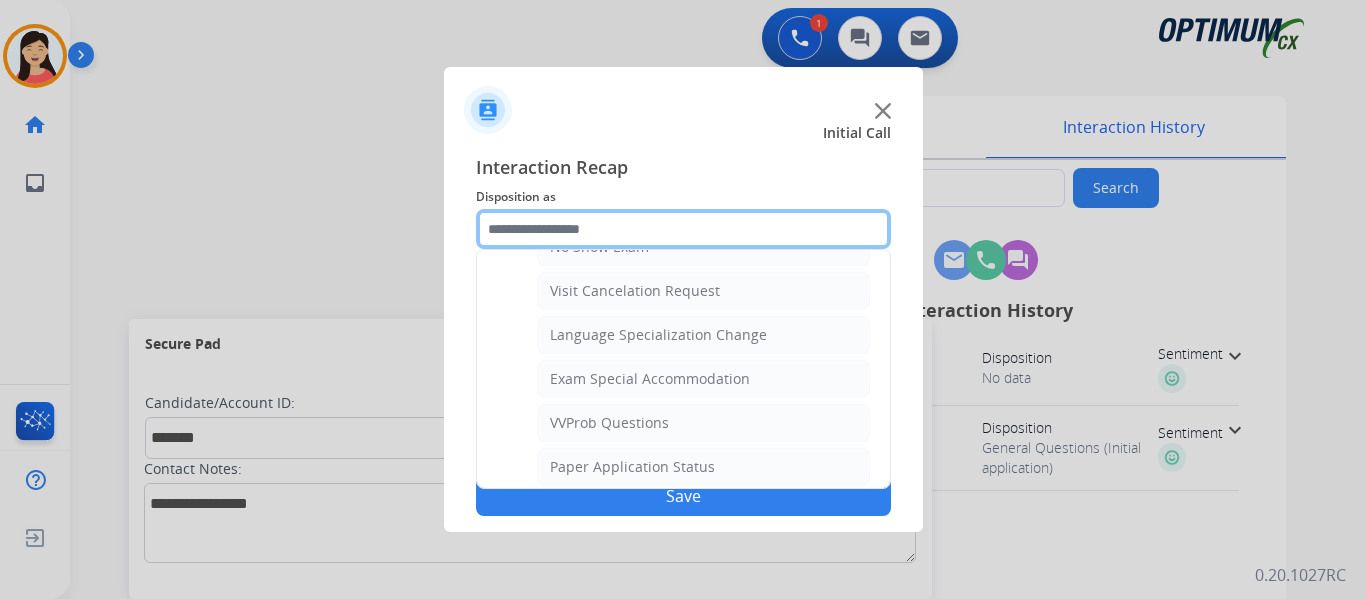 scroll, scrollTop: 1036, scrollLeft: 0, axis: vertical 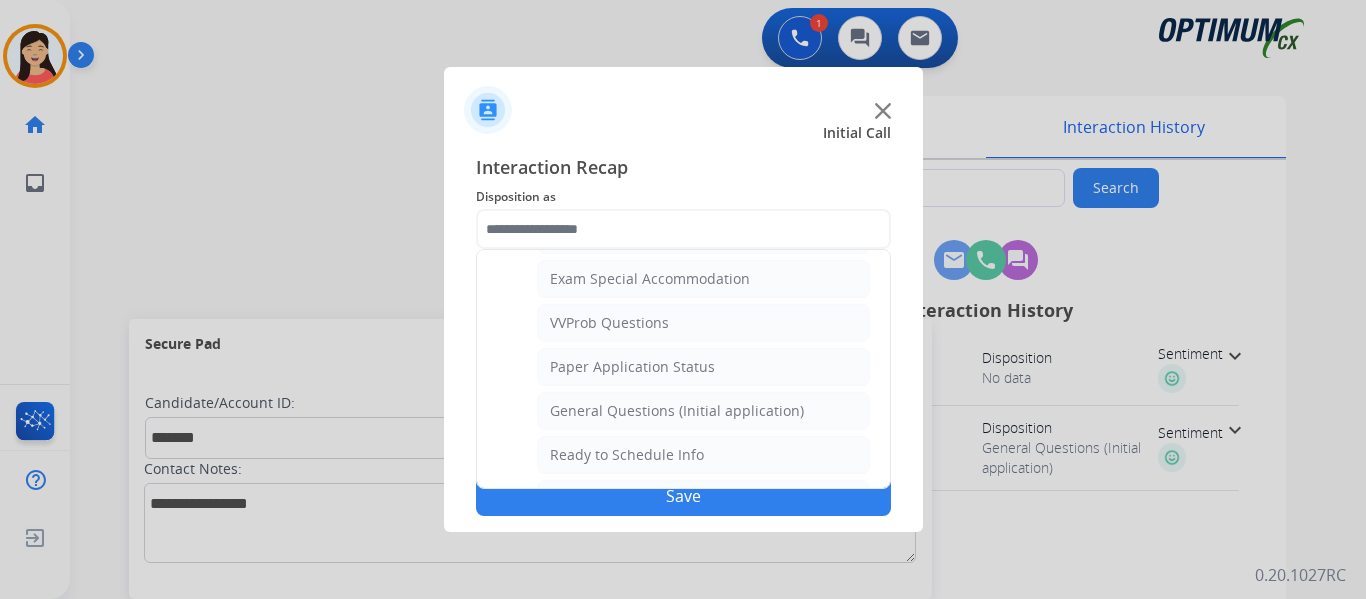 click on "General Questions (Initial application)" 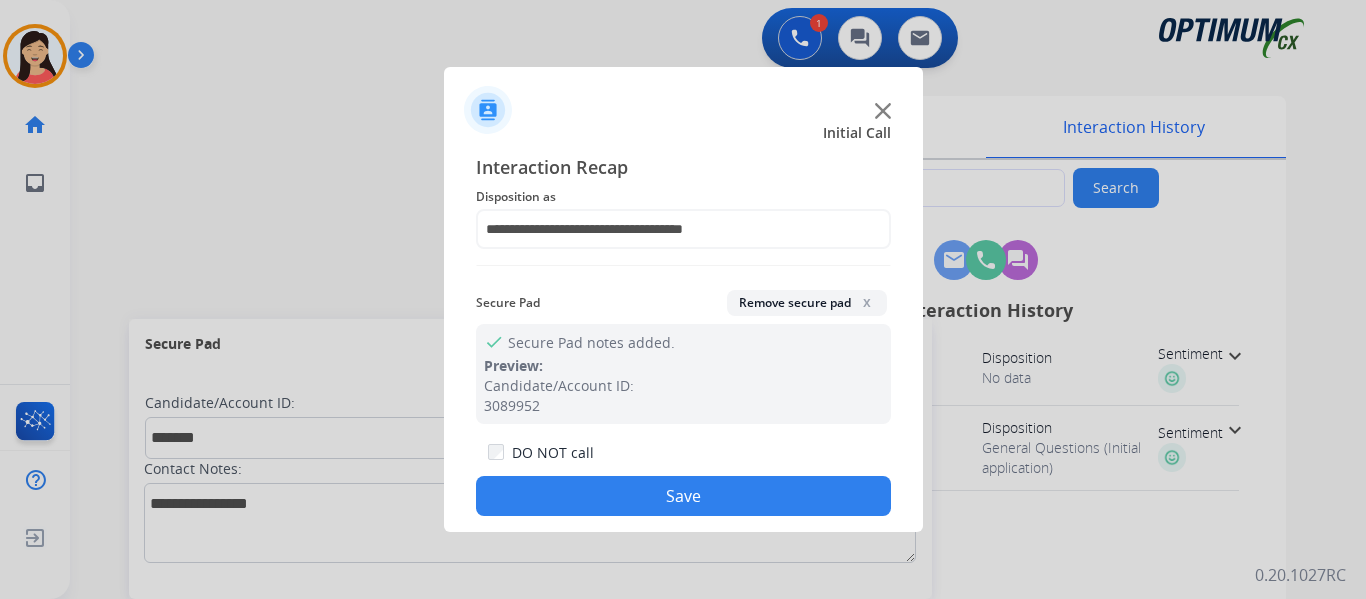 click on "Save" 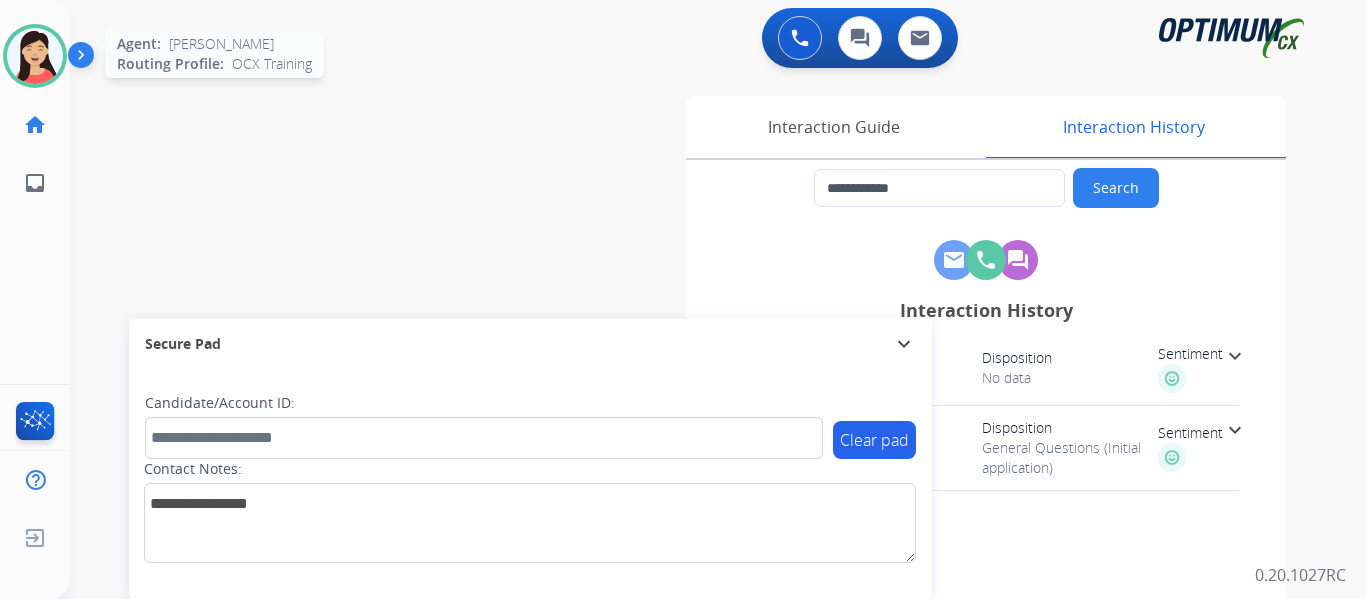click at bounding box center [35, 56] 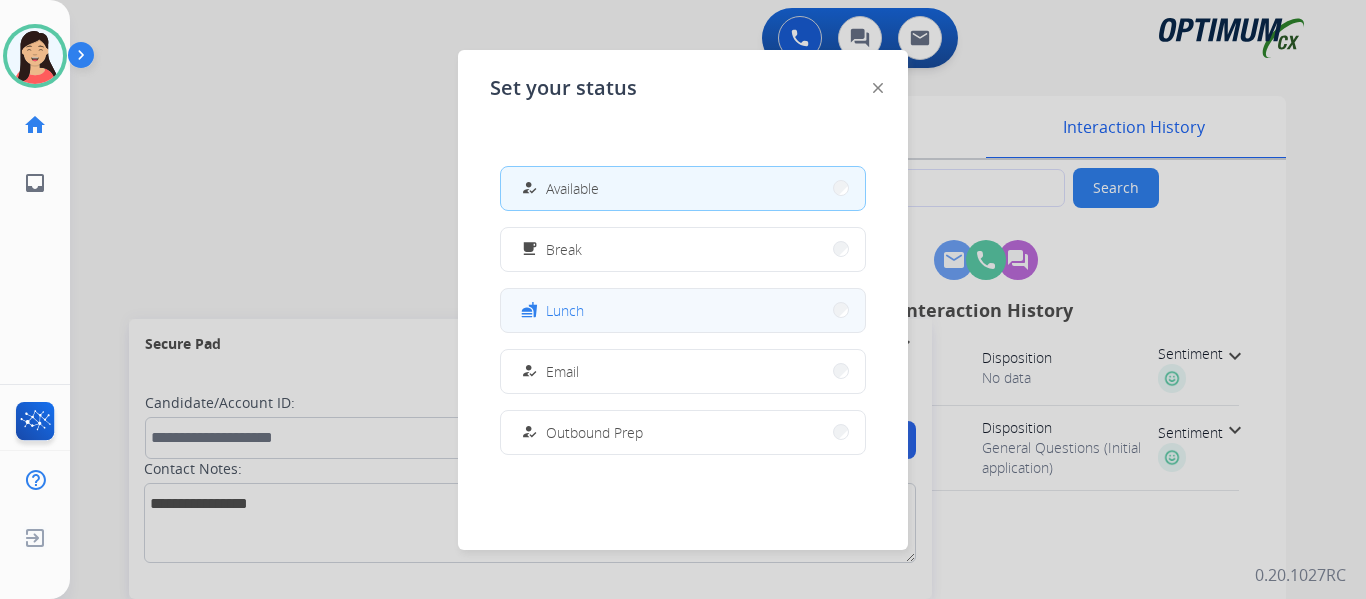 click on "fastfood Lunch" at bounding box center [683, 310] 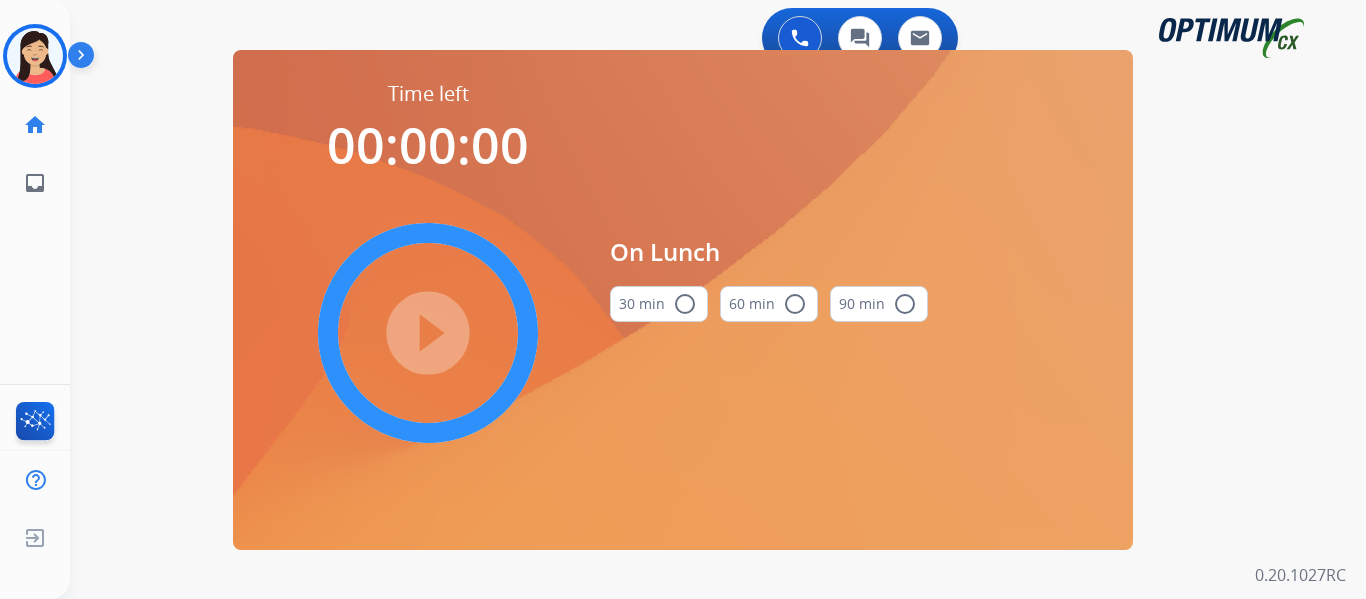 click on "30 min  radio_button_unchecked" at bounding box center (659, 304) 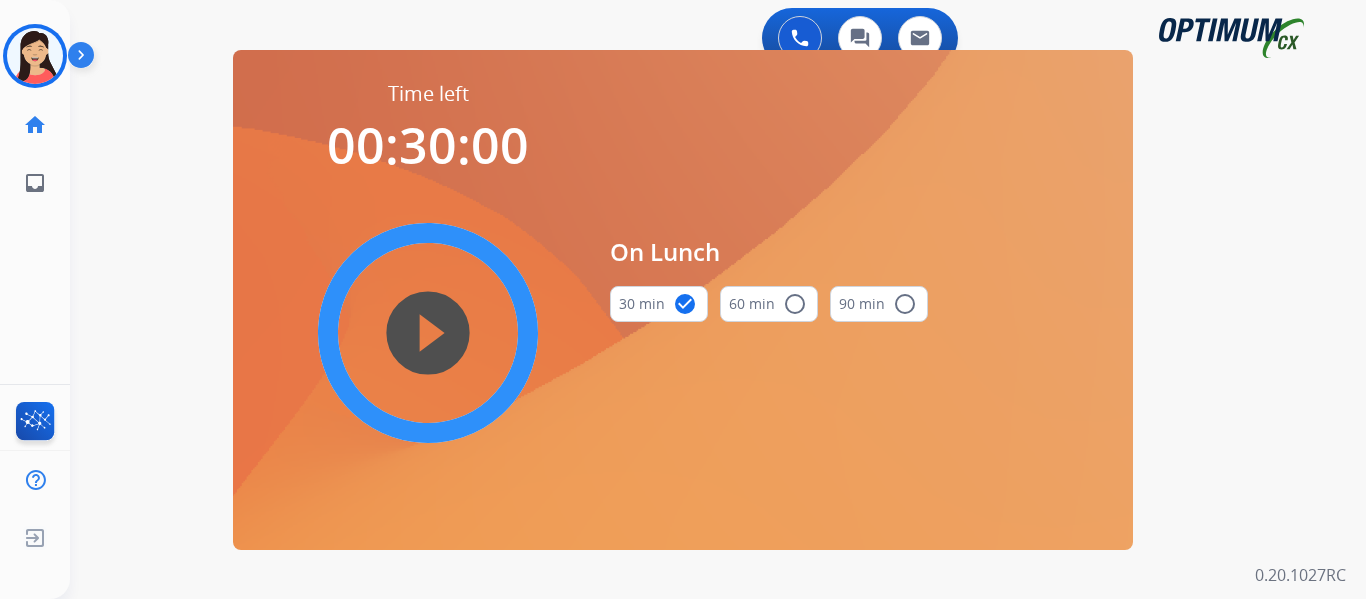 click on "play_circle_filled" at bounding box center [428, 333] 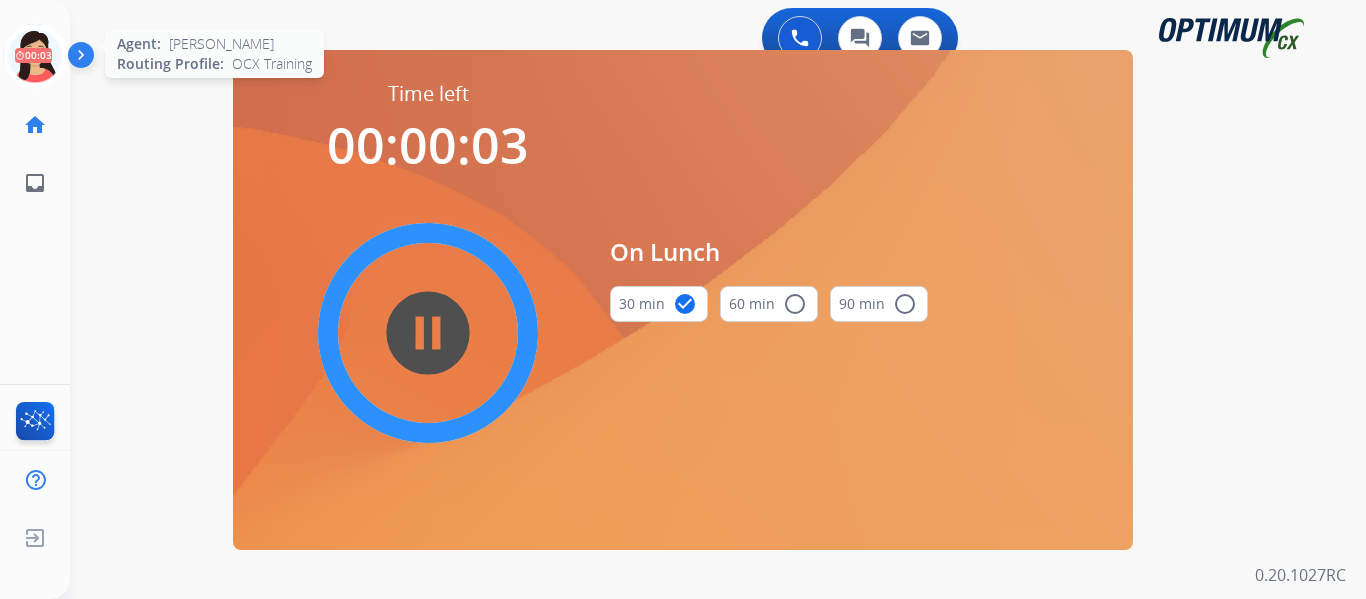 click 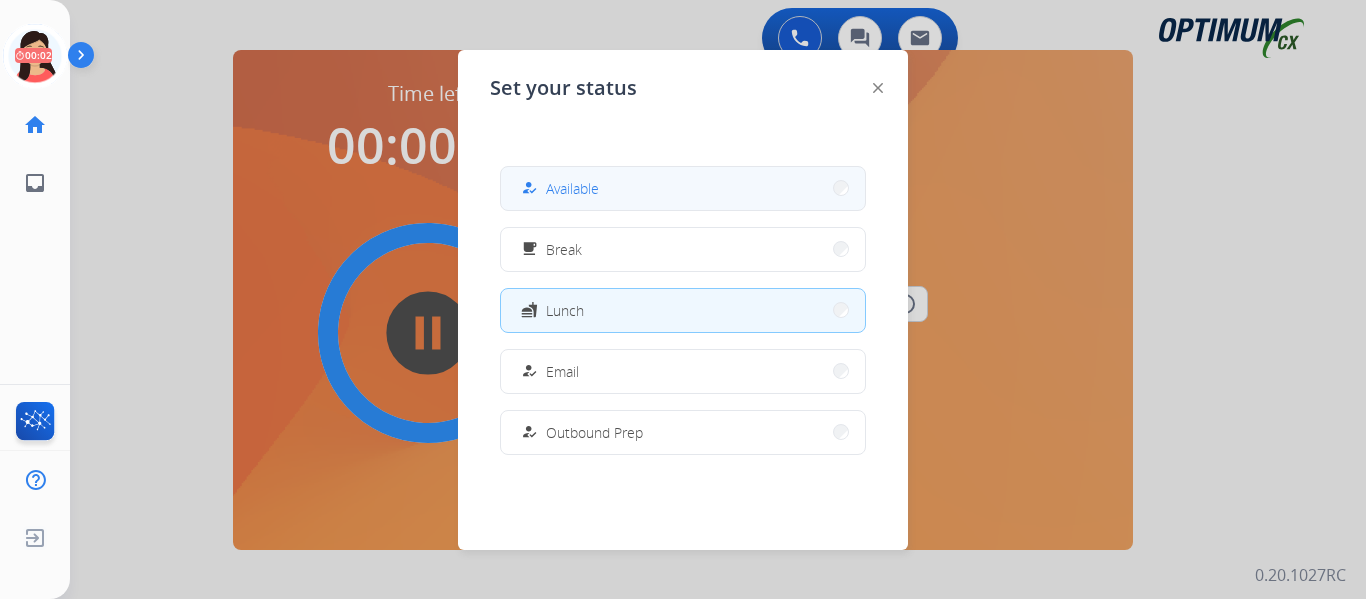 click on "how_to_reg Available" at bounding box center [683, 188] 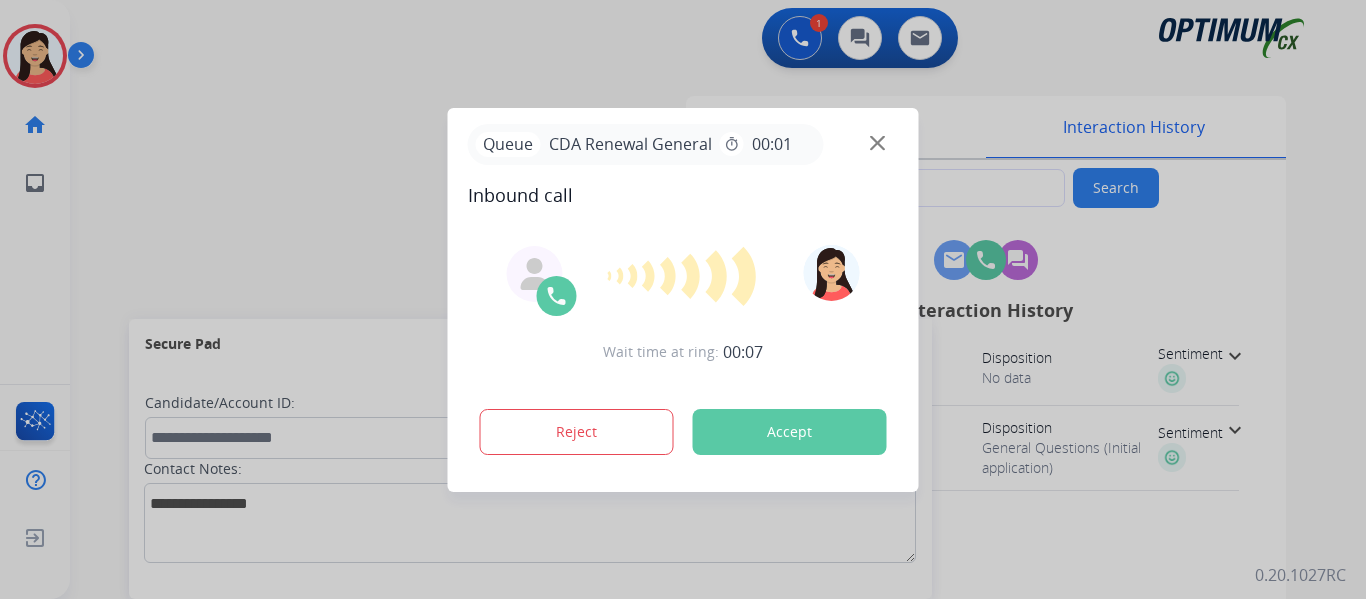 type on "**********" 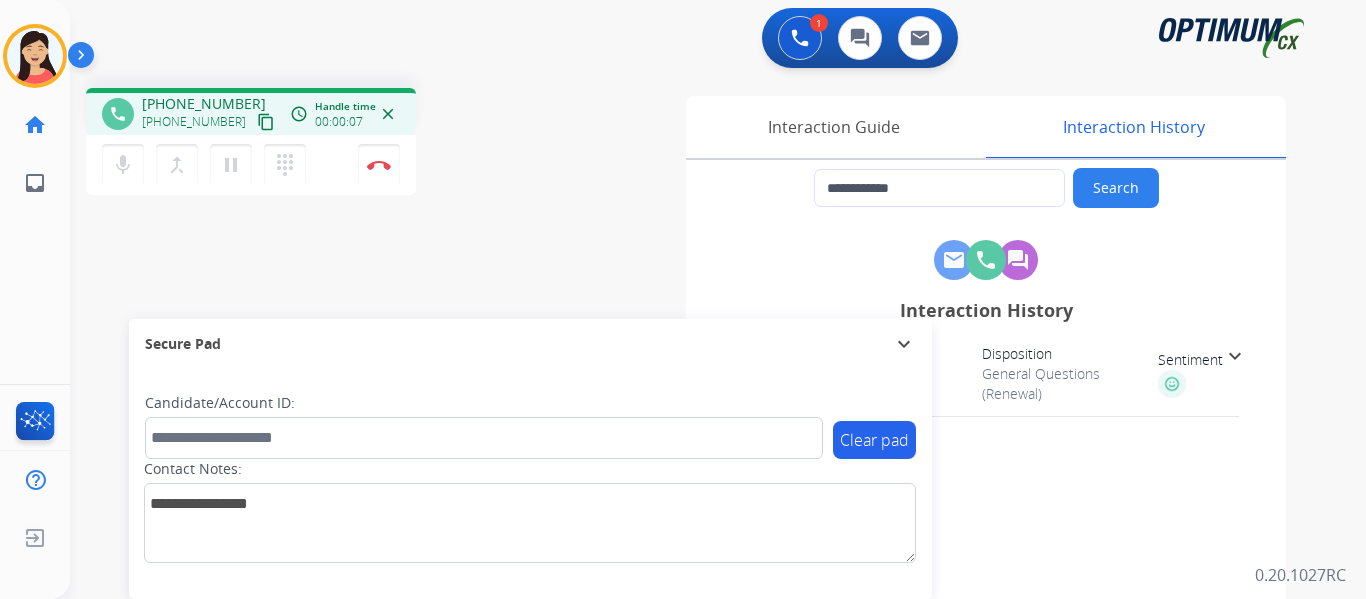 click on "[PHONE_NUMBER] [PHONE_NUMBER] content_copy" at bounding box center [210, 114] 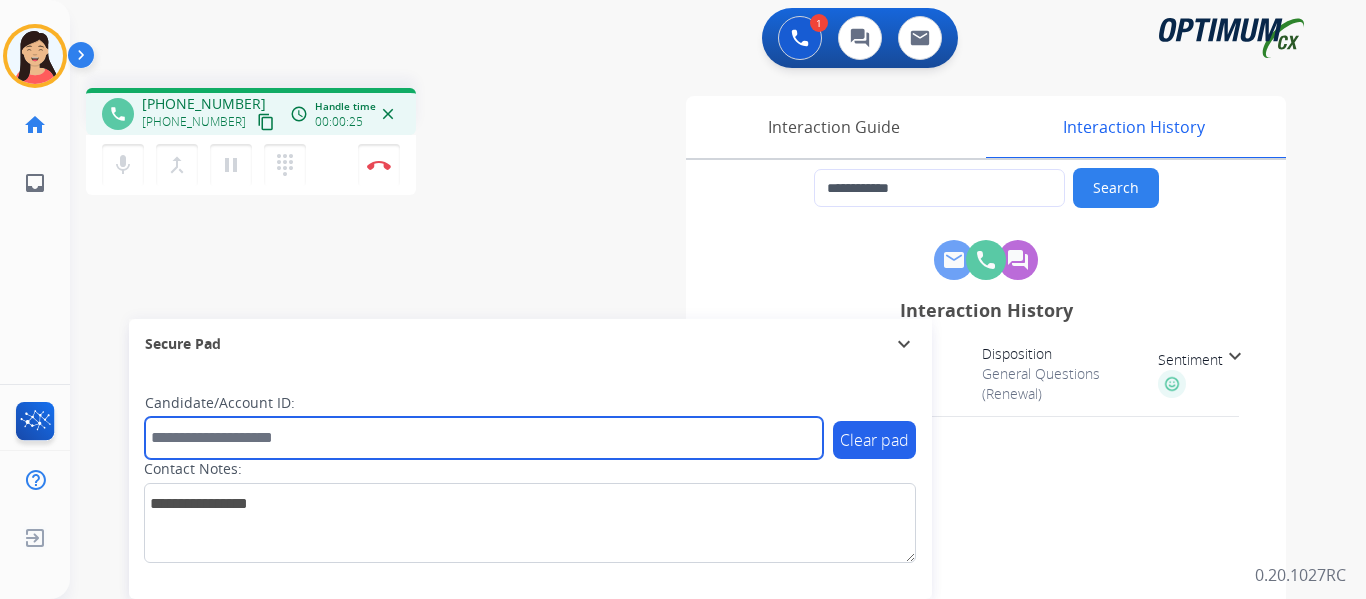 click at bounding box center (484, 438) 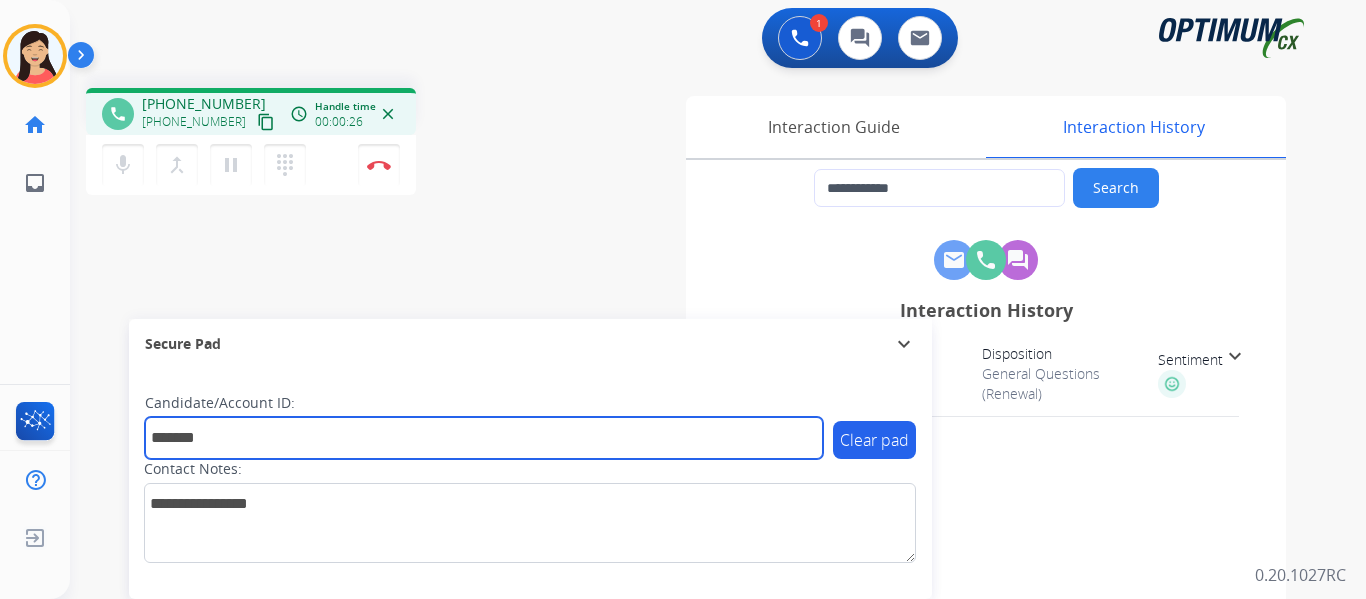 type on "*******" 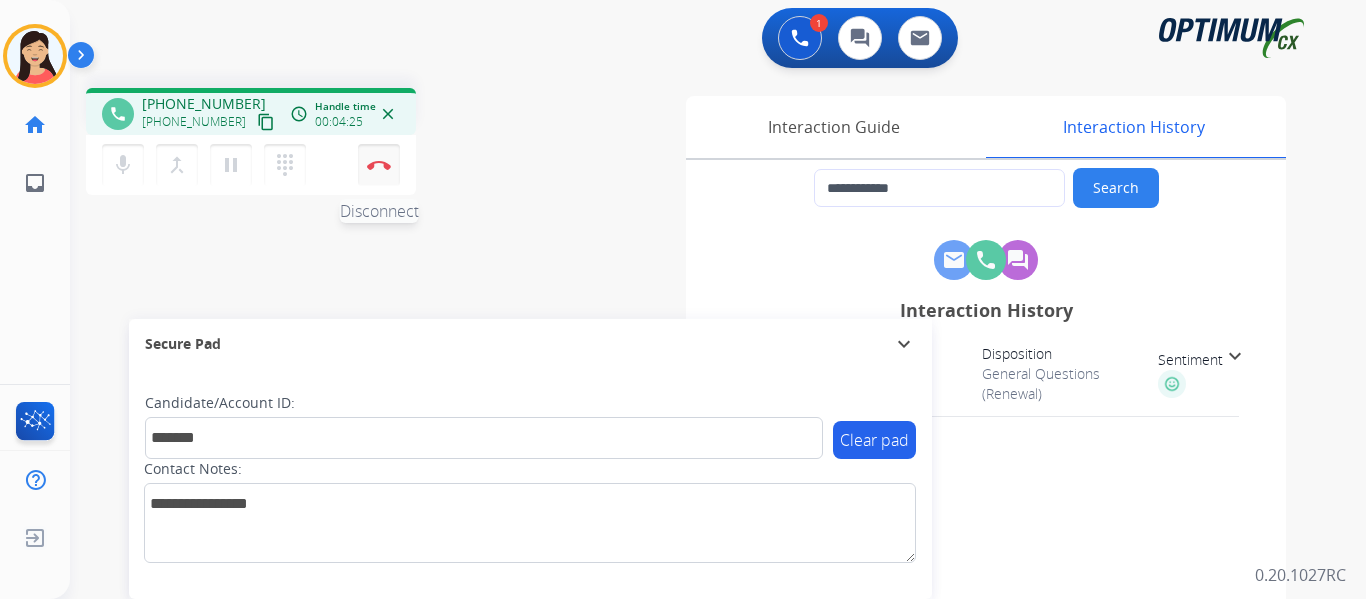 click on "Disconnect" at bounding box center [379, 165] 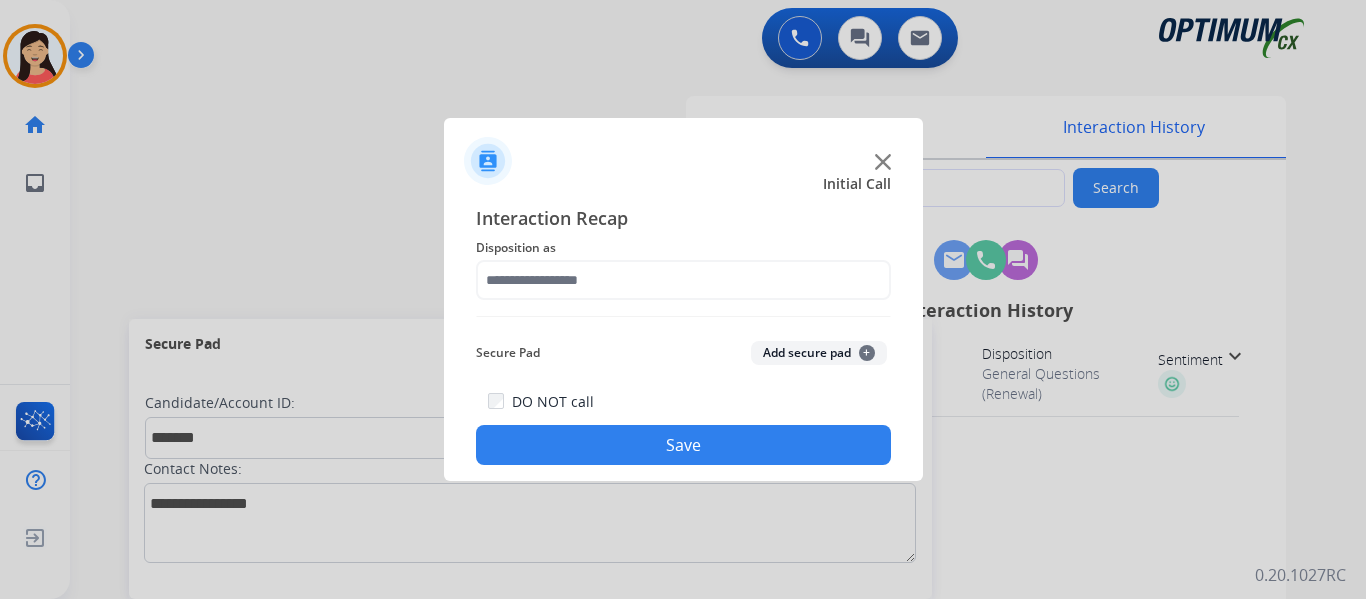 click on "Add secure pad  +" 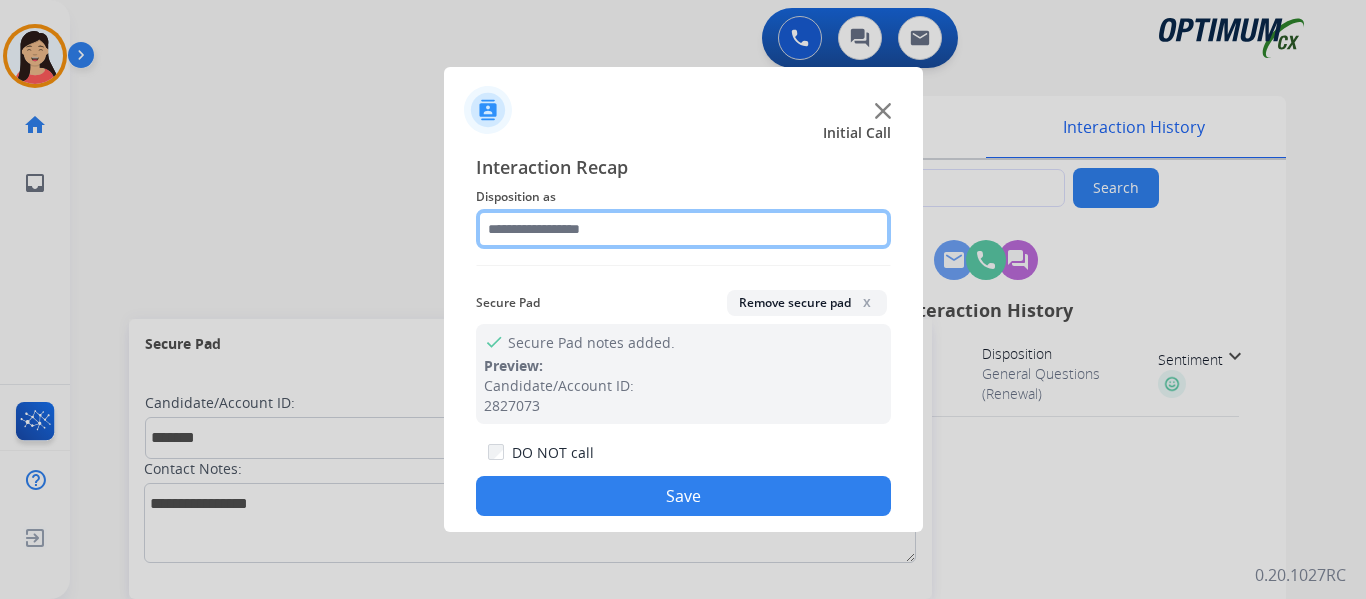 click 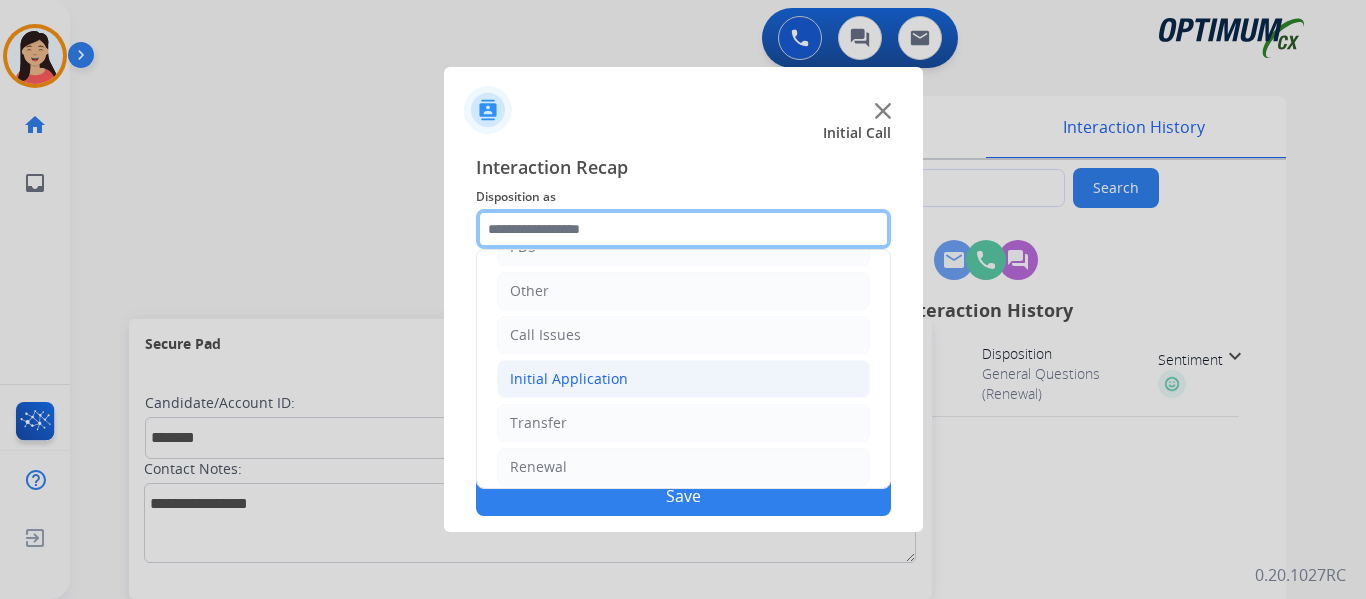 scroll, scrollTop: 136, scrollLeft: 0, axis: vertical 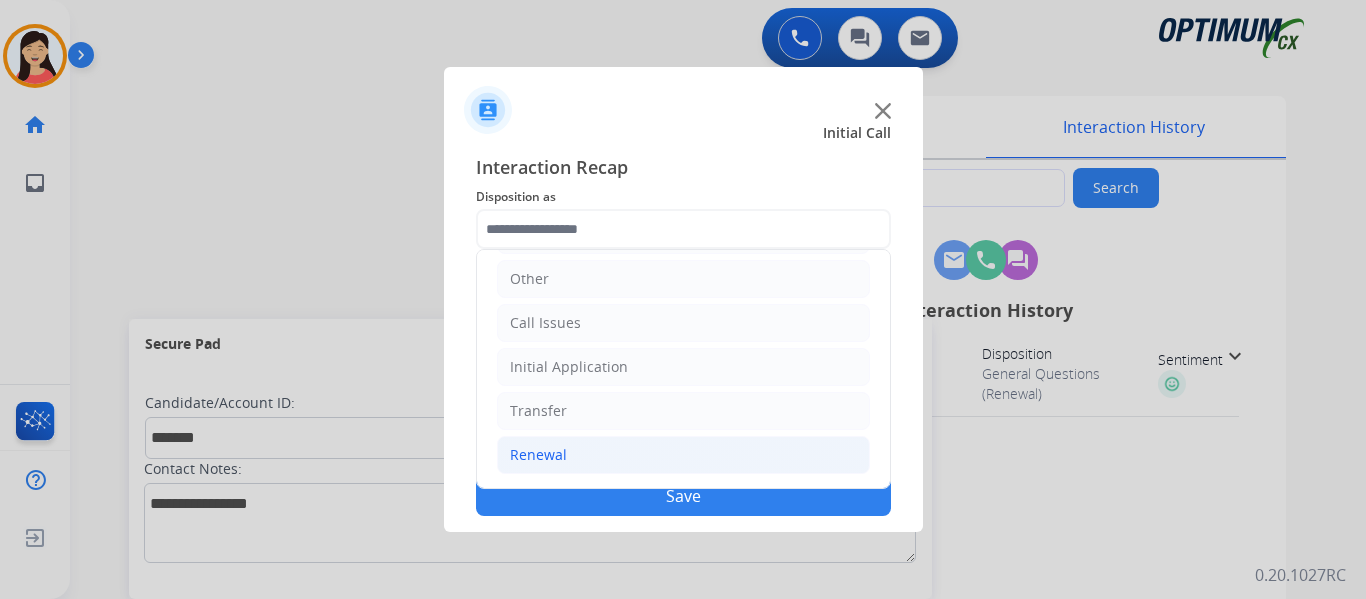 click on "Renewal" 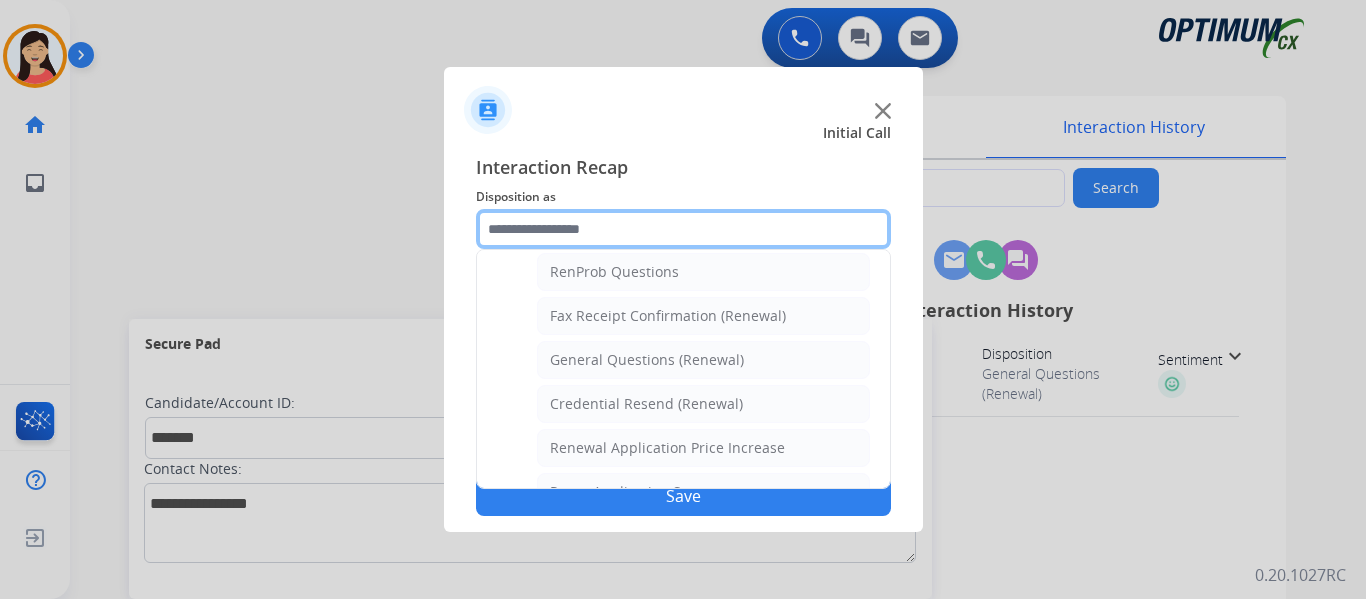scroll, scrollTop: 536, scrollLeft: 0, axis: vertical 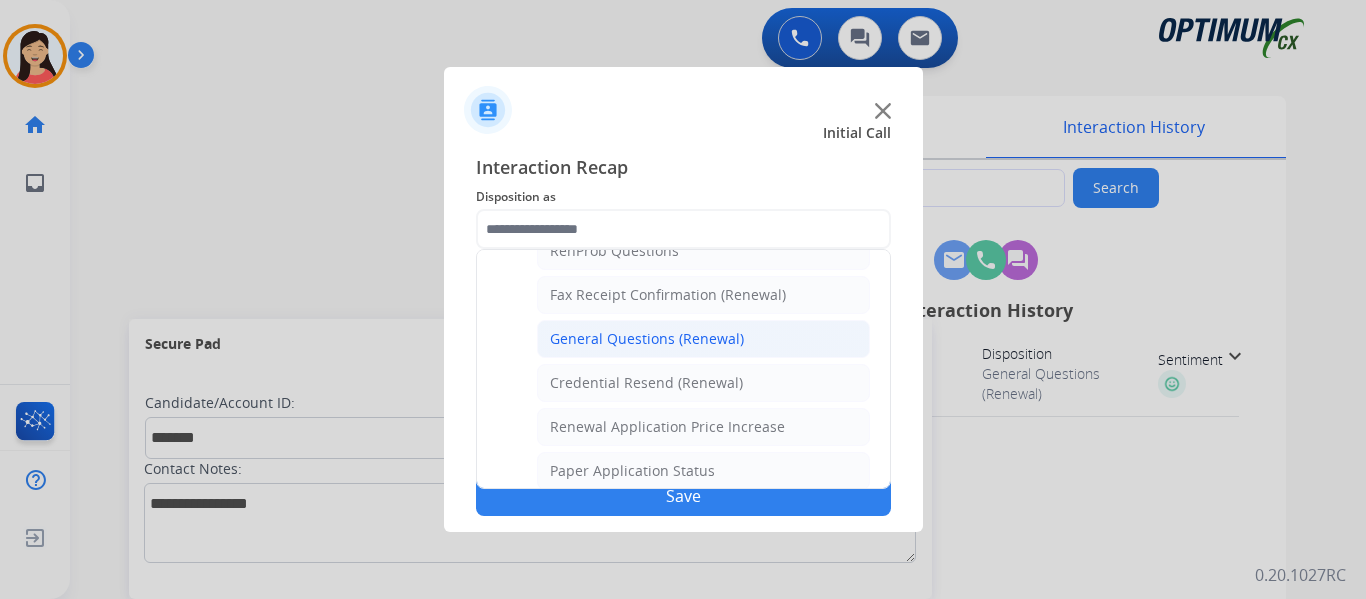 click on "General Questions (Renewal)" 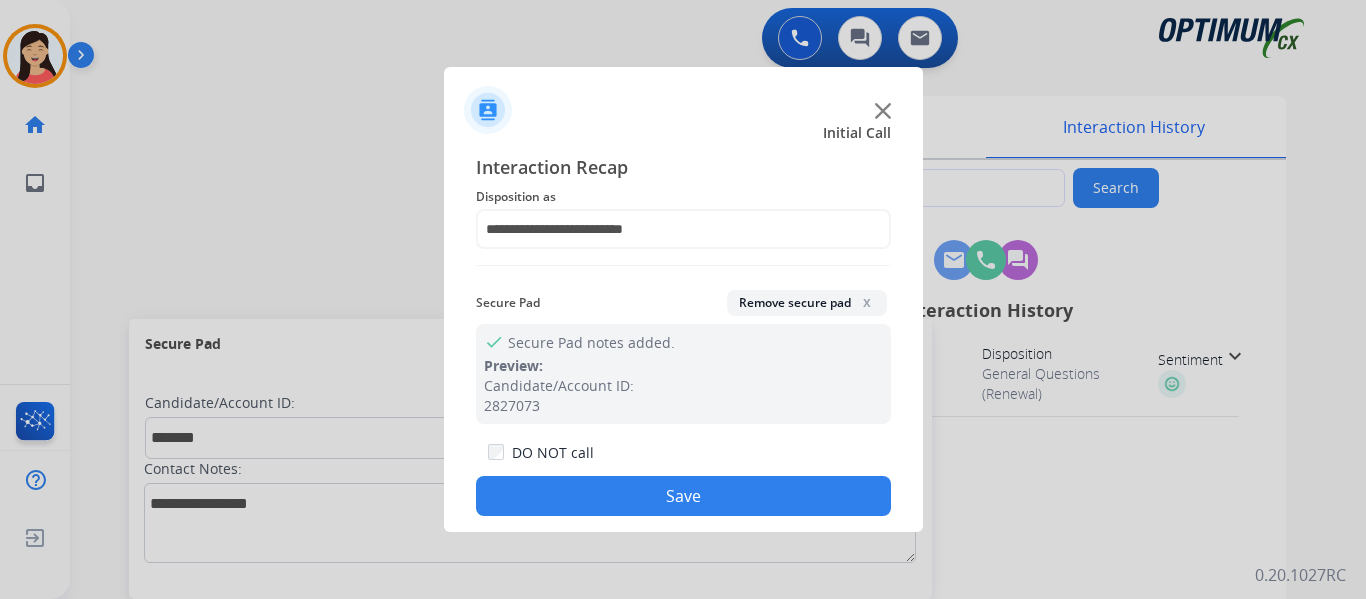 drag, startPoint x: 775, startPoint y: 501, endPoint x: 799, endPoint y: 497, distance: 24.33105 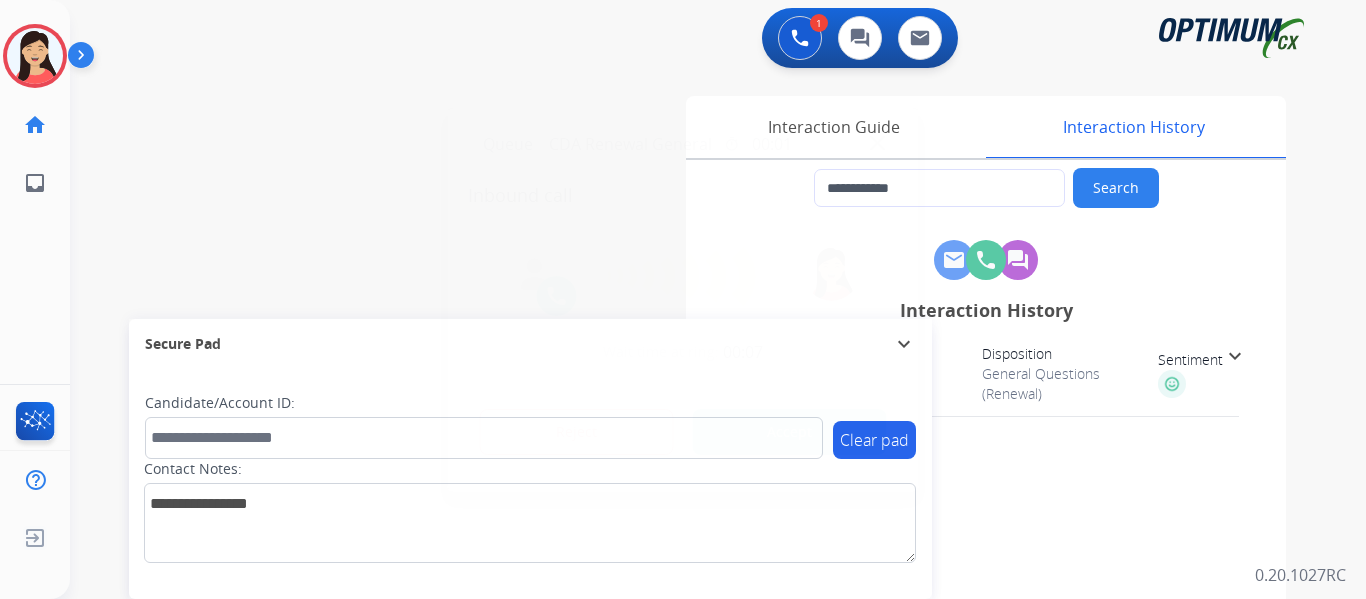 type on "**********" 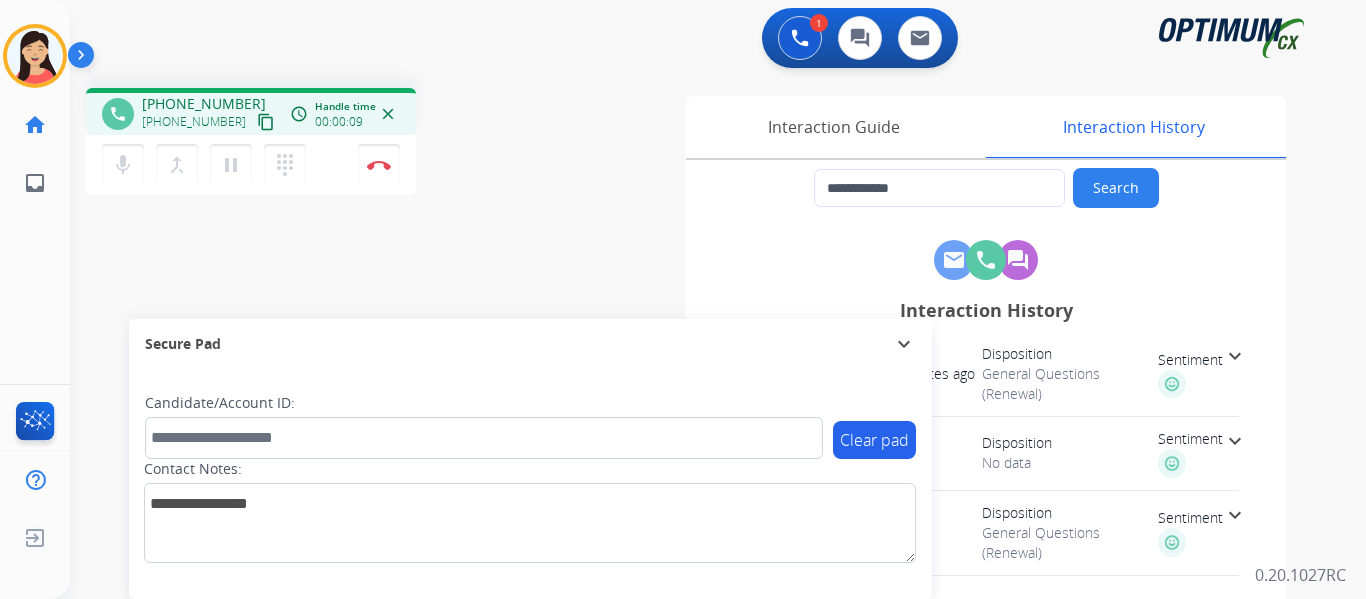 click on "content_copy" at bounding box center [266, 122] 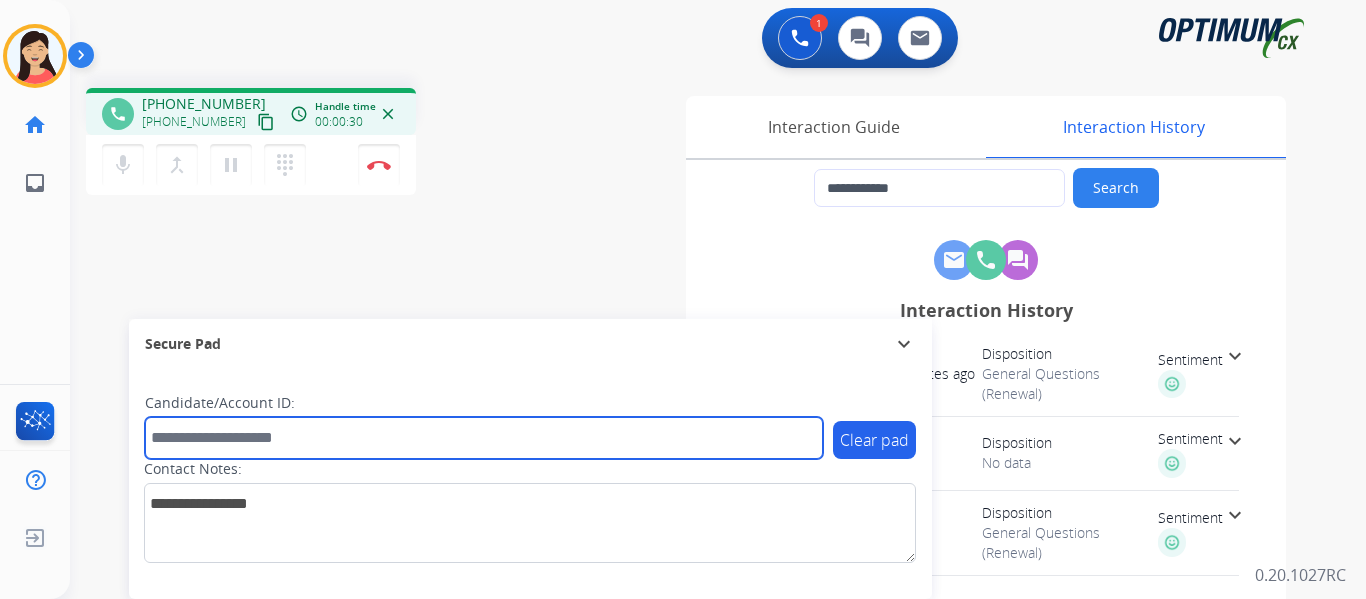 drag, startPoint x: 462, startPoint y: 443, endPoint x: 472, endPoint y: 441, distance: 10.198039 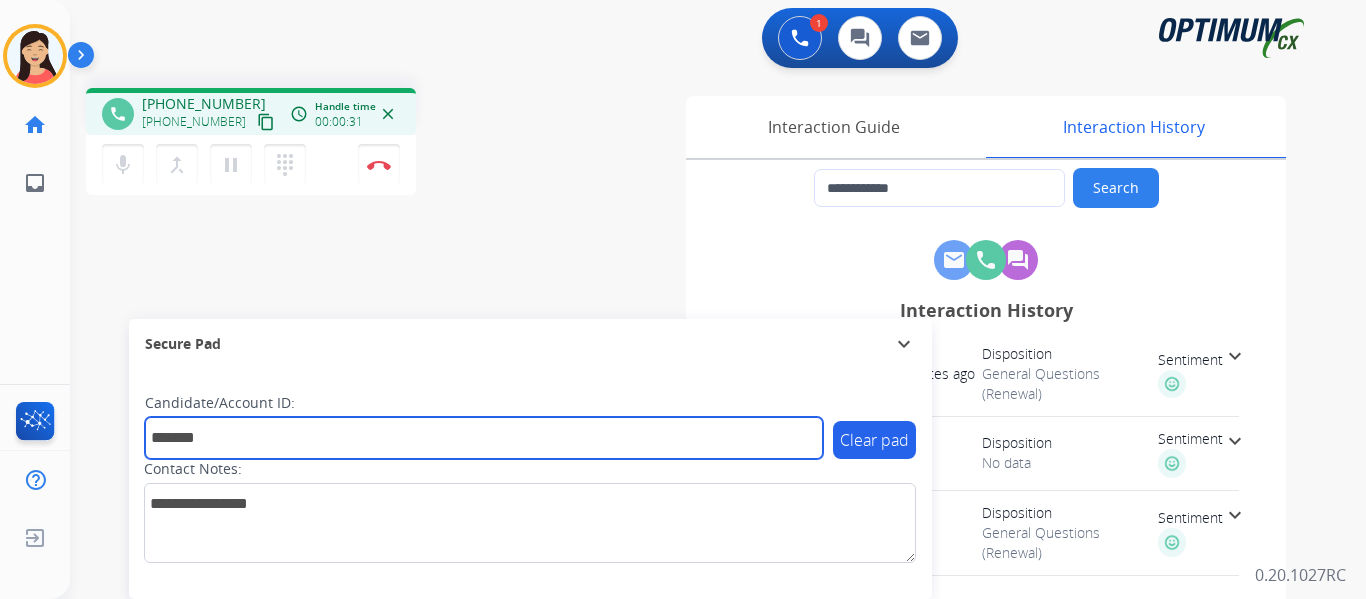 type on "*******" 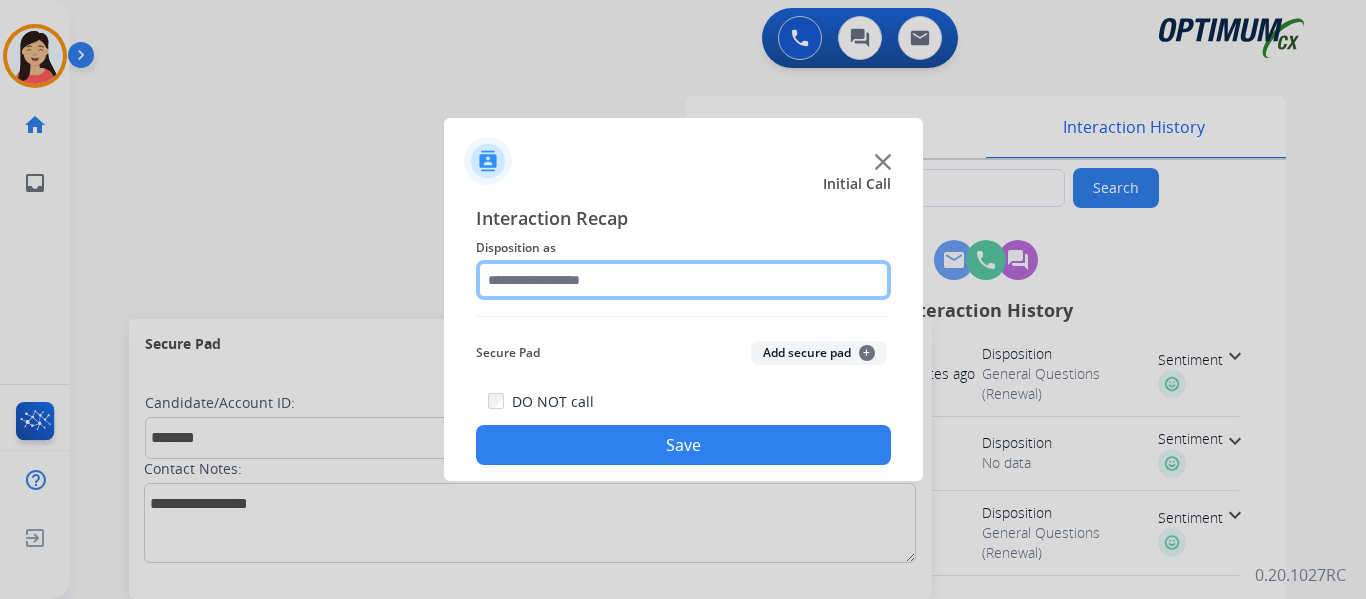 click 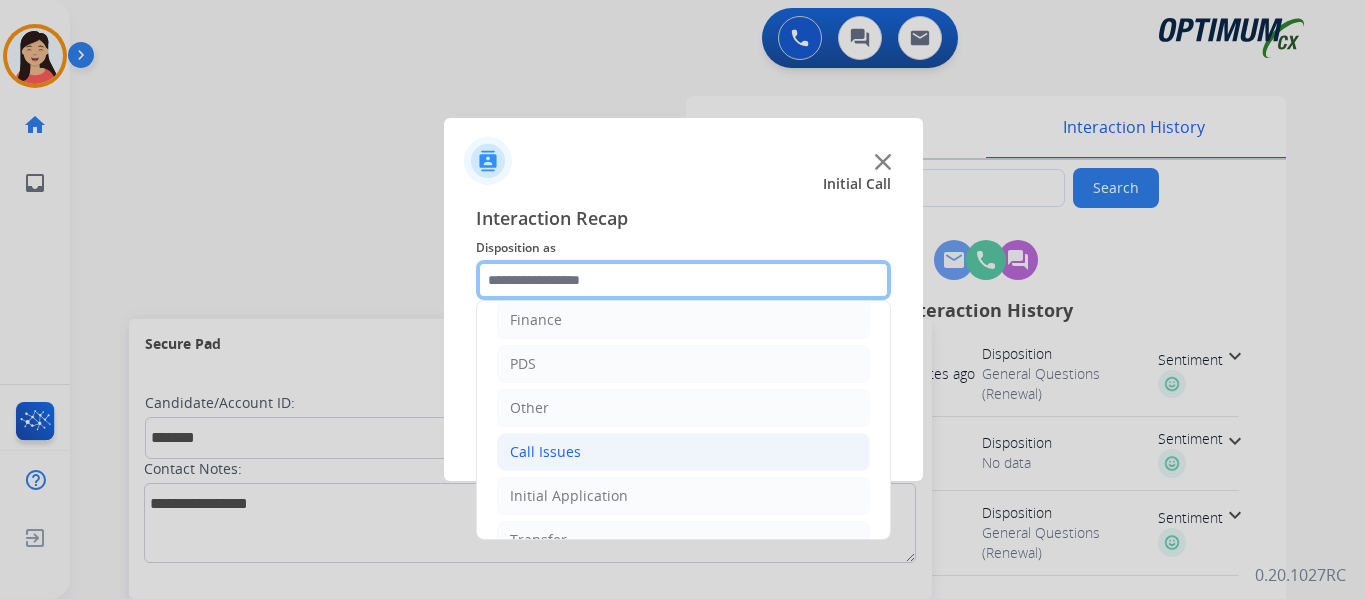 scroll, scrollTop: 136, scrollLeft: 0, axis: vertical 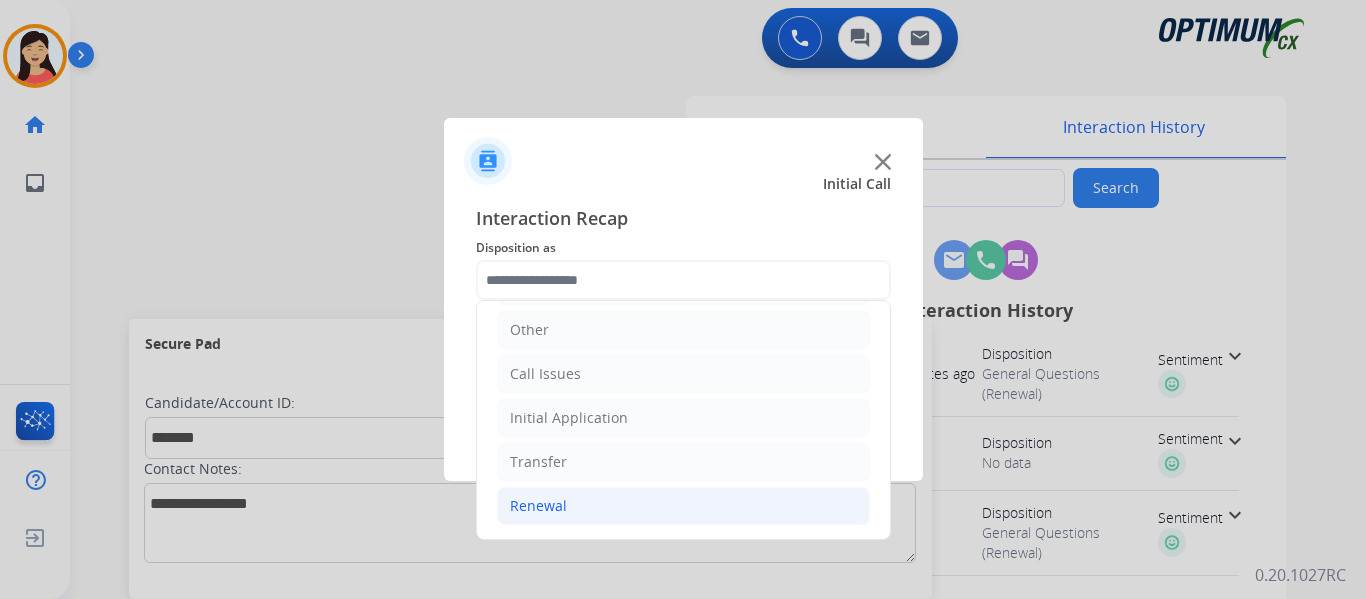 click on "Renewal" 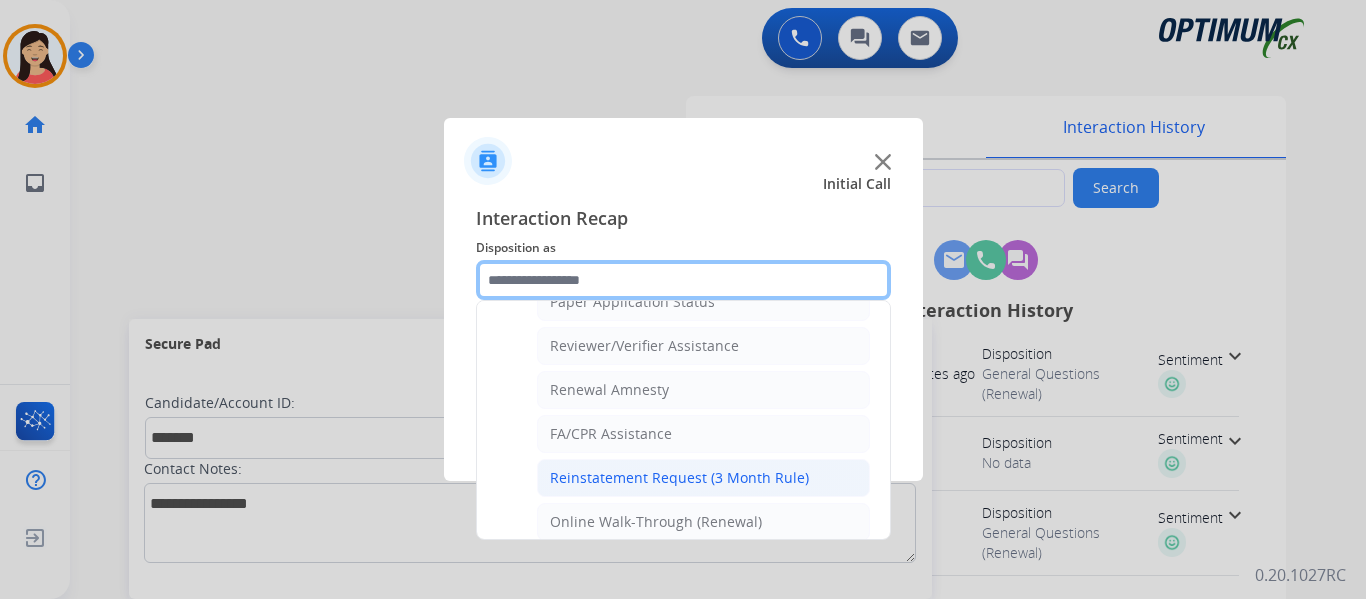 scroll, scrollTop: 772, scrollLeft: 0, axis: vertical 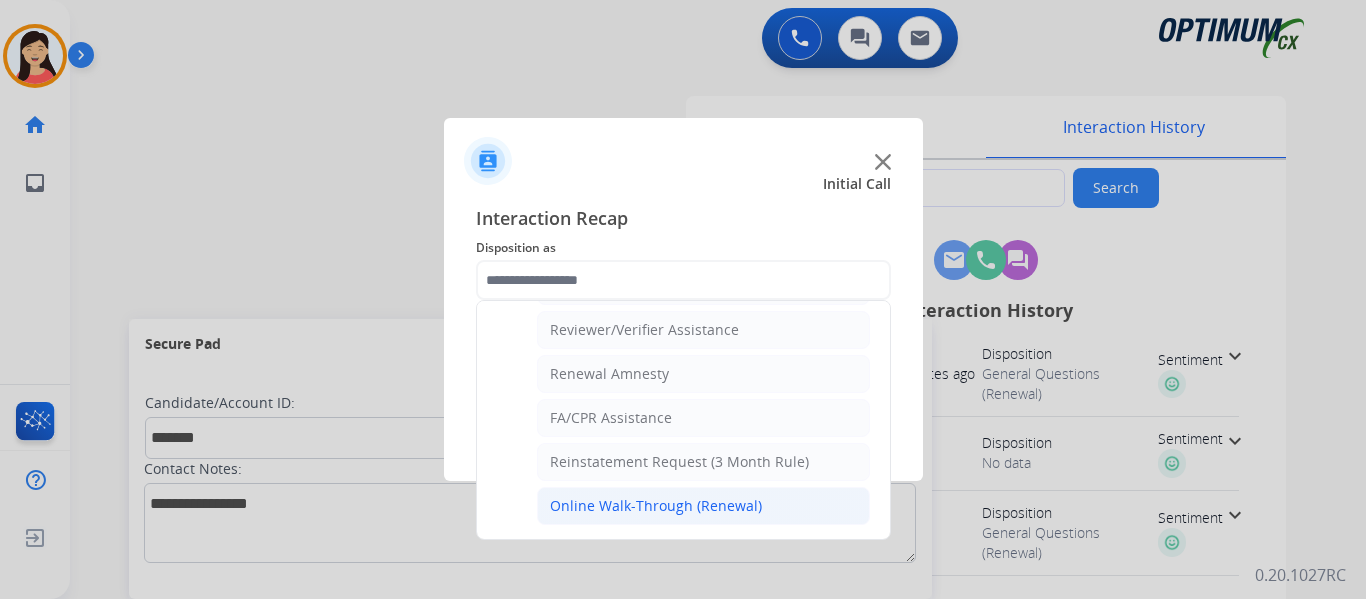 click on "Online Walk-Through (Renewal)" 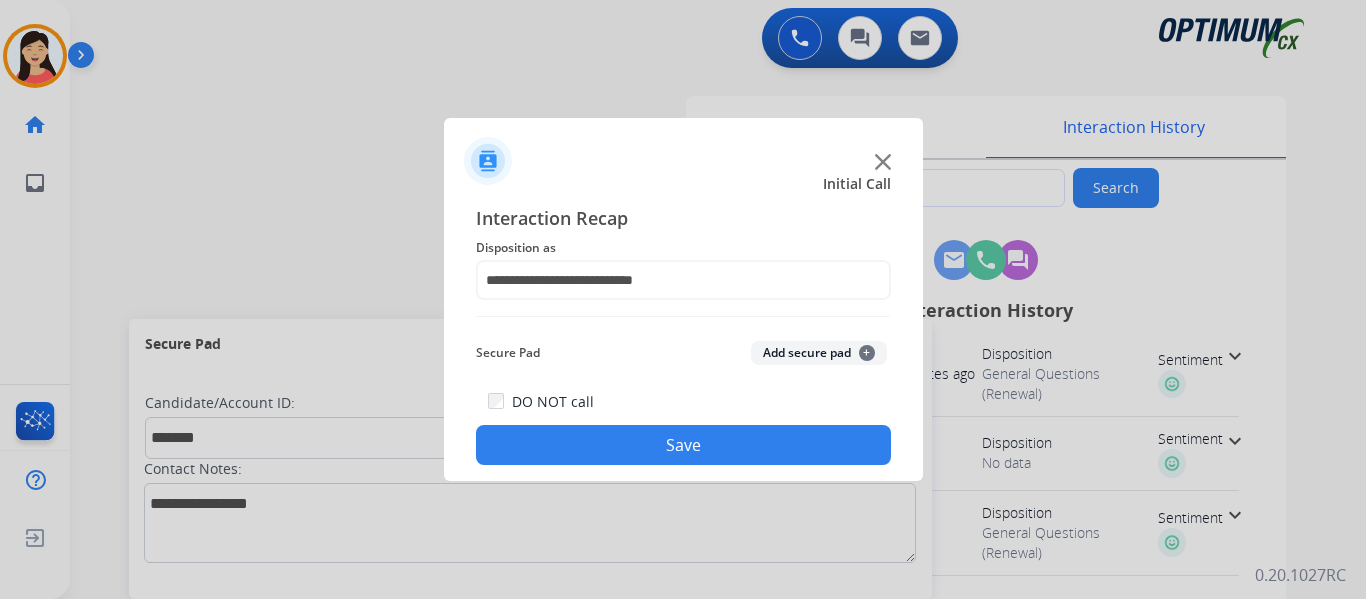 click on "Add secure pad  +" 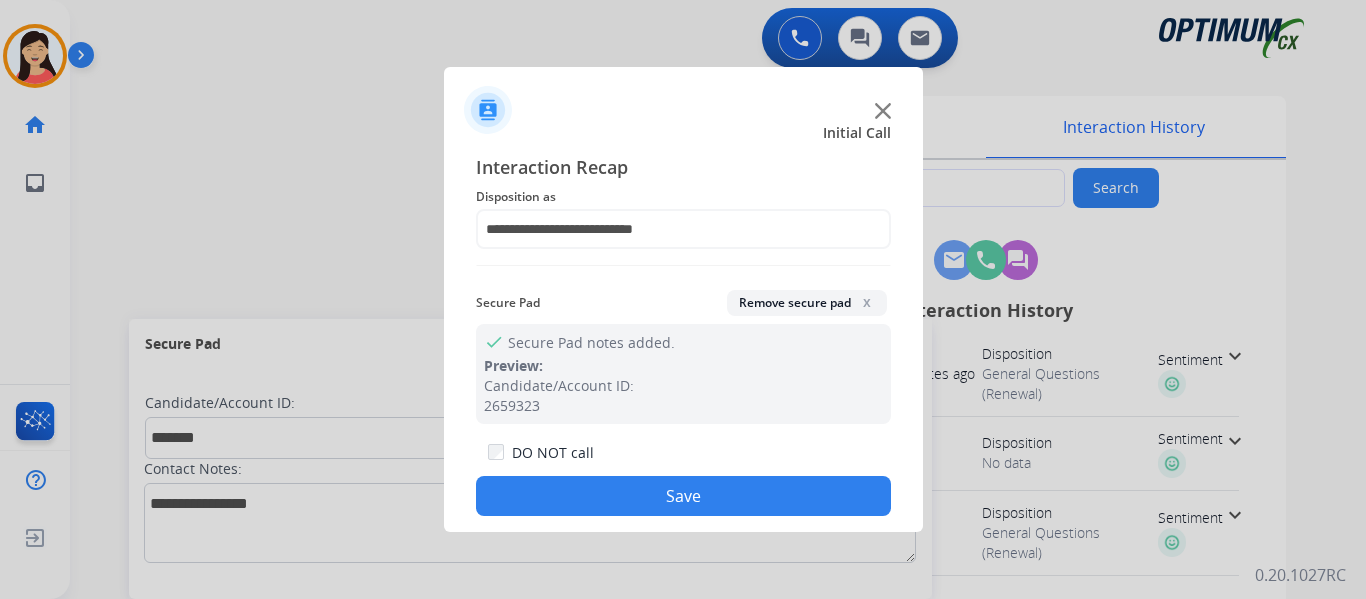 click on "Save" 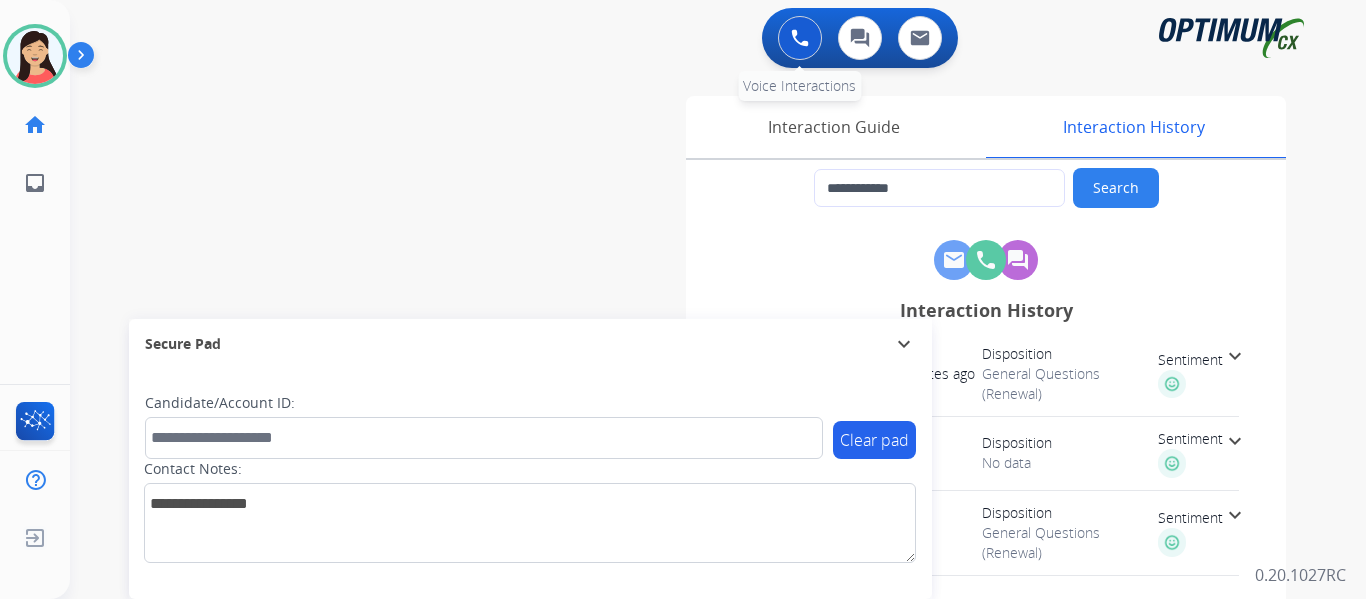 click at bounding box center [800, 38] 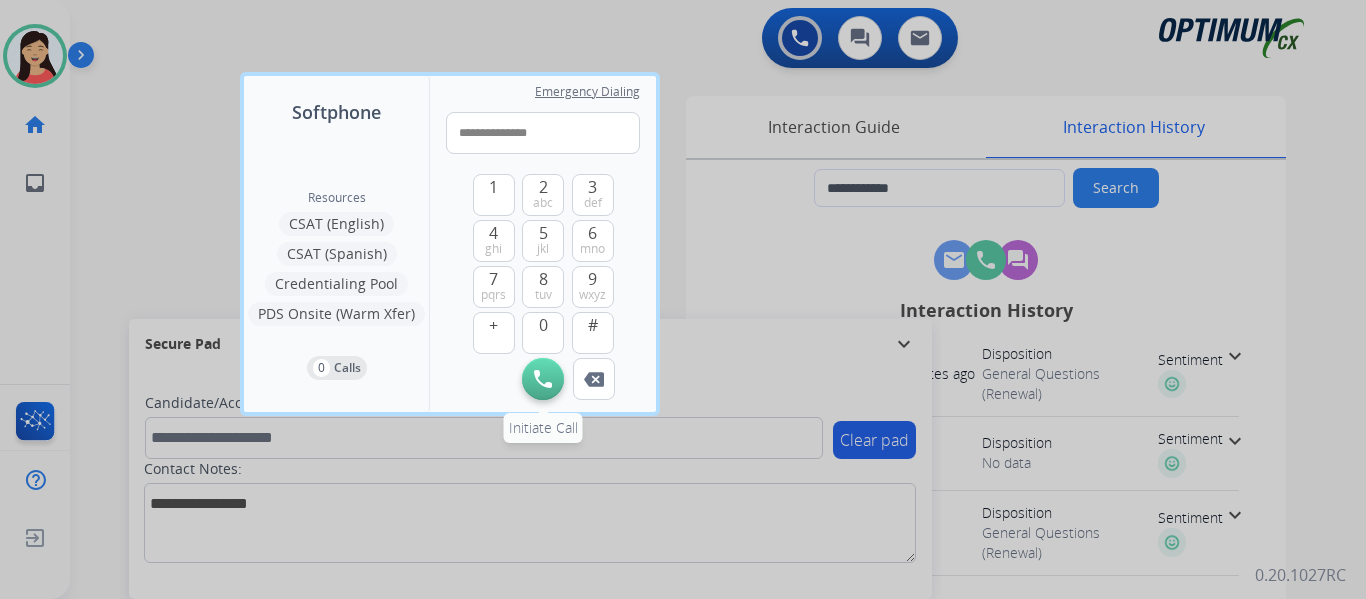 type on "**********" 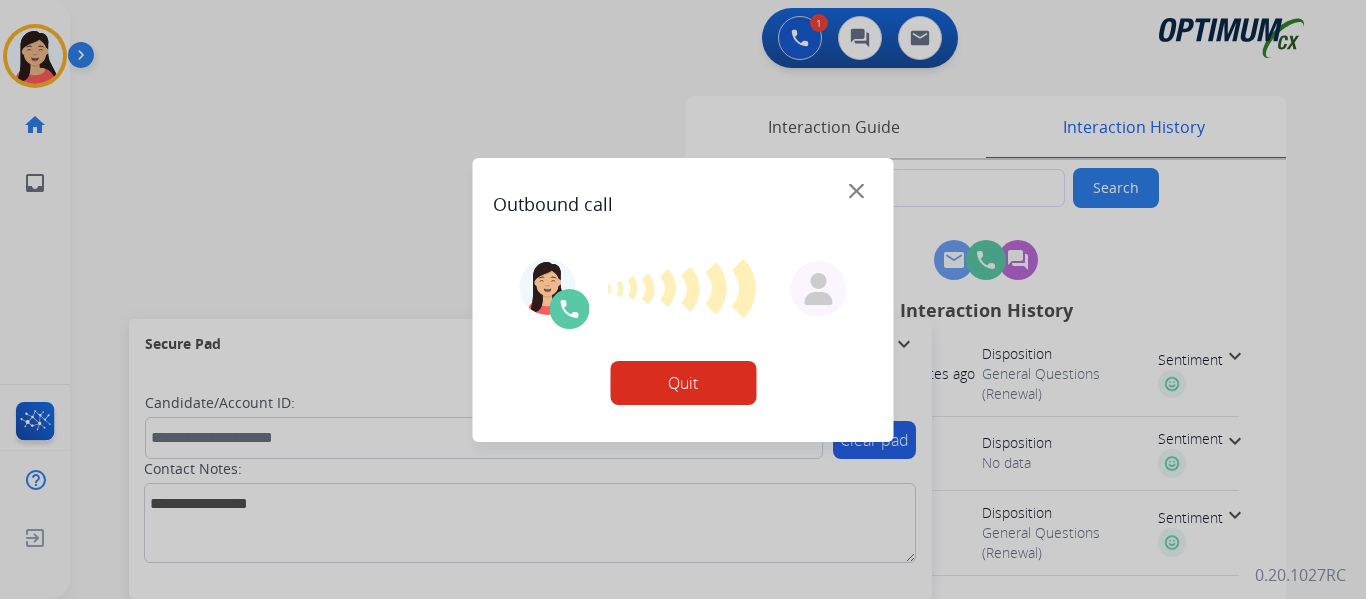 type on "**********" 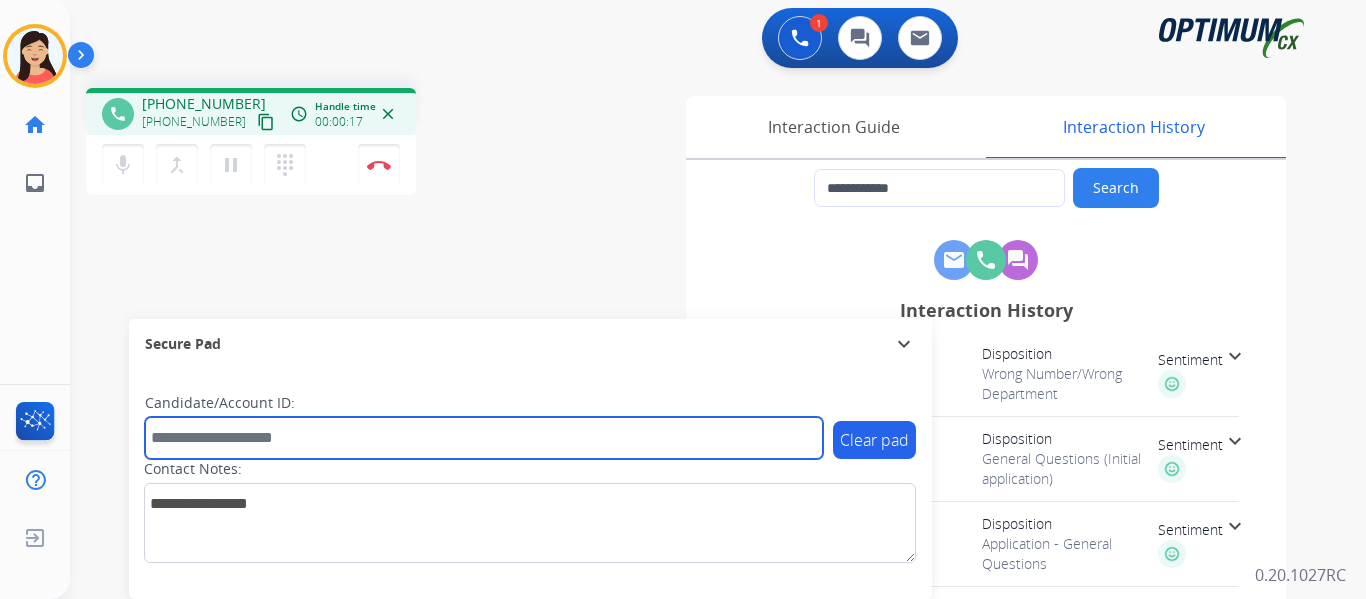 click at bounding box center [484, 438] 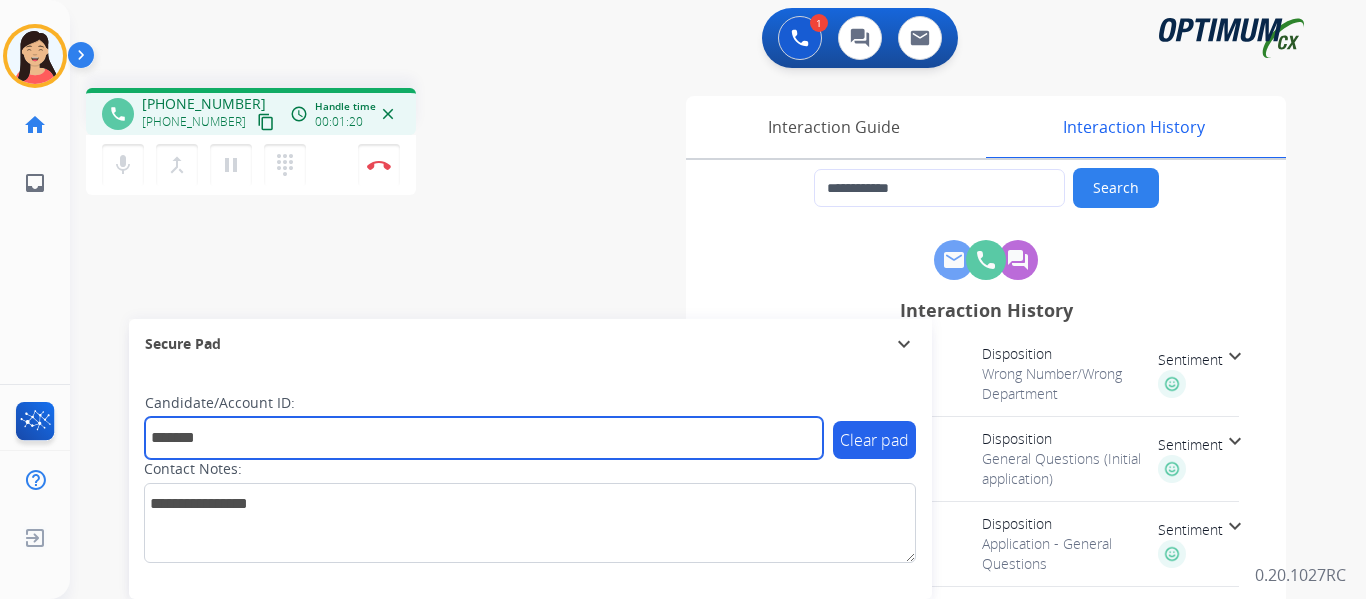 type on "*******" 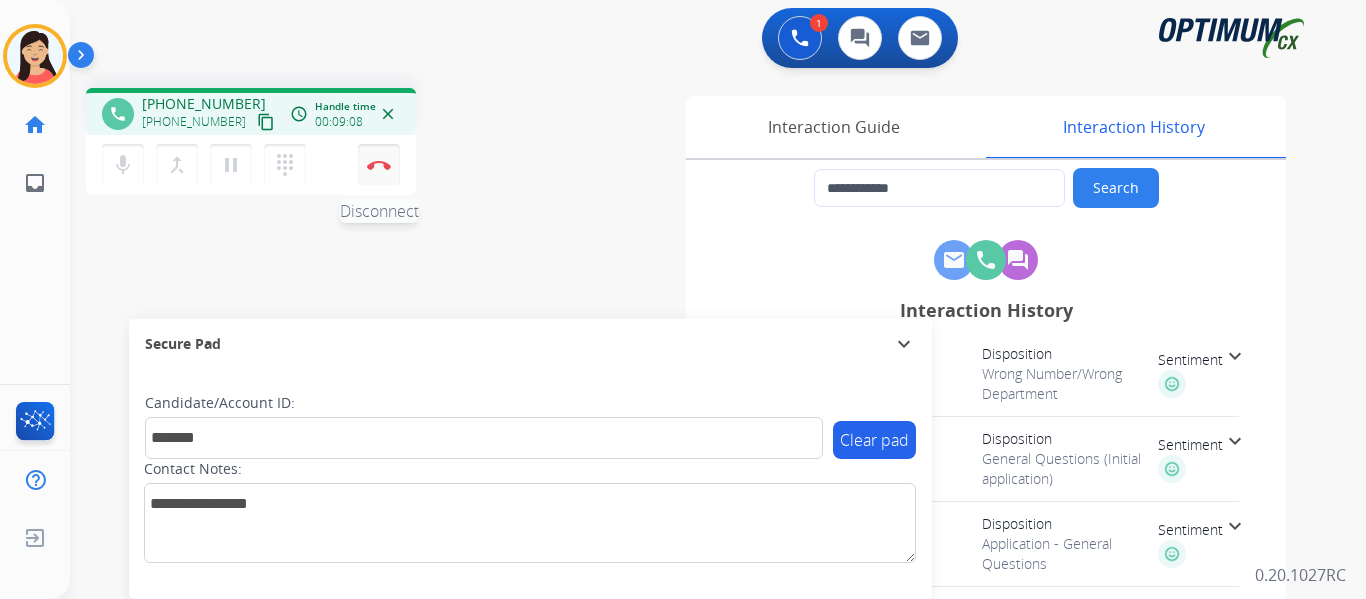 click at bounding box center [379, 165] 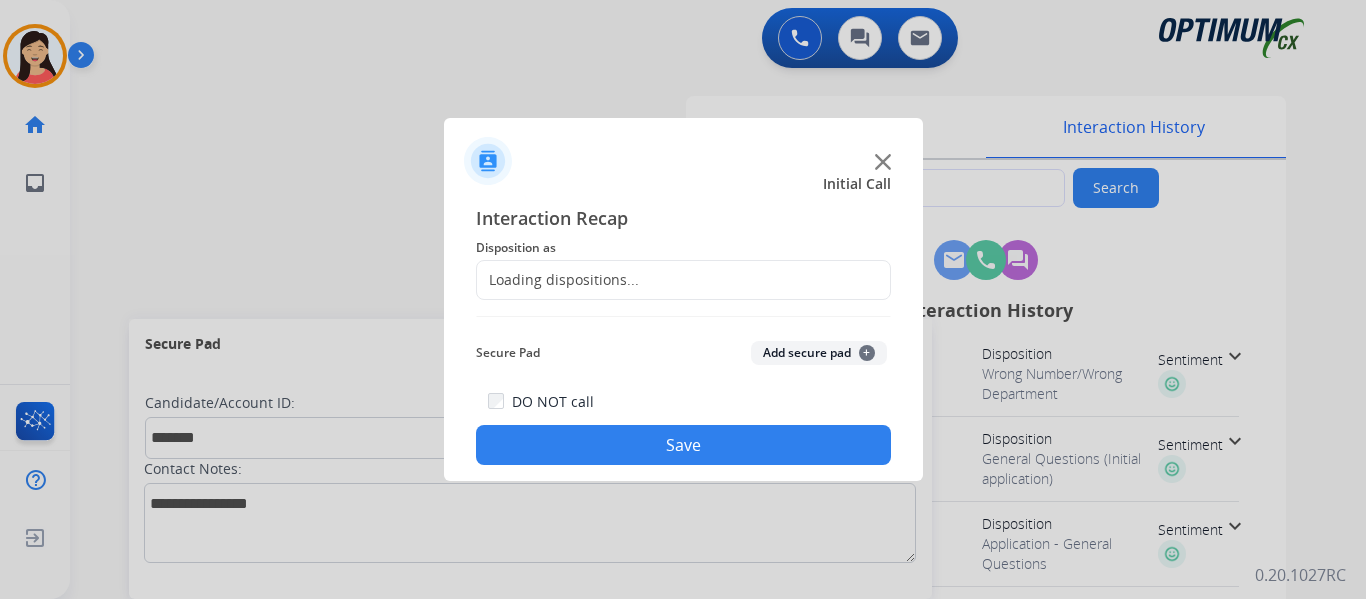 click on "Add secure pad  +" 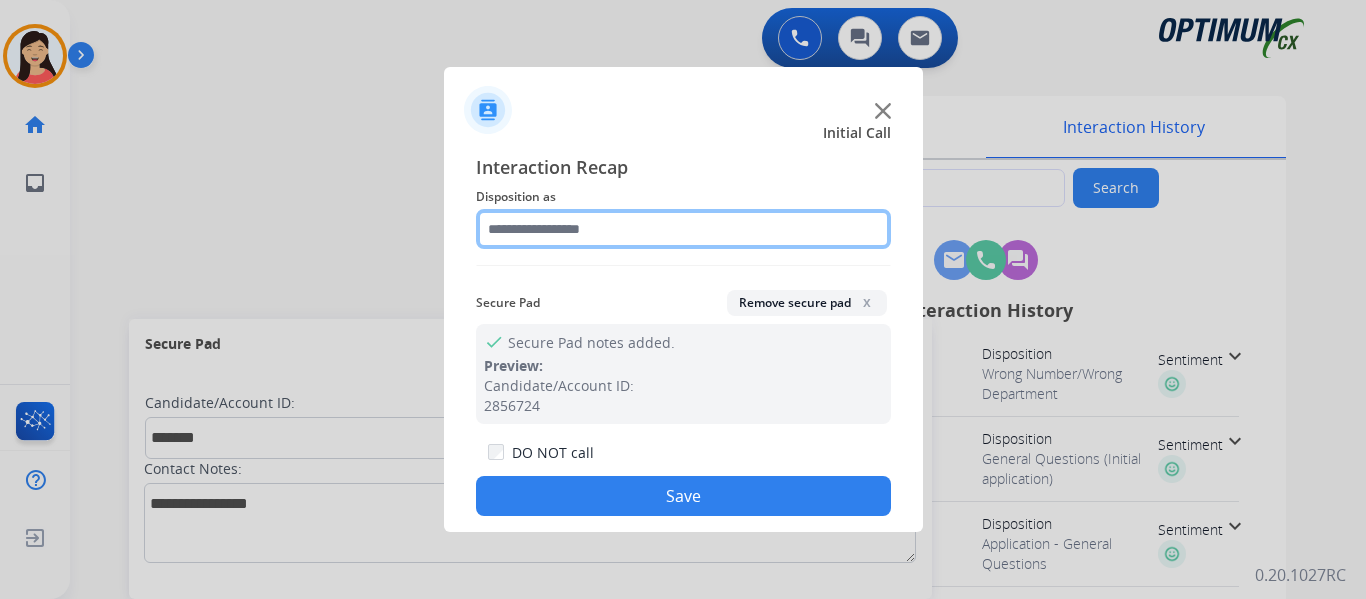 click 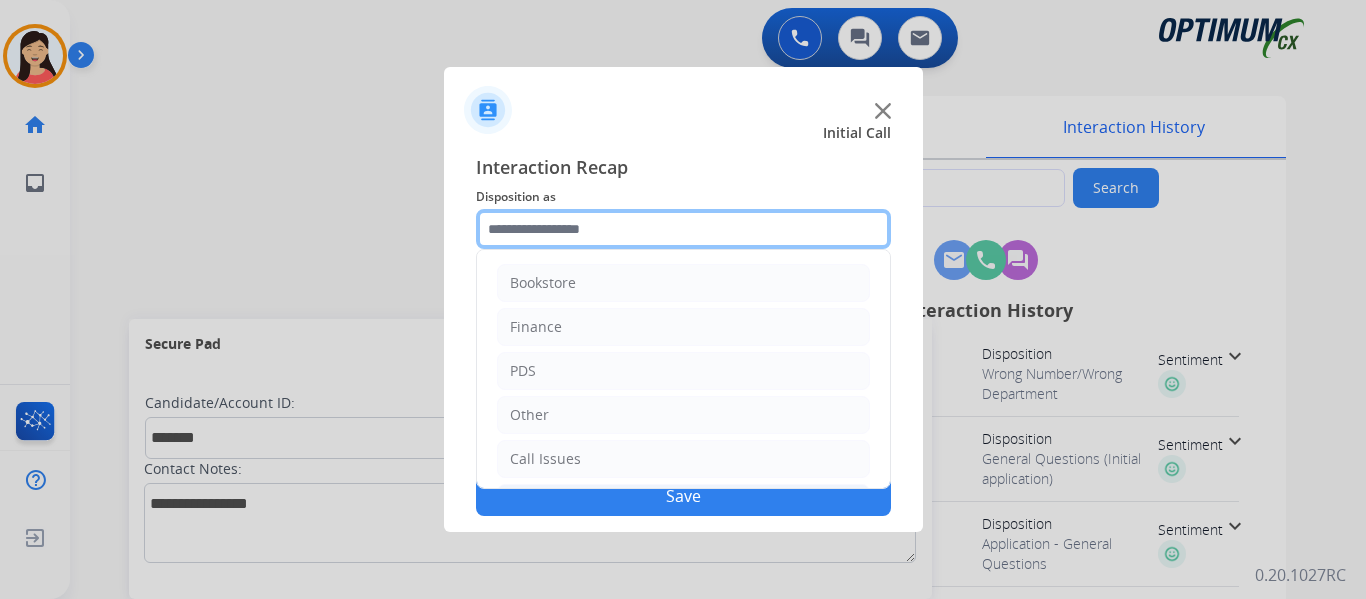 scroll, scrollTop: 136, scrollLeft: 0, axis: vertical 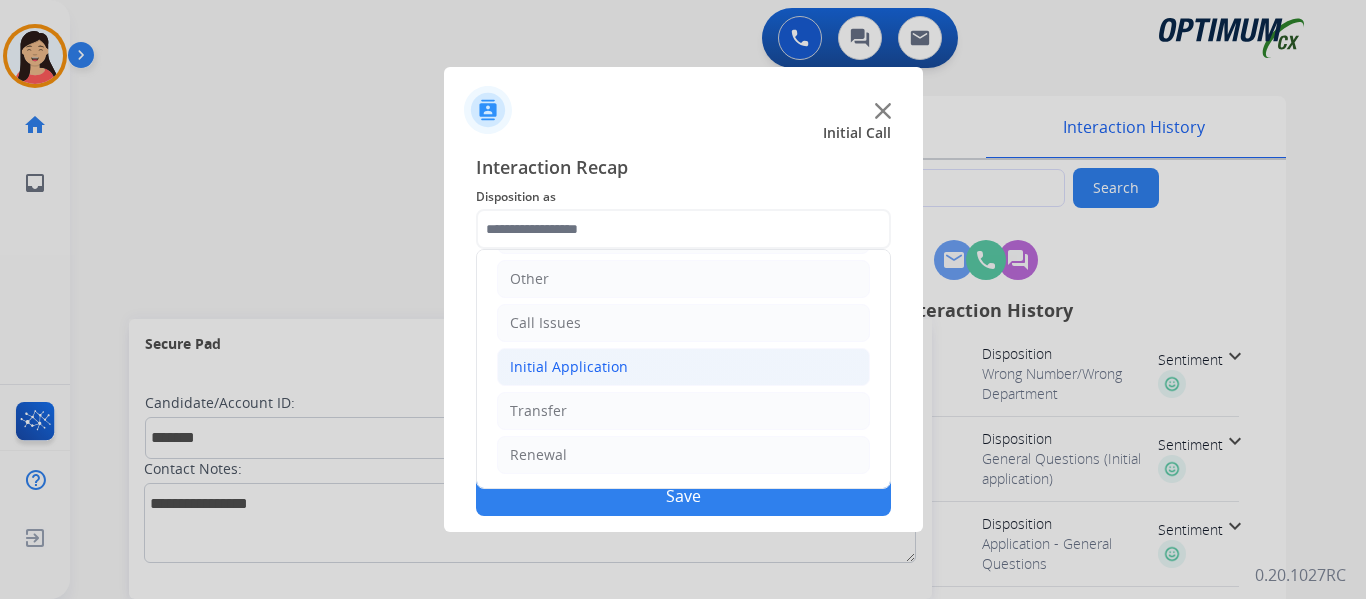 click on "Initial Application" 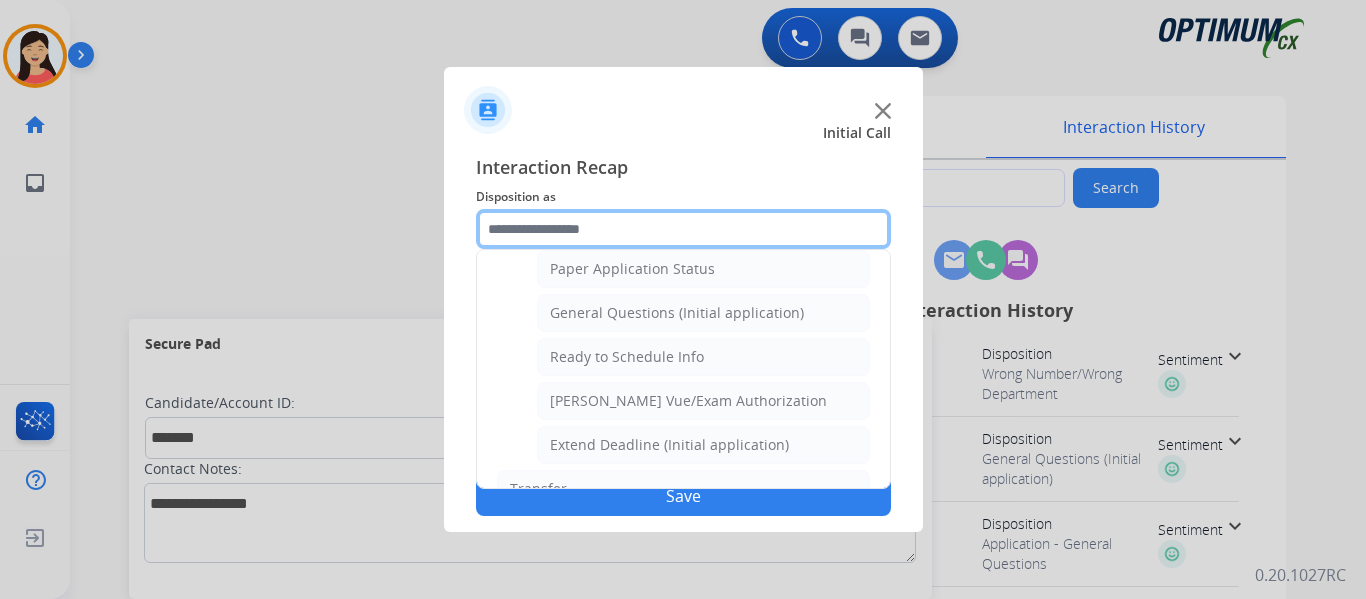 scroll, scrollTop: 1136, scrollLeft: 0, axis: vertical 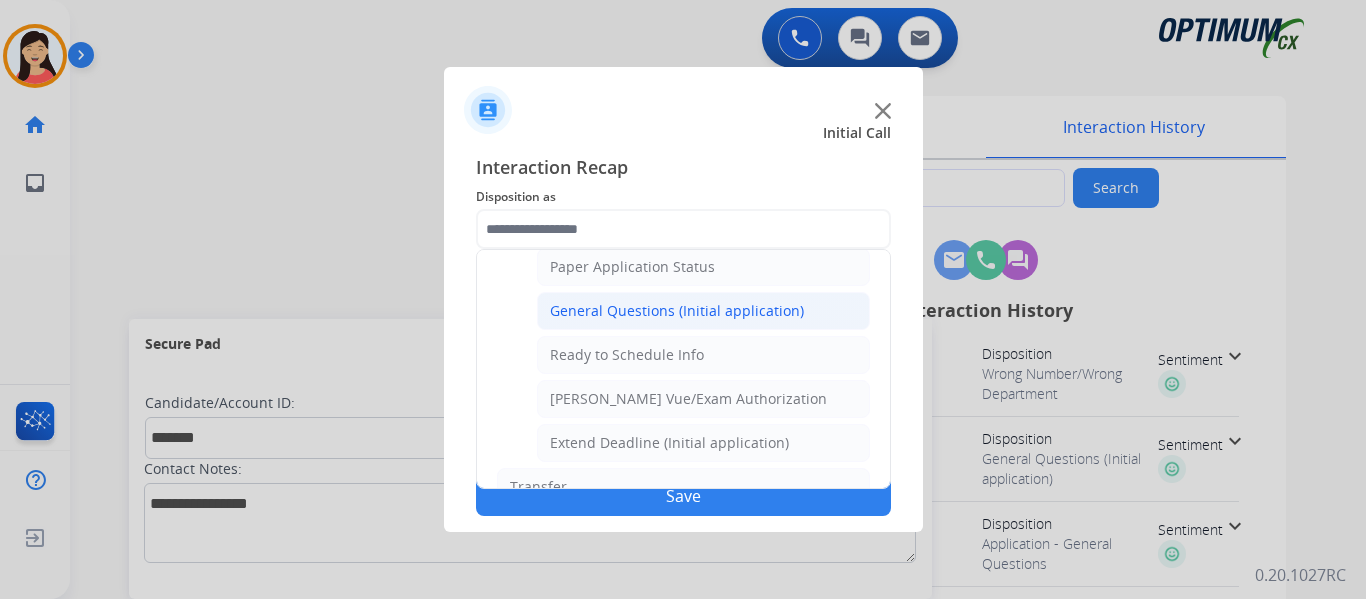 click on "General Questions (Initial application)" 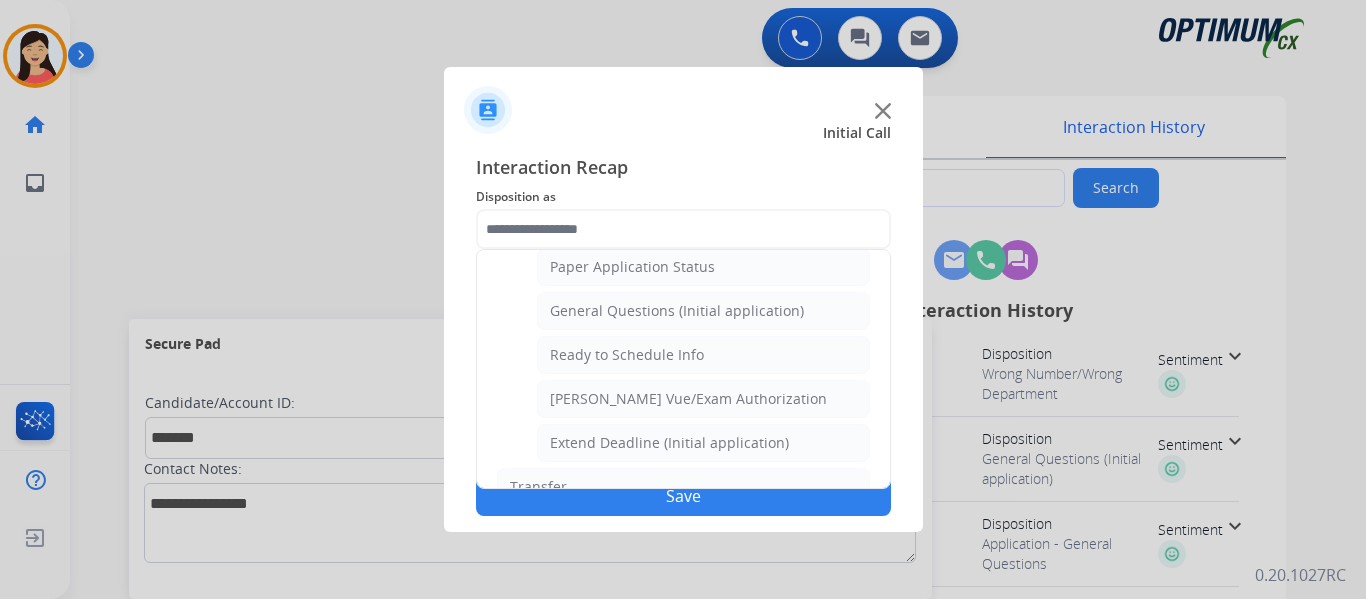 type on "**********" 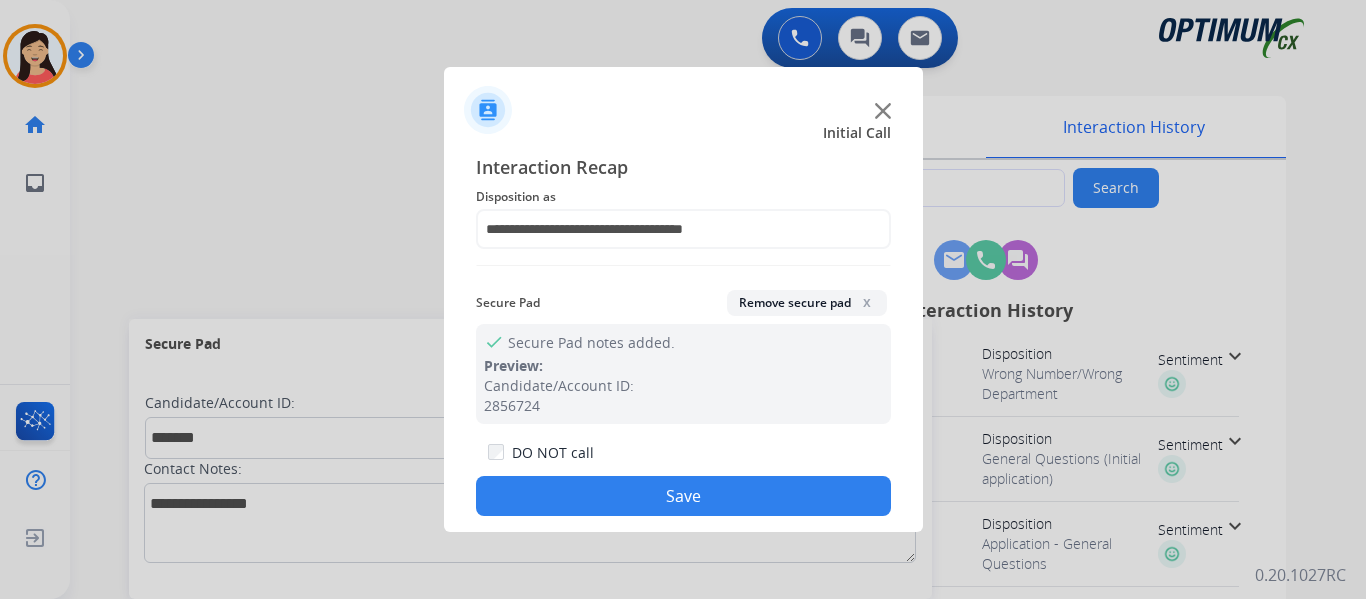 click on "Save" 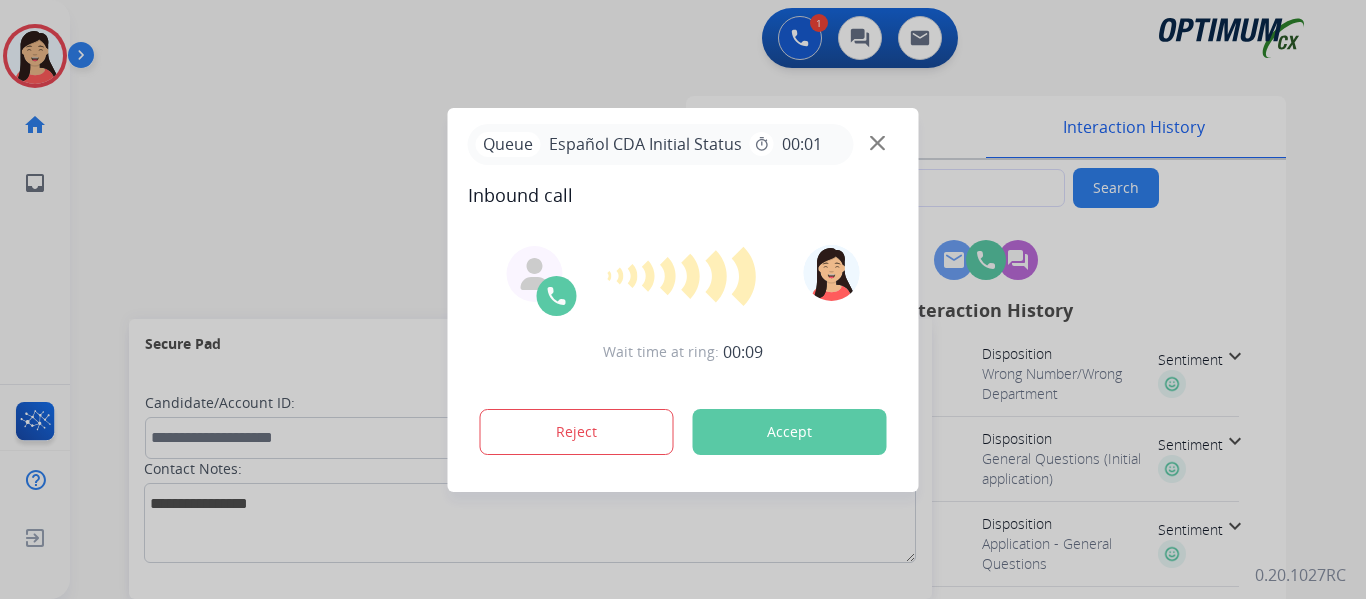 type on "**********" 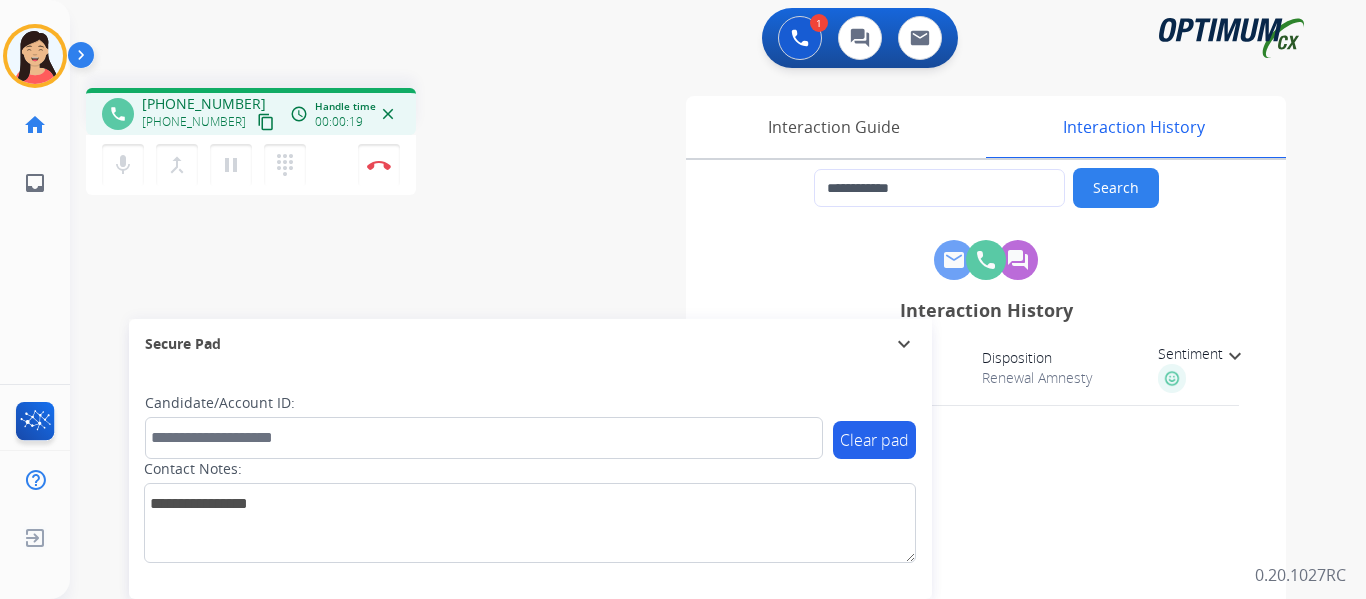click on "[PHONE_NUMBER] content_copy" at bounding box center (210, 122) 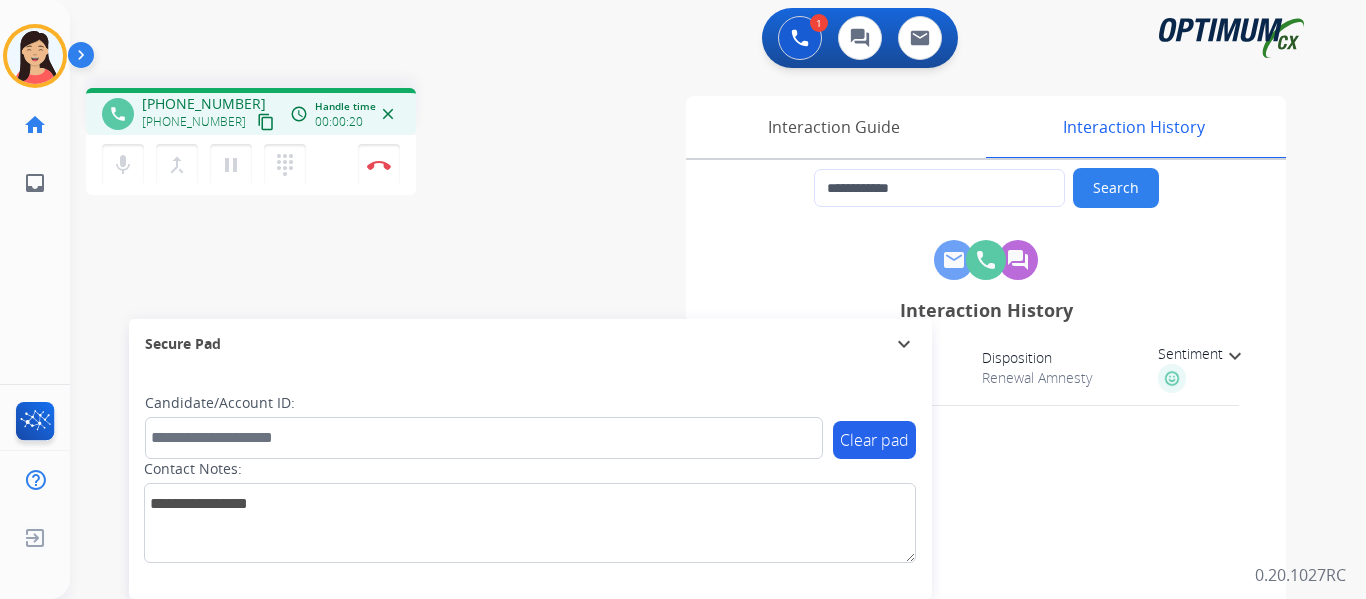 click on "content_copy" at bounding box center [266, 122] 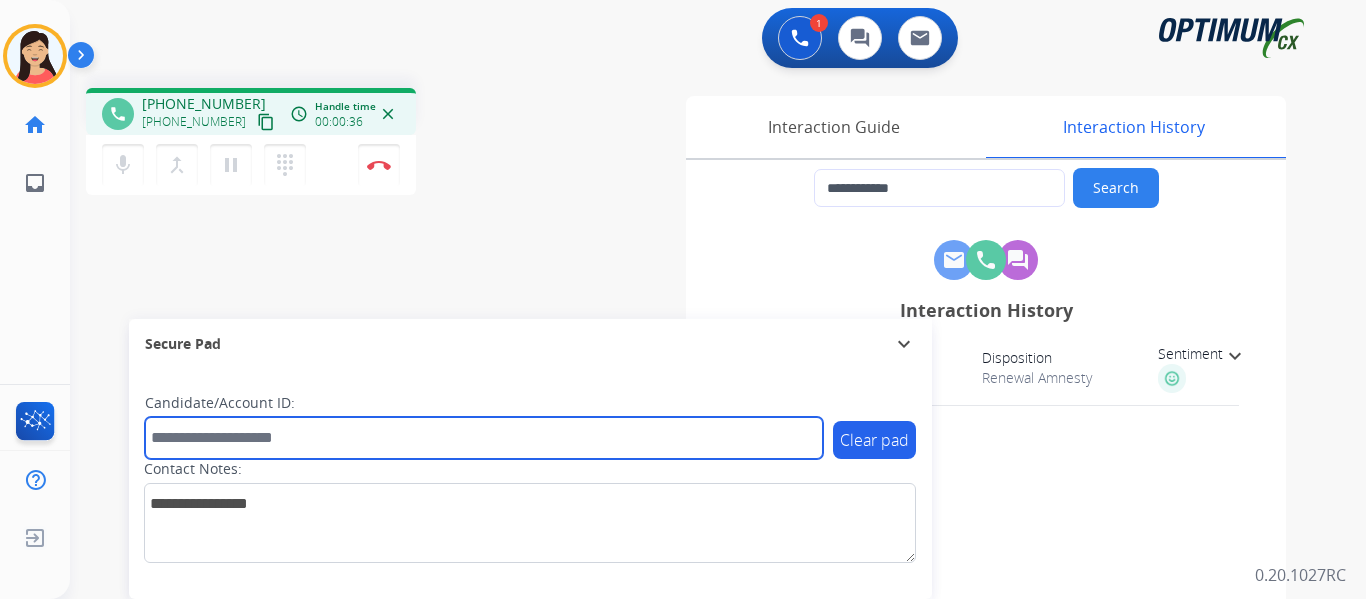 click at bounding box center (484, 438) 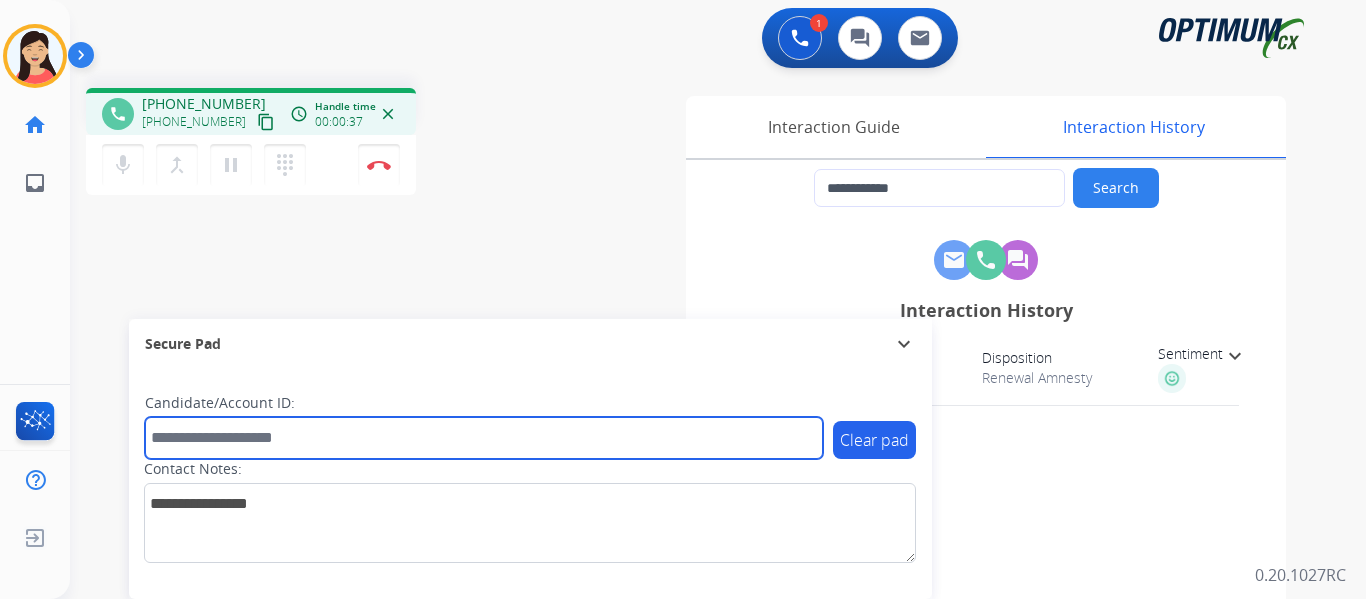 paste on "*******" 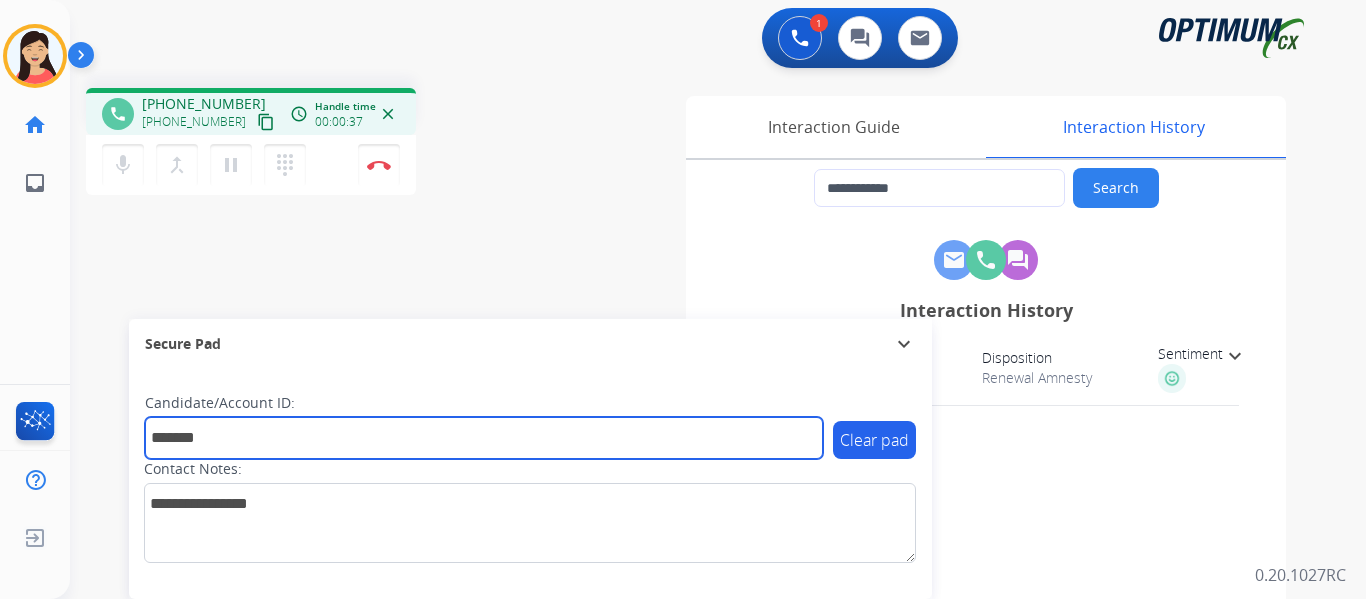 type on "*******" 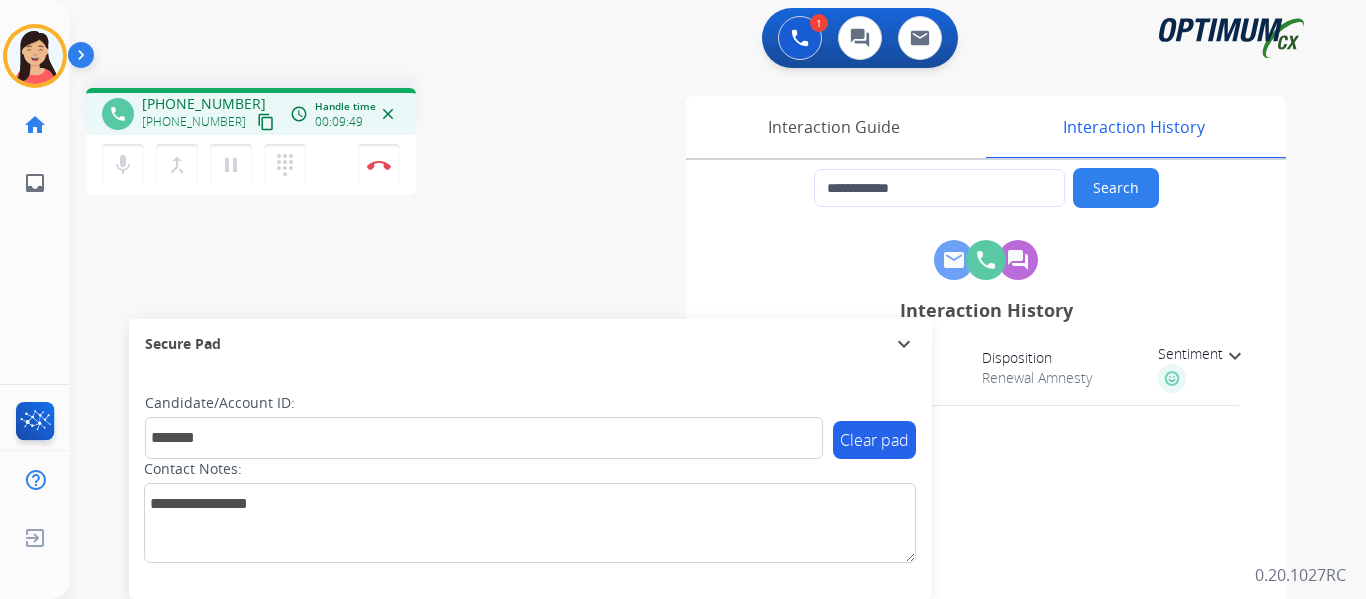 drag, startPoint x: 384, startPoint y: 162, endPoint x: 437, endPoint y: 205, distance: 68.24954 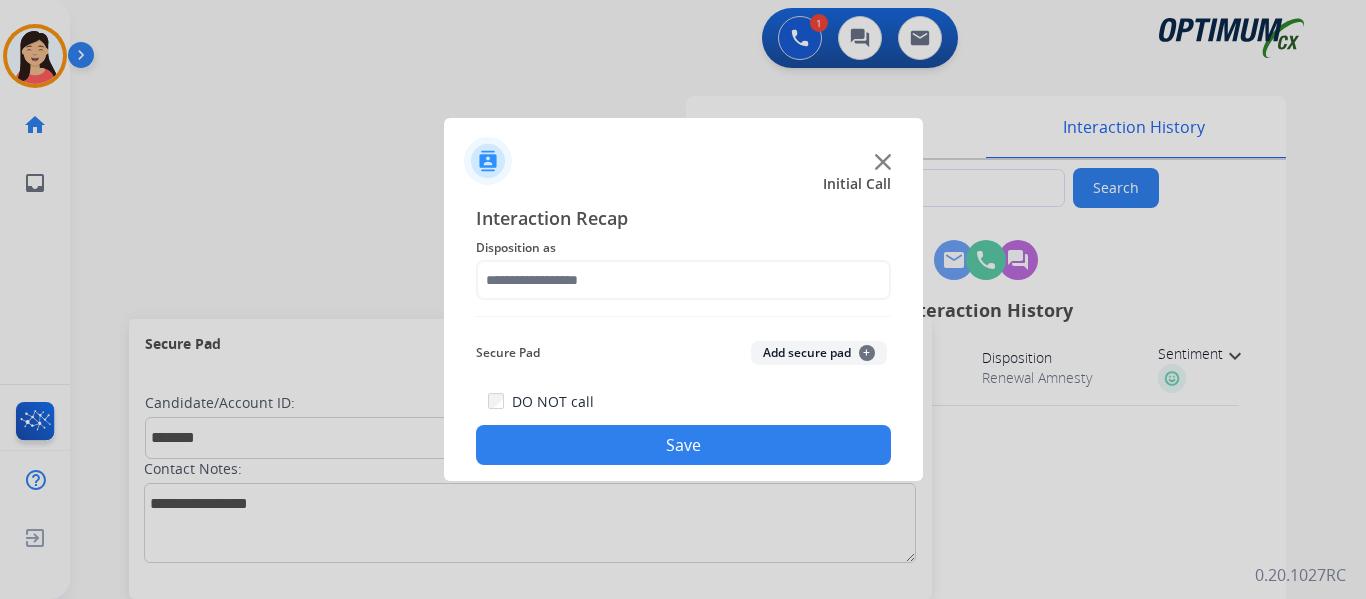 click on "Add secure pad  +" 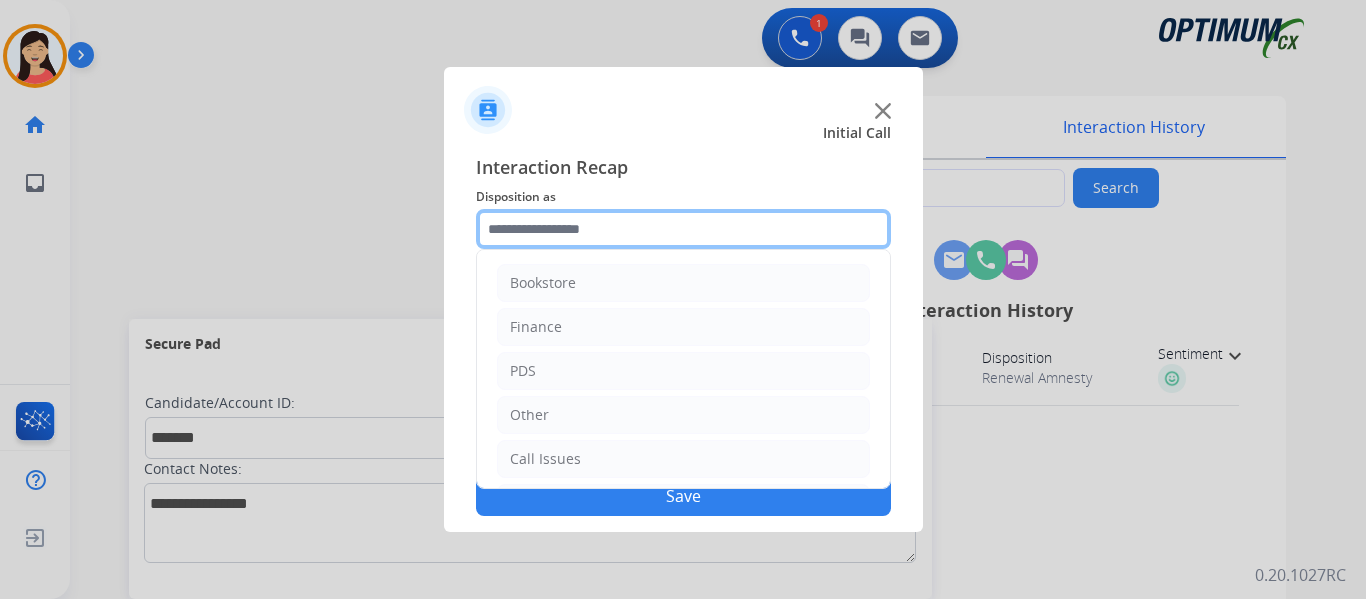 click 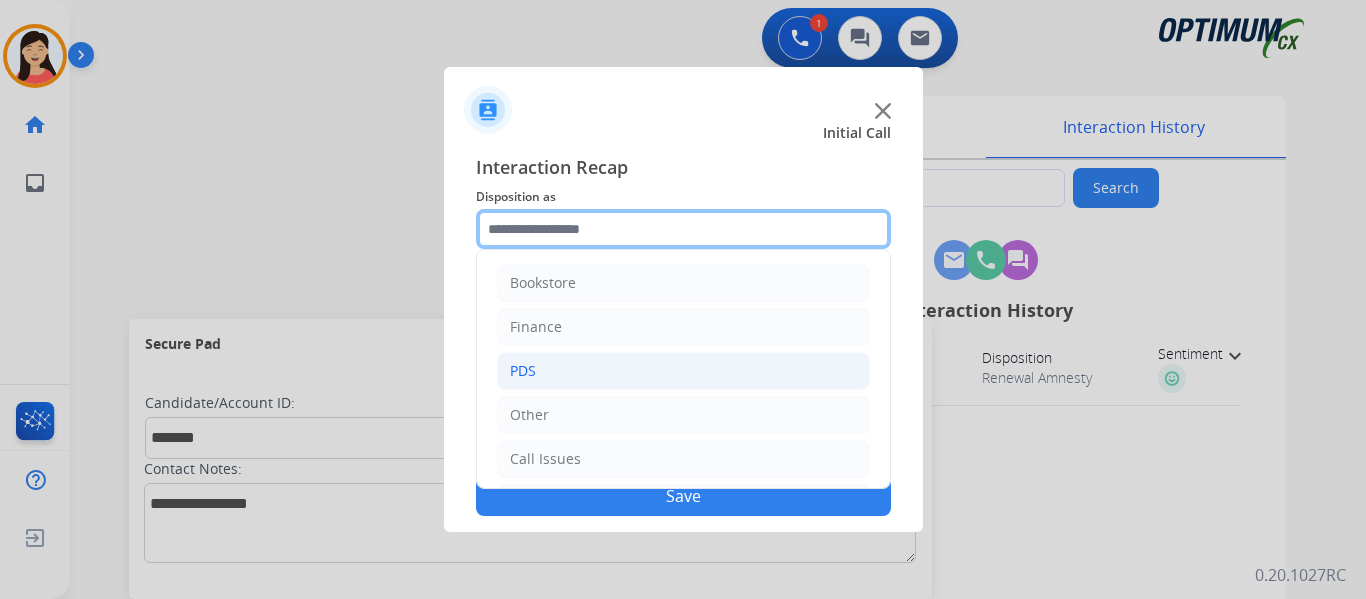 scroll, scrollTop: 136, scrollLeft: 0, axis: vertical 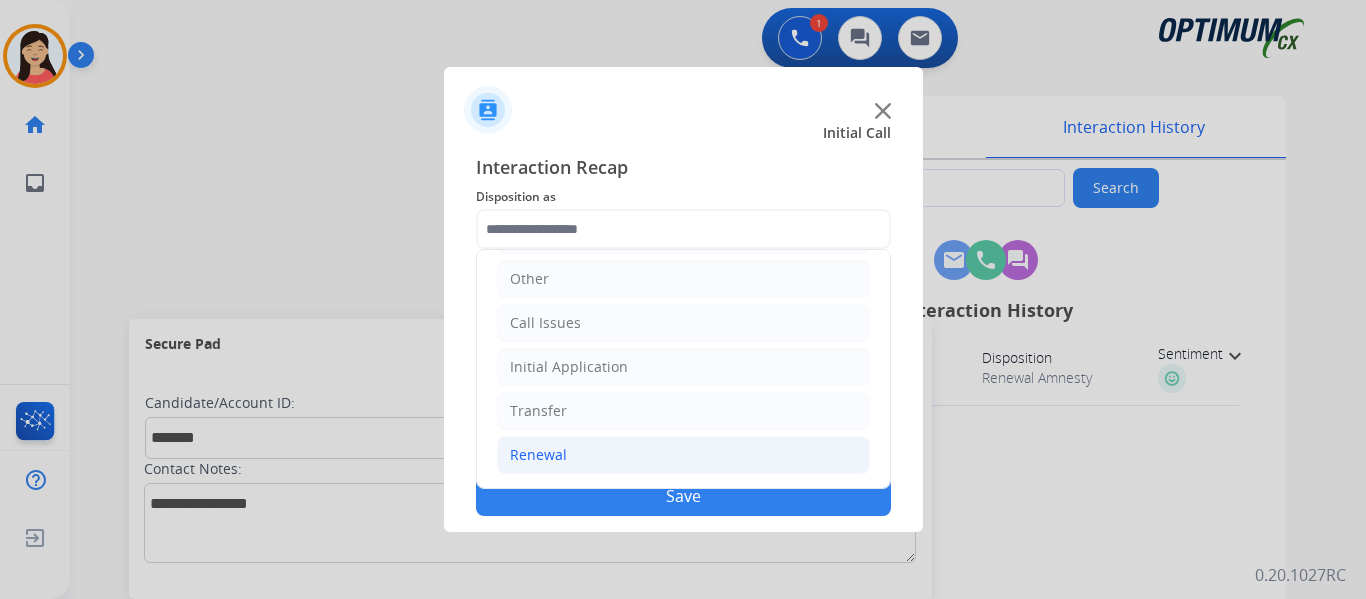 click on "Renewal" 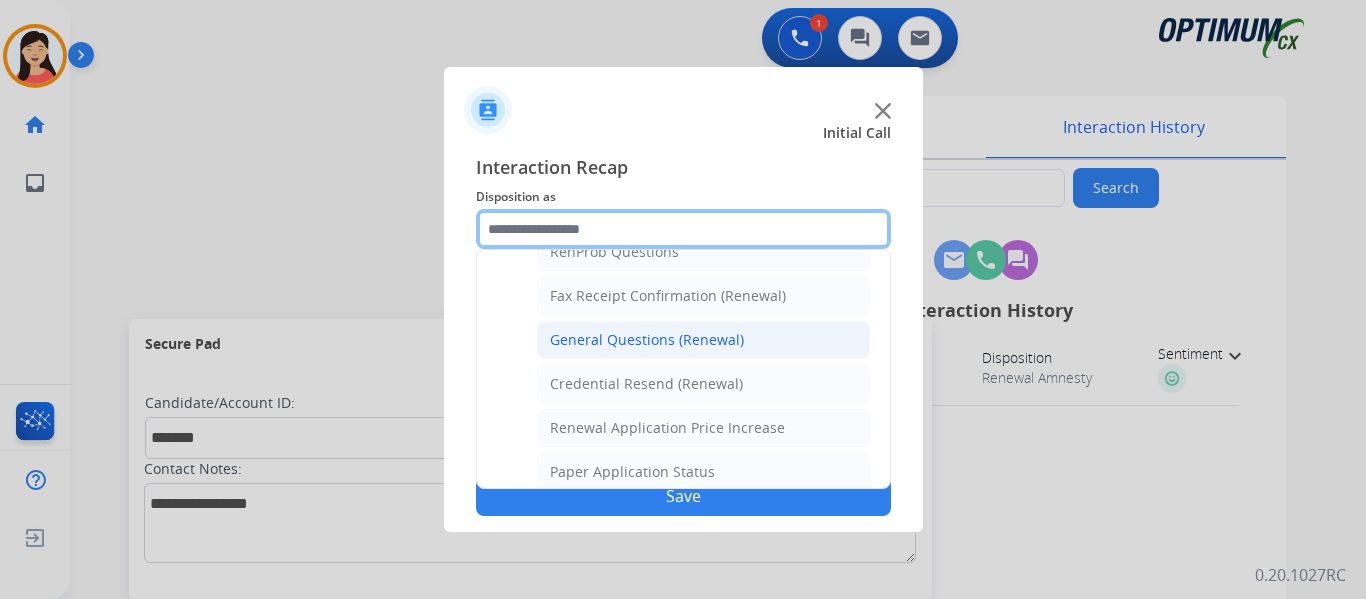 scroll, scrollTop: 536, scrollLeft: 0, axis: vertical 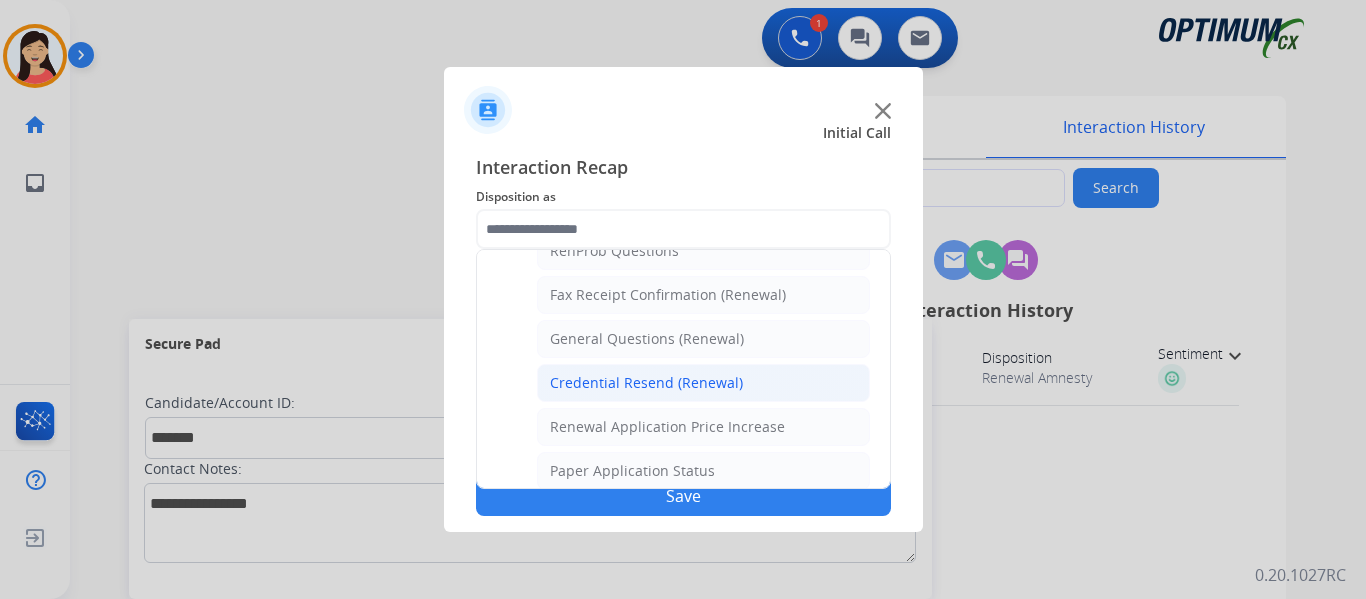 click on "Credential Resend (Renewal)" 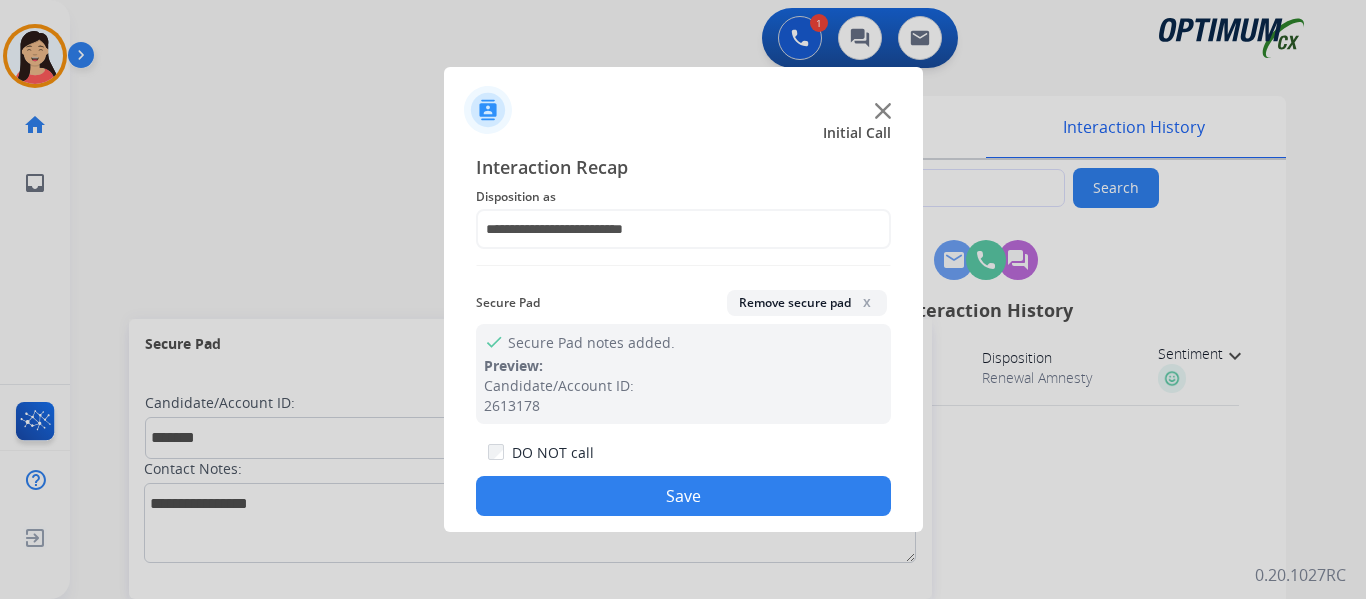 click on "Save" 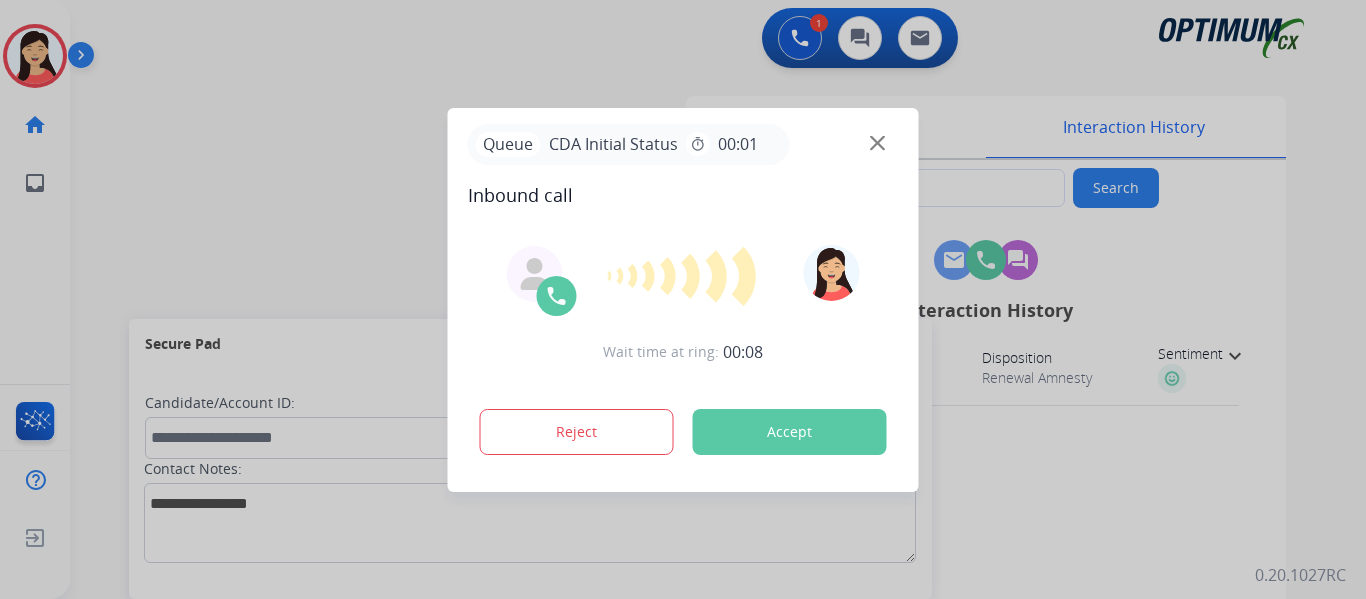type on "**********" 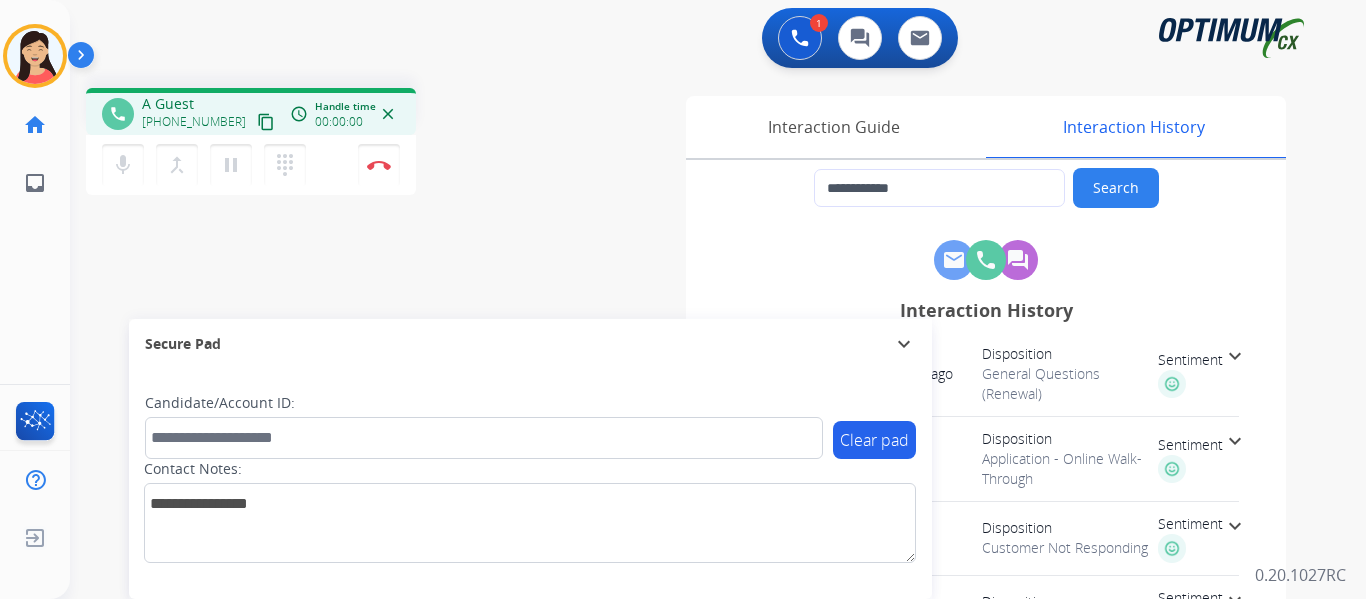 click on "content_copy" at bounding box center [266, 122] 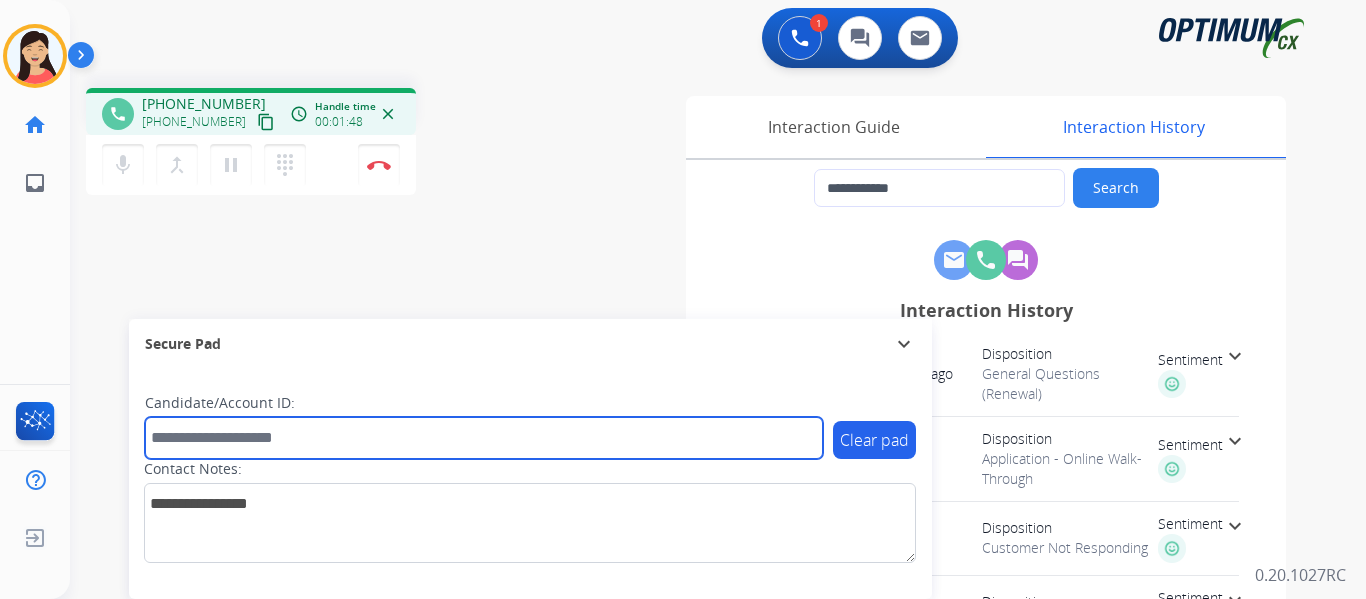 click at bounding box center [484, 438] 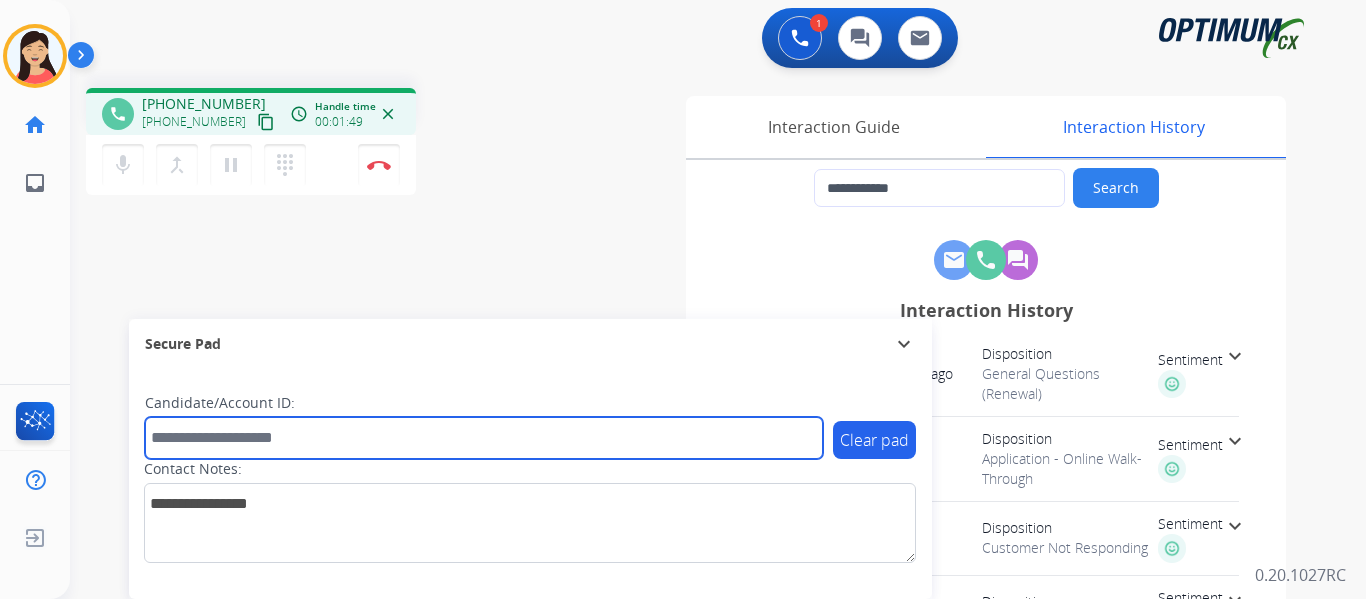 paste on "*******" 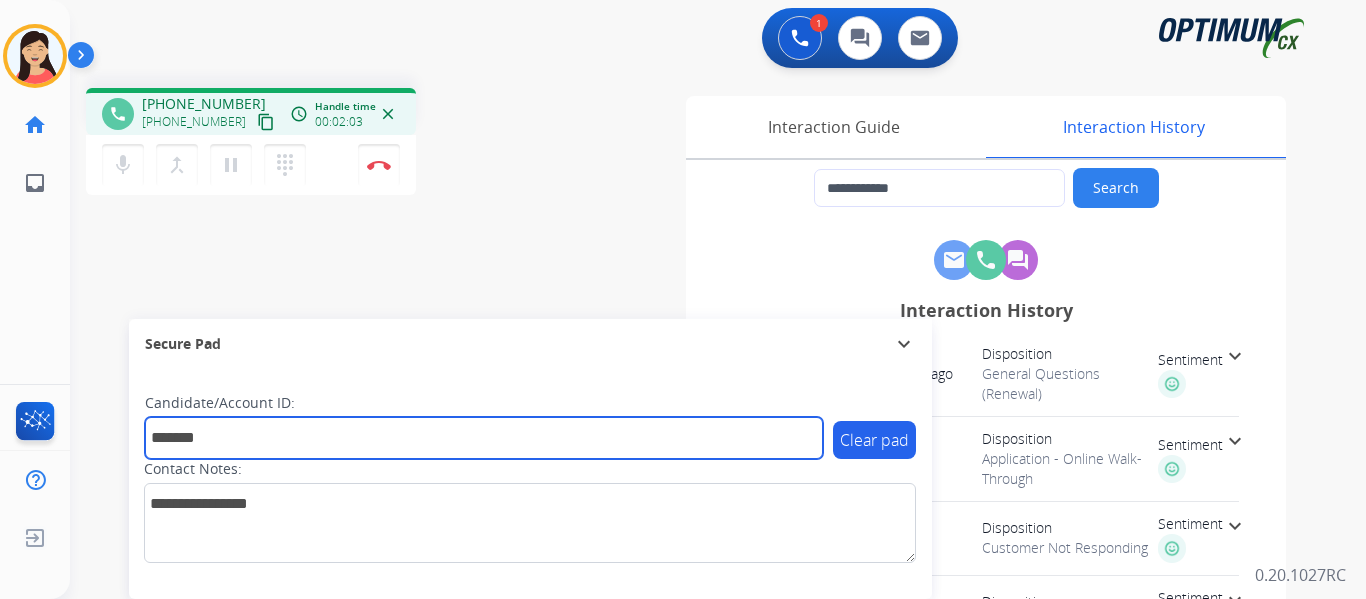type on "*******" 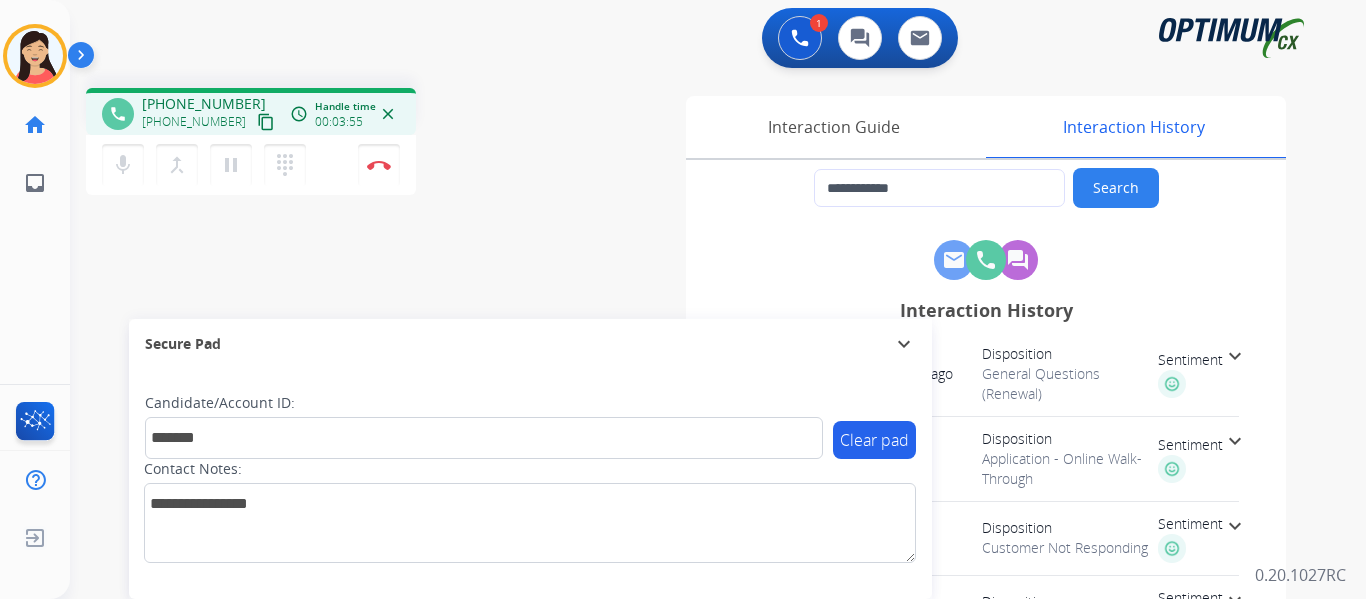drag, startPoint x: 244, startPoint y: 121, endPoint x: 699, endPoint y: 220, distance: 465.64578 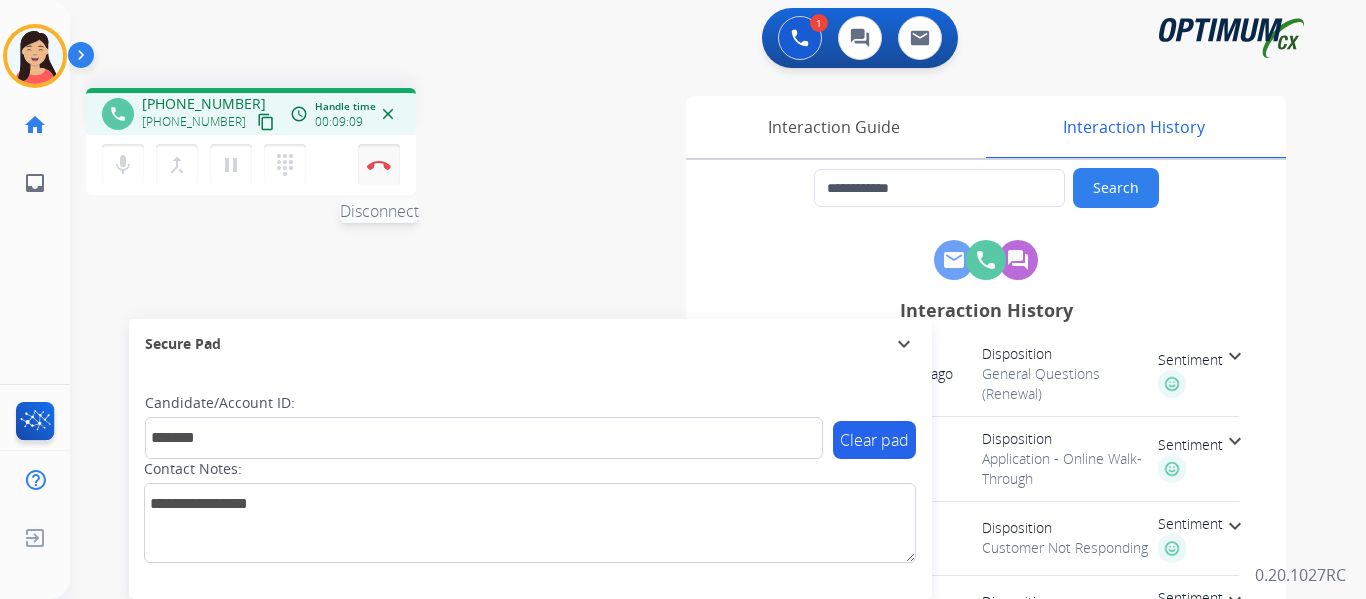 drag, startPoint x: 377, startPoint y: 166, endPoint x: 392, endPoint y: 173, distance: 16.552946 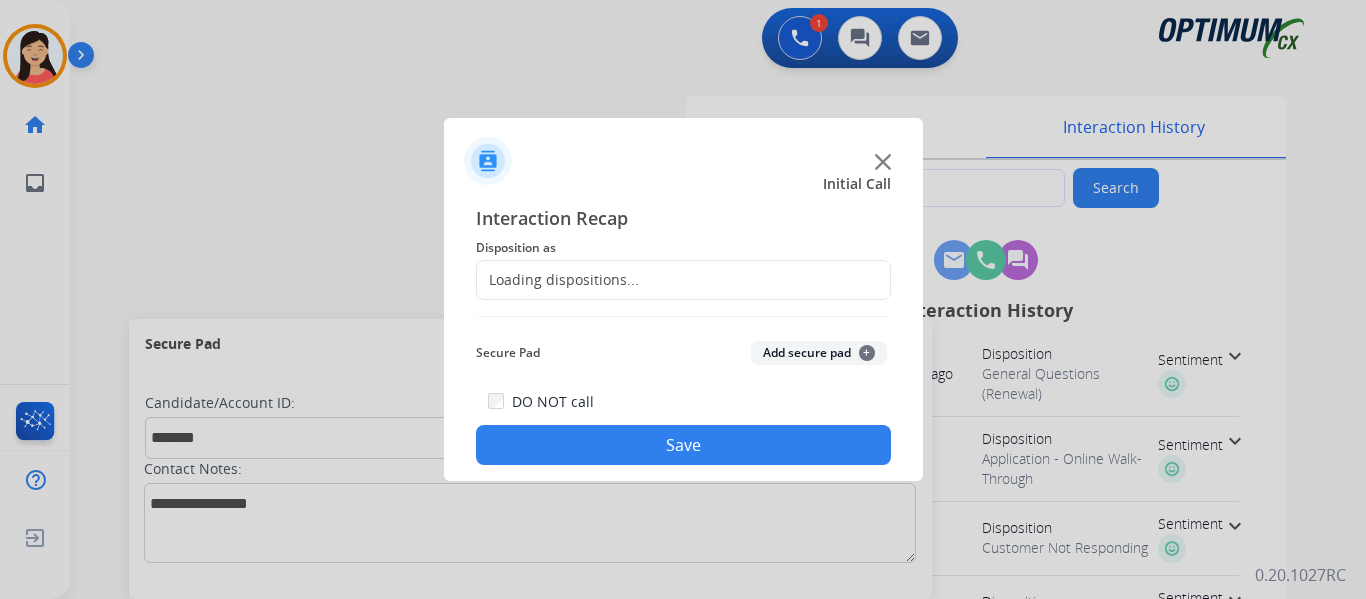 click on "Add secure pad  +" 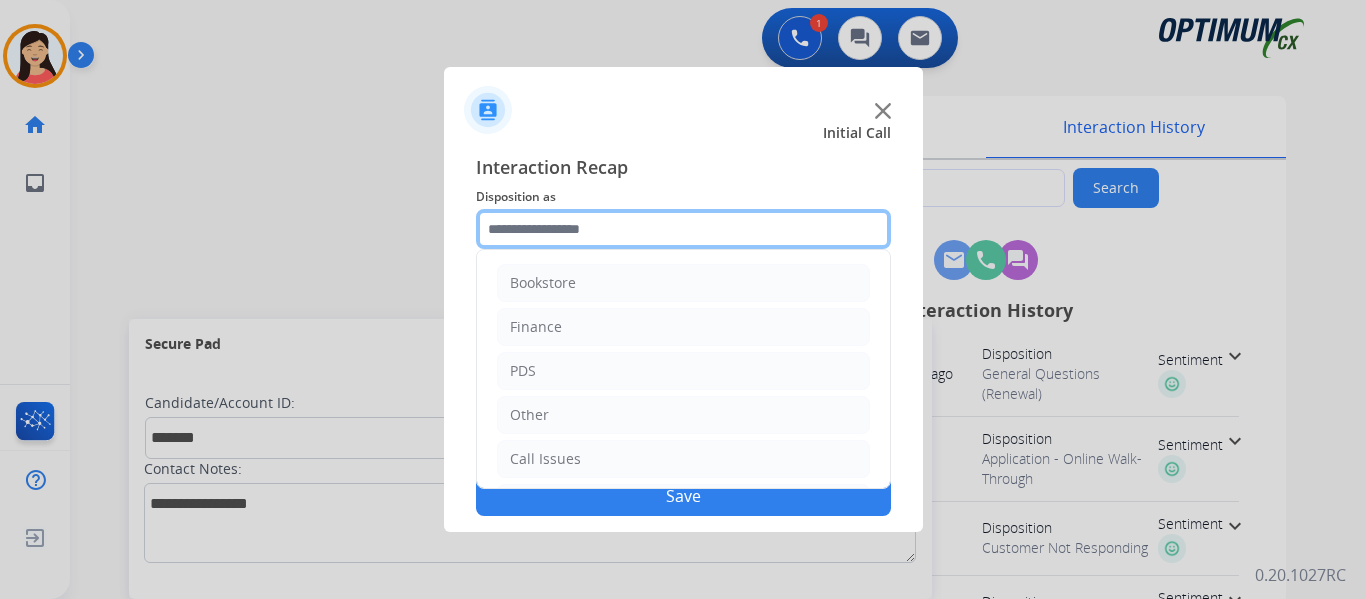 click 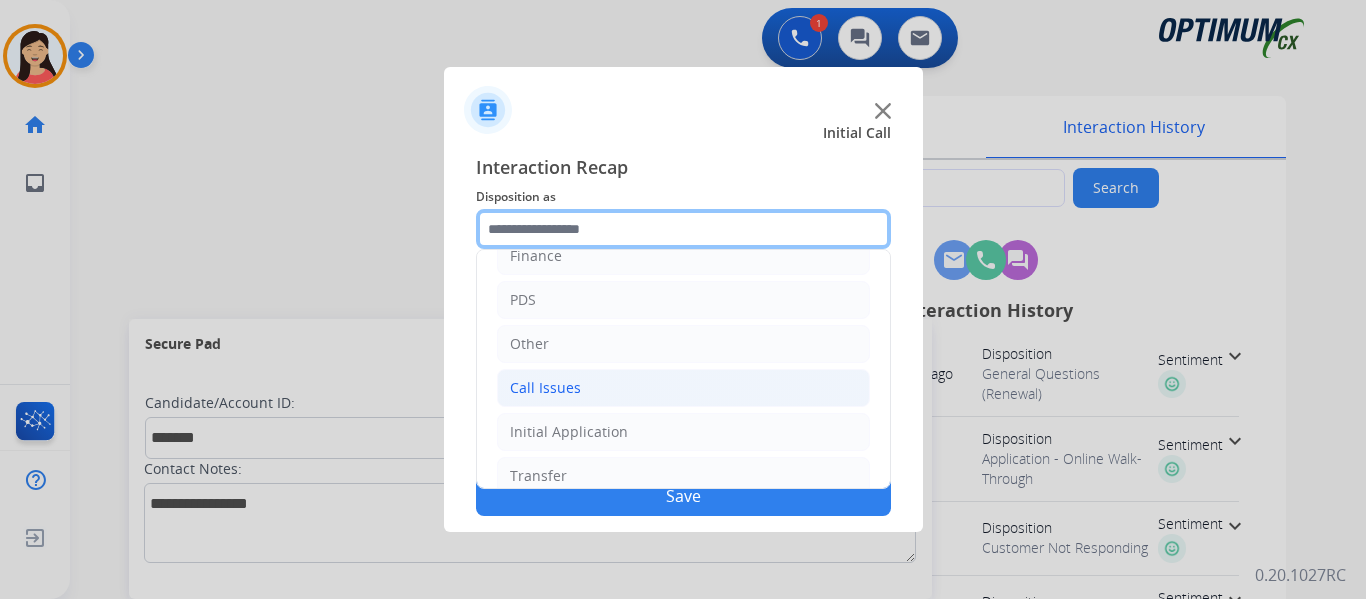 scroll, scrollTop: 136, scrollLeft: 0, axis: vertical 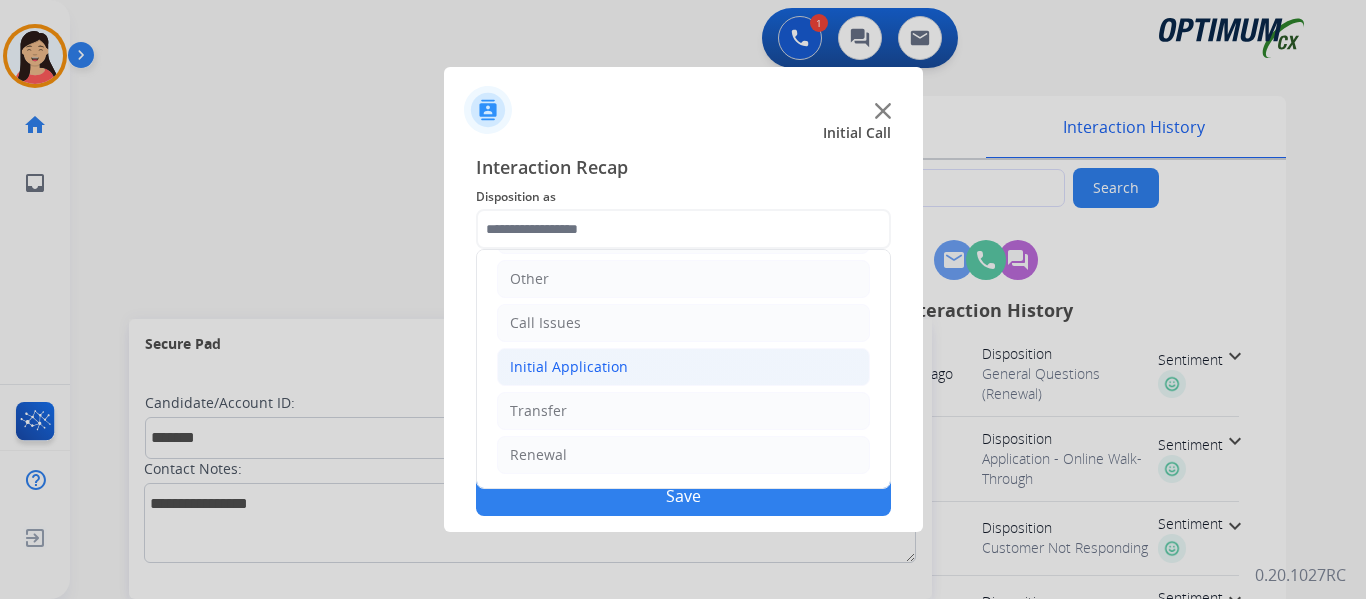 click on "Initial Application" 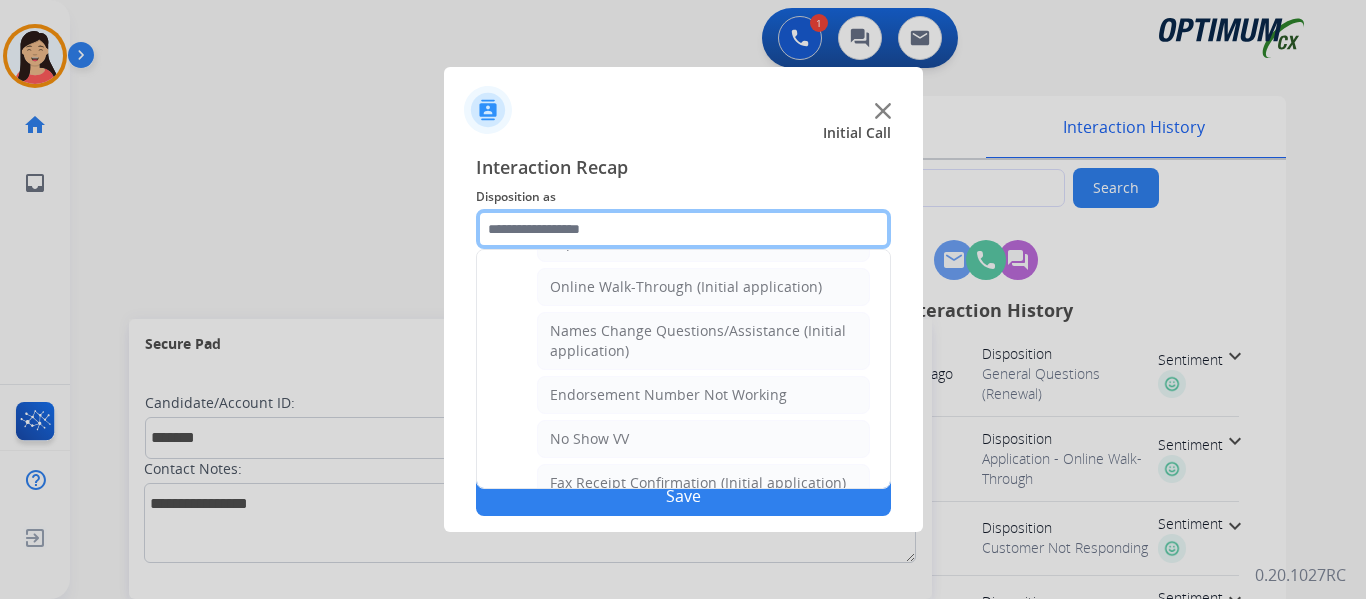 scroll, scrollTop: 336, scrollLeft: 0, axis: vertical 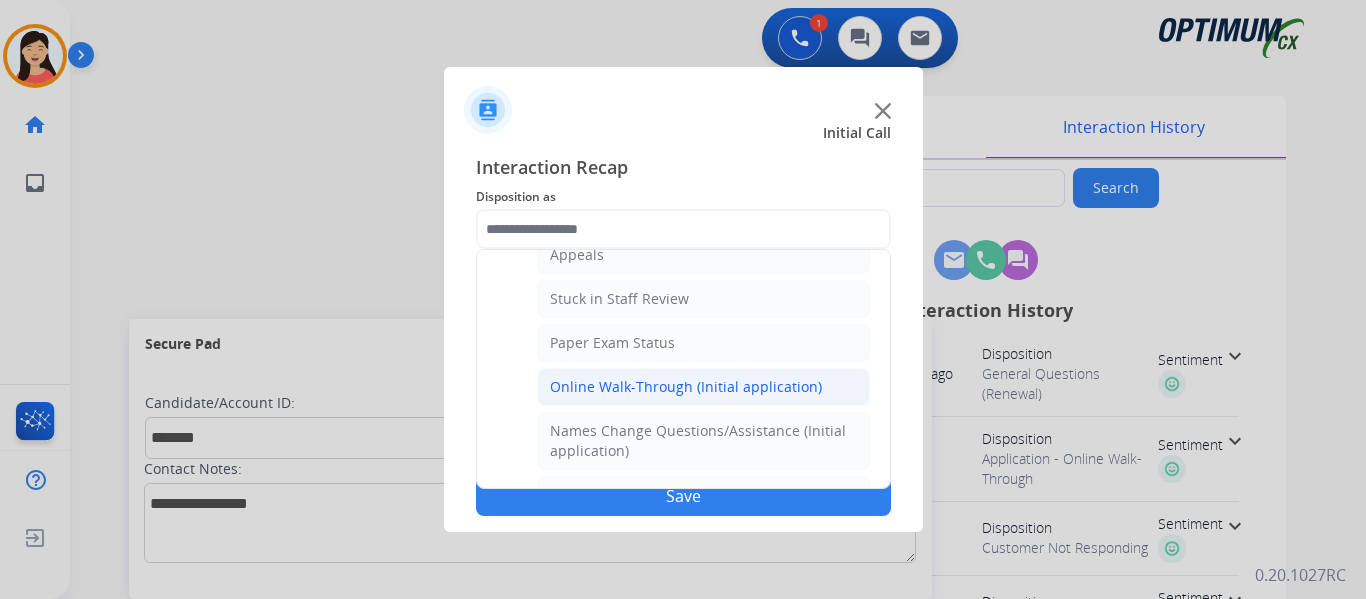 click on "Online Walk-Through (Initial application)" 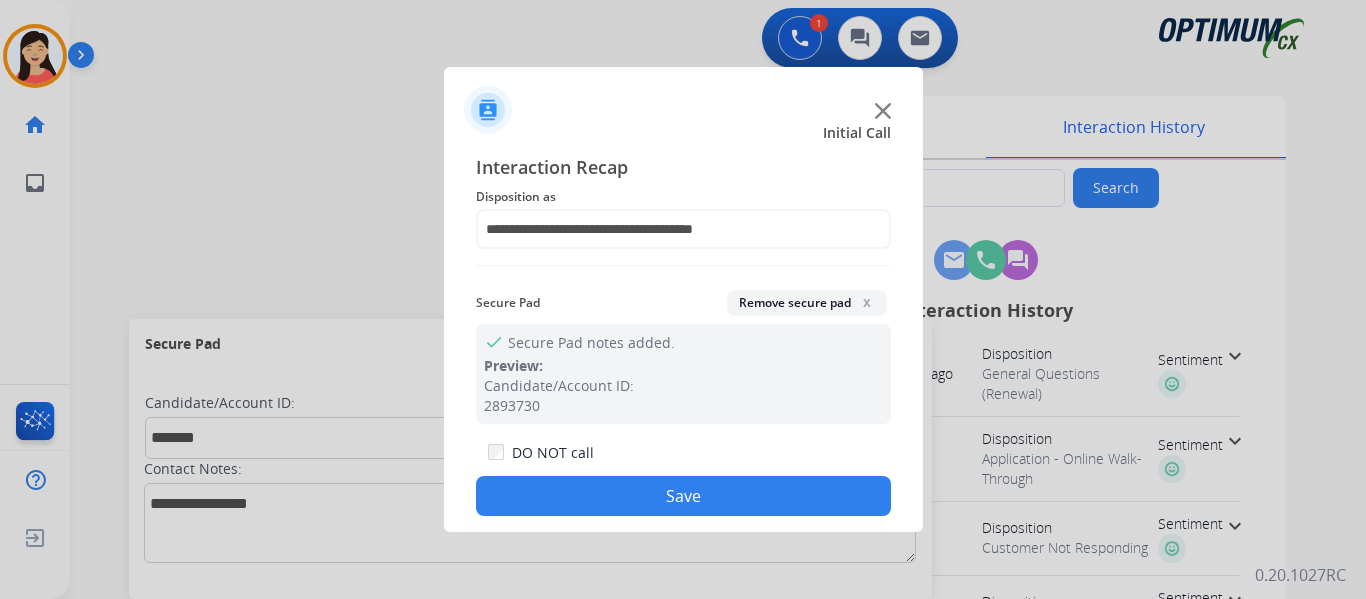 click on "Save" 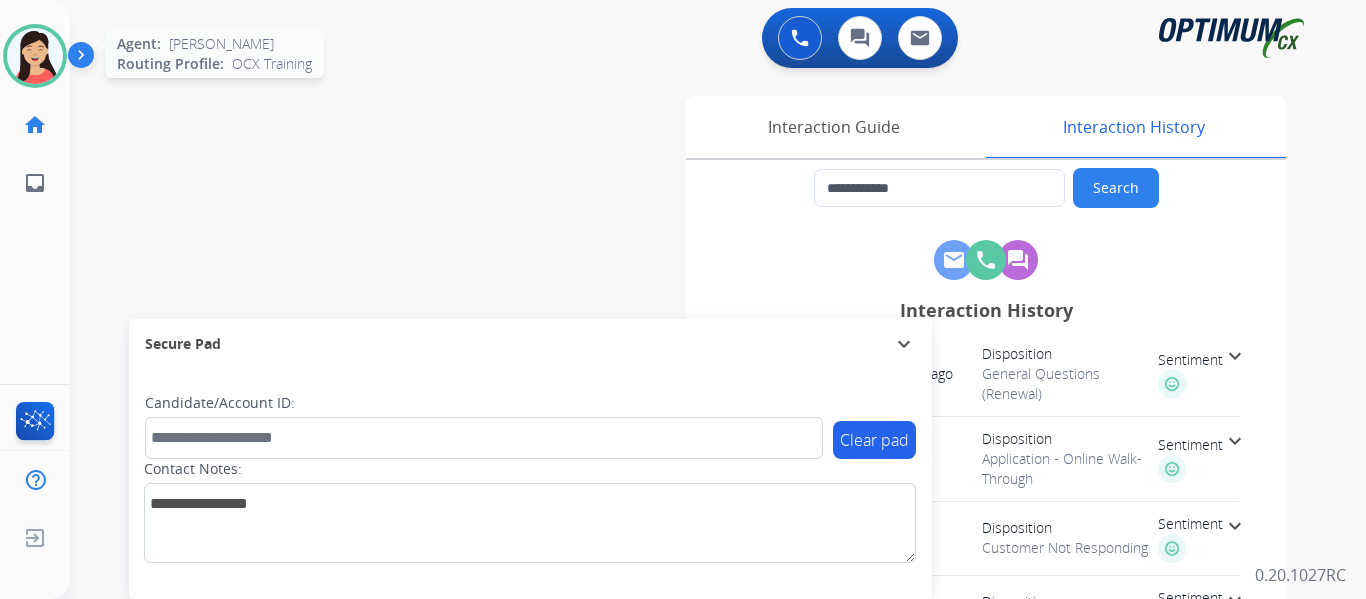 click at bounding box center [35, 56] 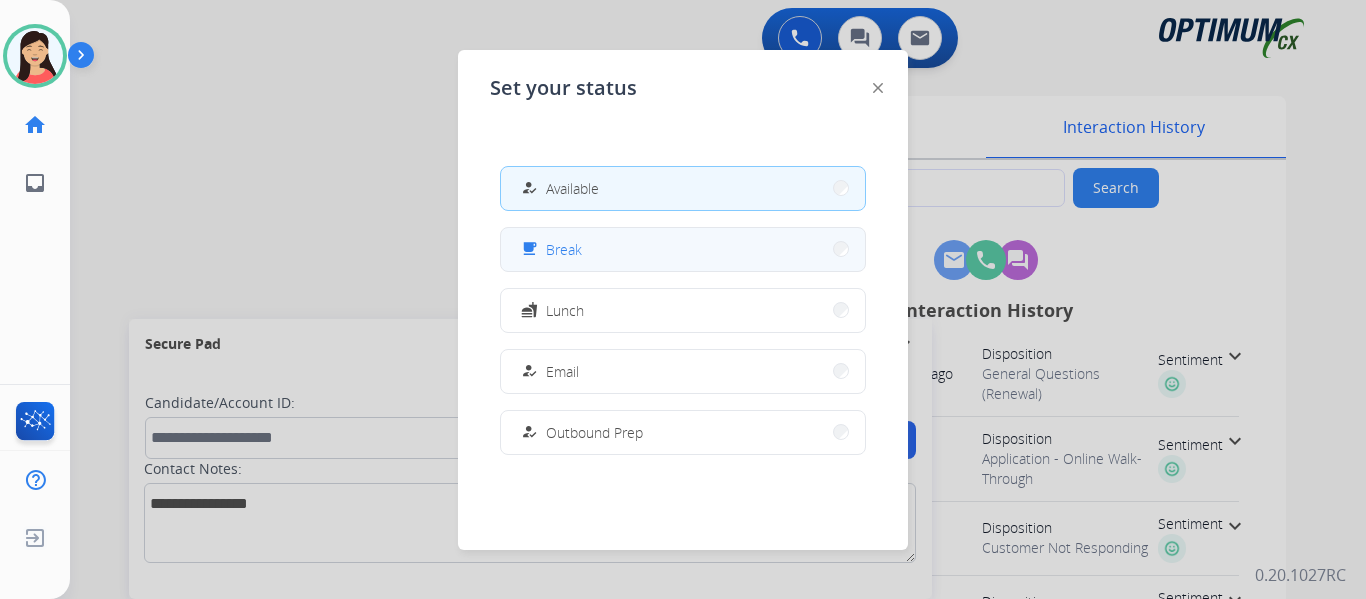 click on "Break" at bounding box center (564, 249) 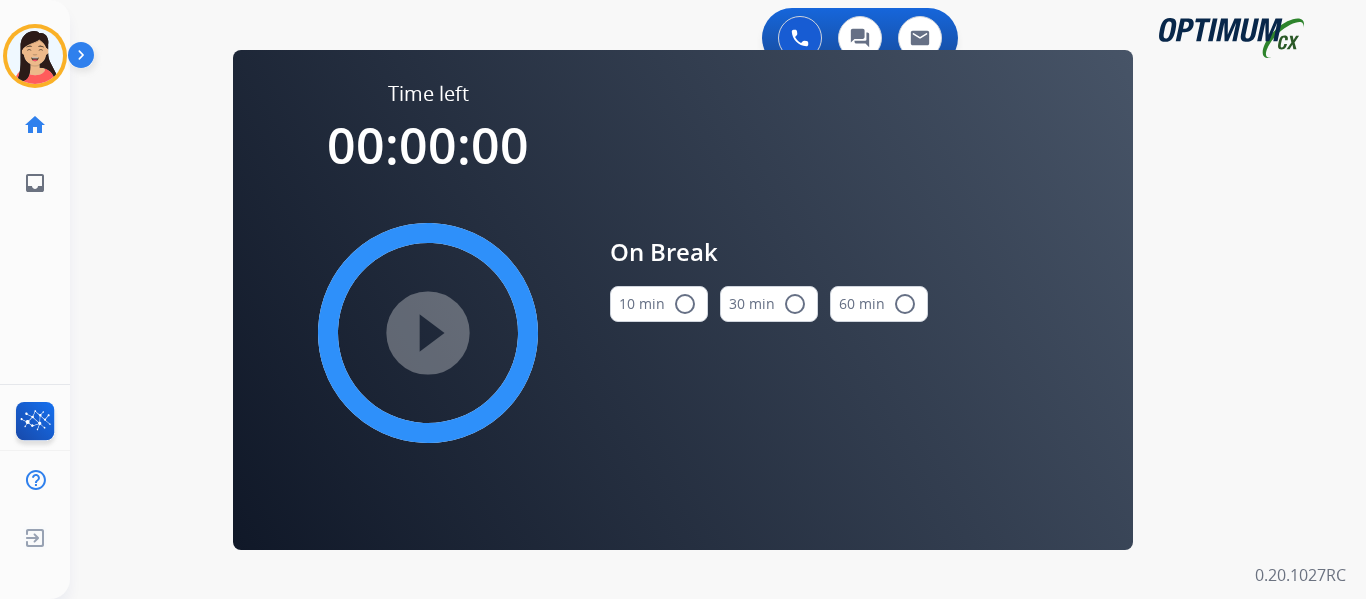 click on "radio_button_unchecked" at bounding box center [685, 304] 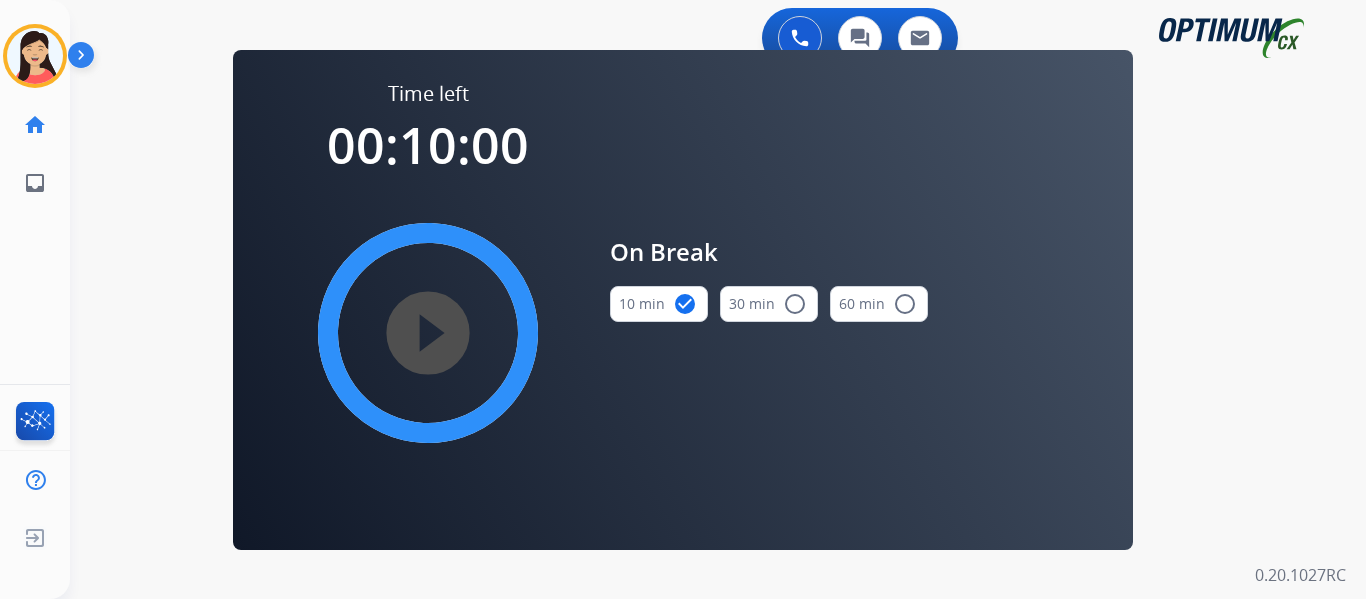 click at bounding box center [85, 59] 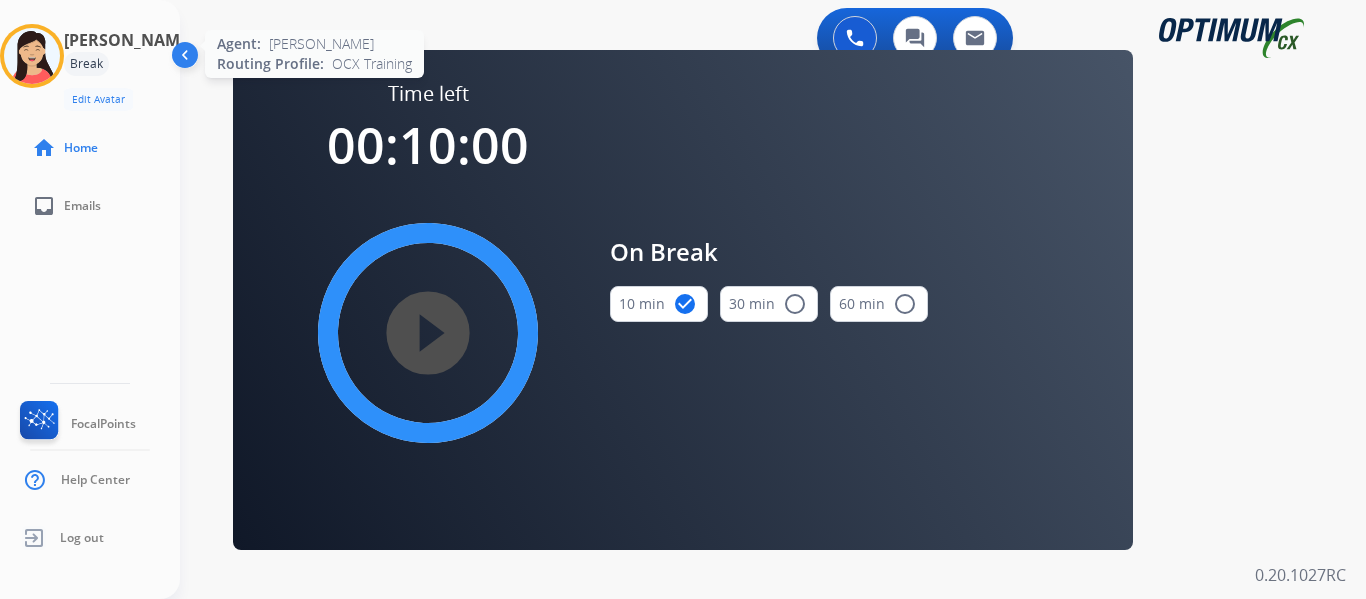 click at bounding box center (32, 56) 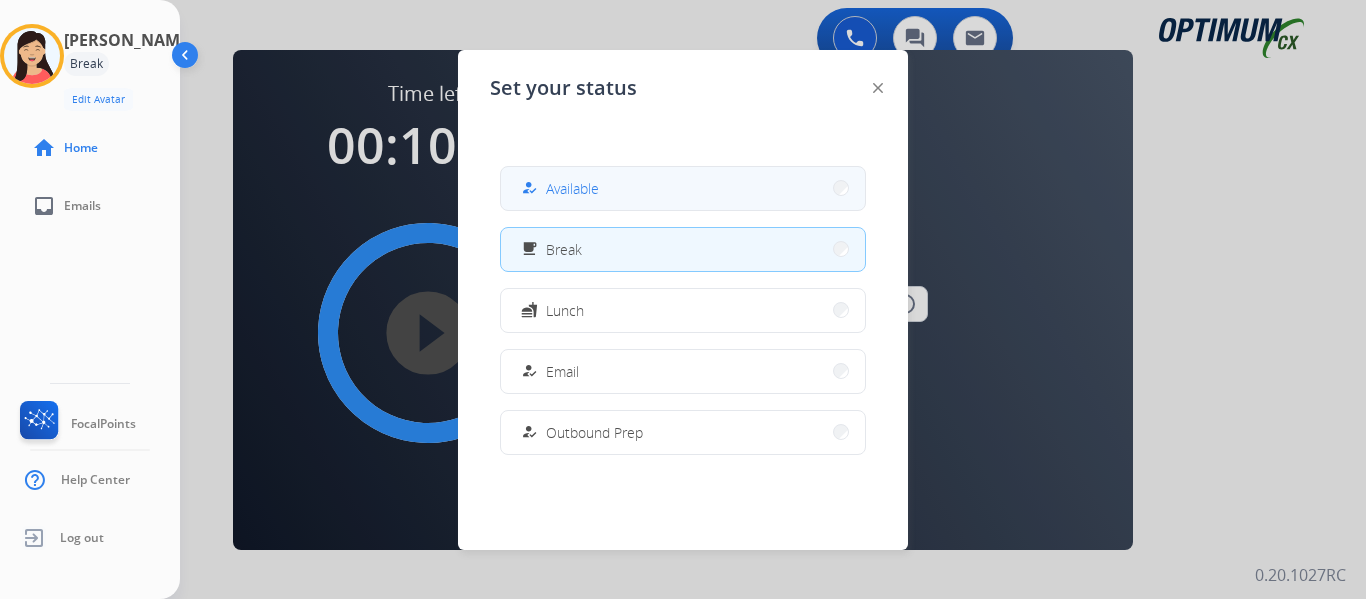 click on "how_to_reg Available" at bounding box center (683, 188) 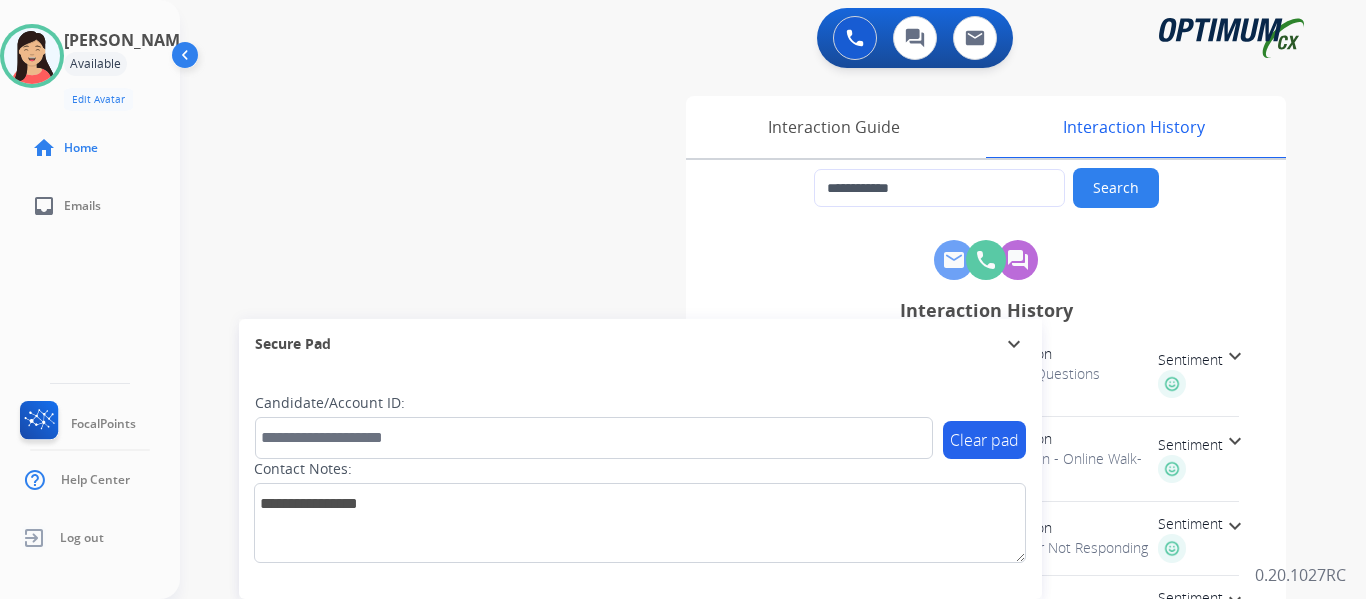 click at bounding box center (187, 59) 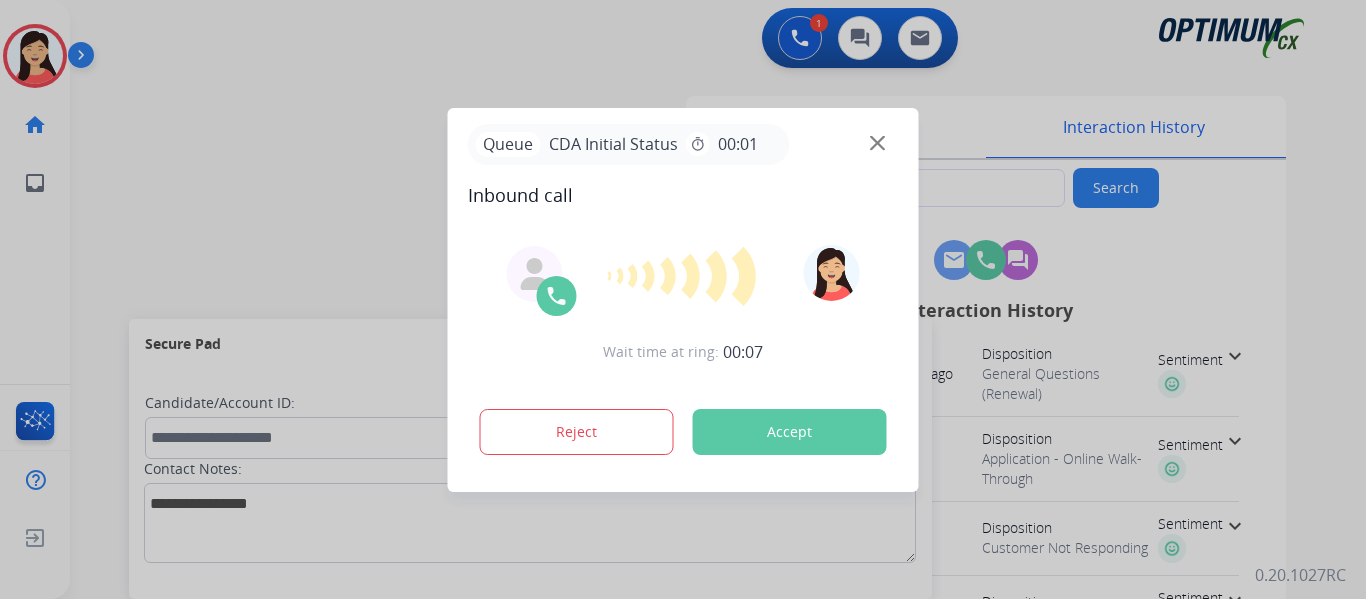 type on "**********" 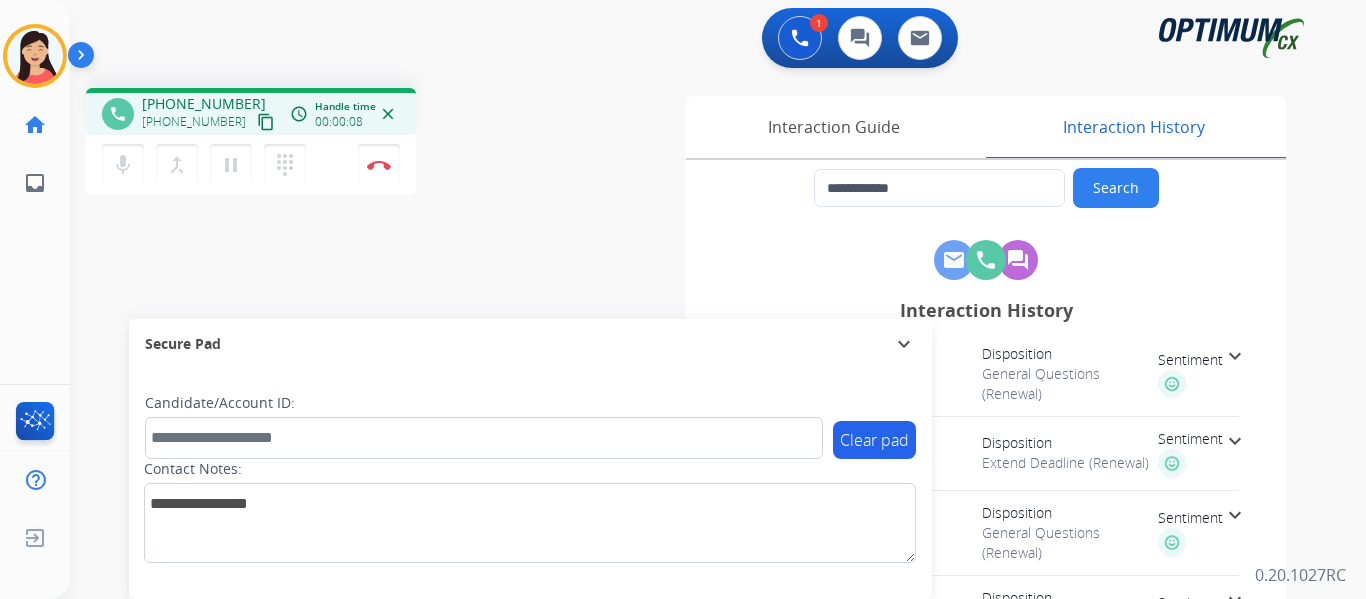 click on "[PHONE_NUMBER] content_copy" at bounding box center (210, 122) 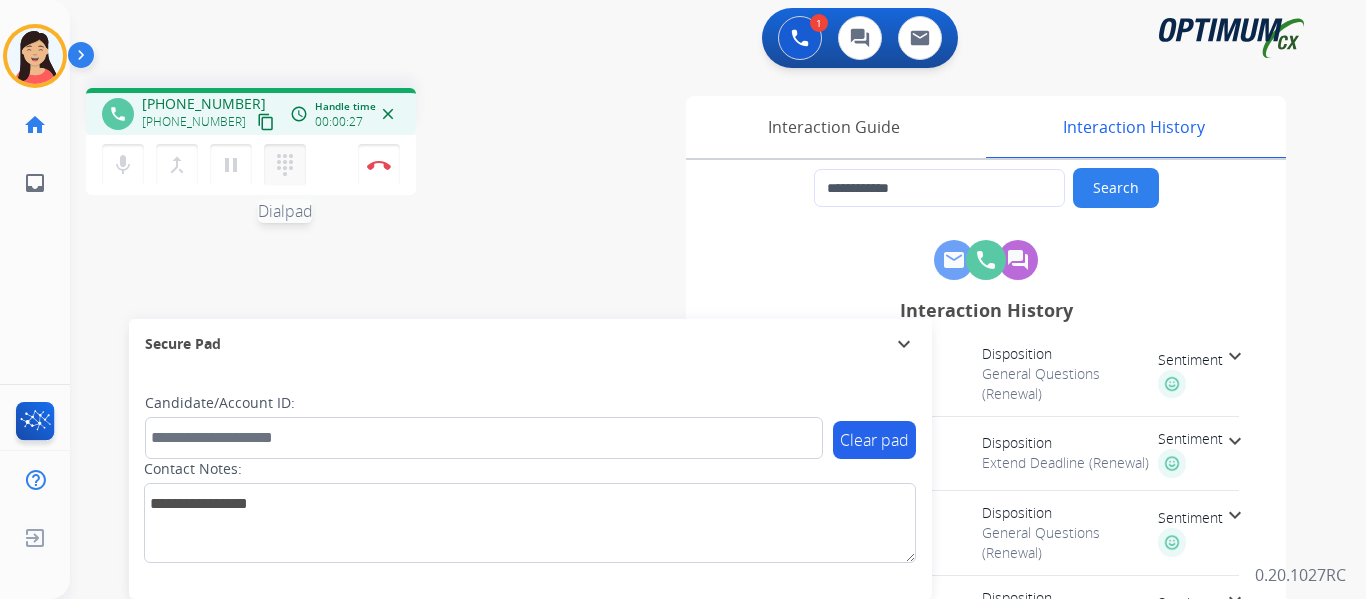 drag, startPoint x: 250, startPoint y: 118, endPoint x: 300, endPoint y: 146, distance: 57.306194 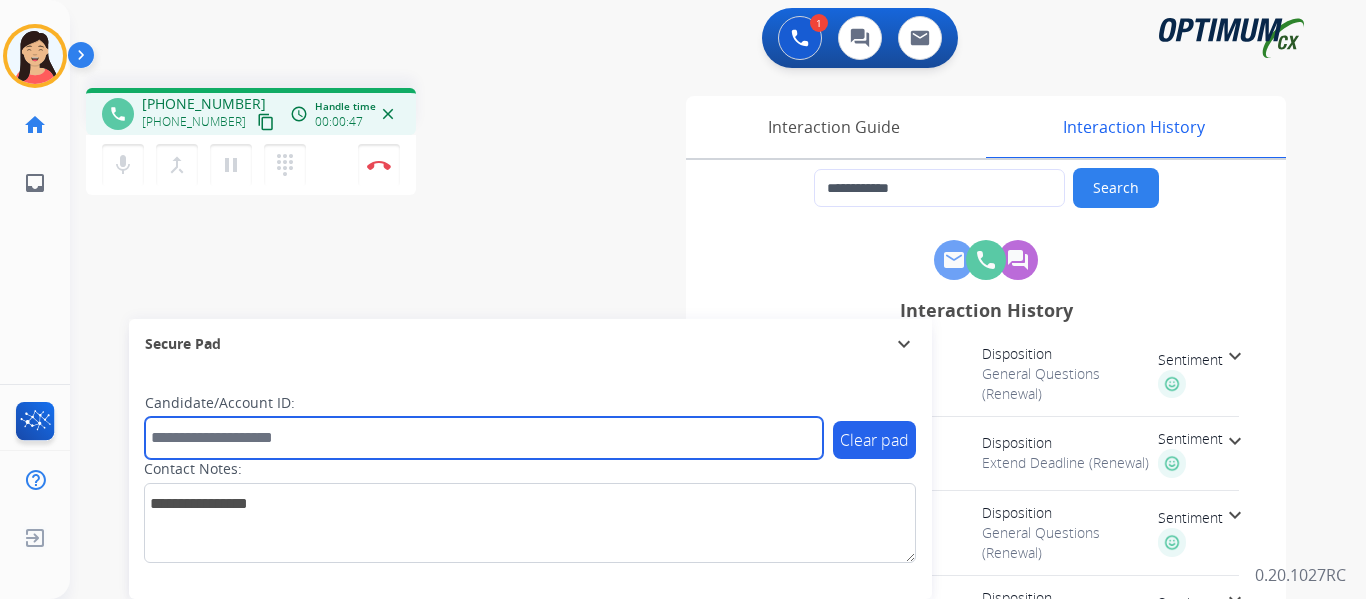 click at bounding box center (484, 438) 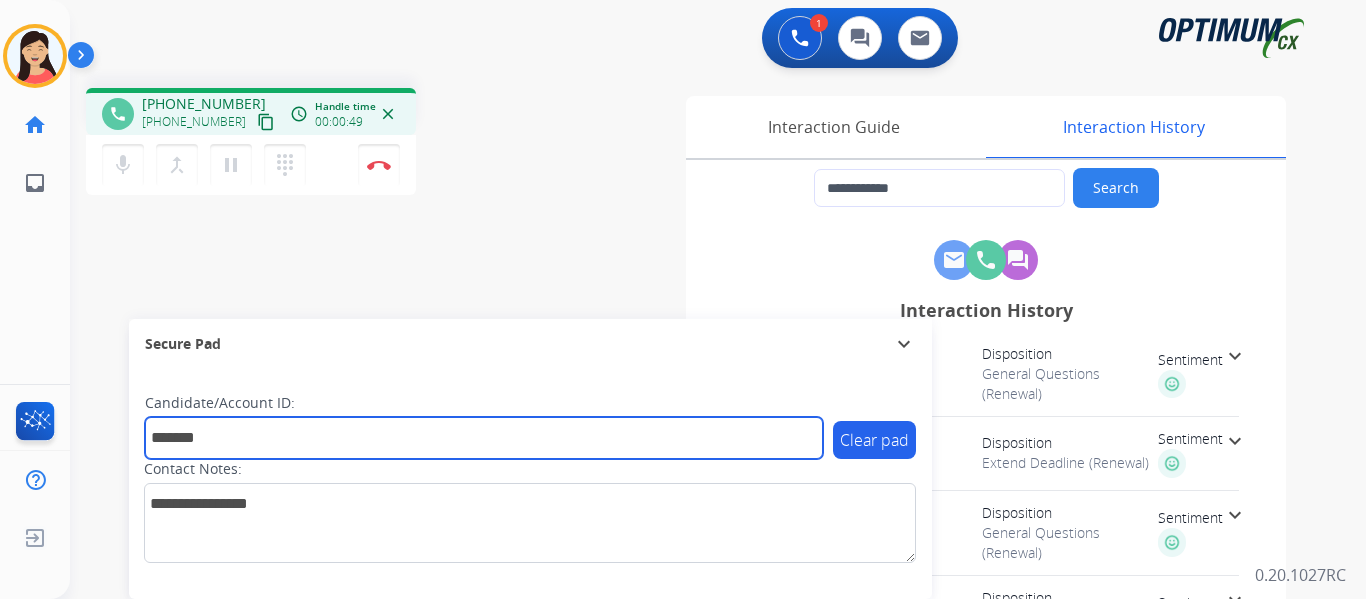 type on "*******" 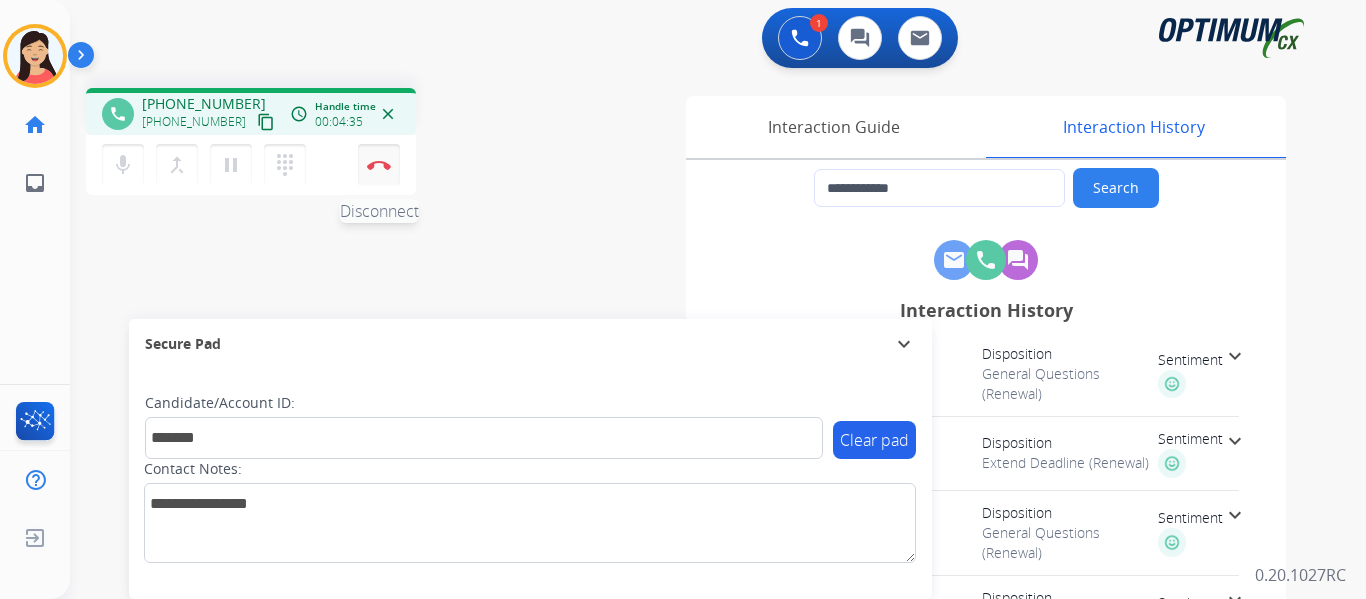 click at bounding box center [379, 165] 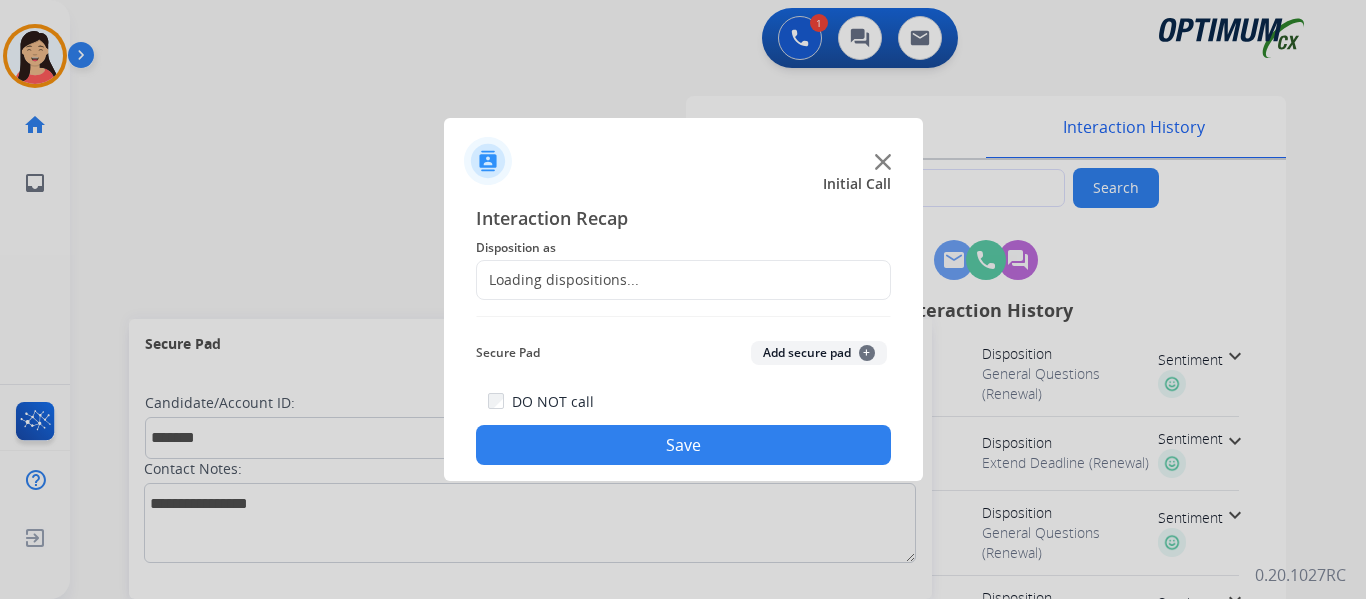 click on "Add secure pad  +" 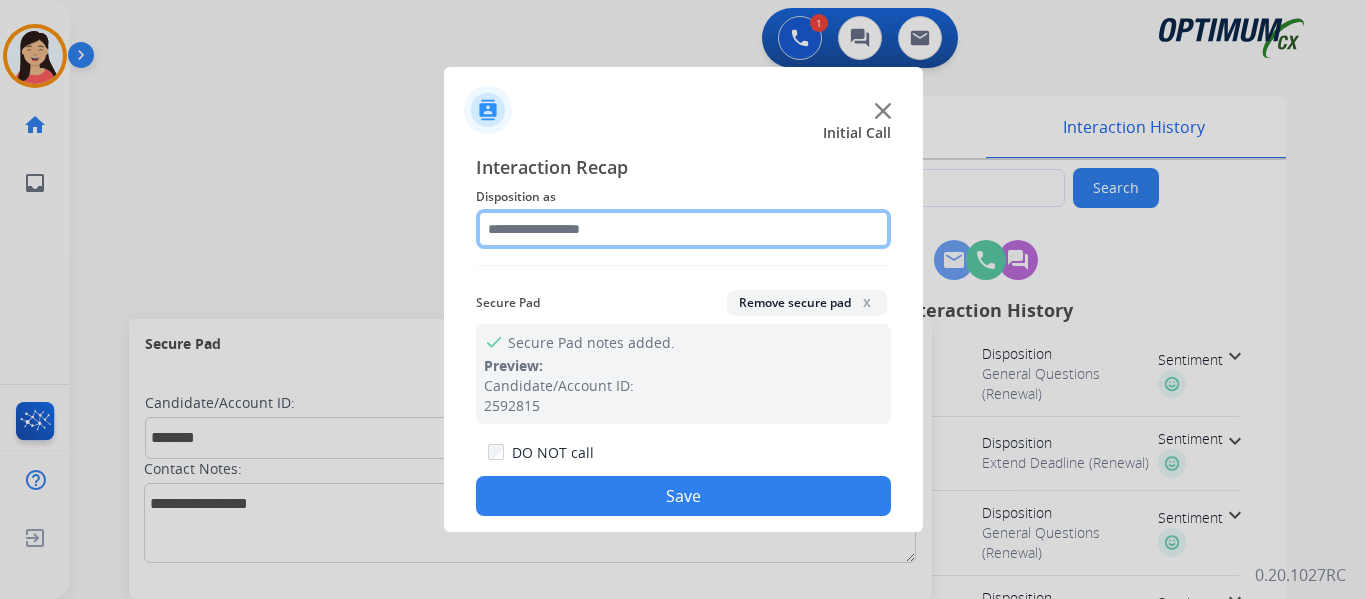 click 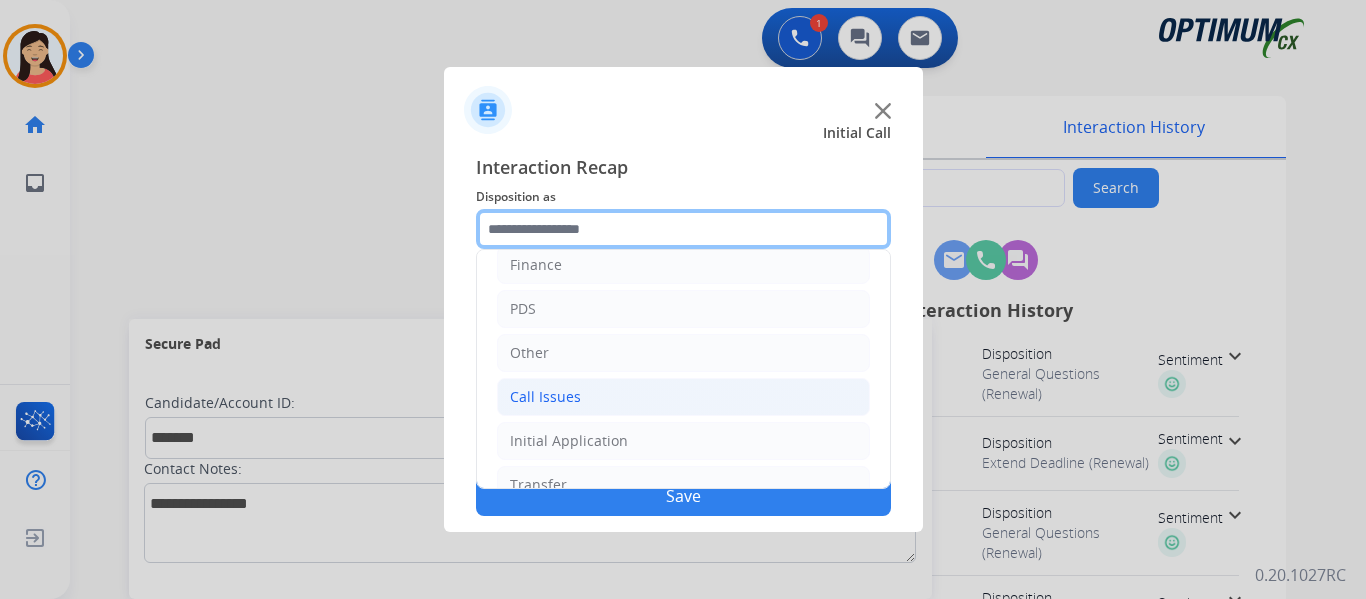 scroll, scrollTop: 136, scrollLeft: 0, axis: vertical 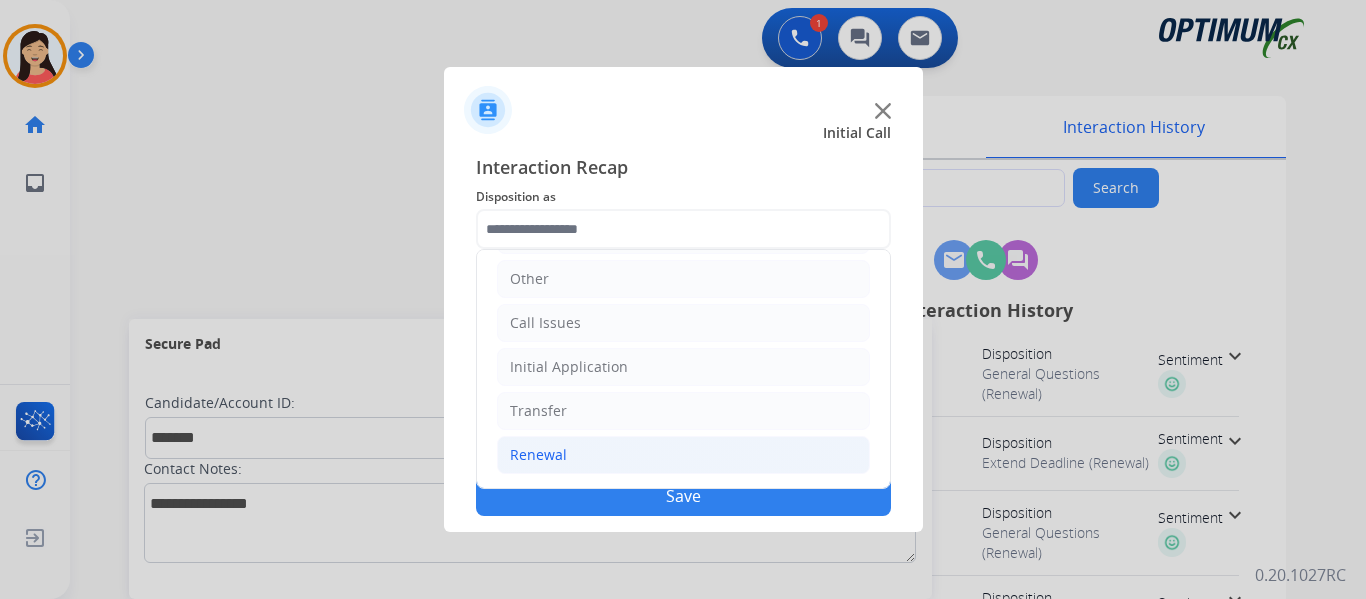 click on "Renewal" 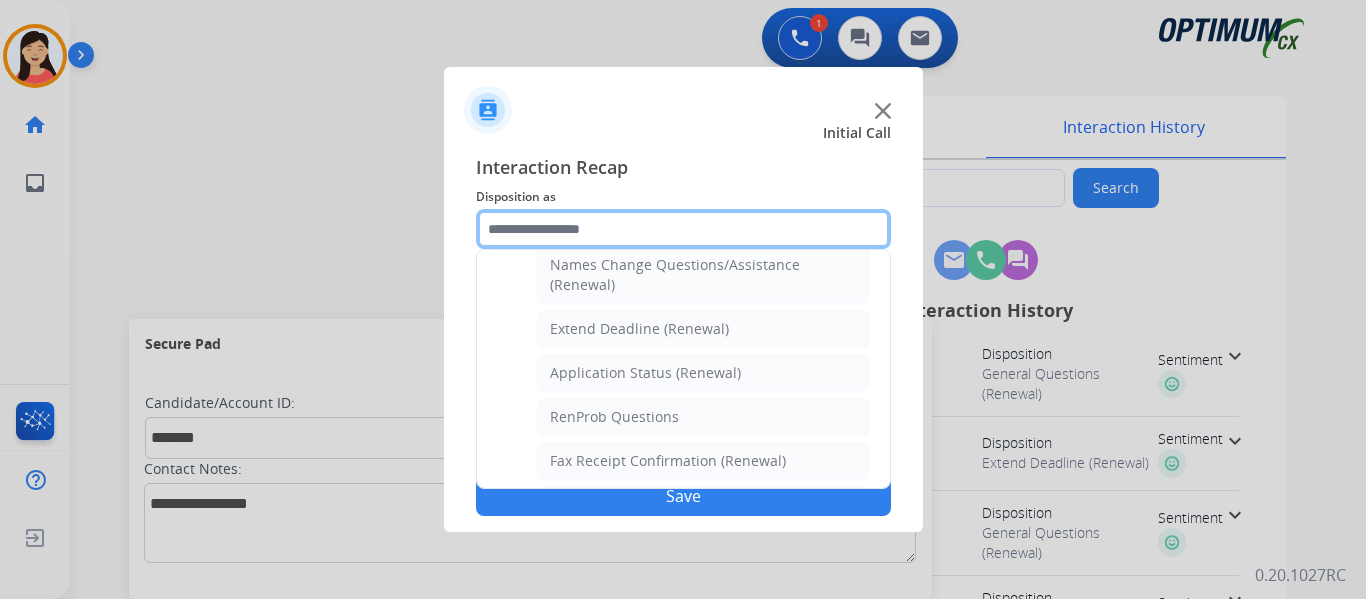 scroll, scrollTop: 736, scrollLeft: 0, axis: vertical 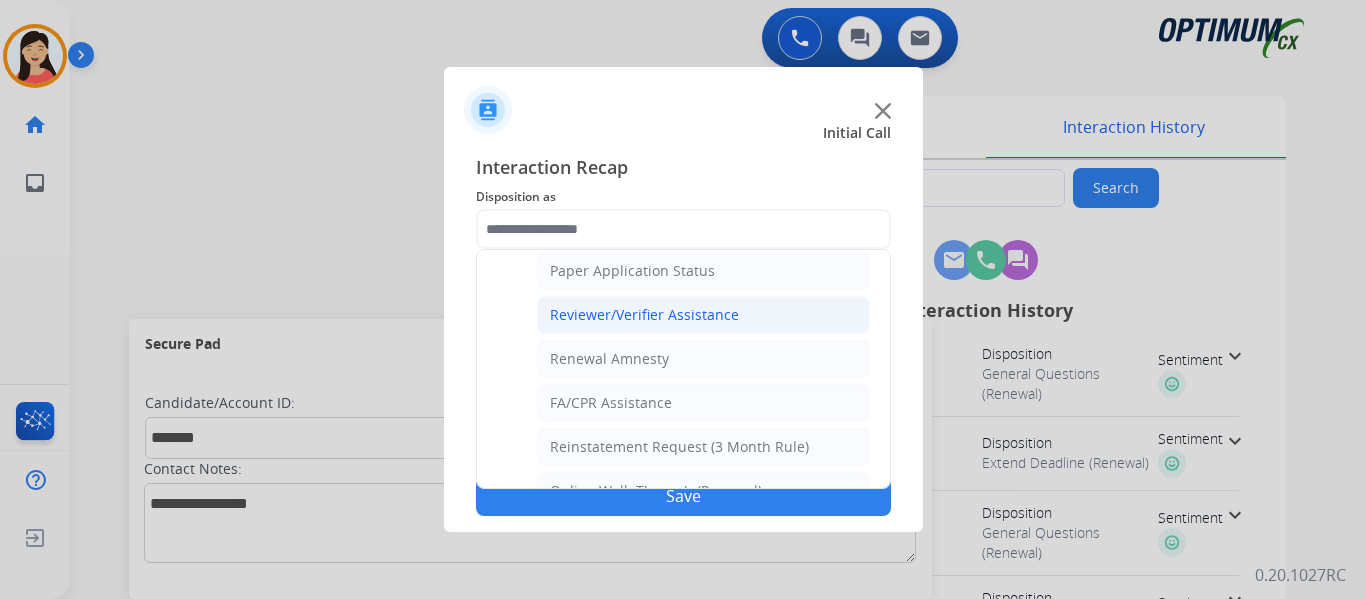 click on "Reviewer/Verifier Assistance" 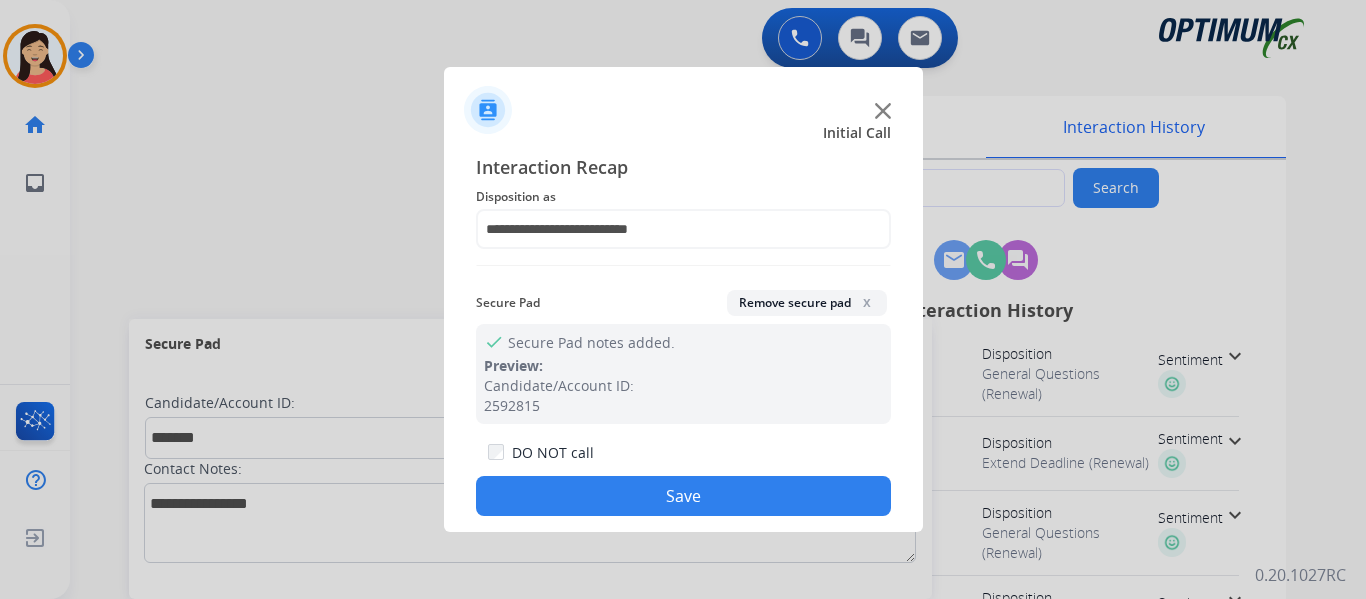 click on "Save" 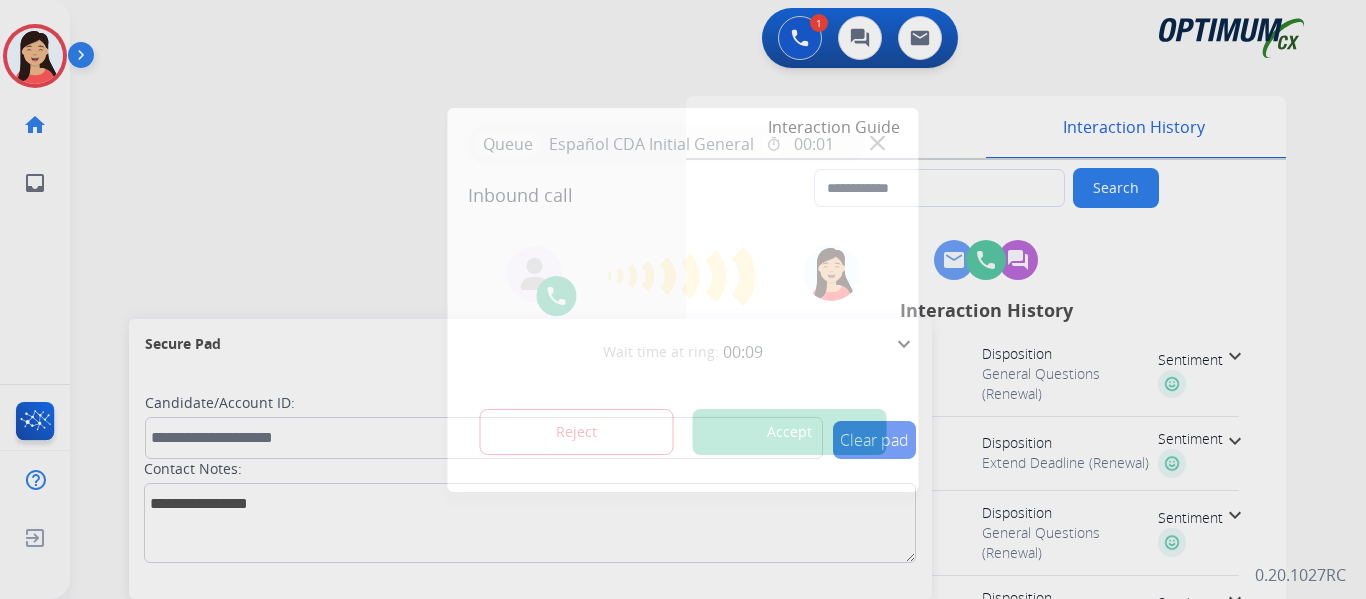 type on "**********" 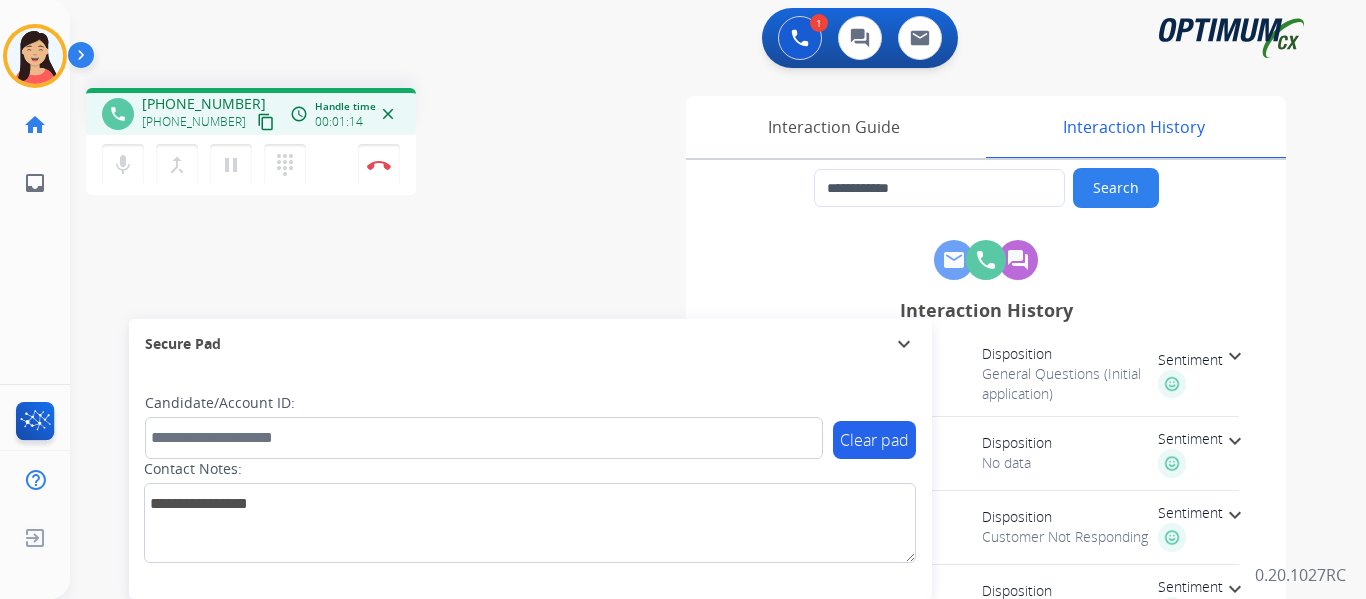 click on "content_copy" at bounding box center (266, 122) 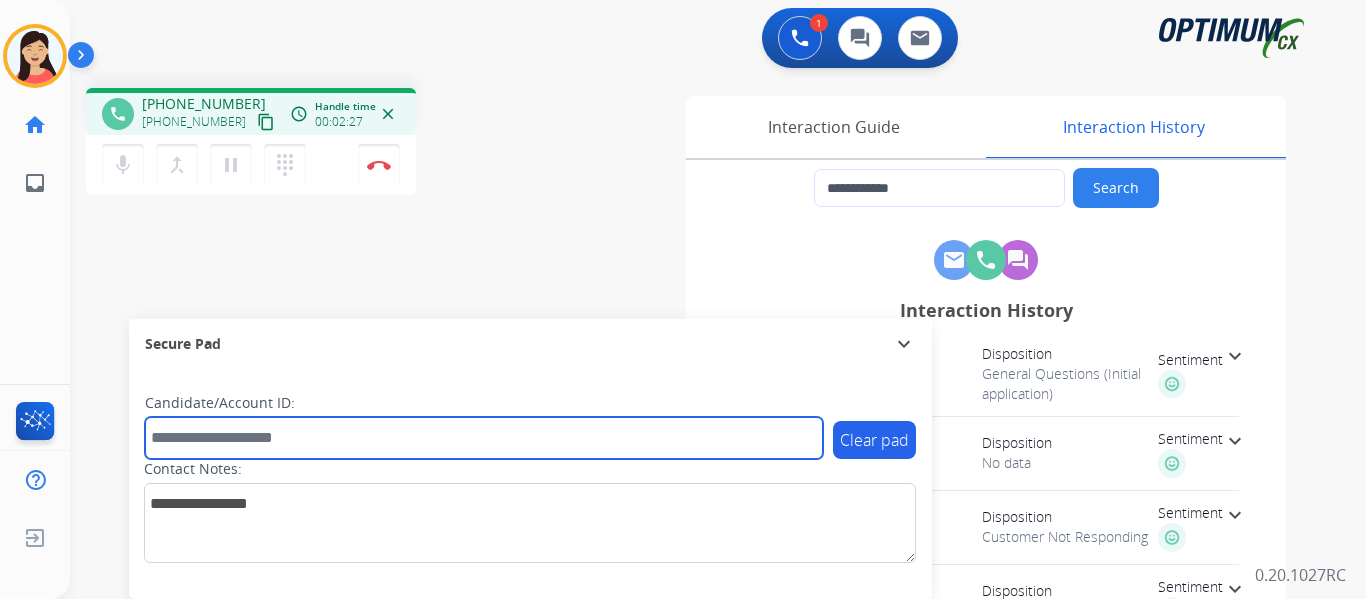 click at bounding box center [484, 438] 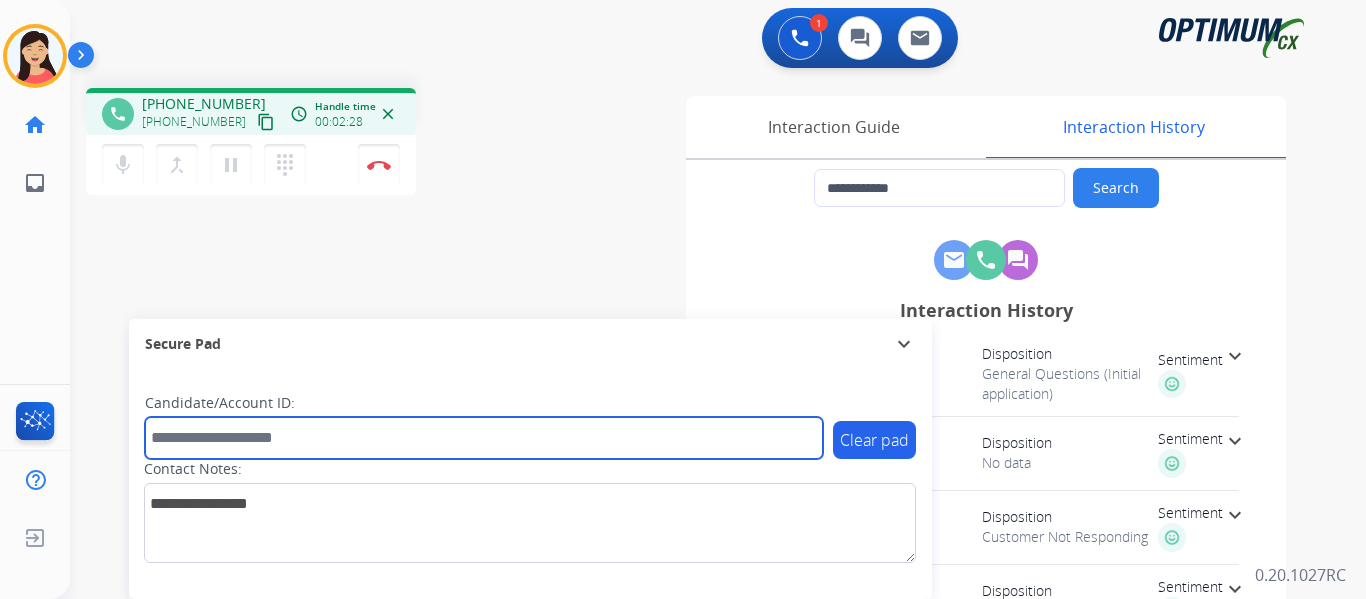 paste on "*******" 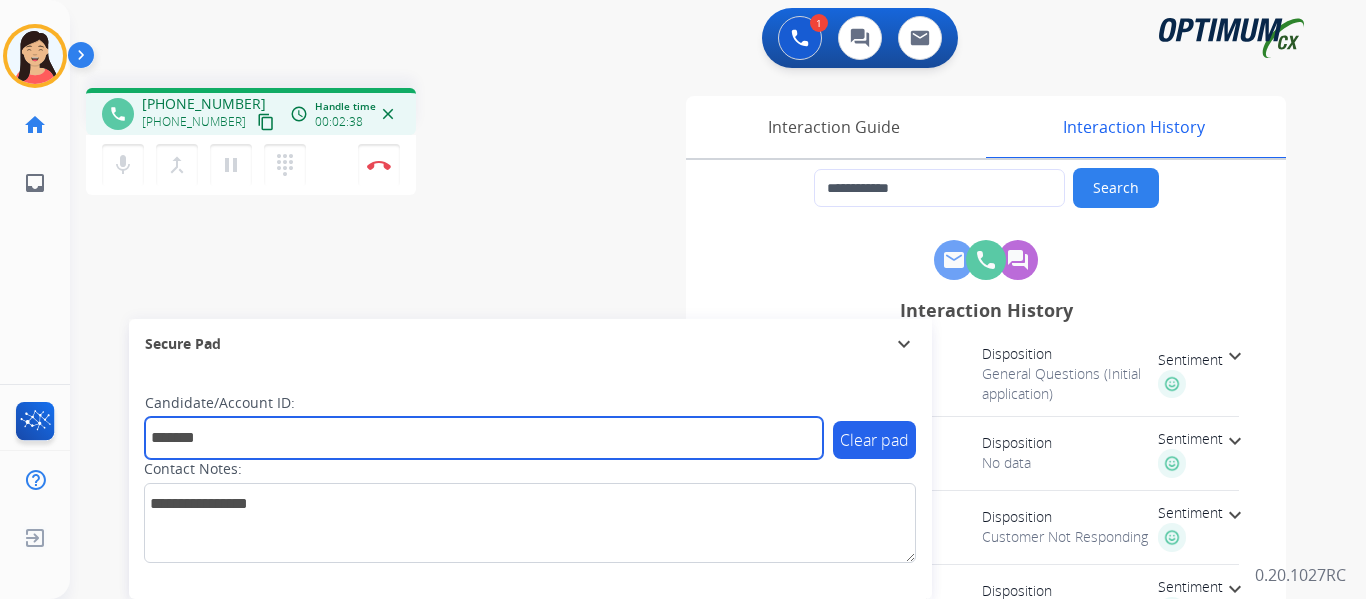 type on "*******" 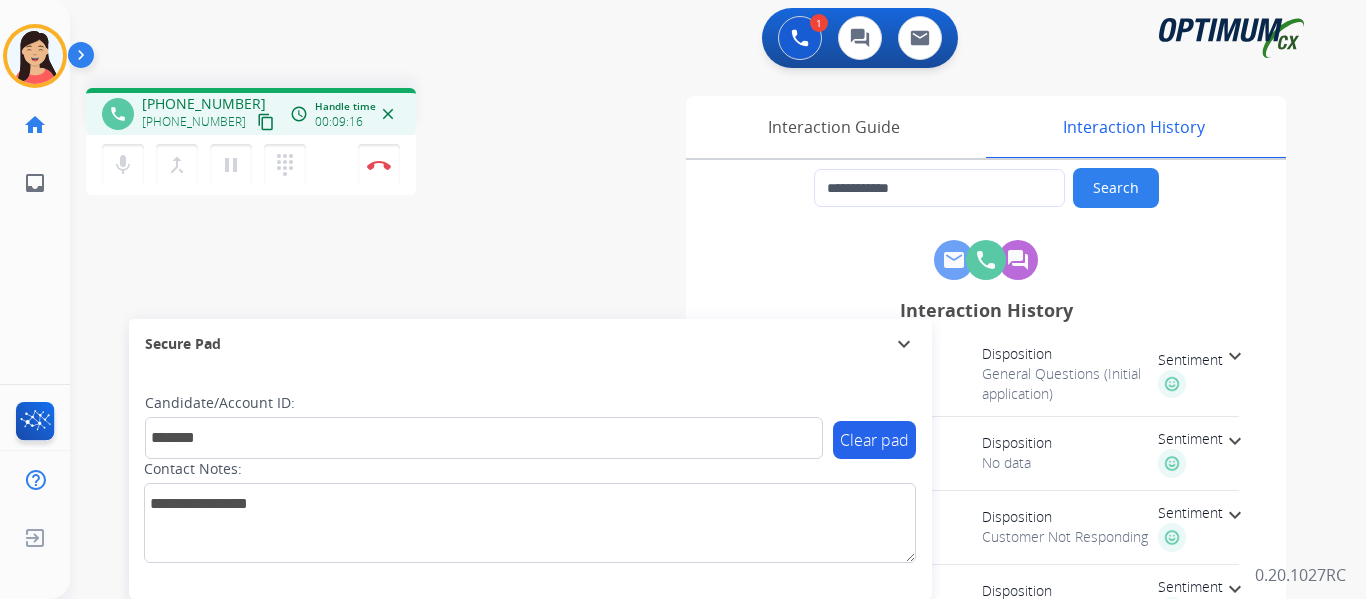 drag, startPoint x: 377, startPoint y: 168, endPoint x: 434, endPoint y: 173, distance: 57.21888 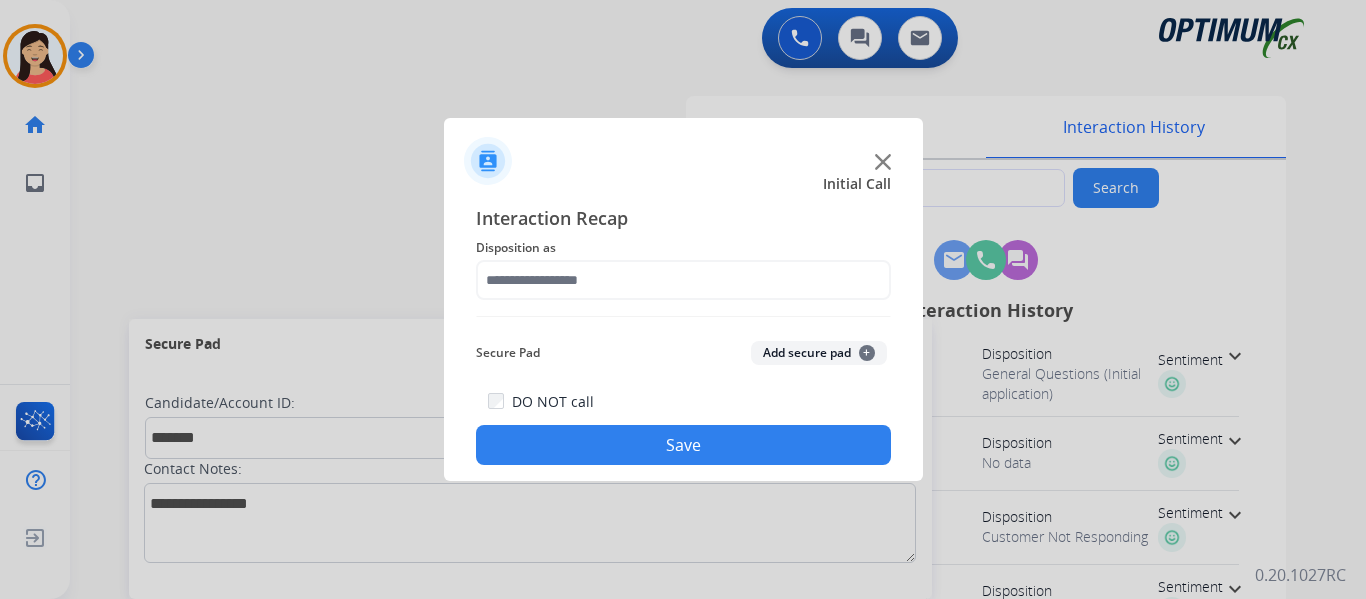 click on "Add secure pad  +" 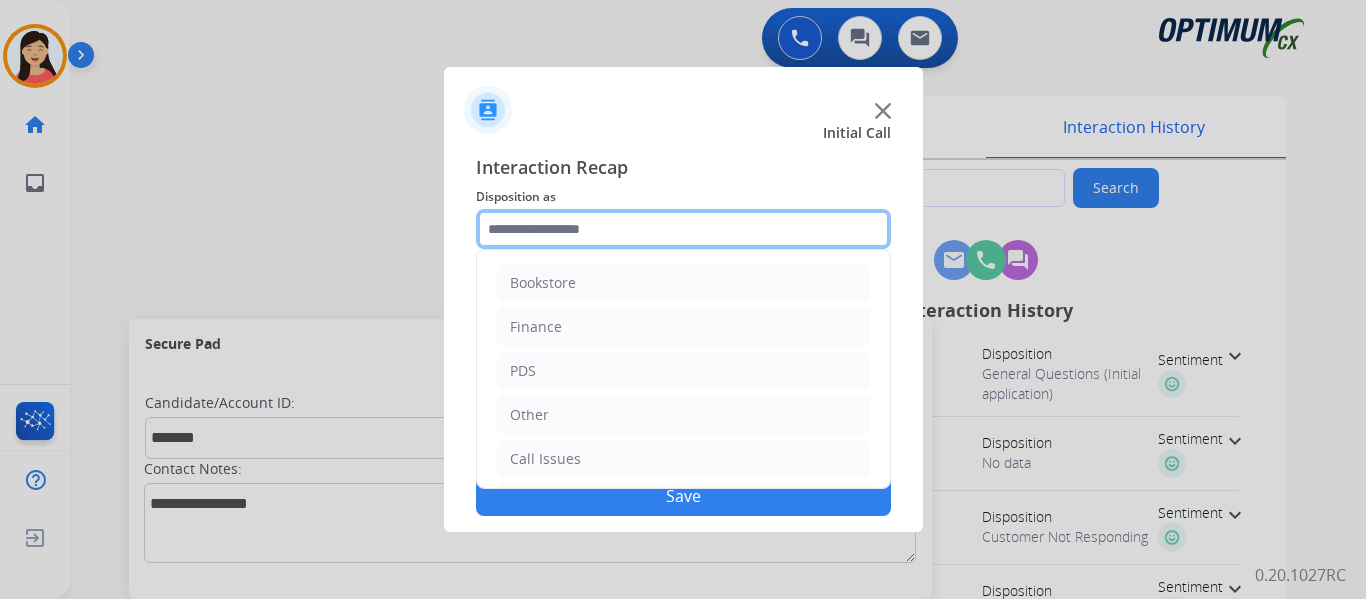 click 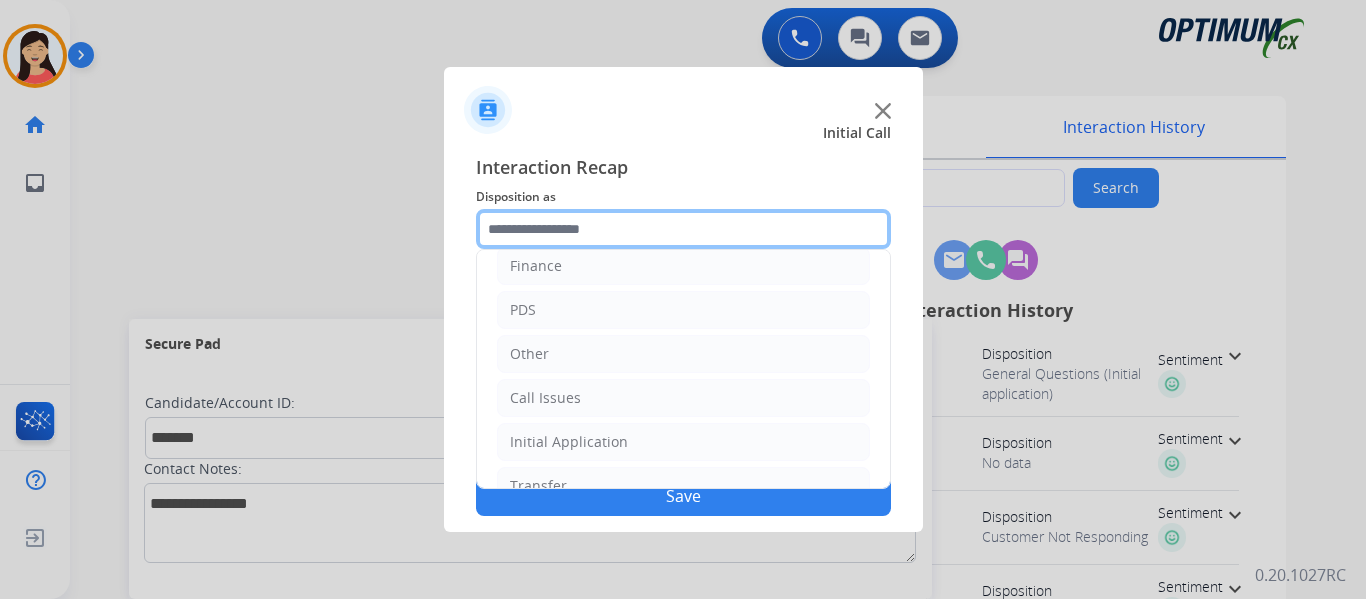 scroll, scrollTop: 136, scrollLeft: 0, axis: vertical 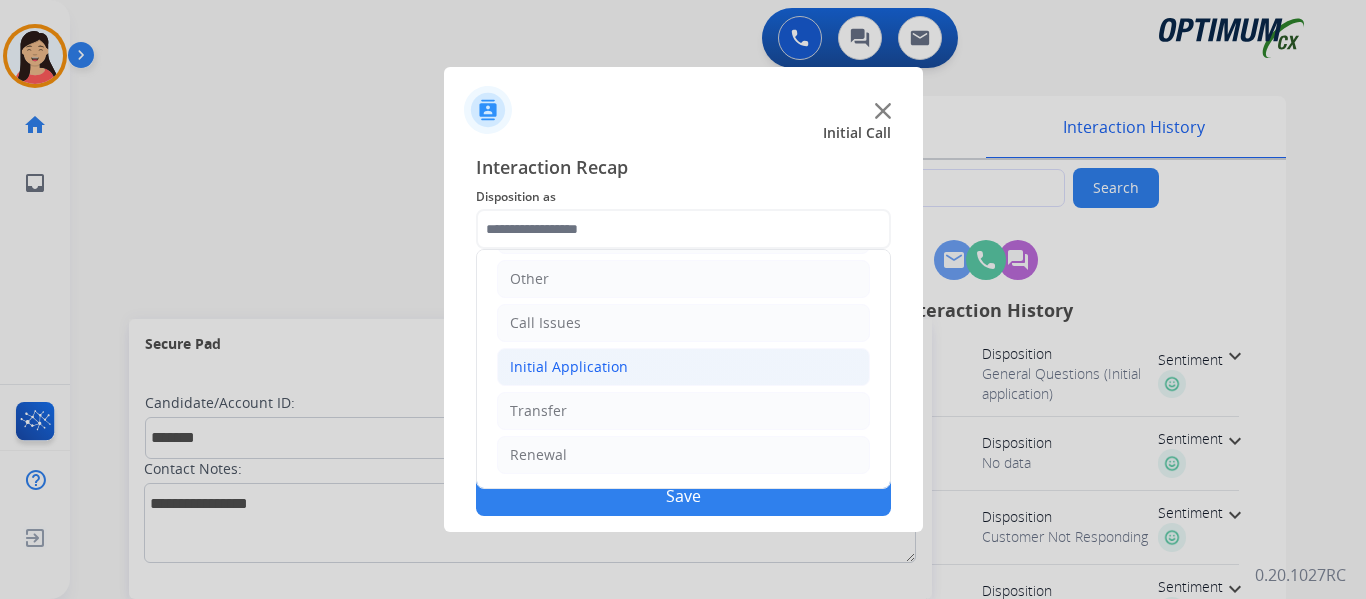 click on "Initial Application" 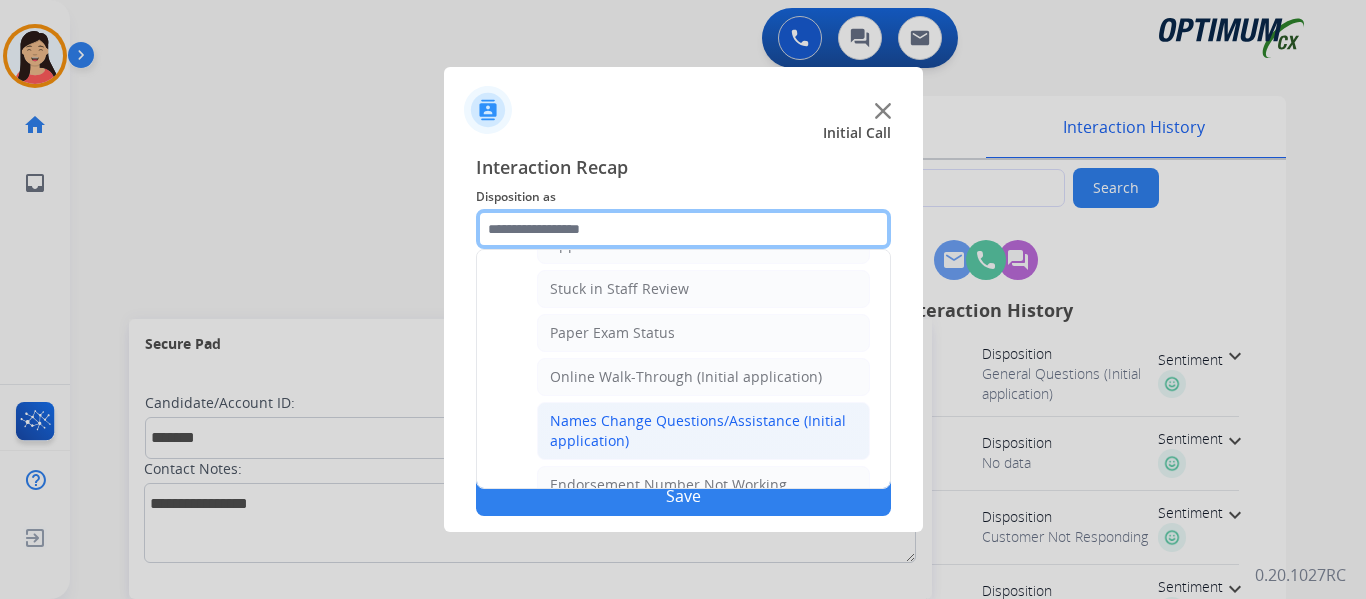 scroll, scrollTop: 312, scrollLeft: 0, axis: vertical 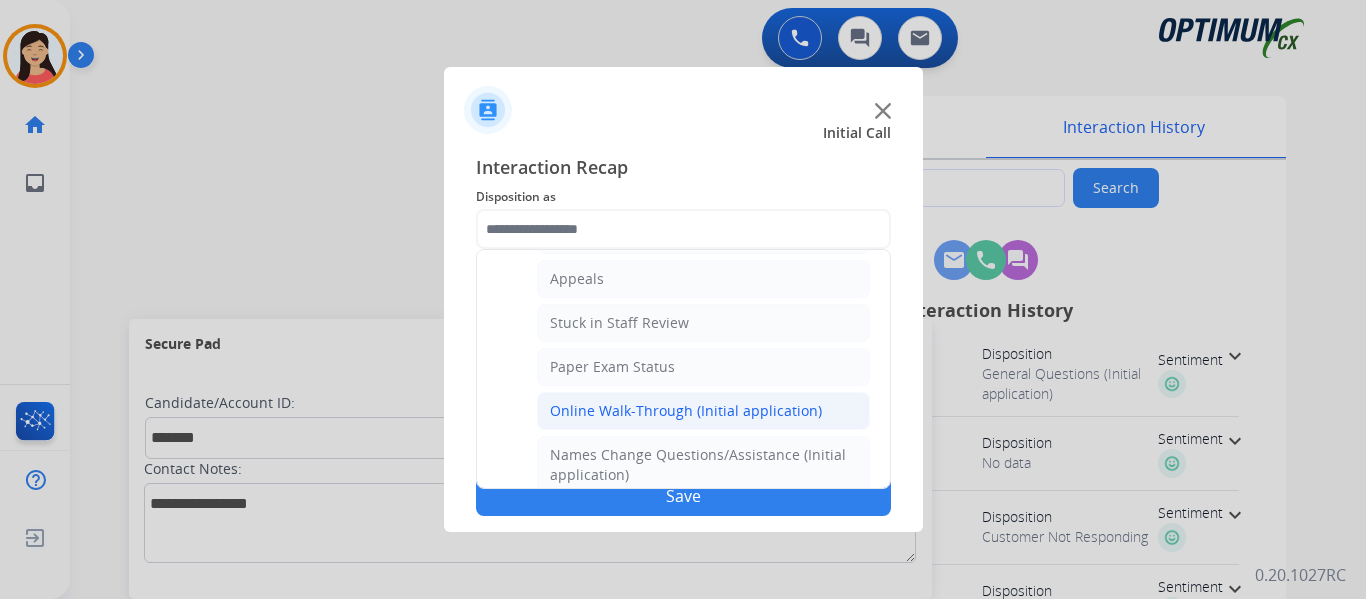 click on "Online Walk-Through (Initial application)" 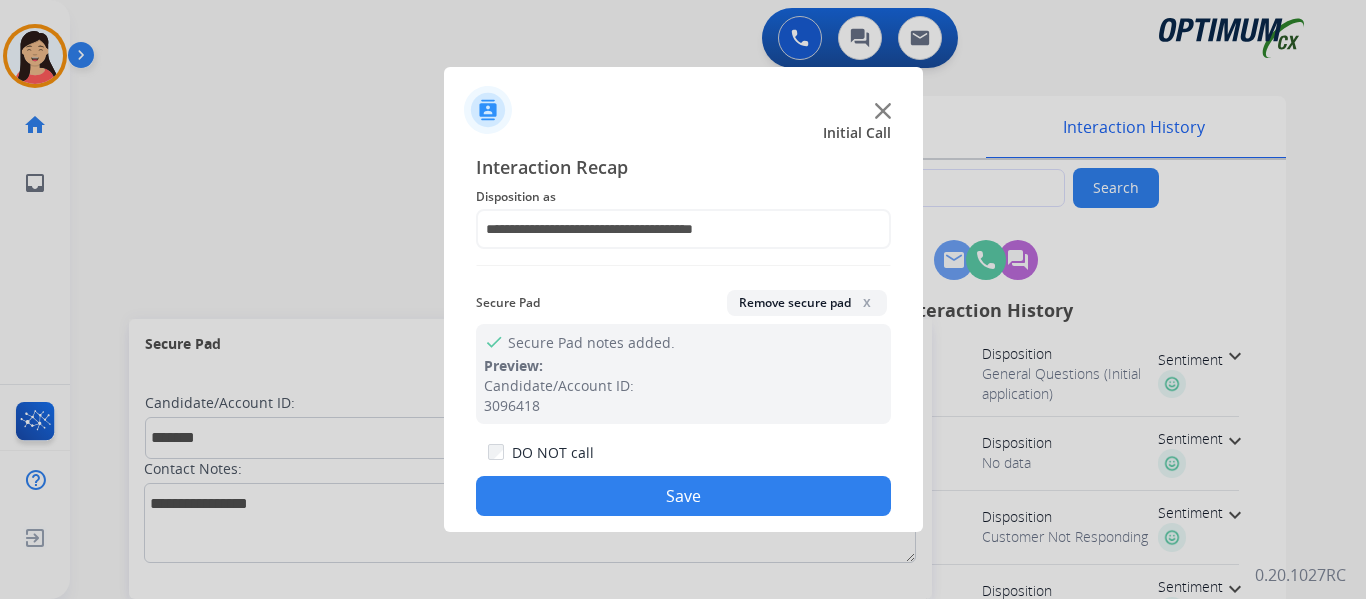 click on "Save" 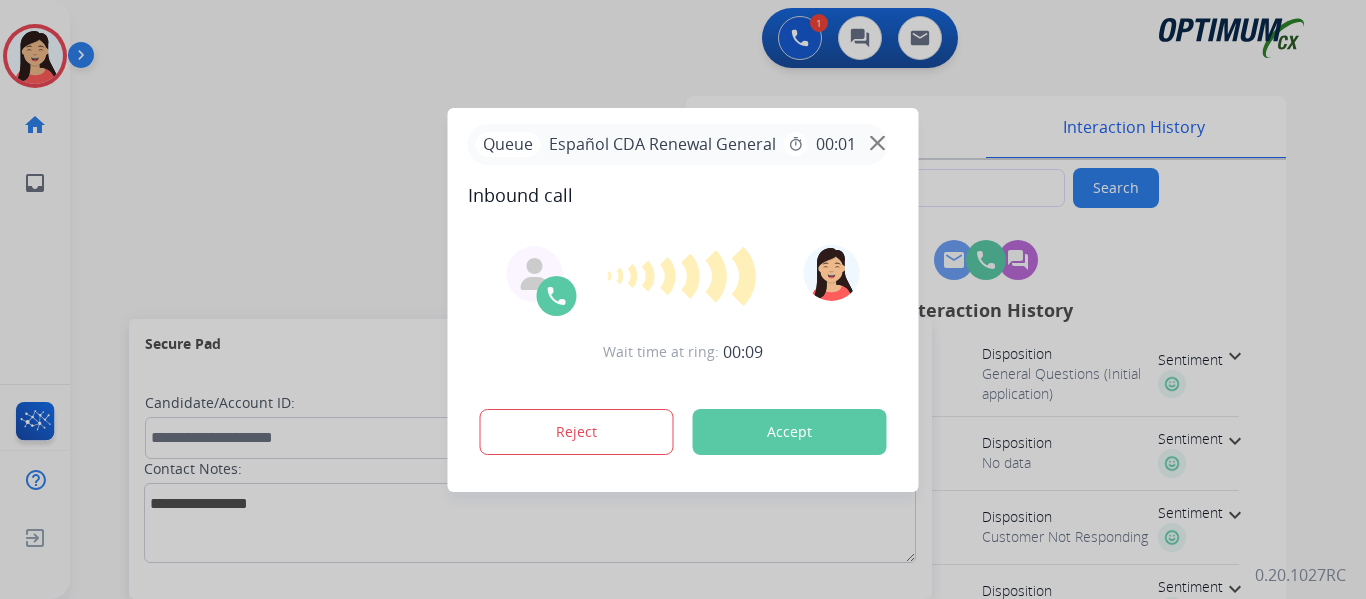 type on "**********" 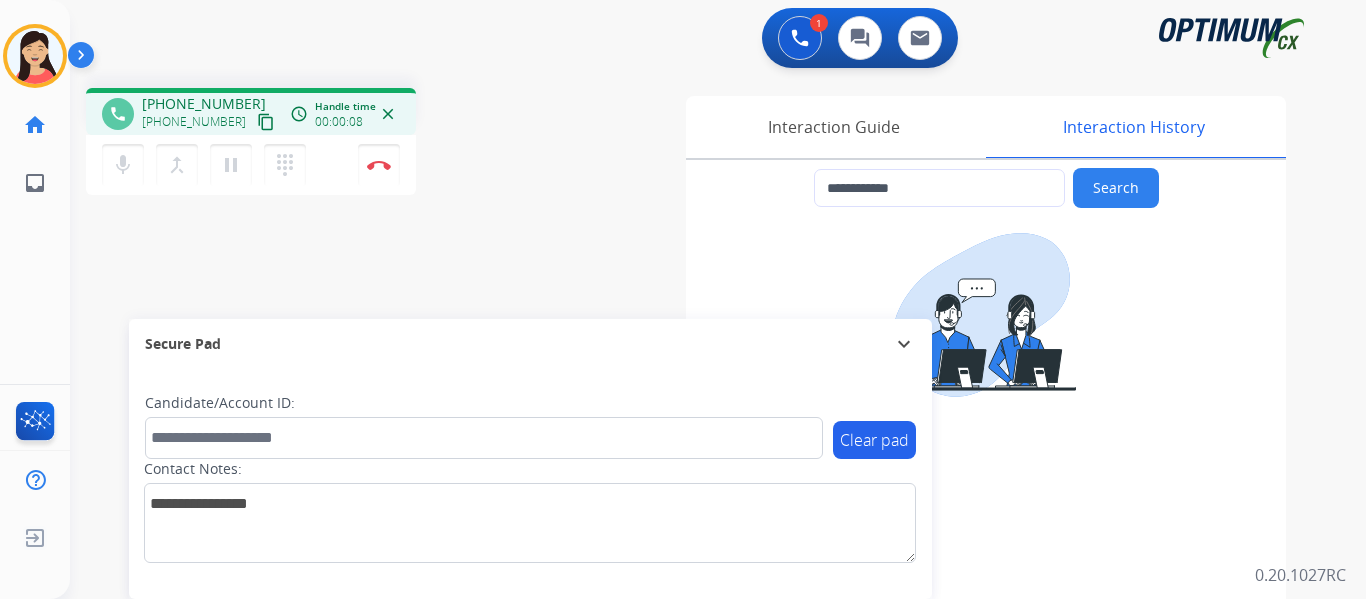 click on "content_copy" at bounding box center [266, 122] 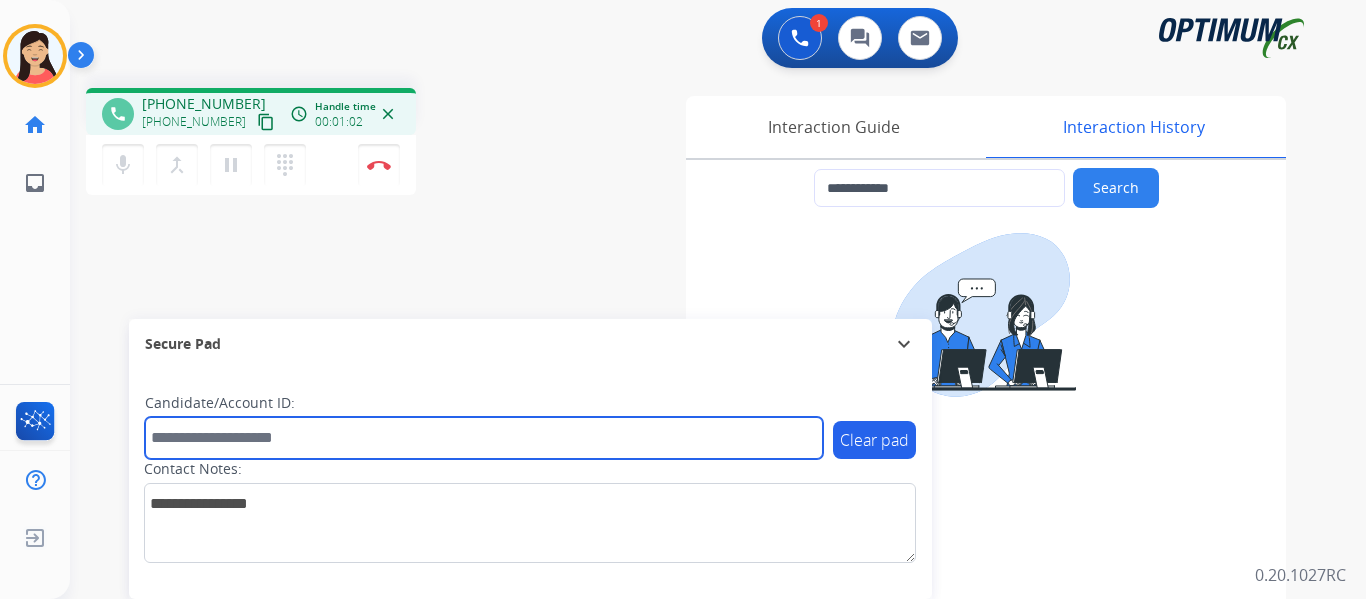 click at bounding box center (484, 438) 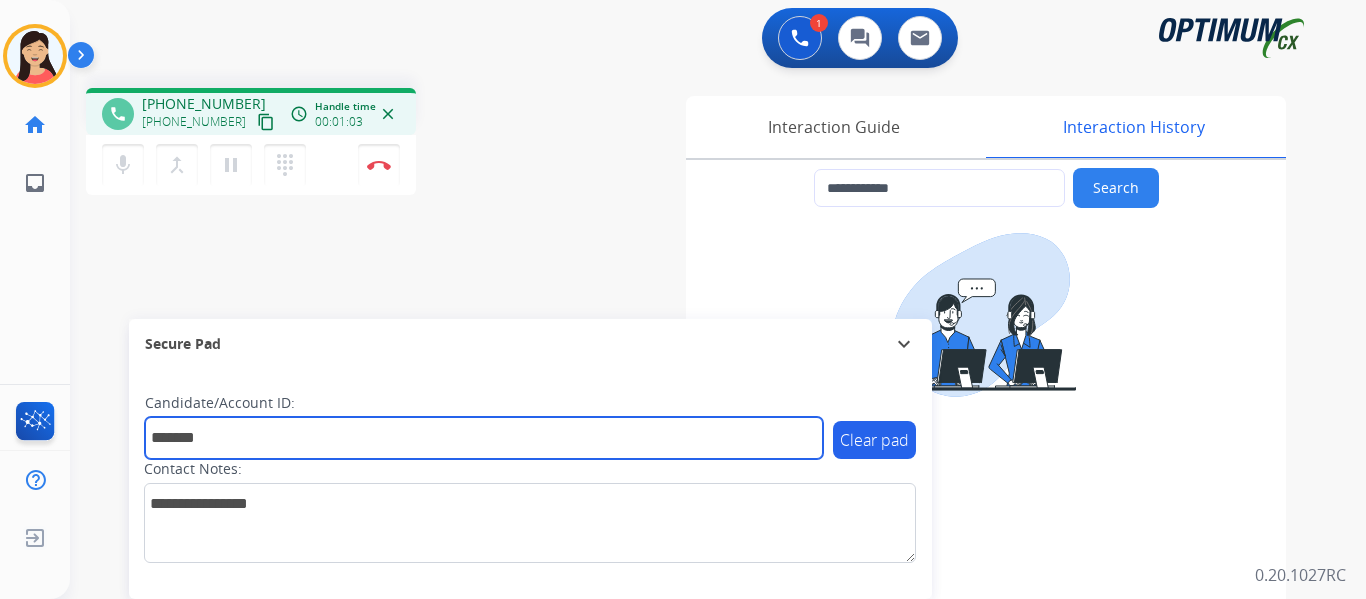 type on "*******" 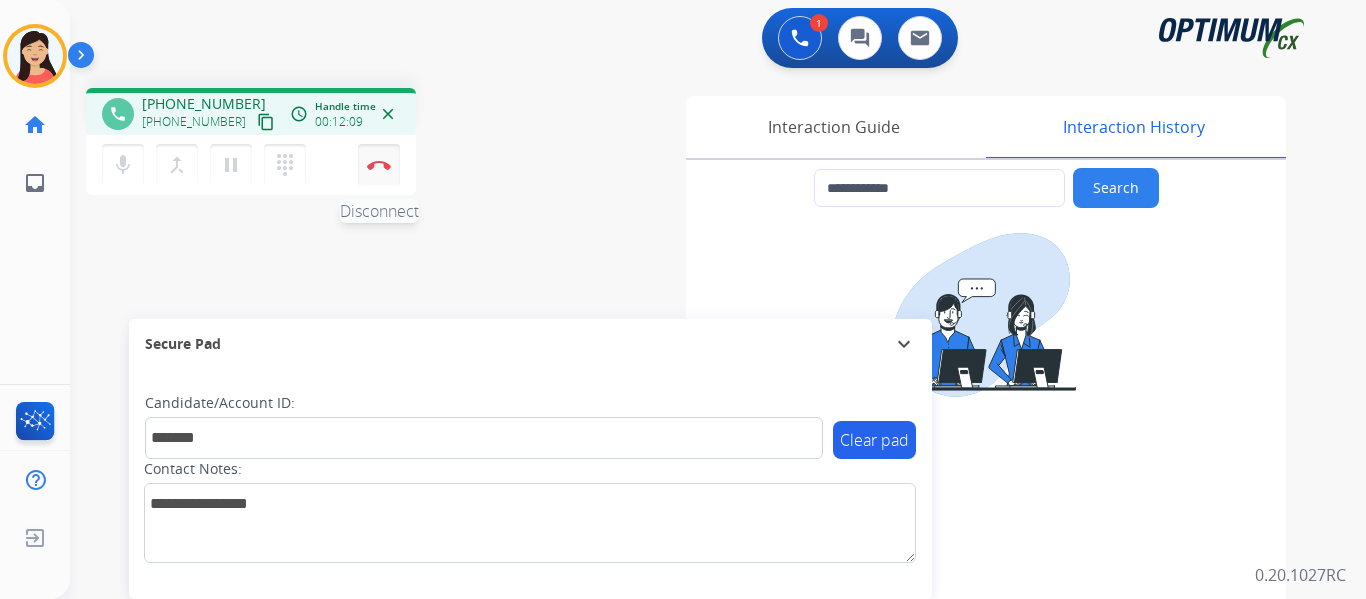 click at bounding box center [379, 165] 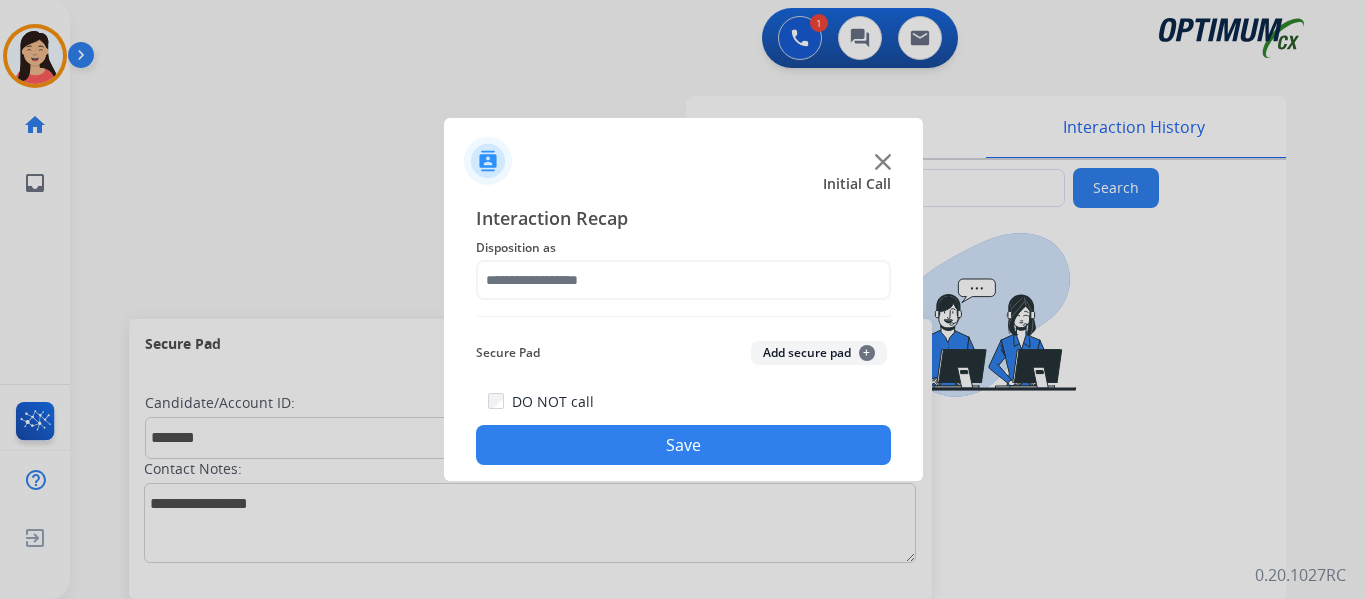 drag, startPoint x: 803, startPoint y: 352, endPoint x: 761, endPoint y: 313, distance: 57.31492 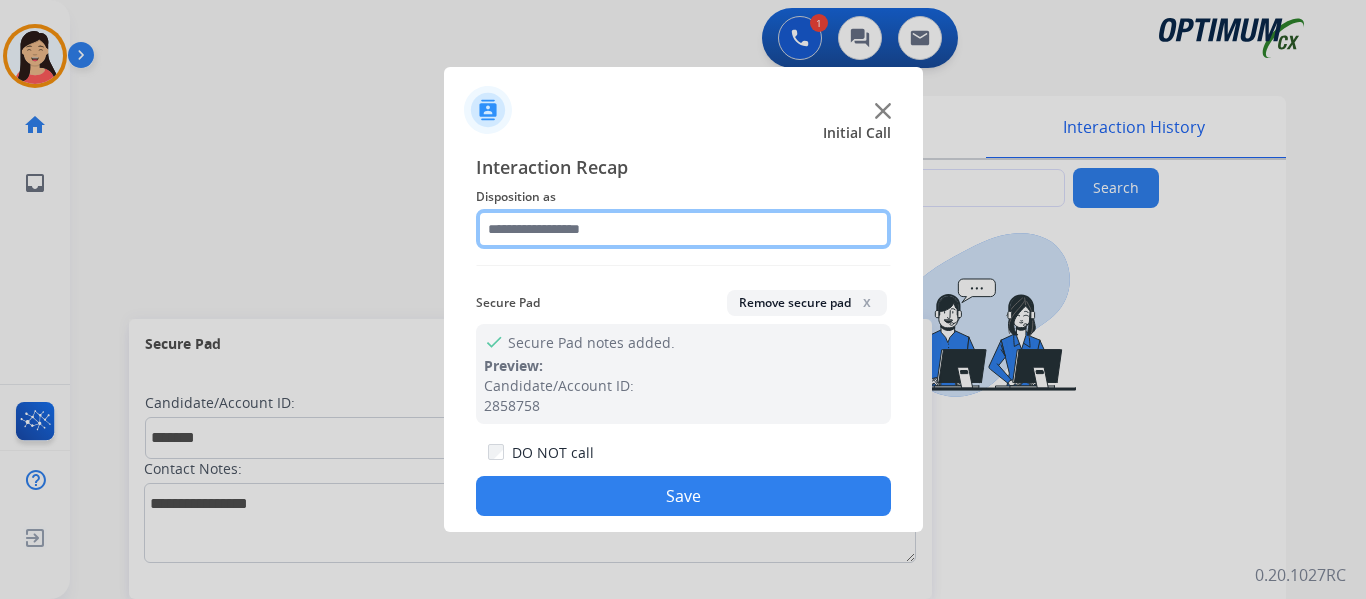 click 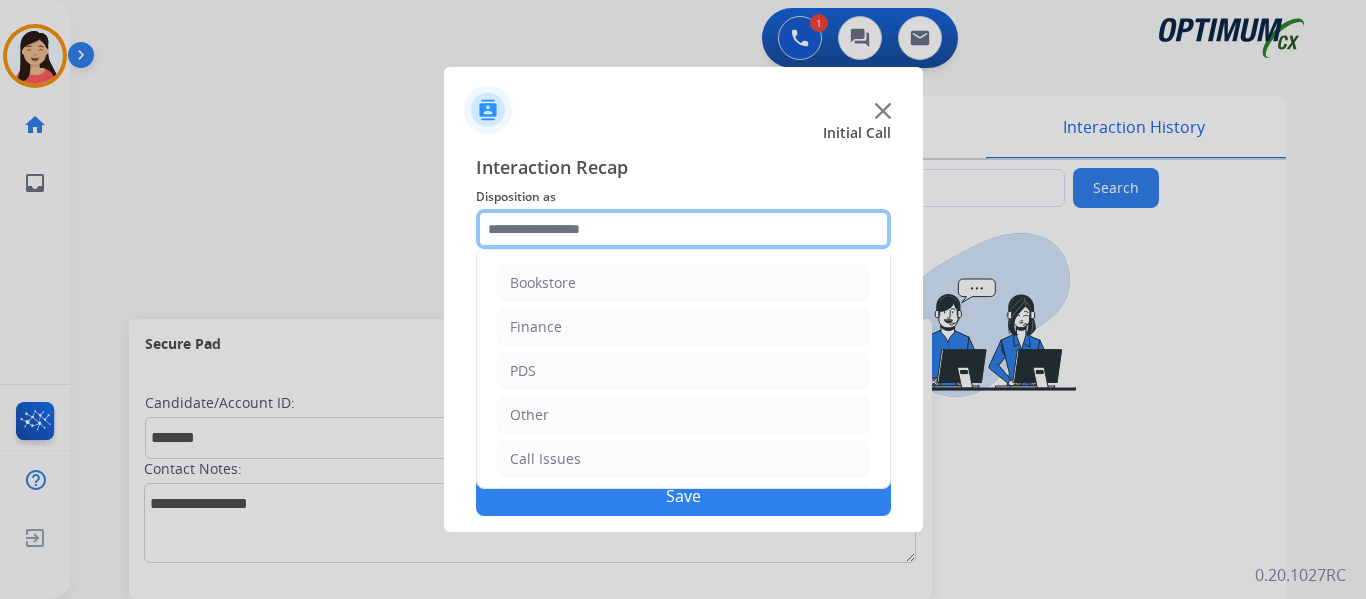 scroll, scrollTop: 136, scrollLeft: 0, axis: vertical 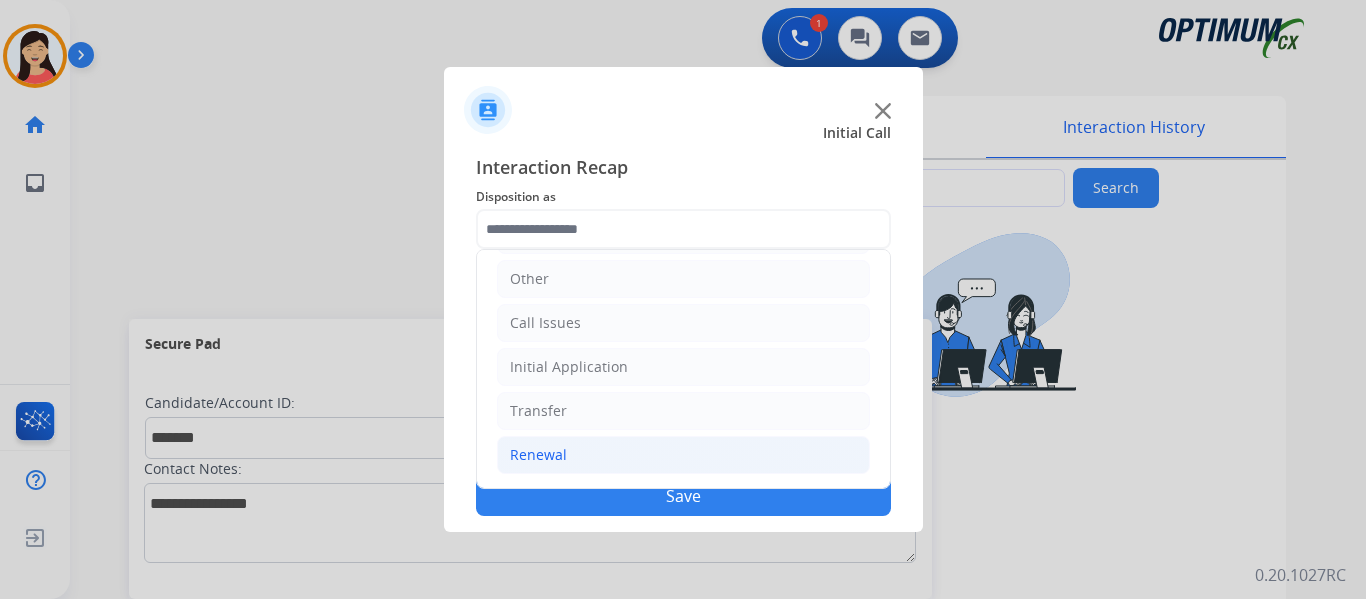 click on "Renewal" 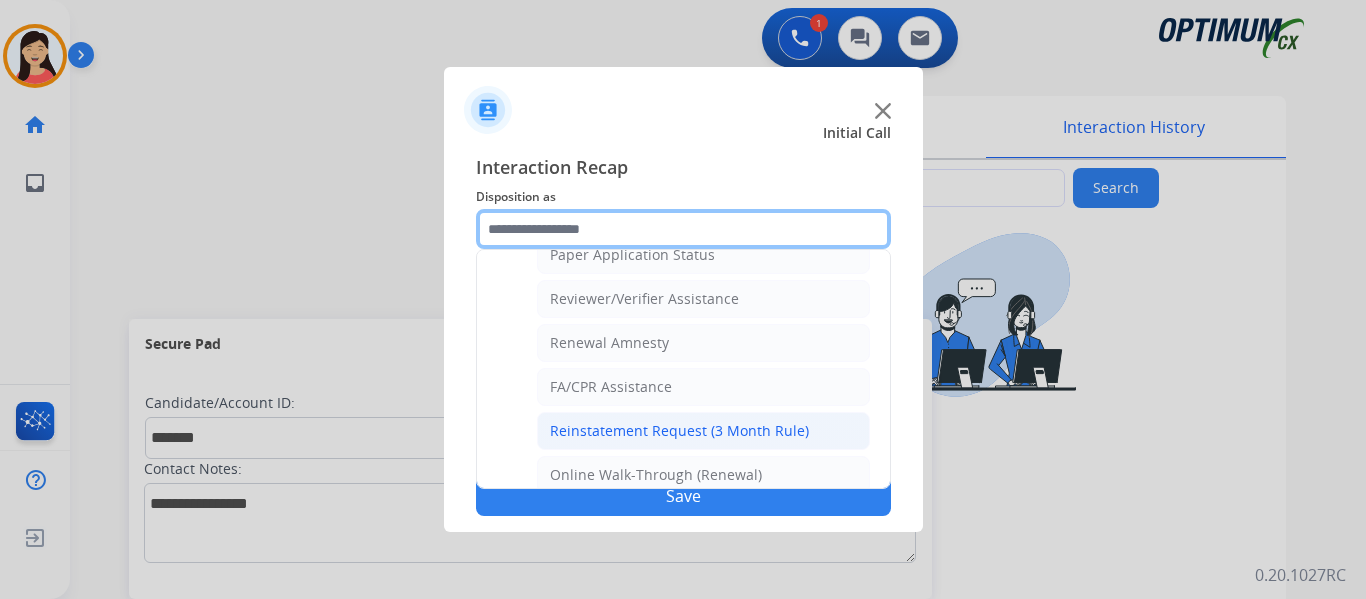 scroll, scrollTop: 772, scrollLeft: 0, axis: vertical 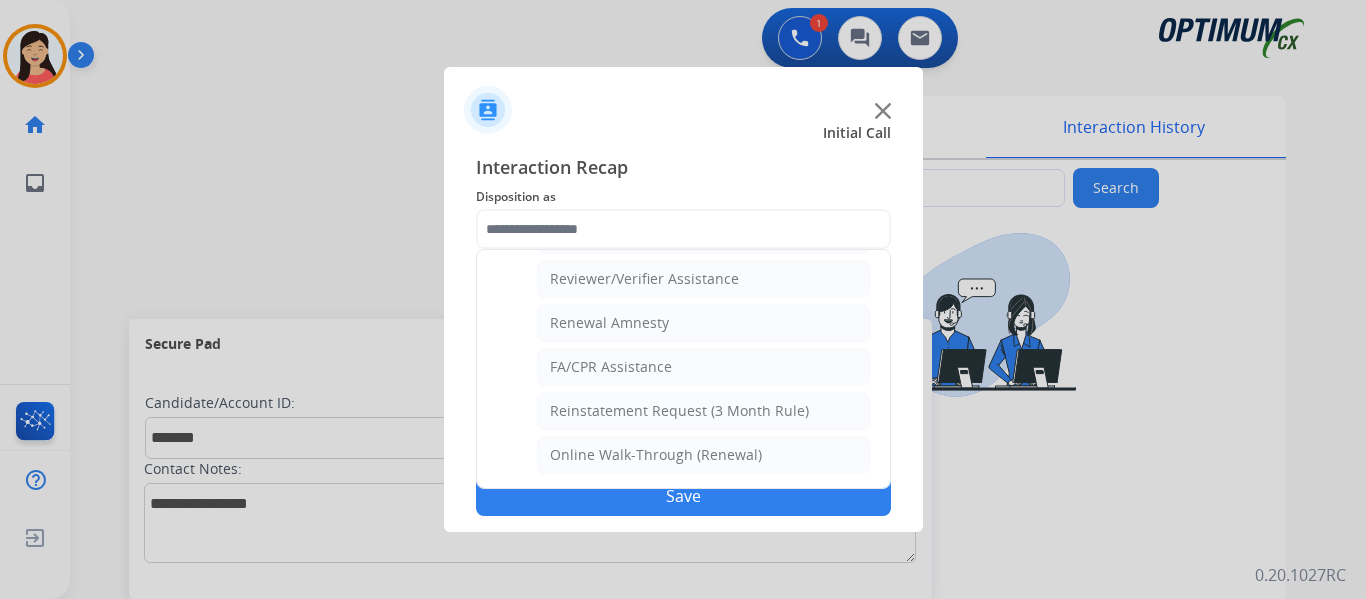 click on "Renewal Amnesty" 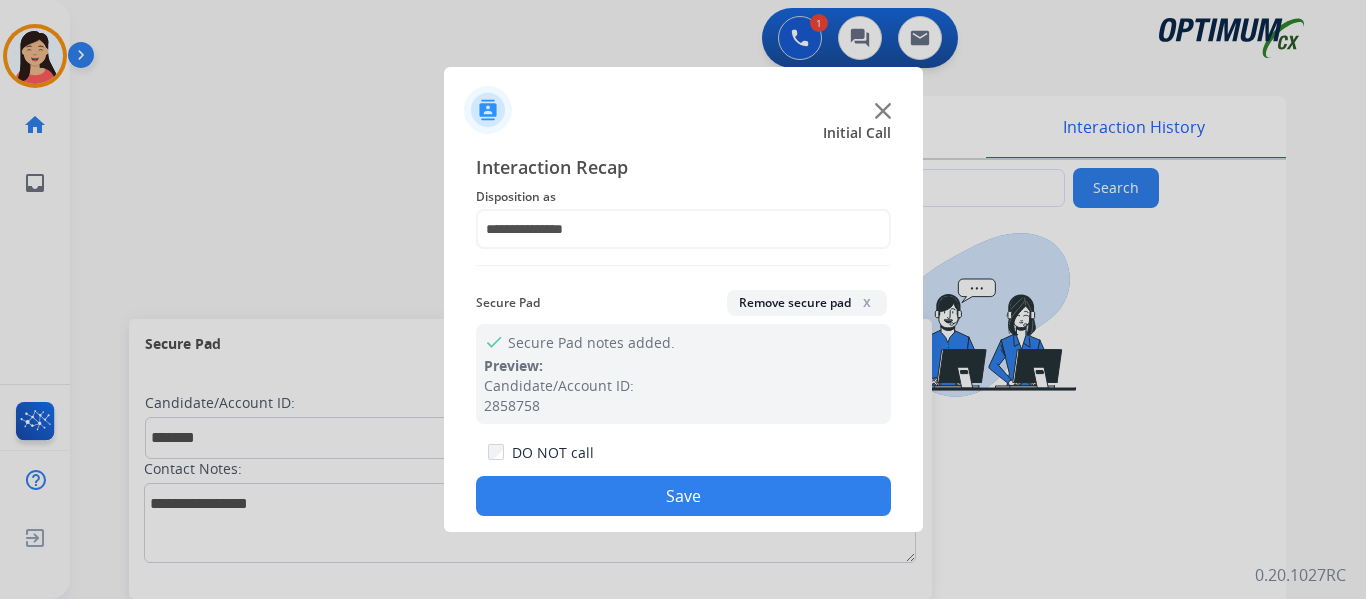 click on "Save" 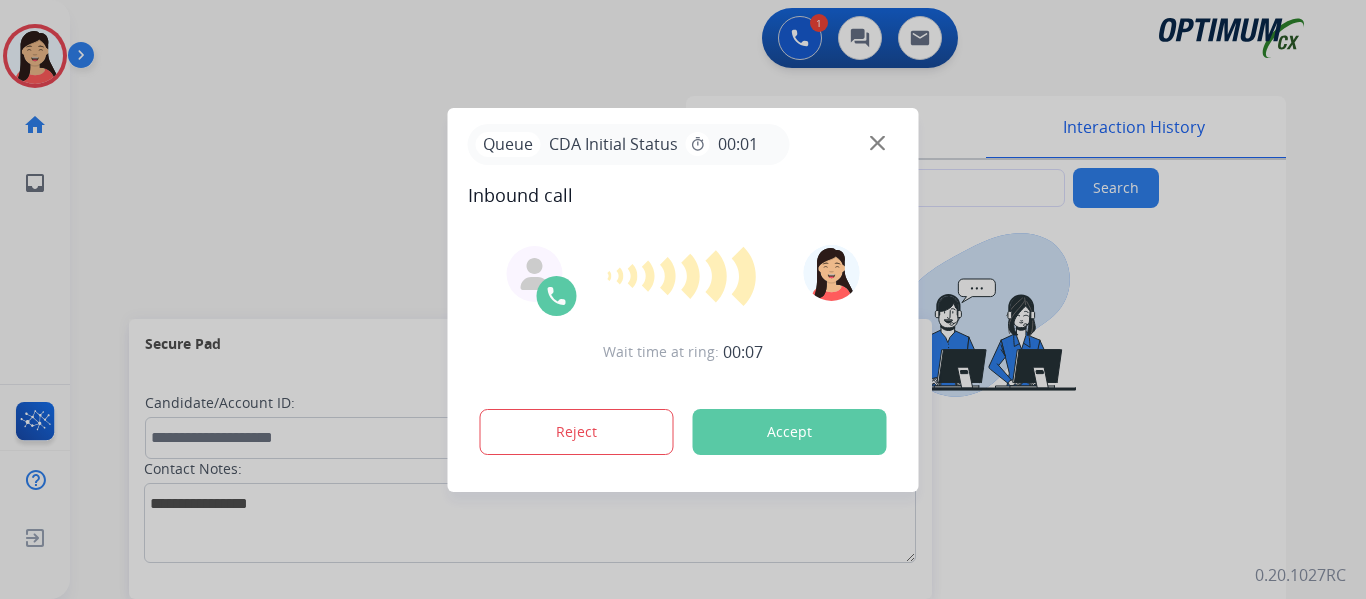type on "**********" 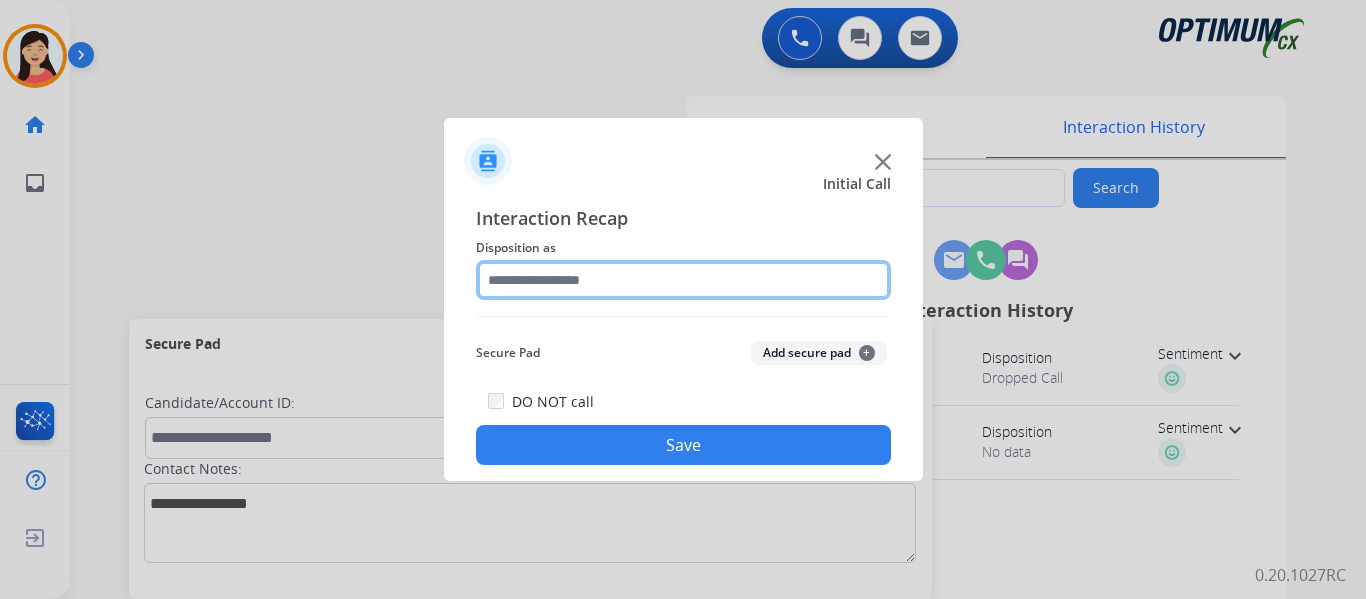 click 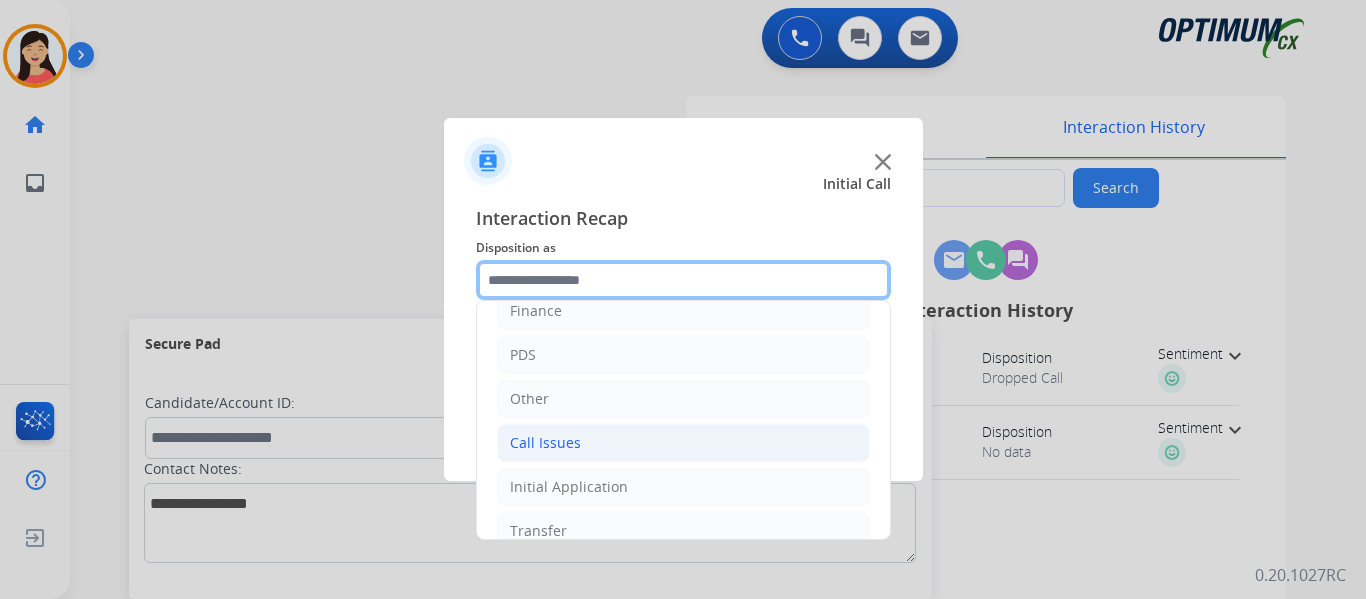 scroll, scrollTop: 136, scrollLeft: 0, axis: vertical 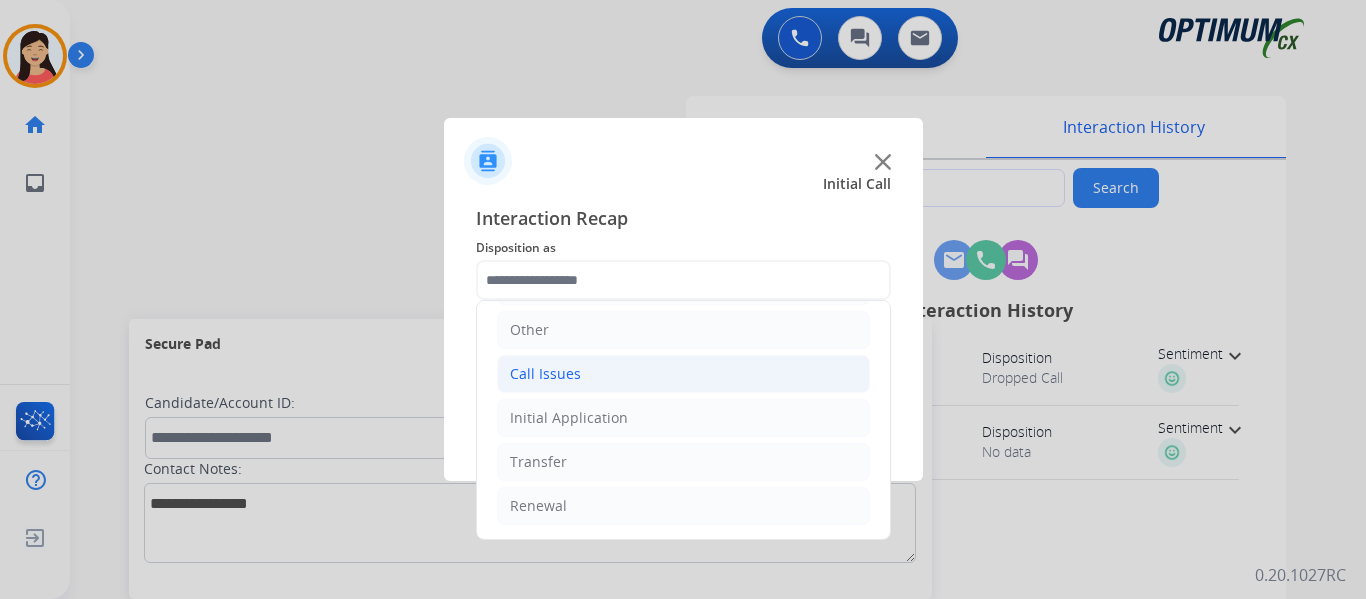 click on "Call Issues" 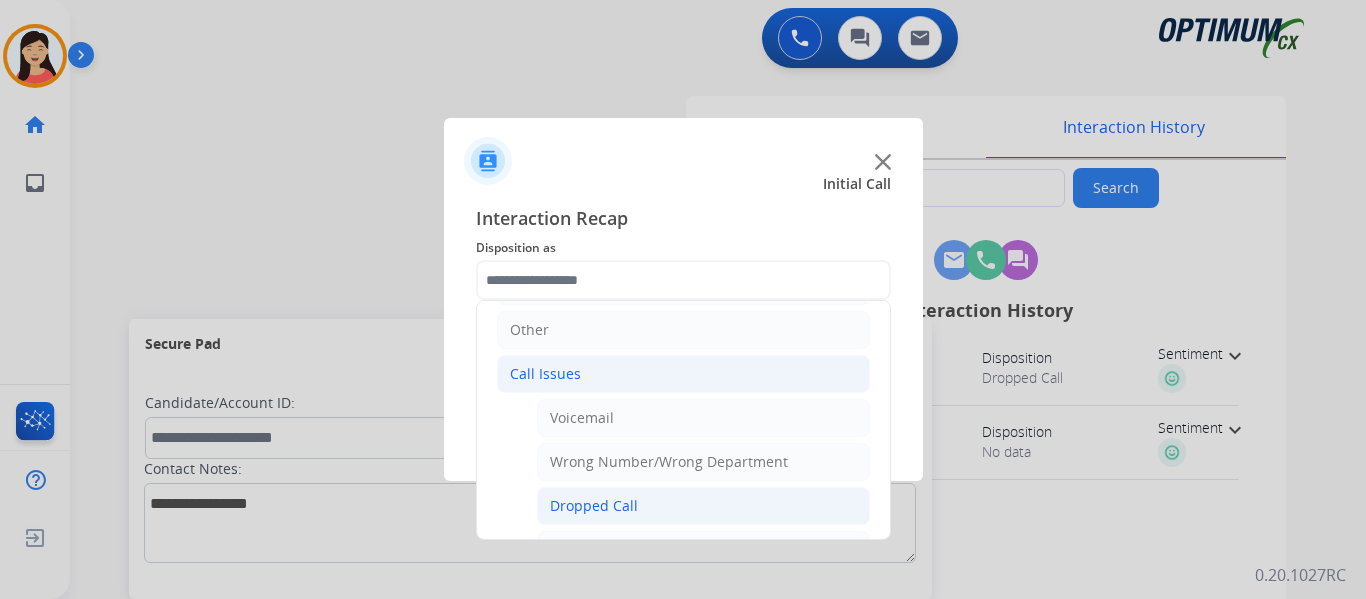 click on "Dropped Call" 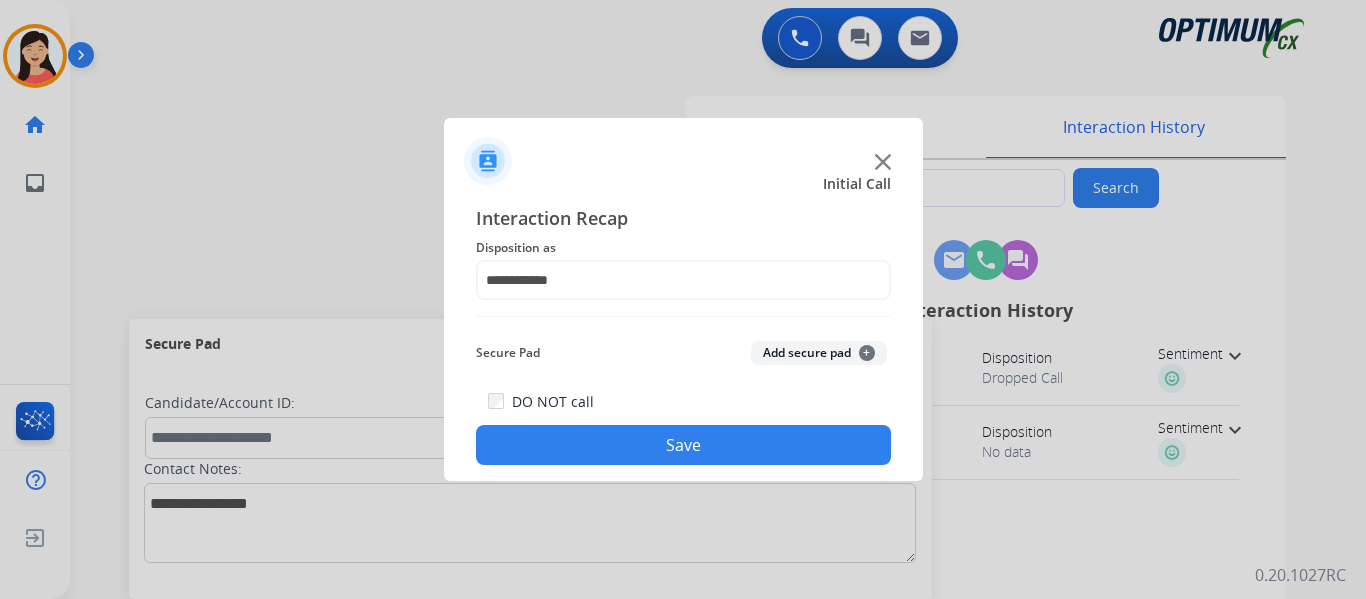 click on "Save" 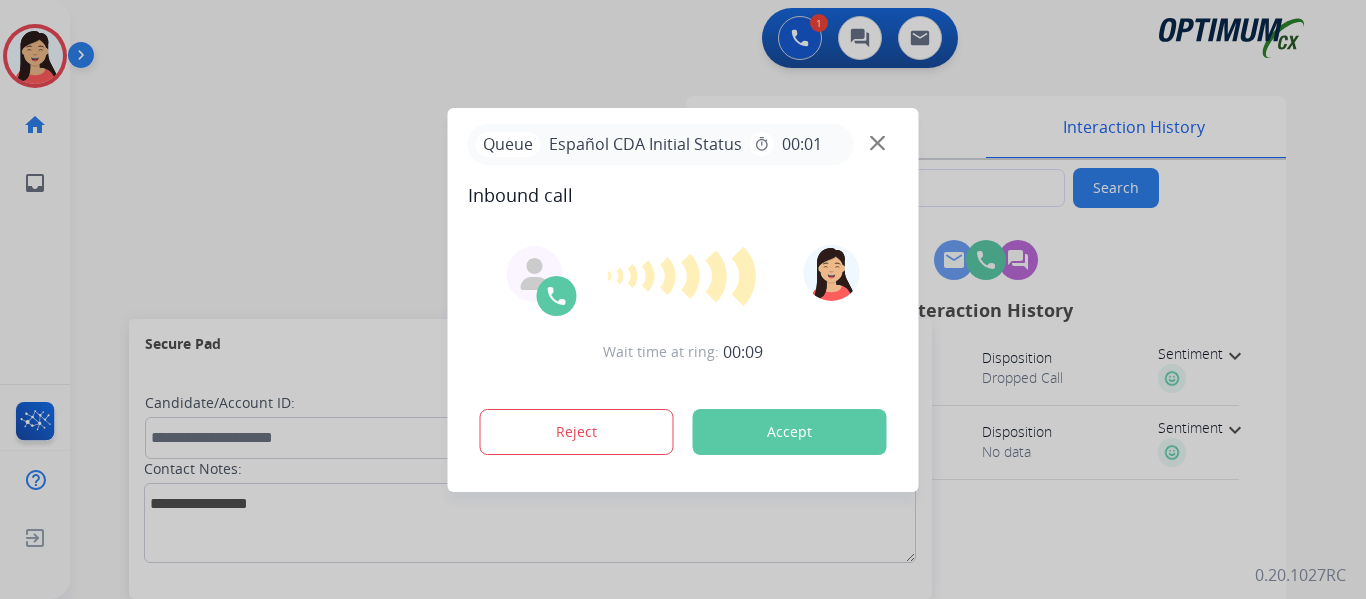 type on "**********" 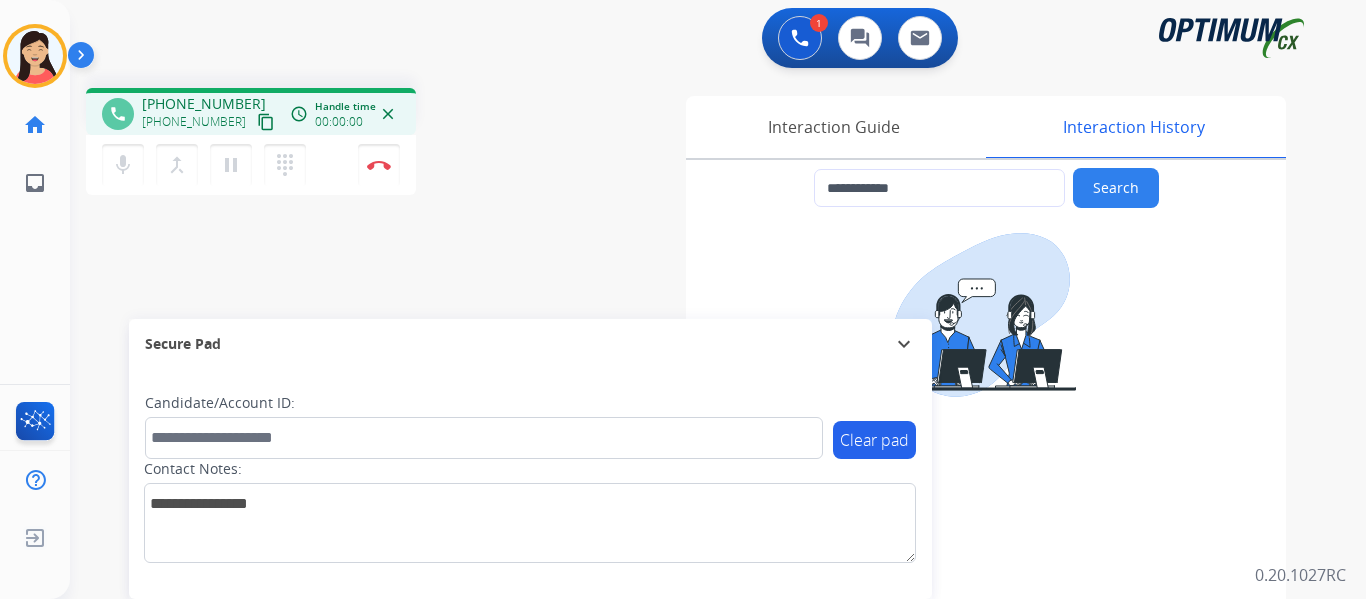 click on "content_copy" at bounding box center [266, 122] 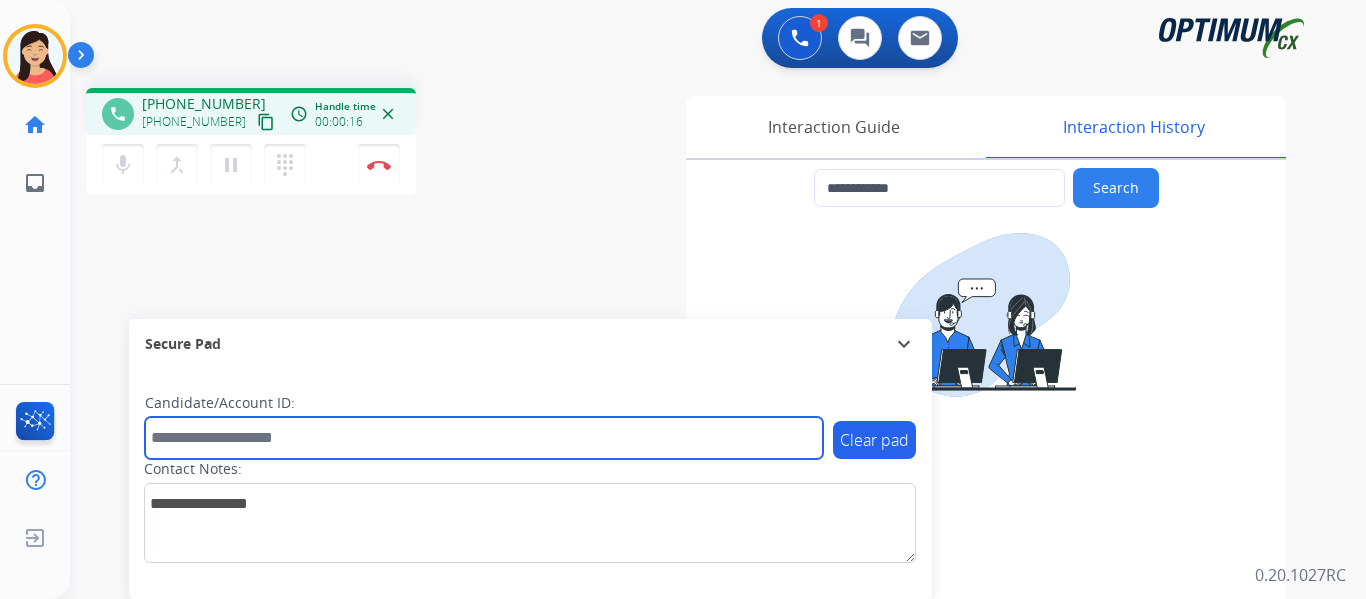 click at bounding box center [484, 438] 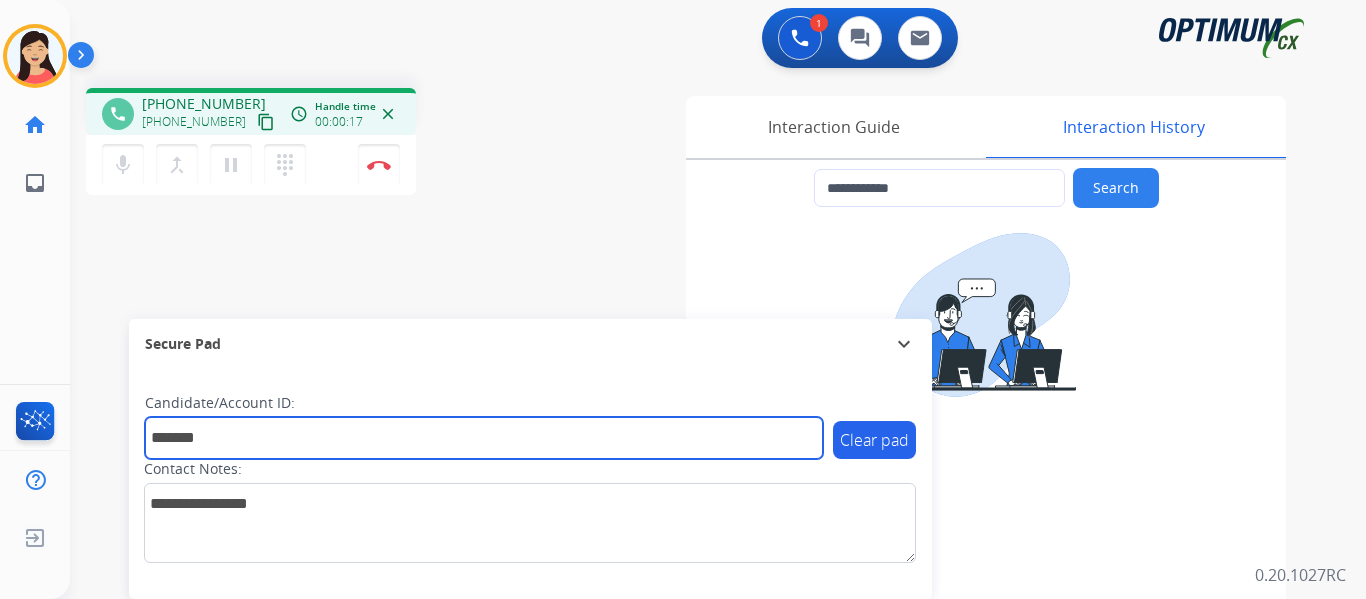 type on "*******" 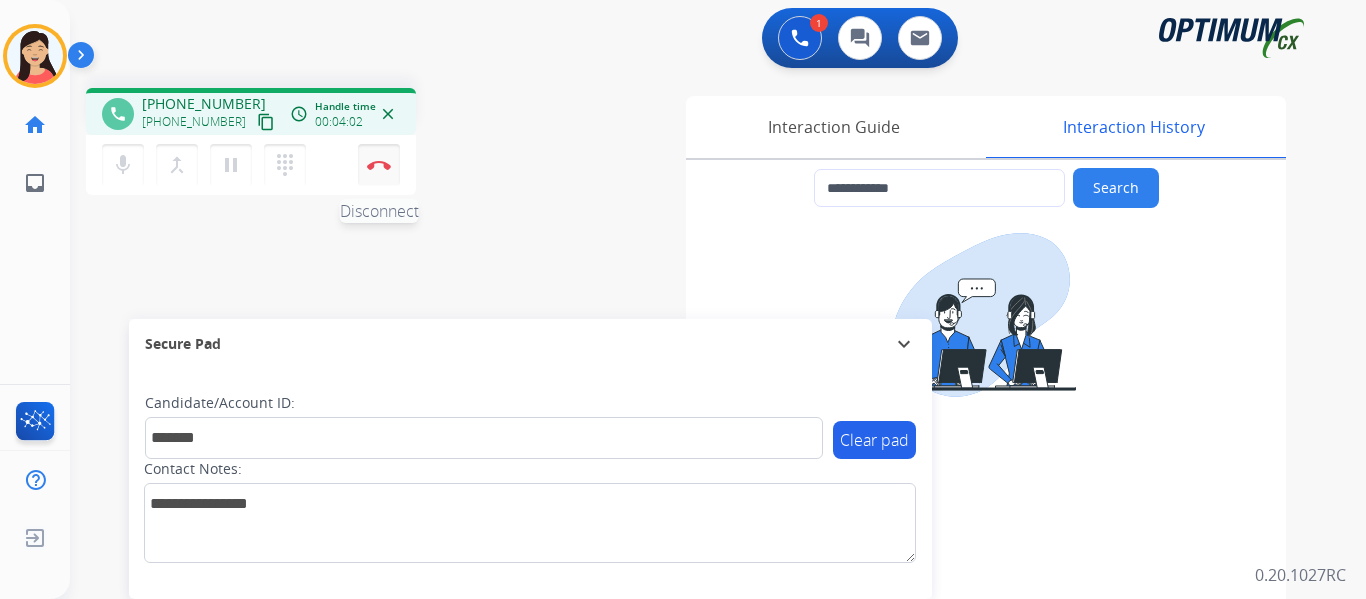 click at bounding box center (379, 165) 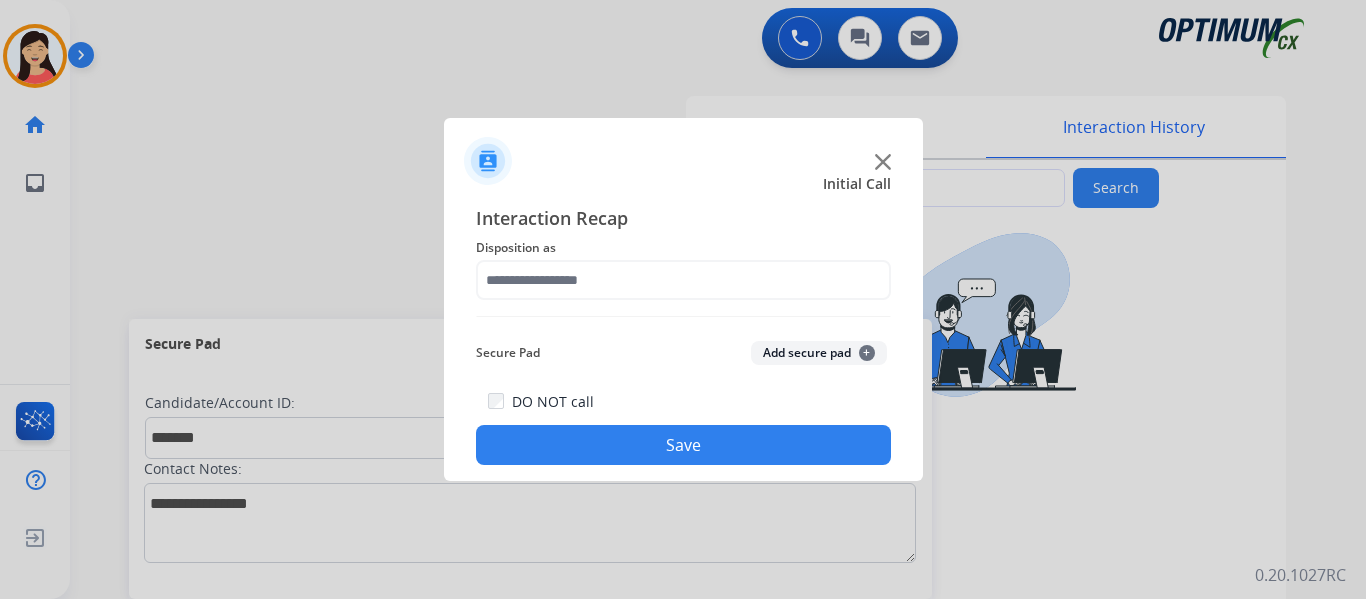 click on "Add secure pad  +" 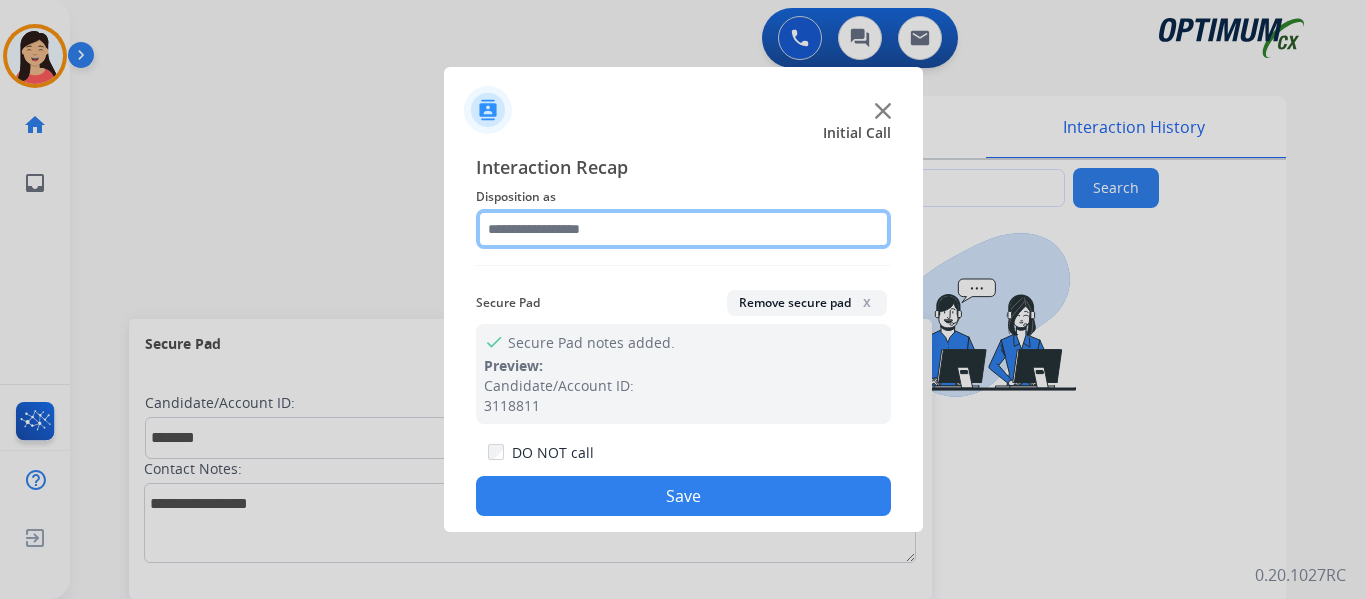 click 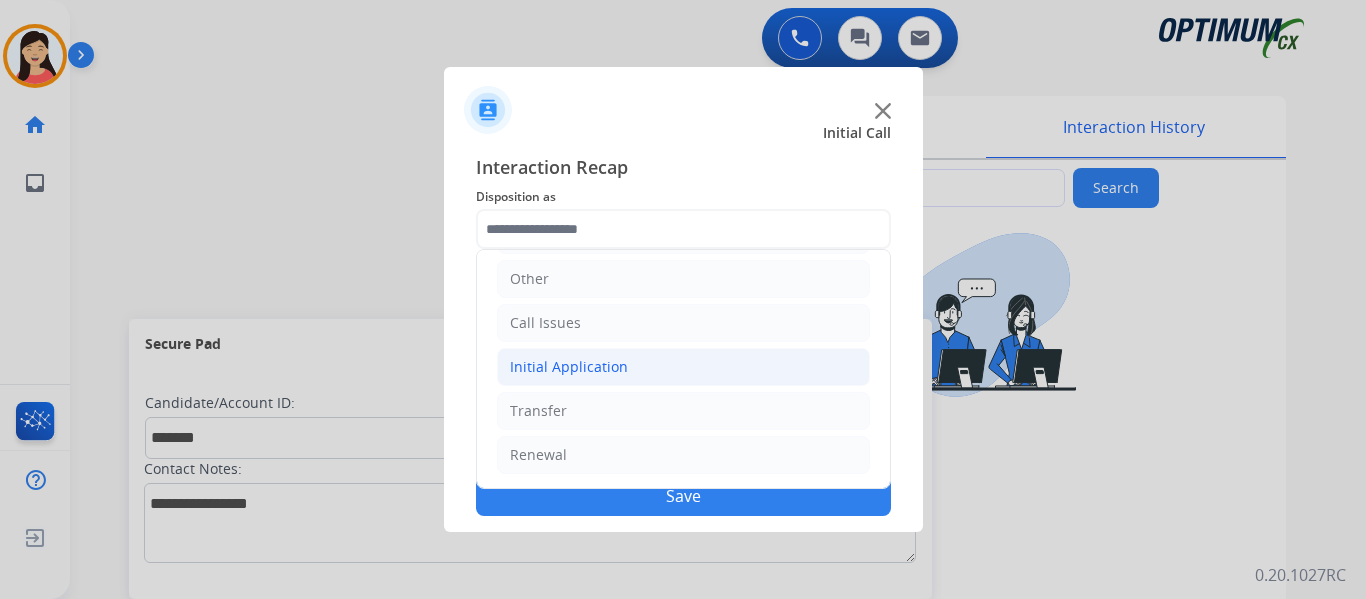 click on "Initial Application" 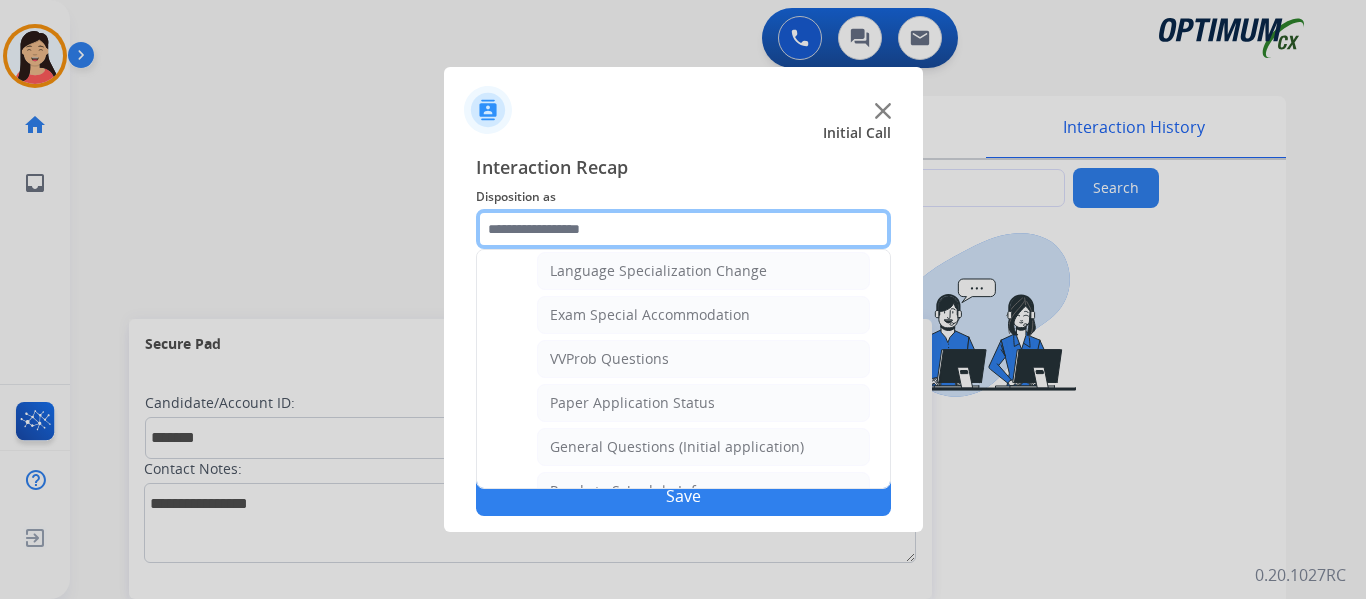 scroll, scrollTop: 1036, scrollLeft: 0, axis: vertical 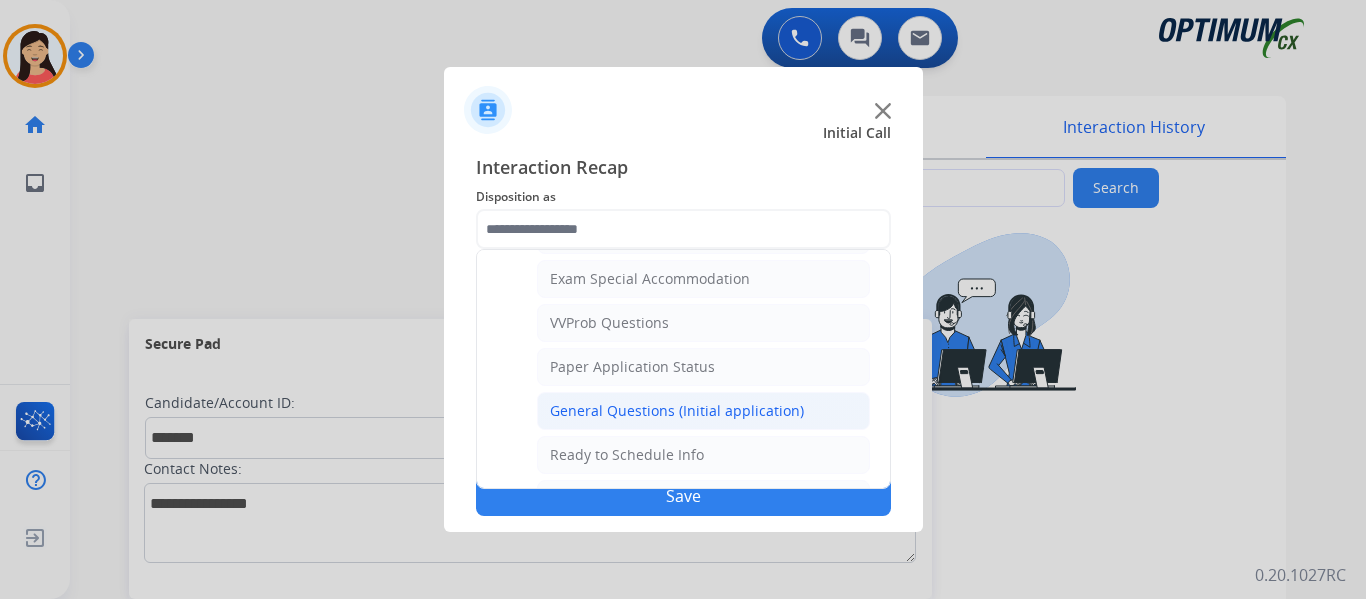 click on "General Questions (Initial application)" 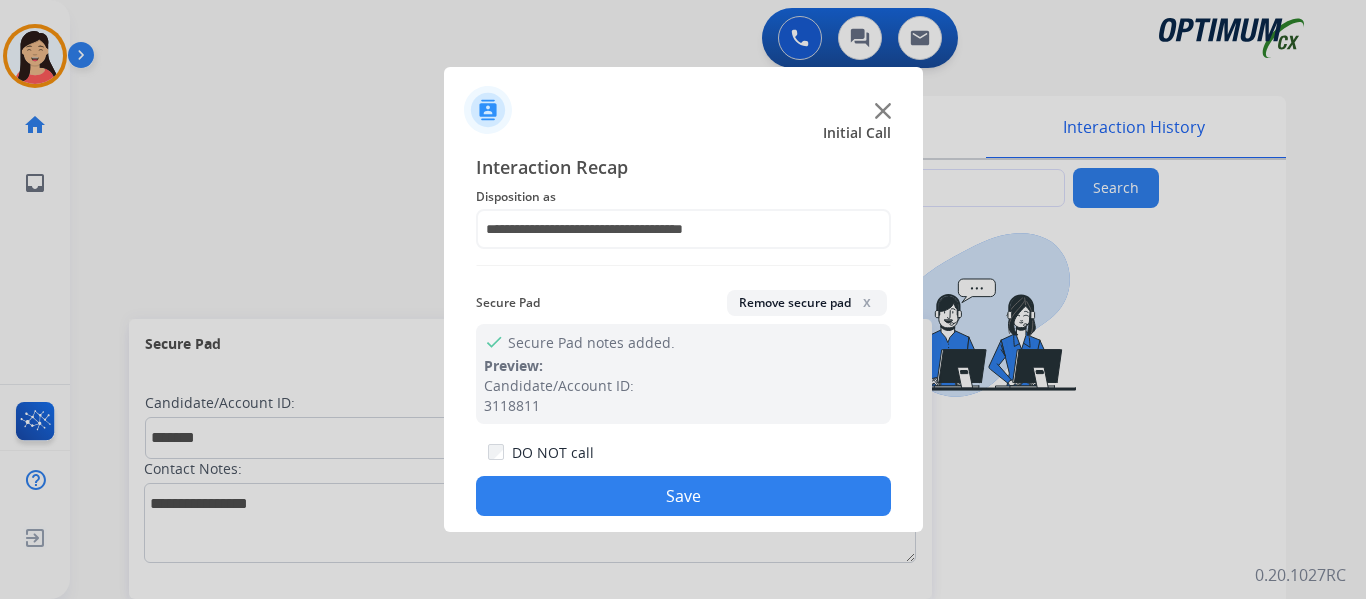 click on "Save" 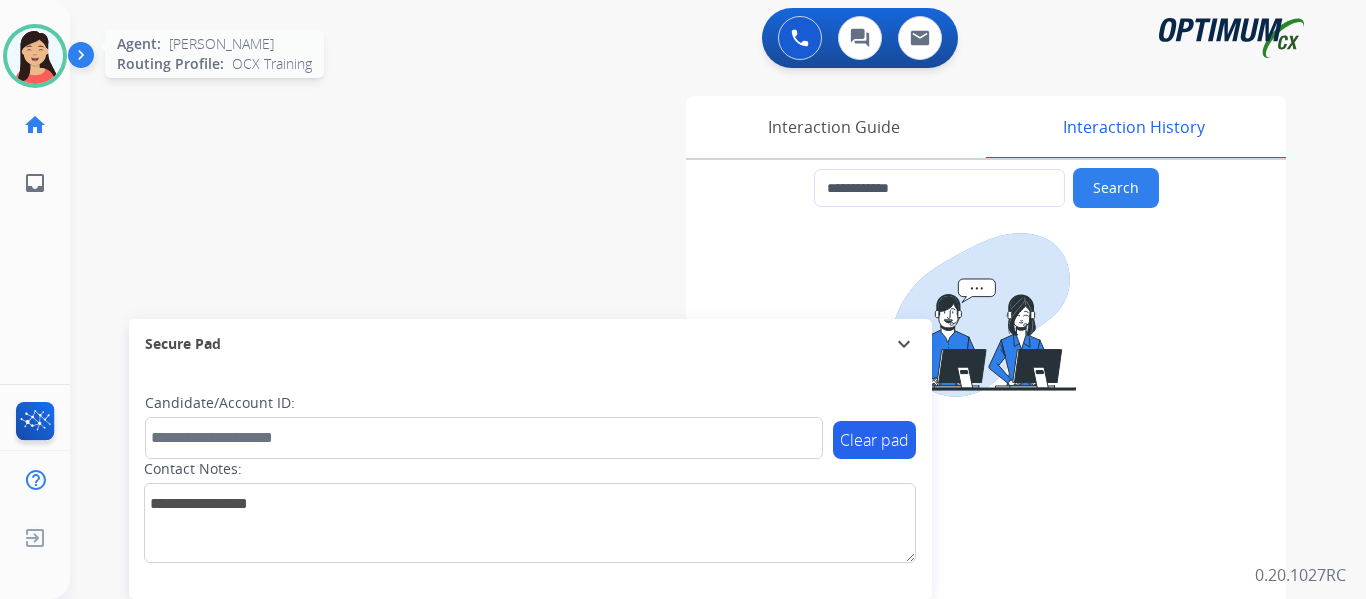 click at bounding box center (35, 56) 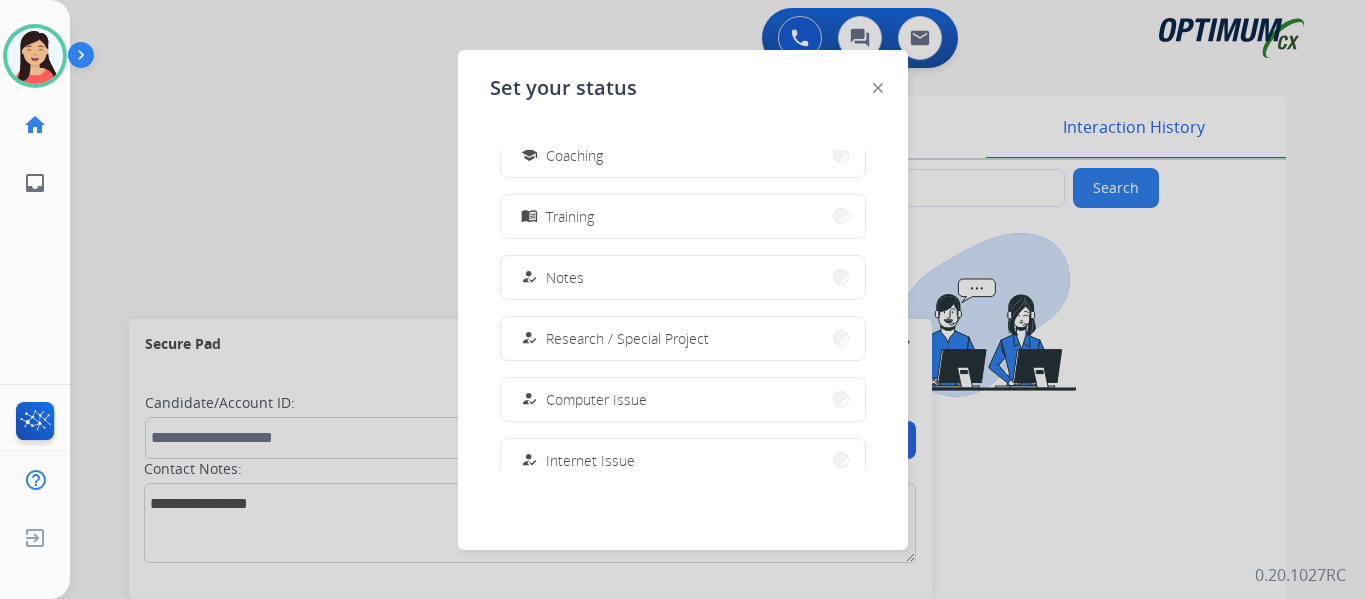 scroll, scrollTop: 499, scrollLeft: 0, axis: vertical 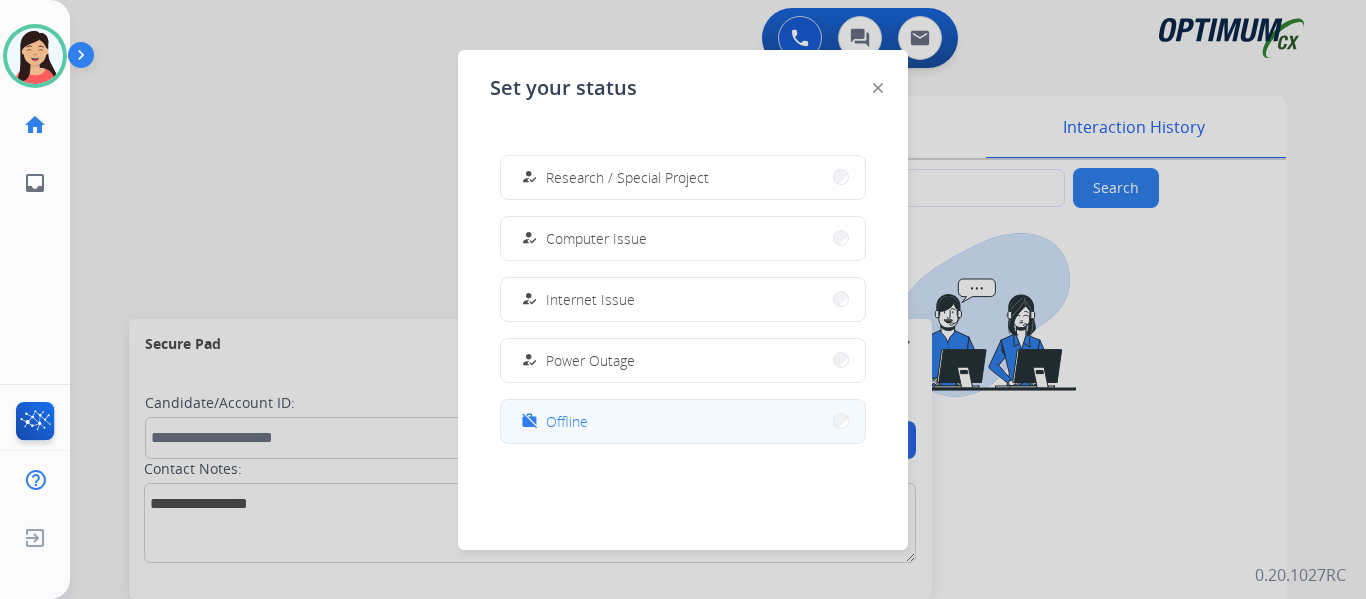 click on "work_off Offline" at bounding box center (683, 421) 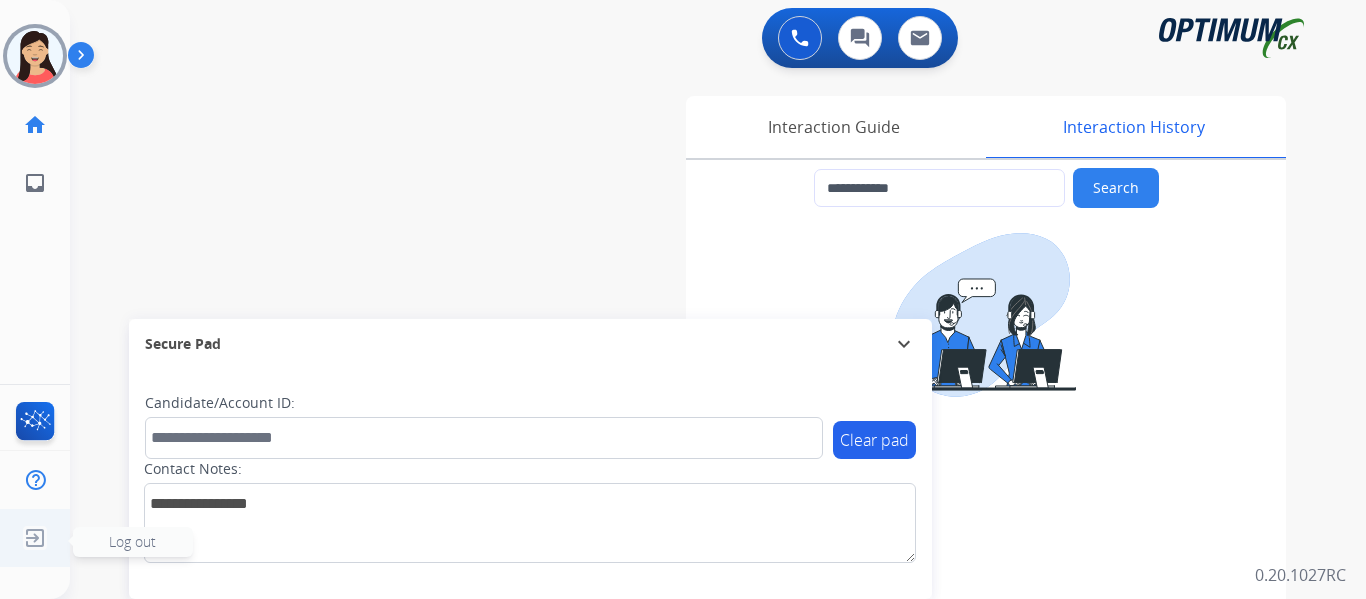 click 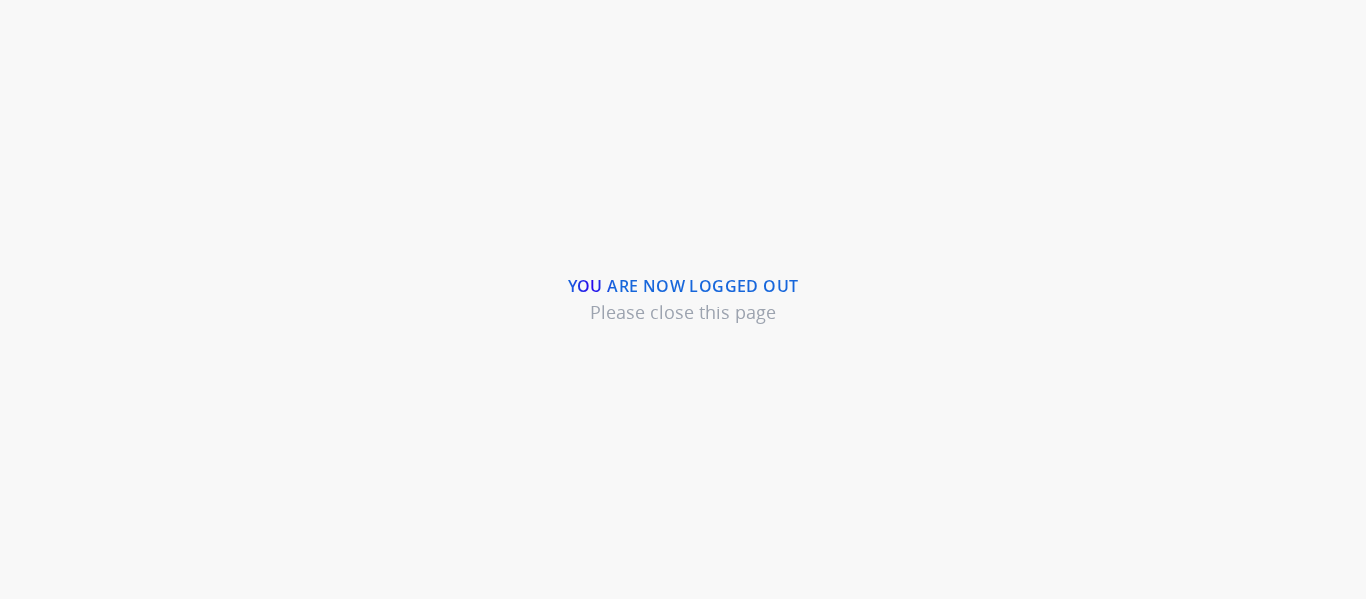 scroll, scrollTop: 0, scrollLeft: 0, axis: both 